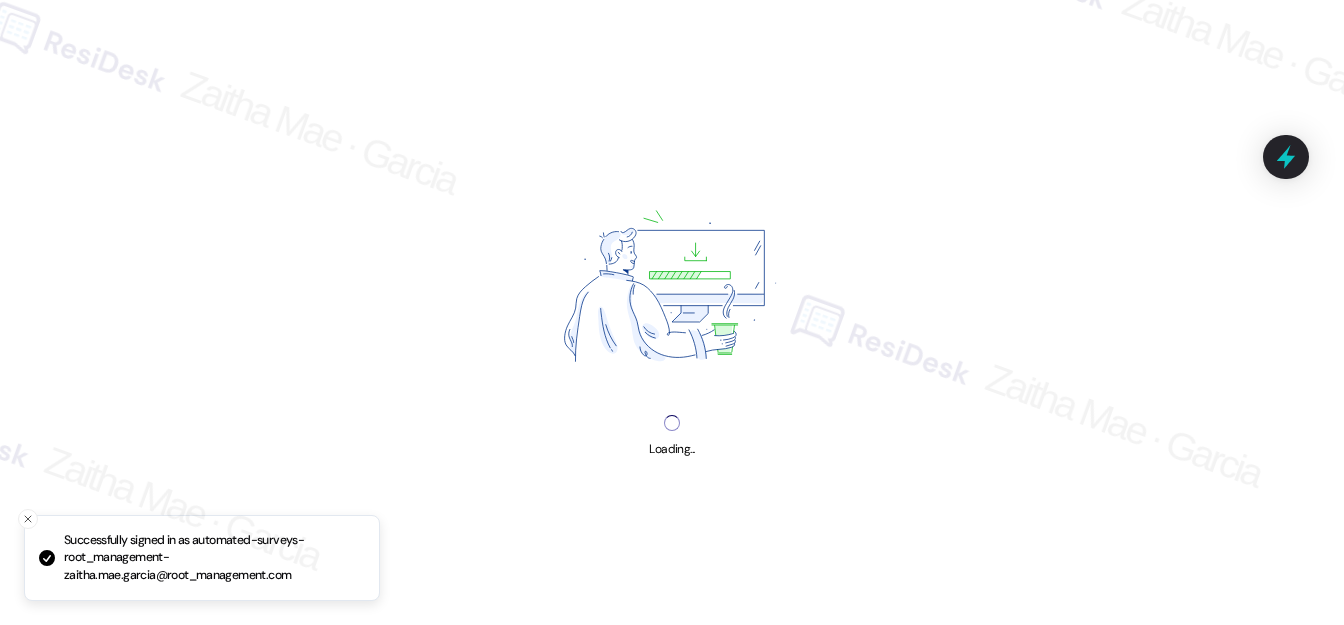 scroll, scrollTop: 0, scrollLeft: 0, axis: both 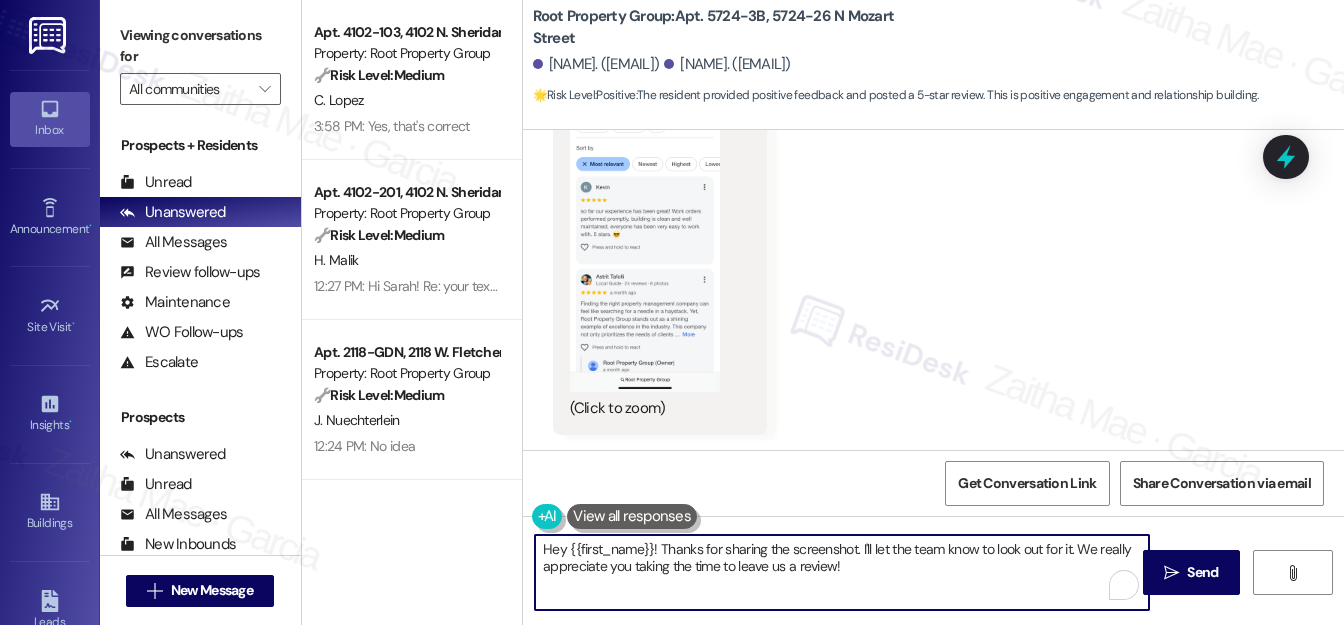 drag, startPoint x: 656, startPoint y: 546, endPoint x: 539, endPoint y: 555, distance: 117.34564 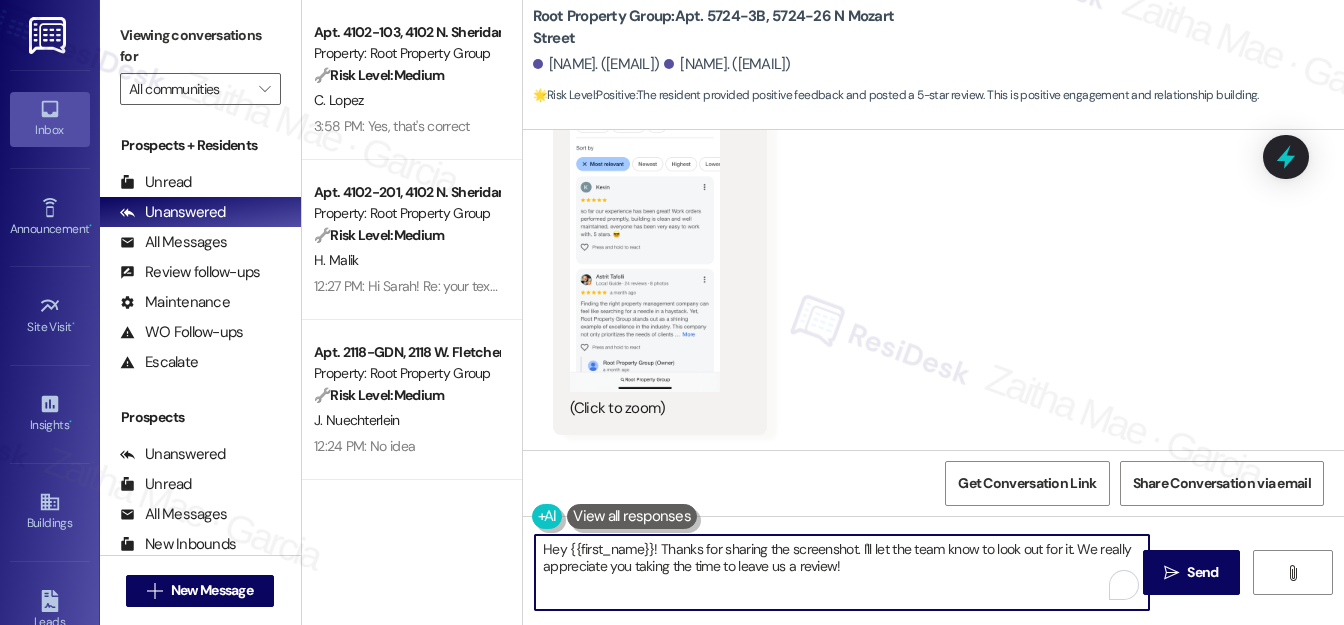 click on "Hey {{first_name}}! Thanks for sharing the screenshot. I'll let the team know to look out for it. We really appreciate you taking the time to leave us a review!" at bounding box center [842, 572] 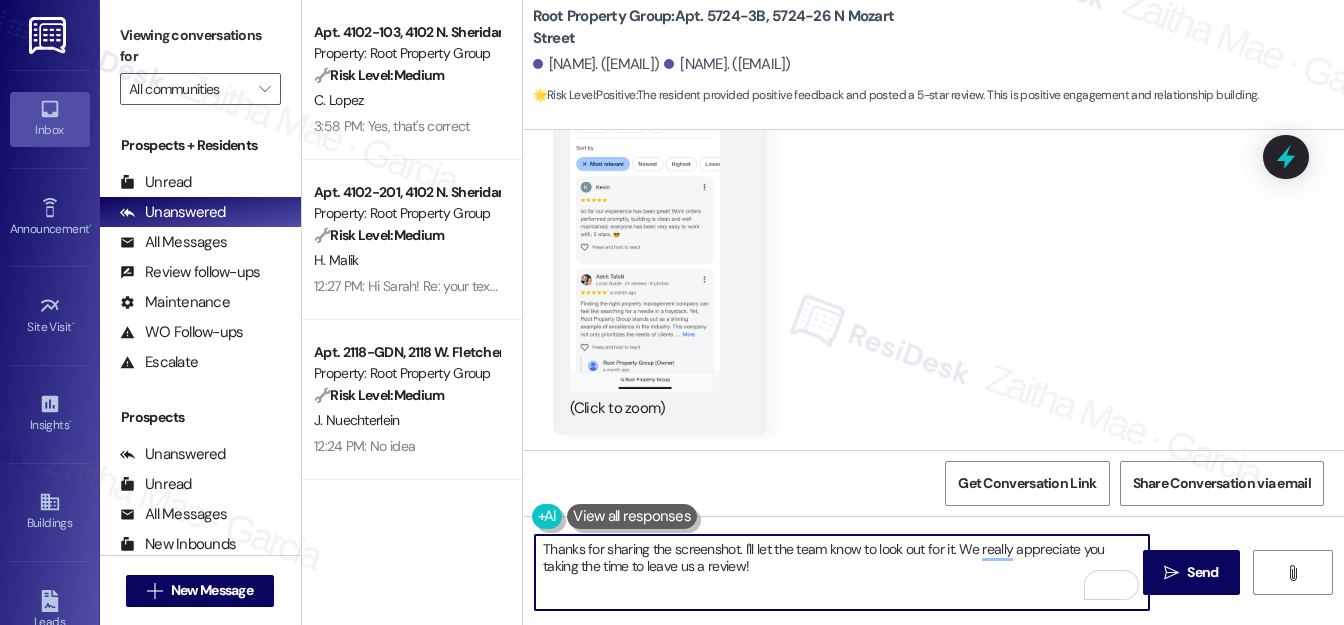 click on "Thanks for sharing the screenshot. I'll let the team know to look out for it. We really appreciate you taking the time to leave us a review!" at bounding box center (842, 572) 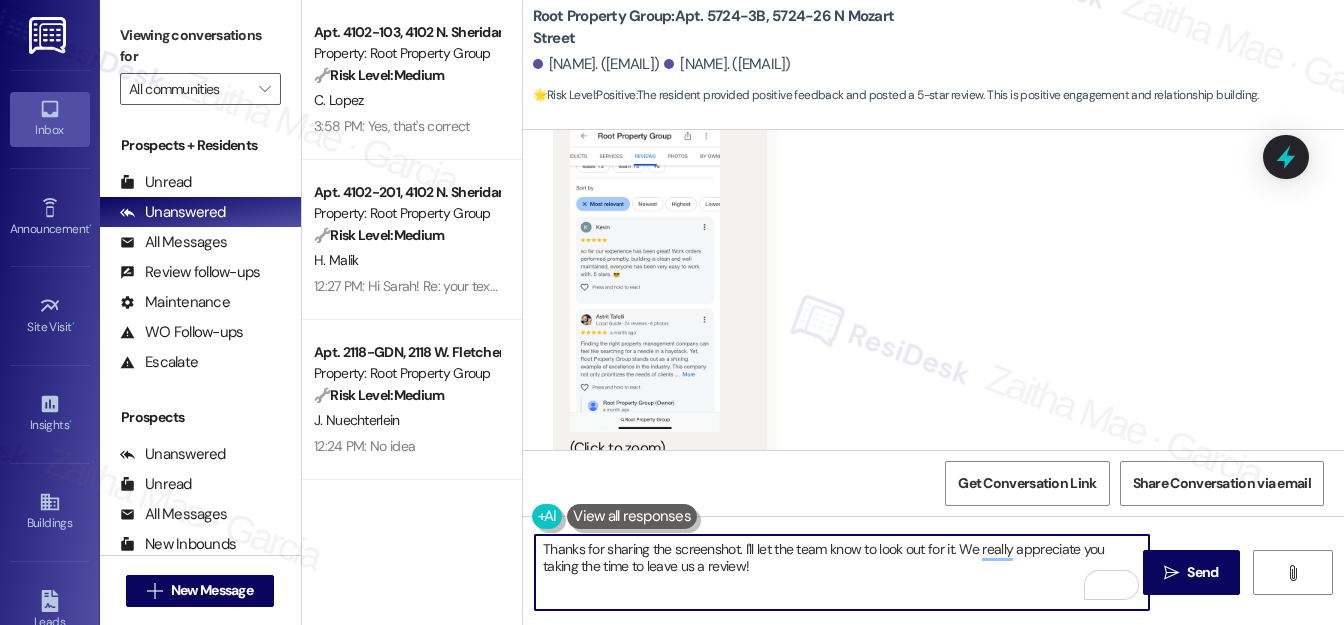 scroll, scrollTop: 1804, scrollLeft: 0, axis: vertical 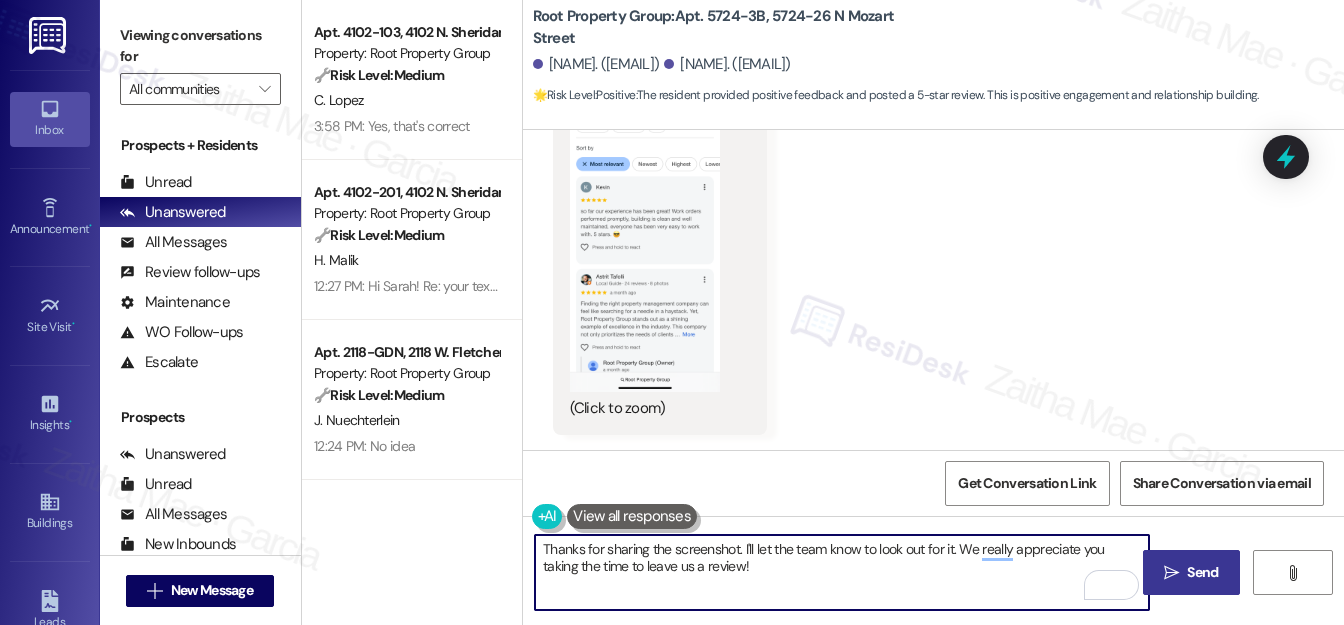 type on "Thanks for sharing the screenshot. I'll let the team know to look out for it. We really appreciate you taking the time to leave us a review!" 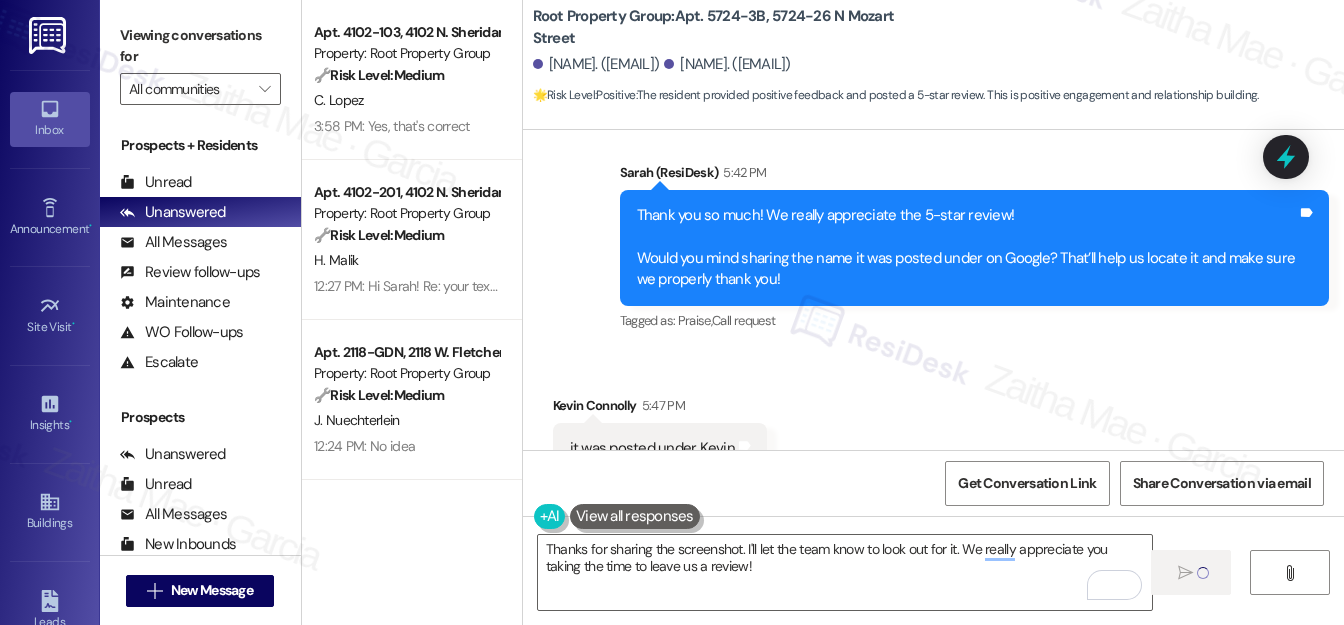 type 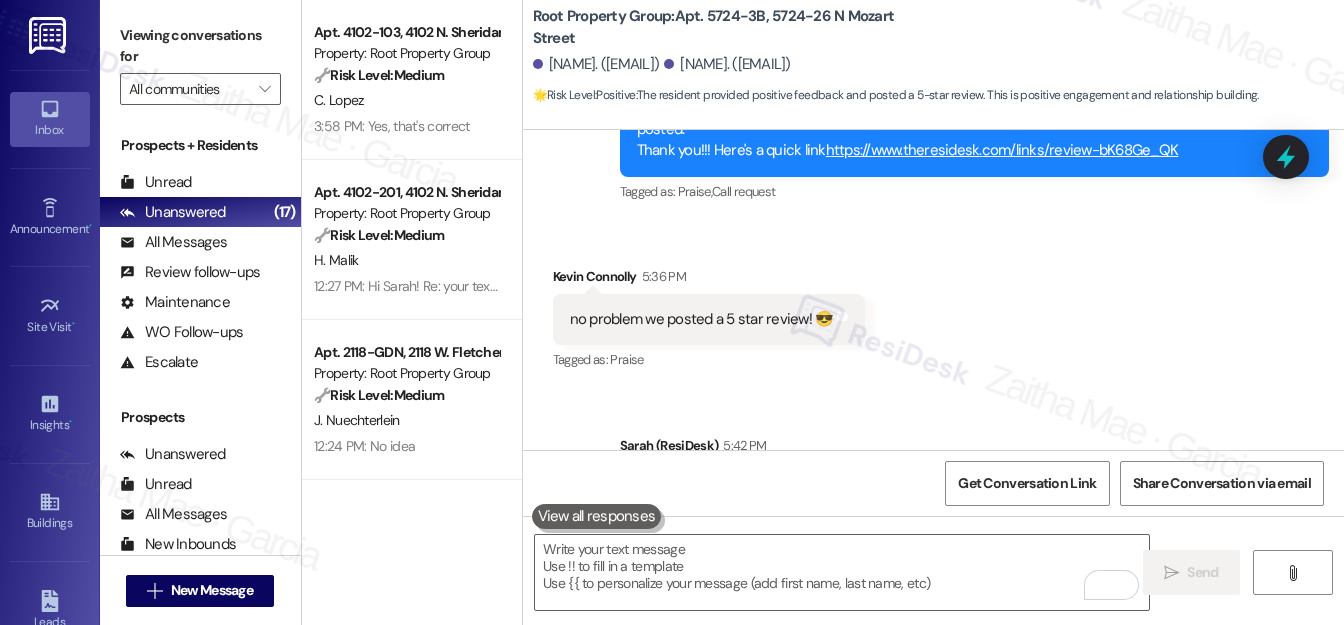scroll, scrollTop: 985, scrollLeft: 0, axis: vertical 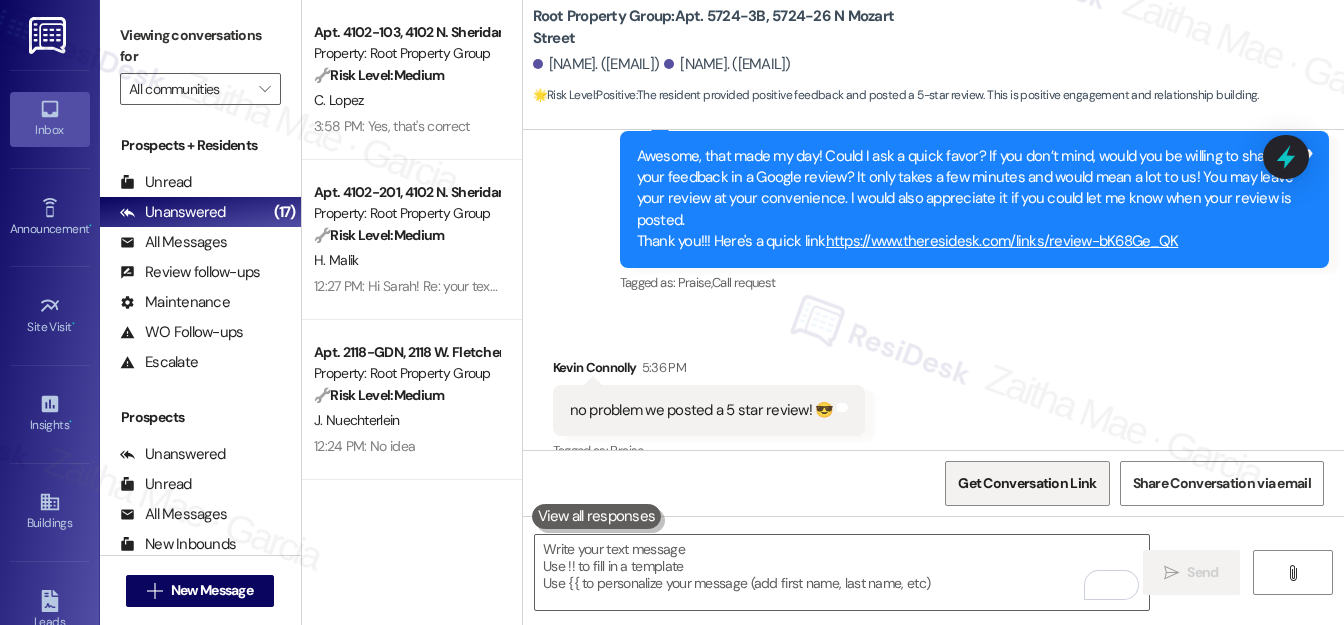 click on "Get Conversation Link" at bounding box center [1027, 483] 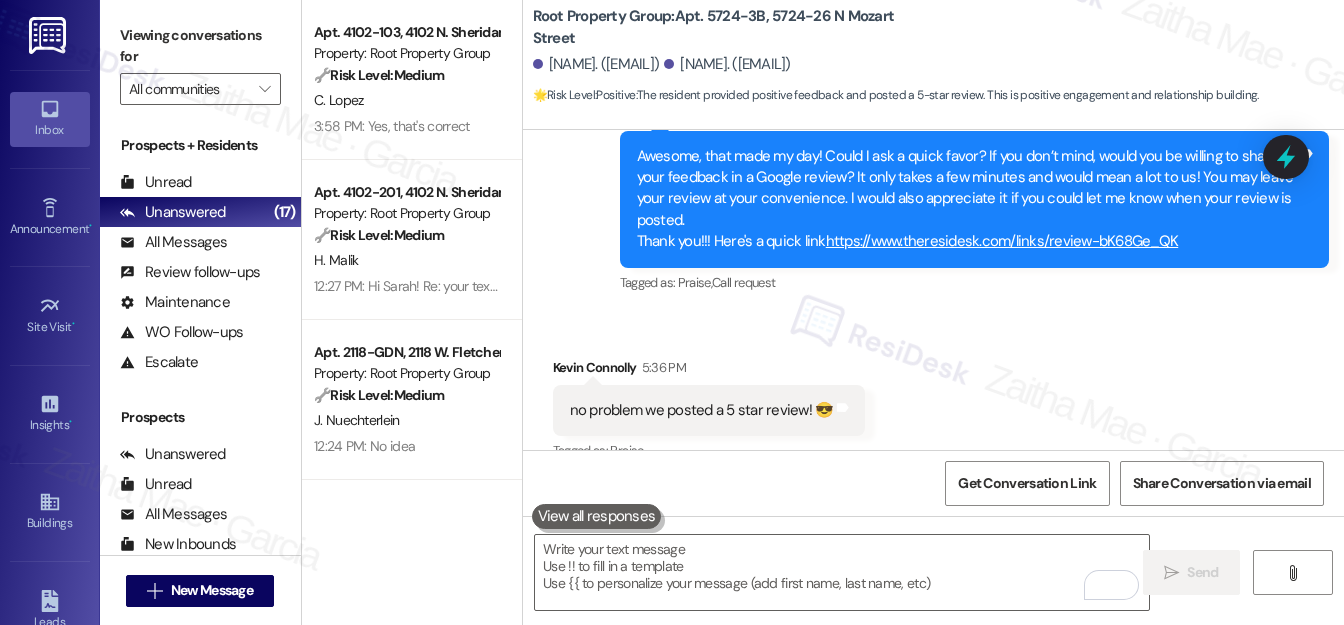 click on "https://www.theresidesk.com/links/review-bK68Ge_QK" at bounding box center (1002, 241) 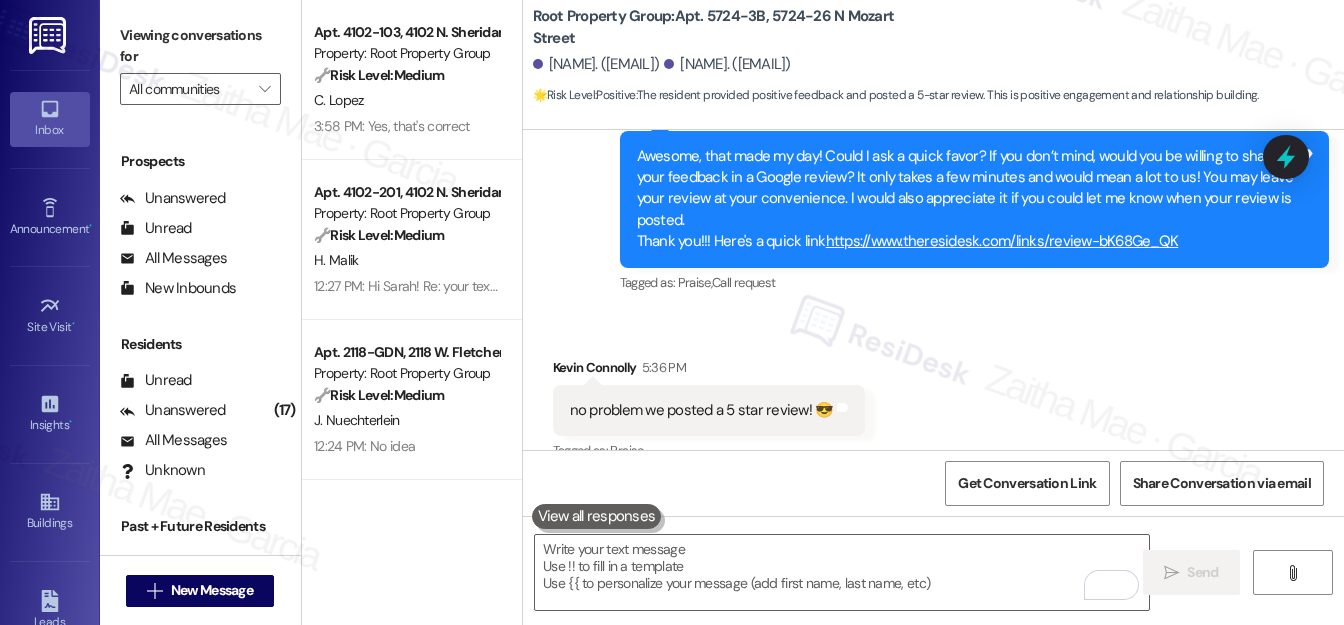 scroll, scrollTop: 269, scrollLeft: 0, axis: vertical 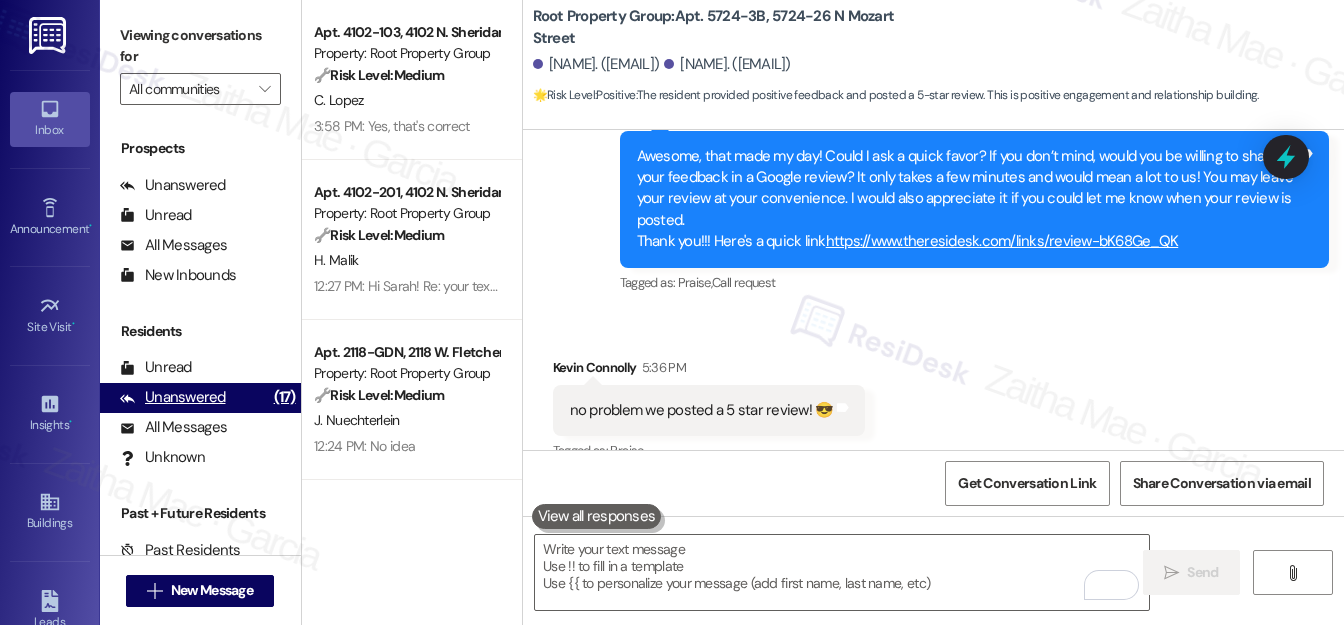 click on "Unanswered" at bounding box center (173, 397) 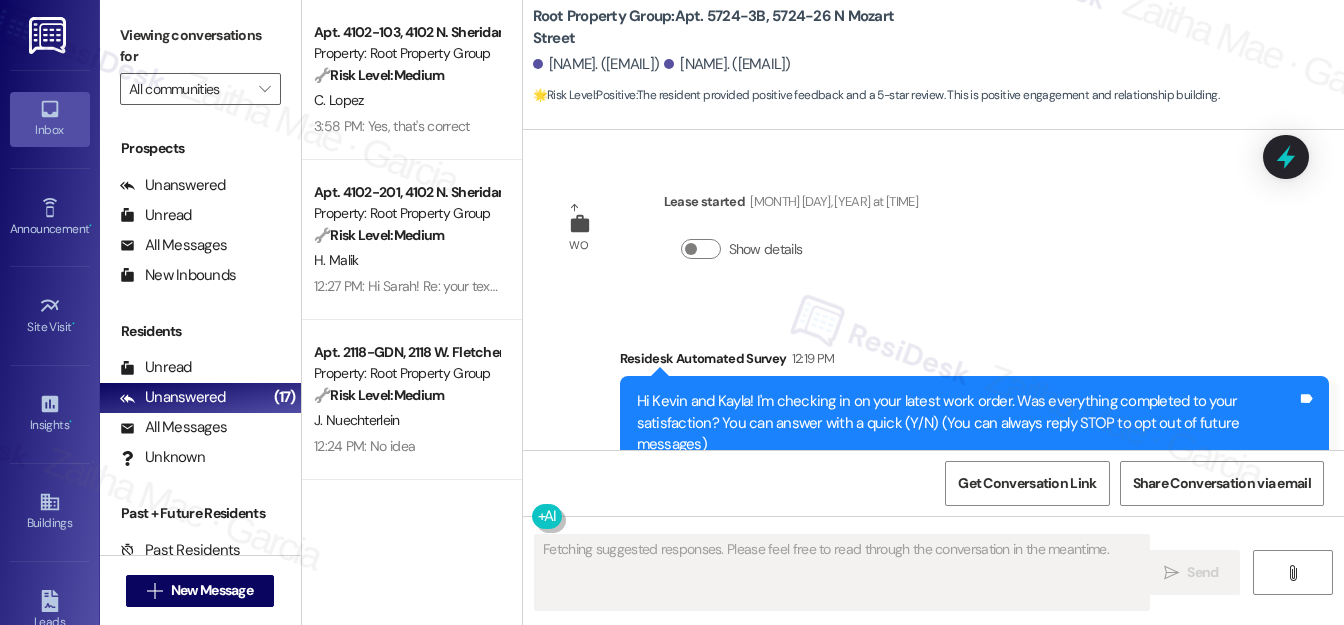 scroll, scrollTop: 2458, scrollLeft: 0, axis: vertical 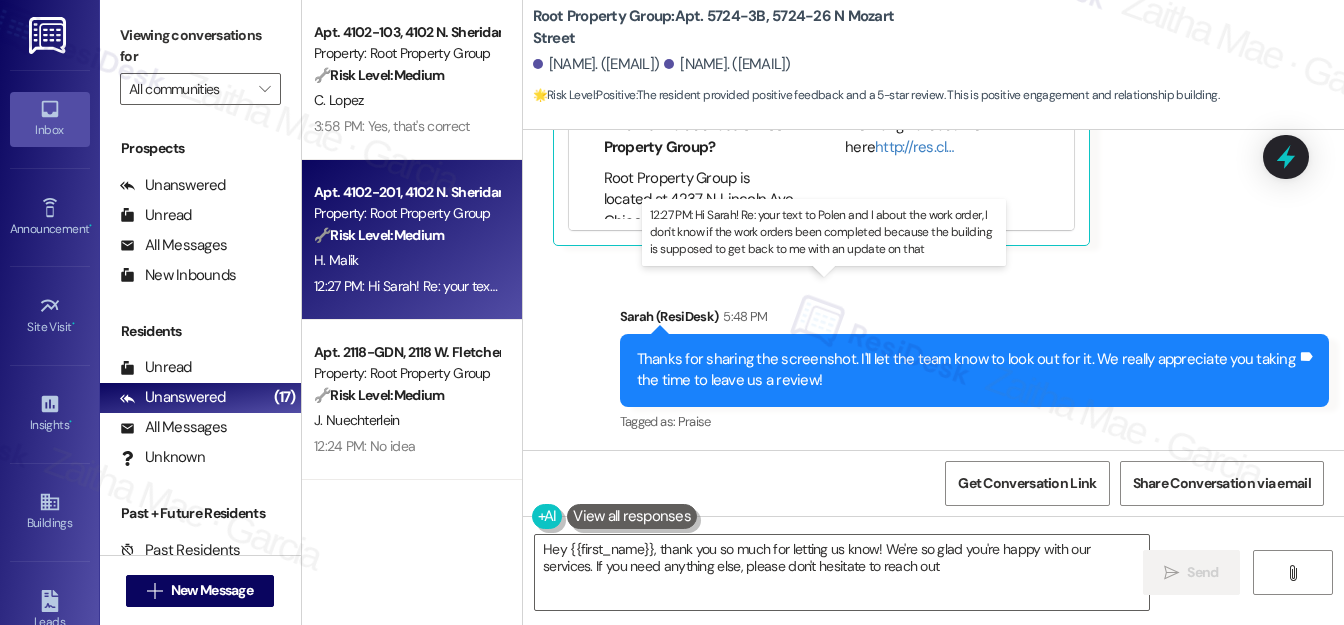 type on "Hey {{first_name}}, thank you so much for letting us know! We're so glad you're happy with our services. If you need anything else, please don't hesitate to reach out!" 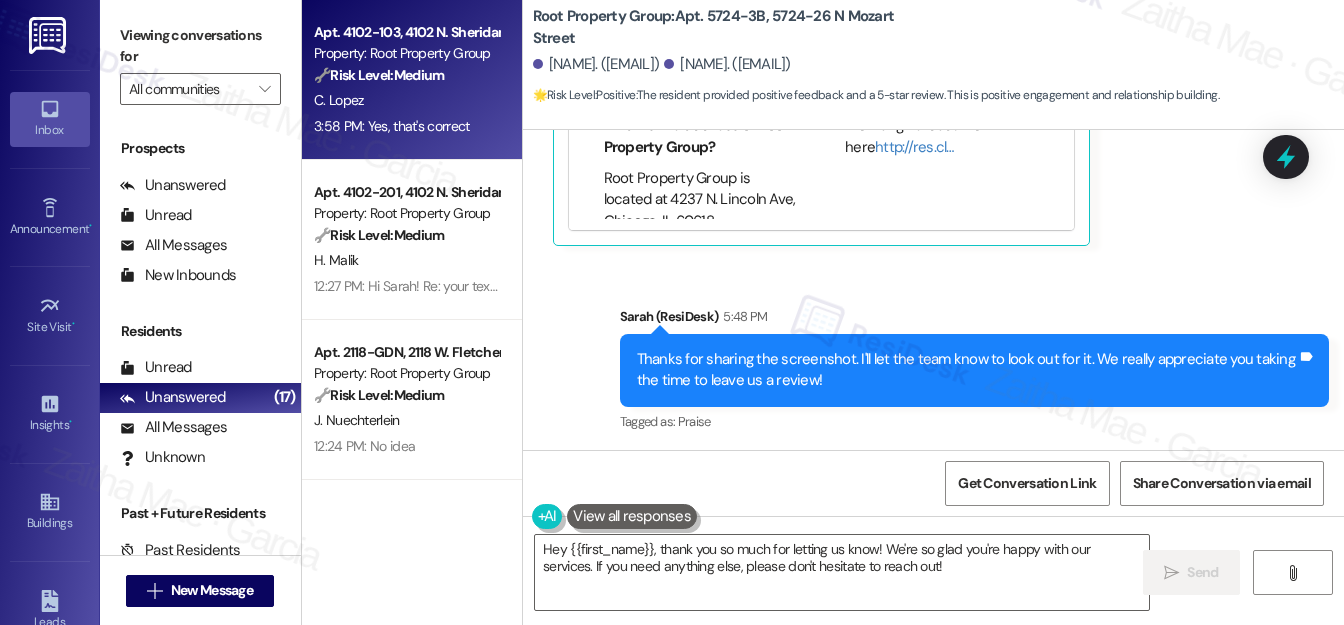 click on "C. Lopez" at bounding box center (406, 100) 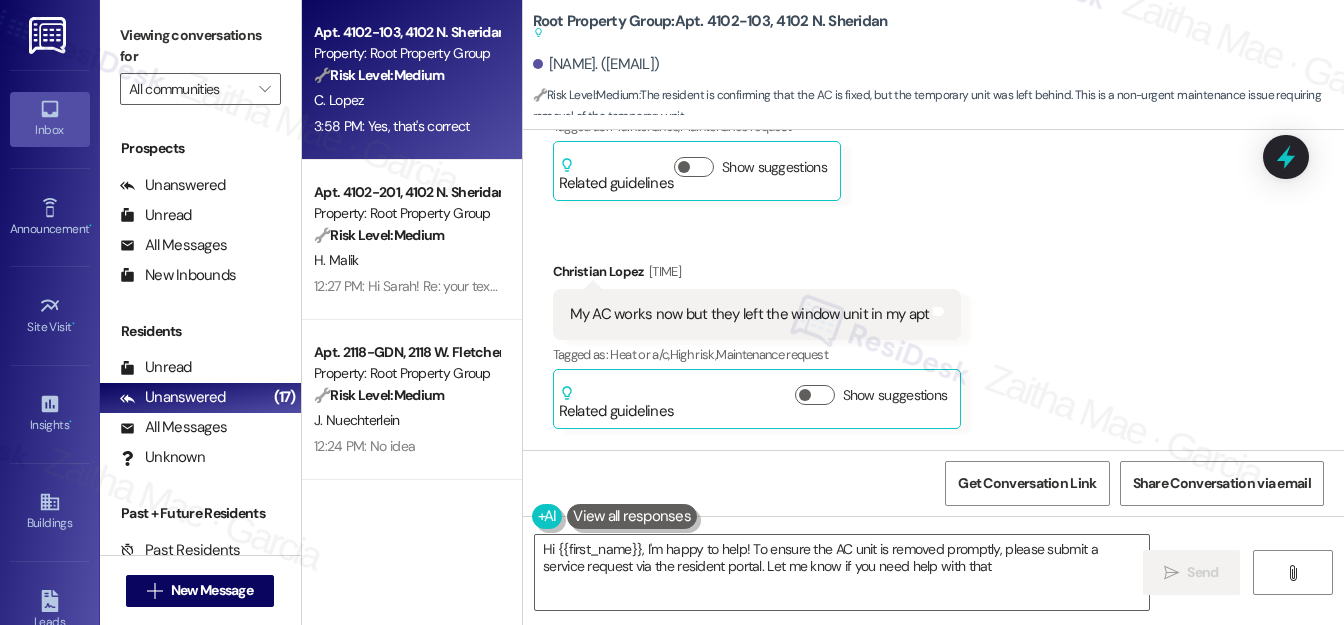 type on "Hi {{first_name}}, I'm happy to help! To ensure the AC unit is removed promptly, please submit a service request via the resident portal. Let me know if you need help with that!" 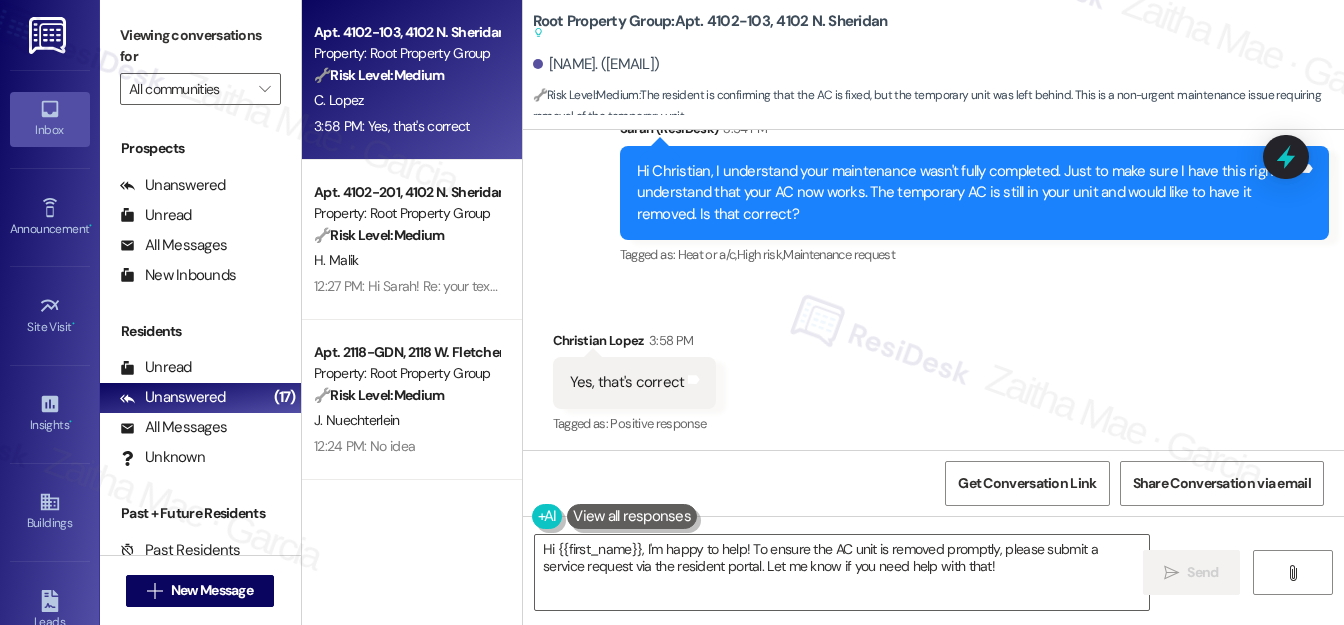 scroll, scrollTop: 1501, scrollLeft: 0, axis: vertical 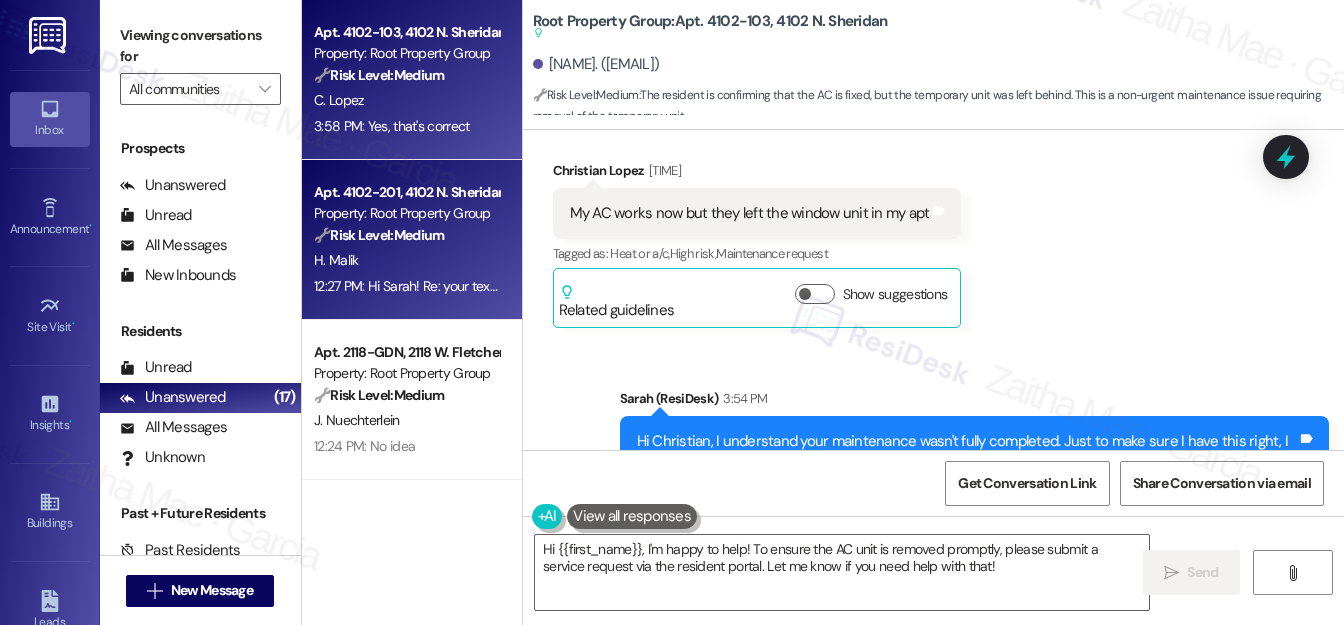 click on "H. Malik" at bounding box center [406, 260] 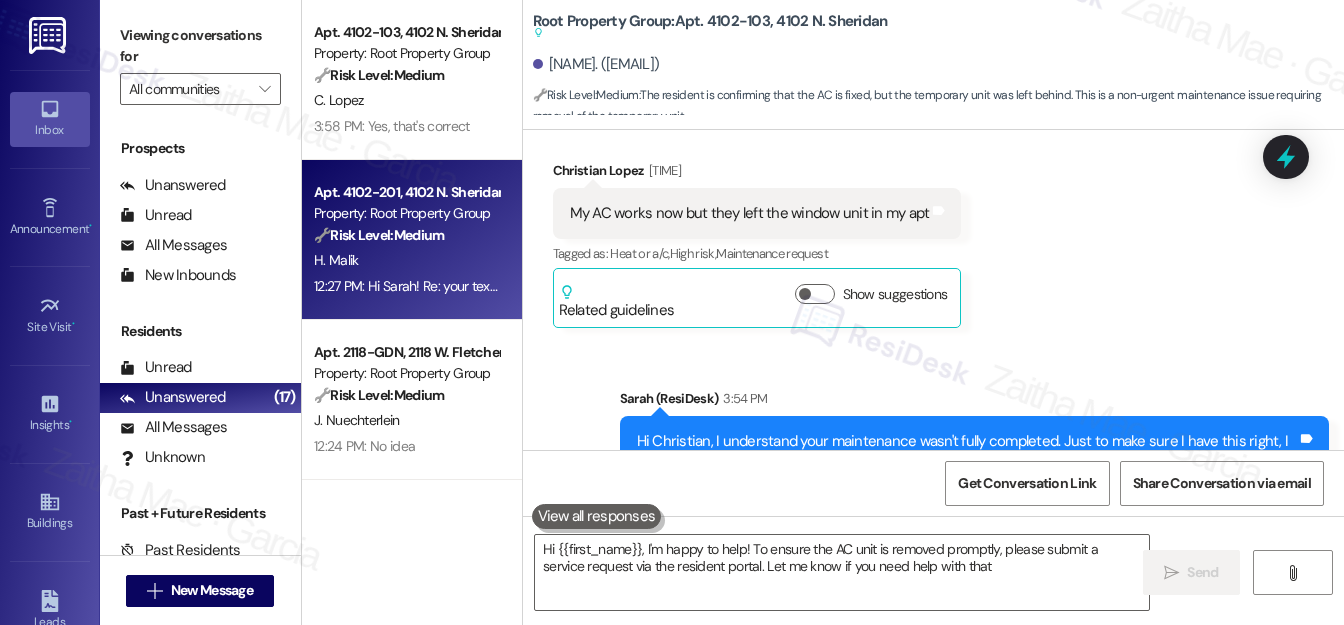 type on "Hi {{first_name}}, I'm happy to help! To ensure the AC unit is removed promptly, please submit a service request via the resident portal. Let me know if you need help with that!" 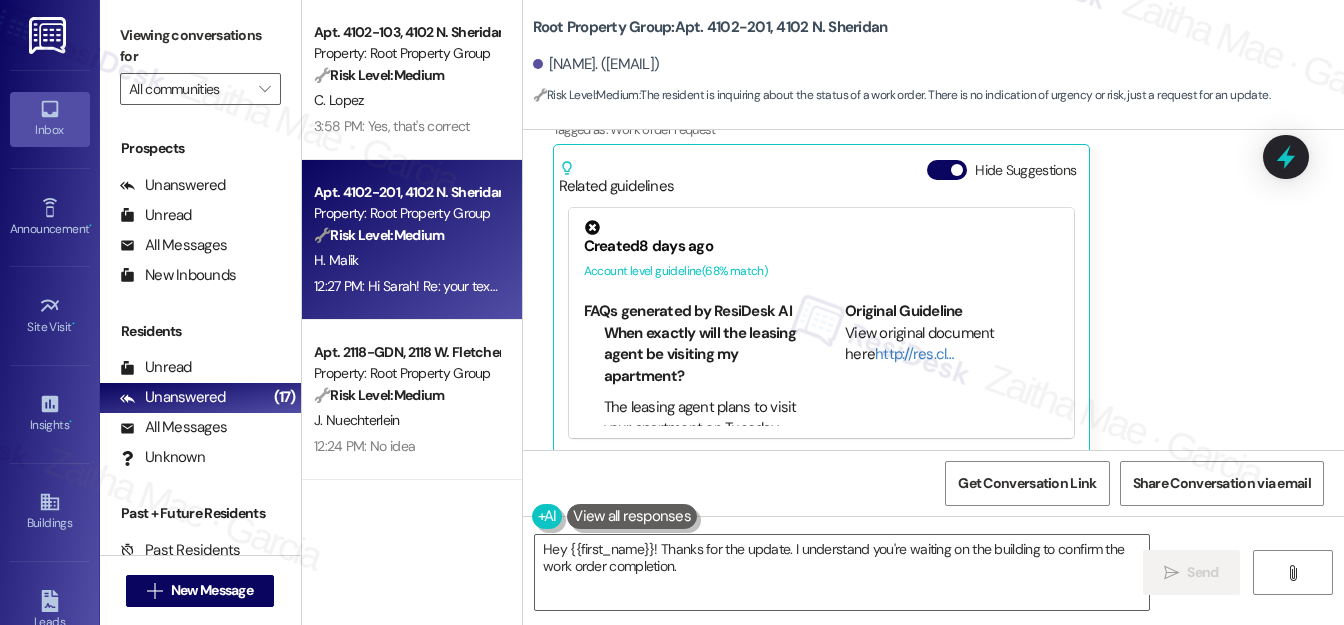 scroll, scrollTop: 333, scrollLeft: 0, axis: vertical 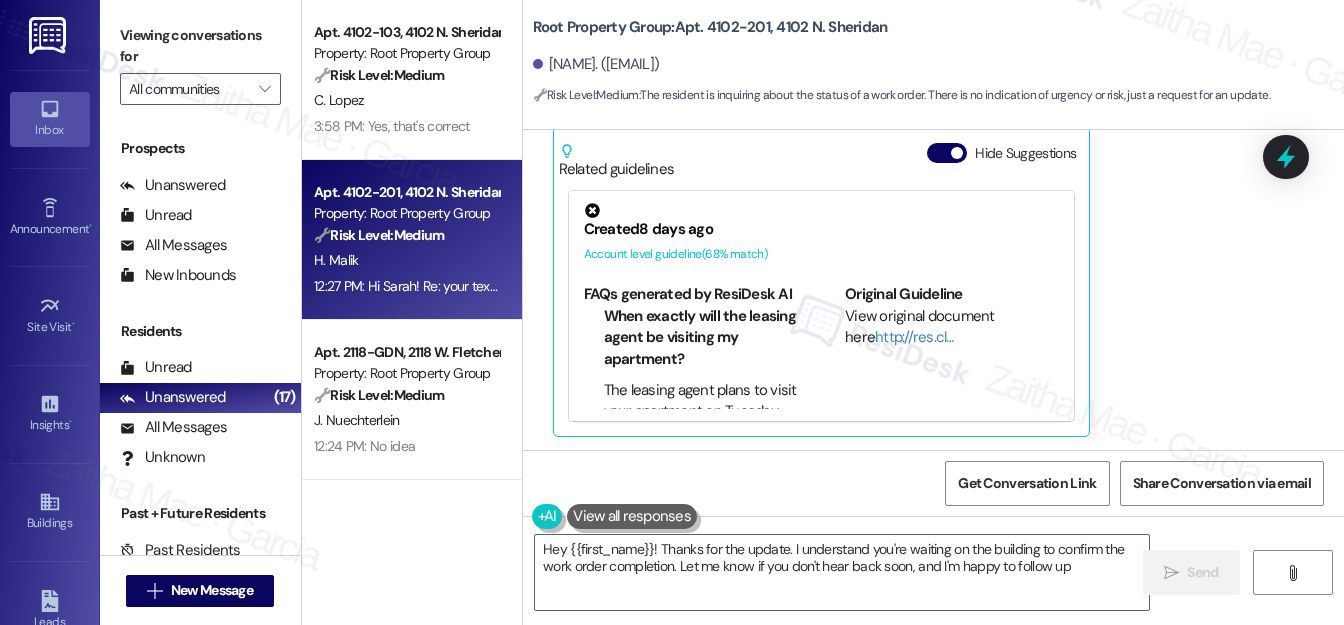 type on "Hey {{first_name}}! Thanks for the update. I understand you're waiting on the building to confirm the work order completion. Let me know if you don't hear back soon, and I'm happy to follow up!" 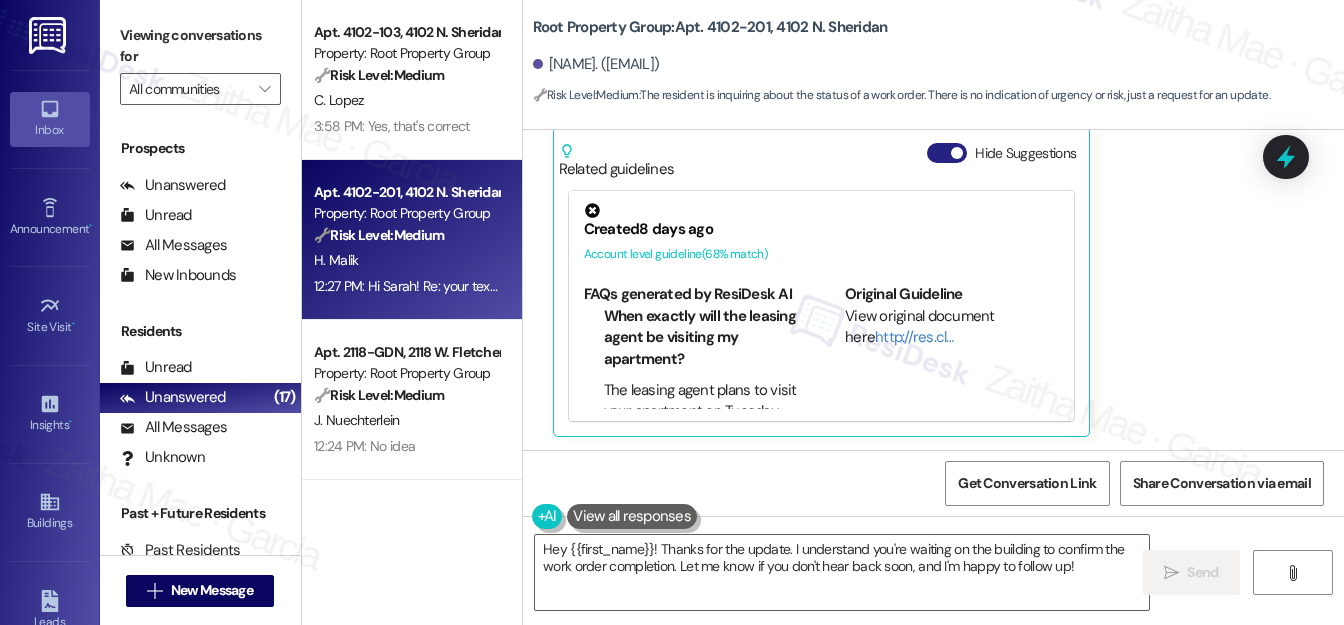 click on "Hide Suggestions" at bounding box center (947, 153) 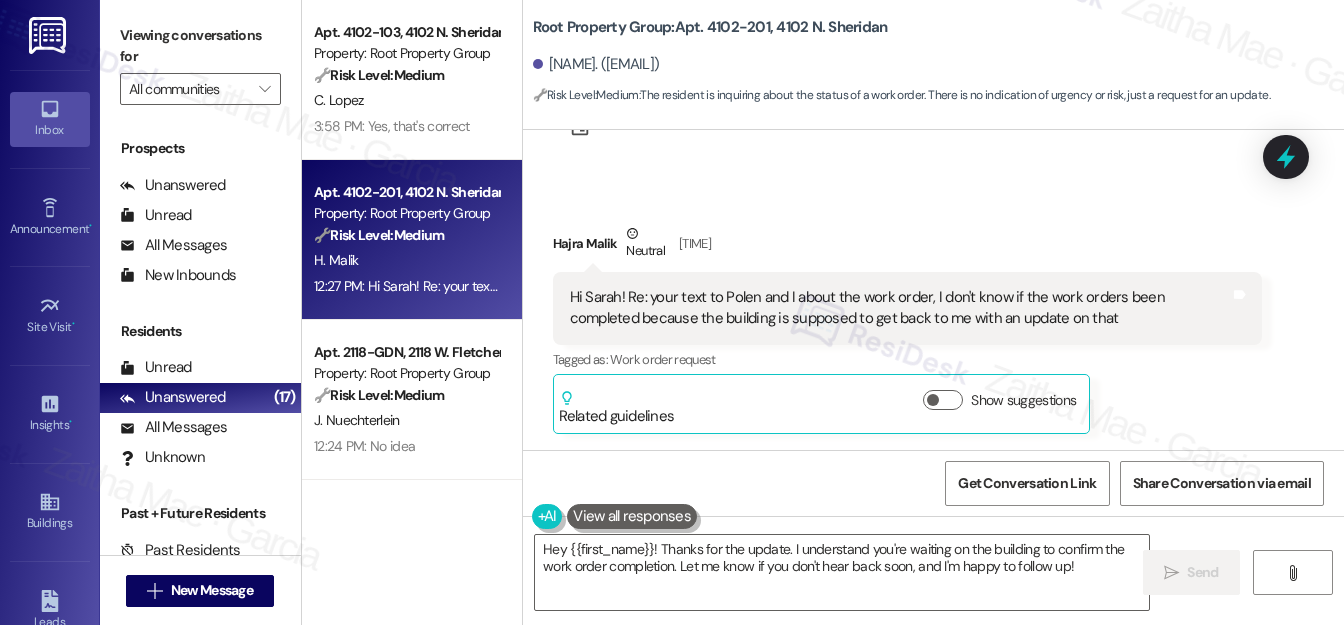 scroll, scrollTop: 84, scrollLeft: 0, axis: vertical 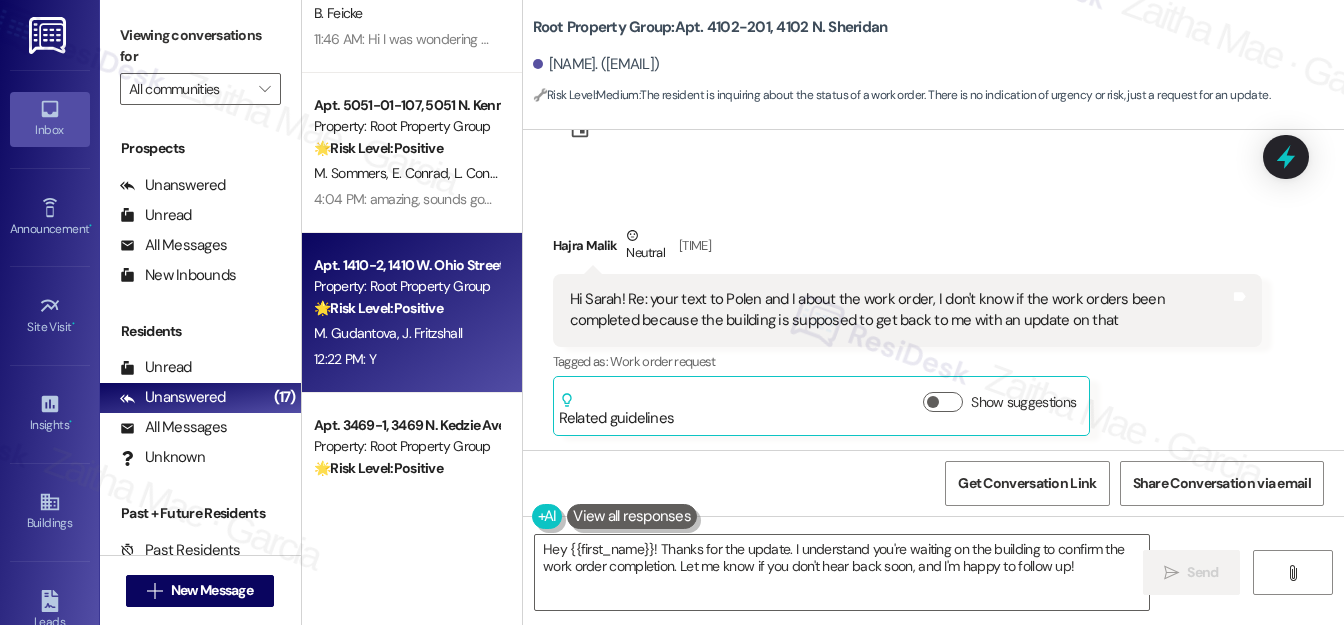 click on "12:22 PM: Y 12:22 PM: Y" at bounding box center [406, 359] 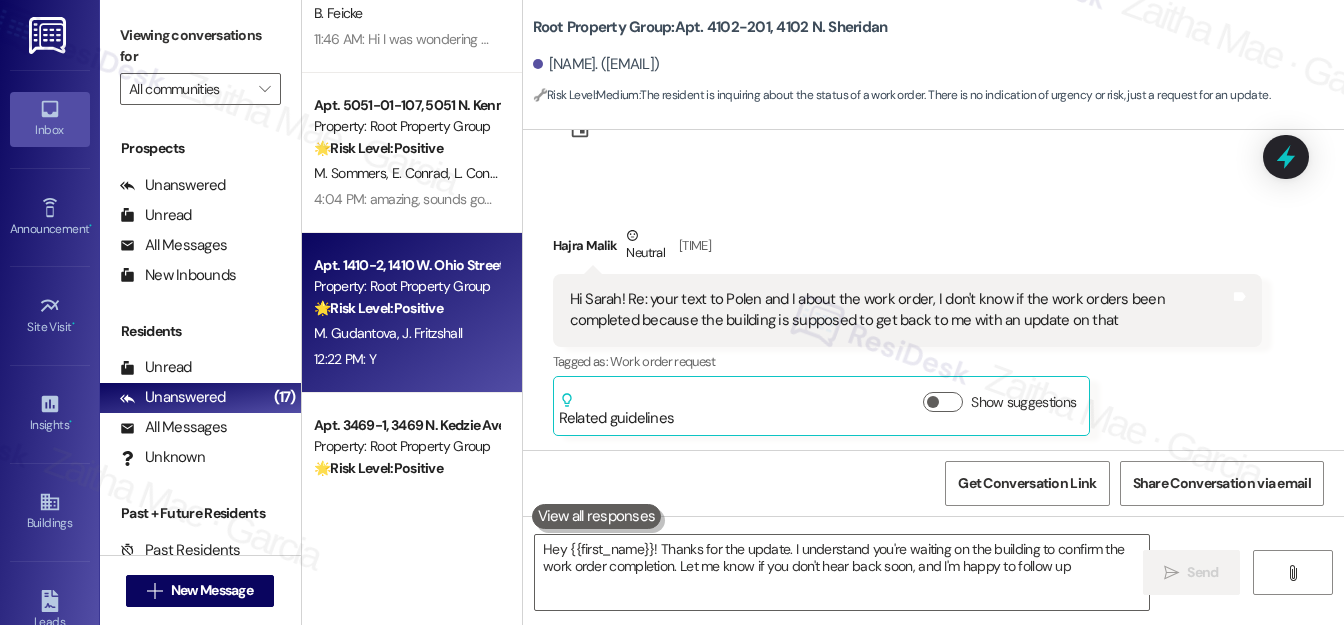 type on "Hey {{first_name}}! Thanks for the update. I understand you're waiting on the building to confirm the work order completion. Let me know if you don't hear back soon, and I'm happy to follow up!" 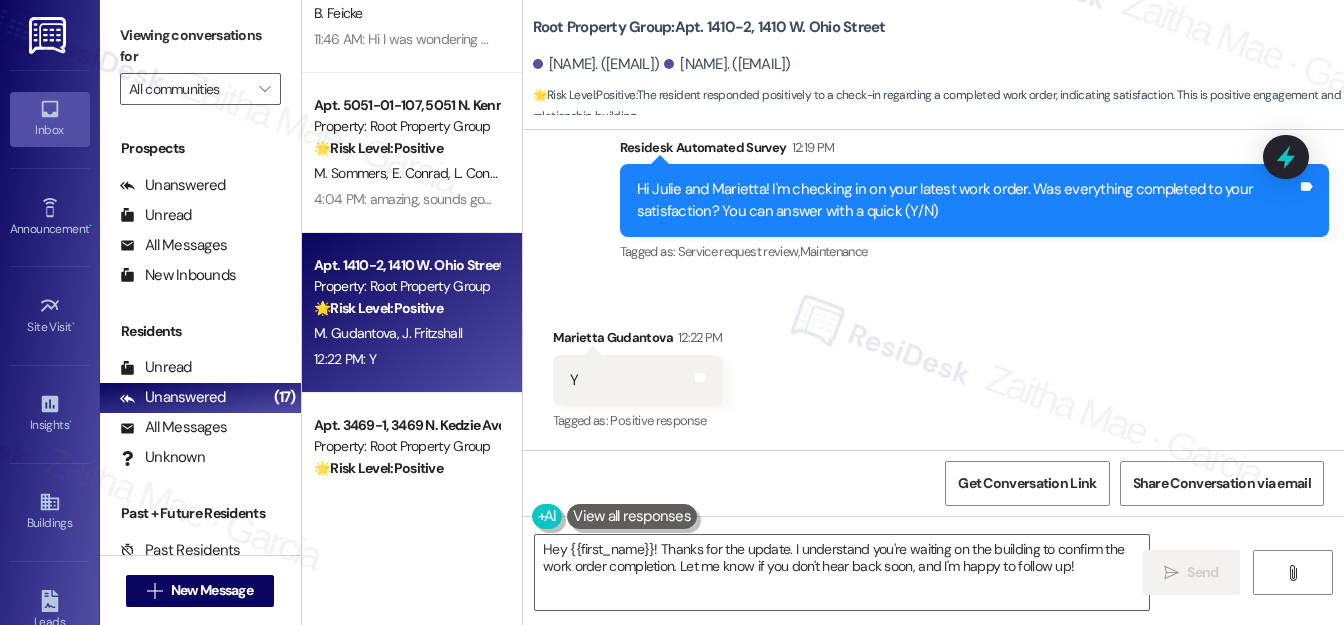 scroll, scrollTop: 666, scrollLeft: 0, axis: vertical 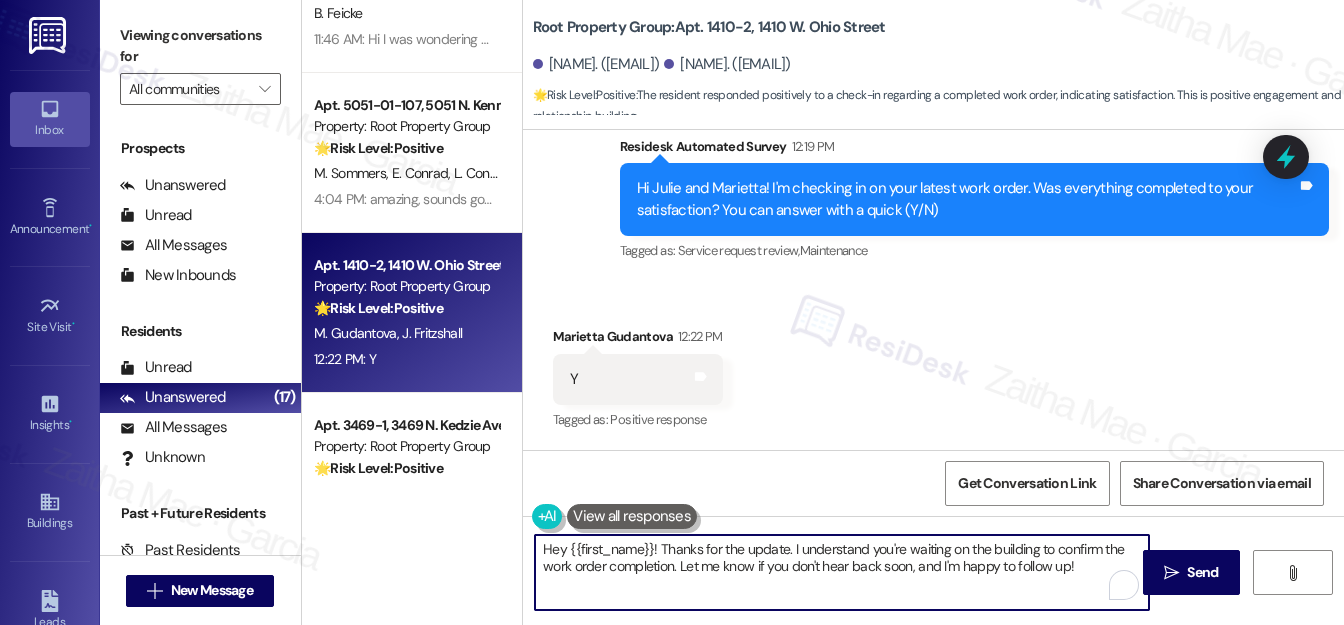 drag, startPoint x: 541, startPoint y: 546, endPoint x: 1074, endPoint y: 570, distance: 533.54004 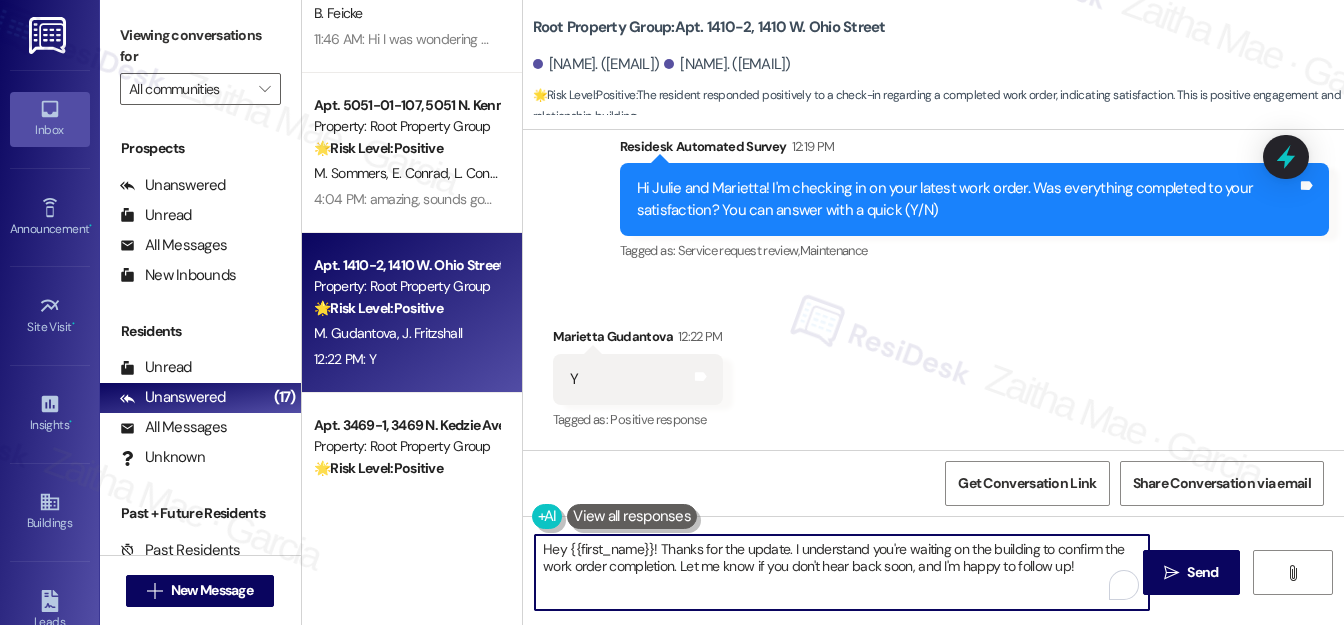 click on "Hey {{first_name}}! Thanks for the update. I understand you're waiting on the building to confirm the work order completion. Let me know if you don't hear back soon, and I'm happy to follow up!" at bounding box center [842, 572] 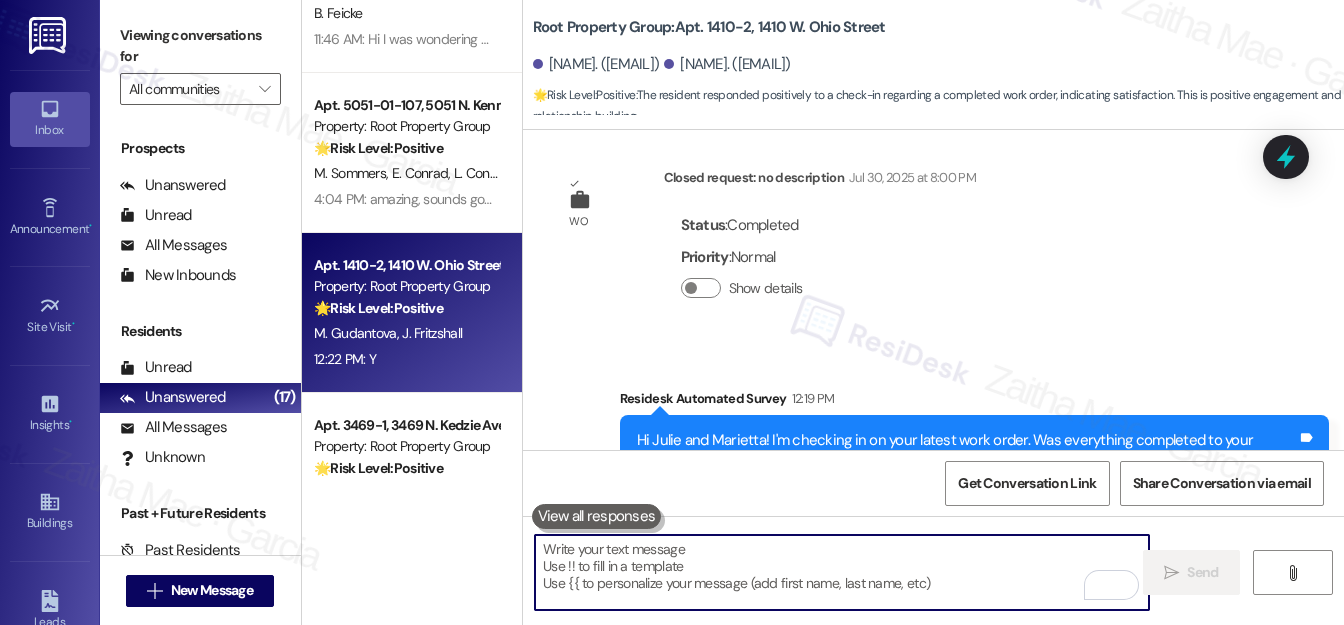 scroll, scrollTop: 393, scrollLeft: 0, axis: vertical 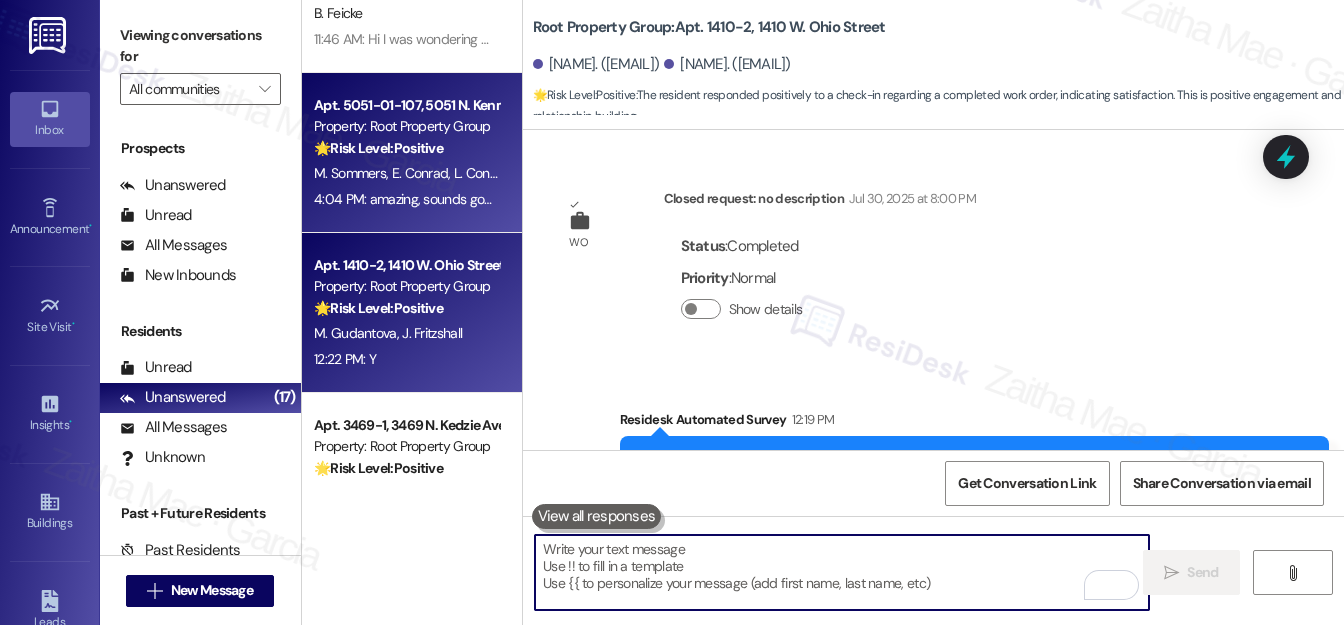 type 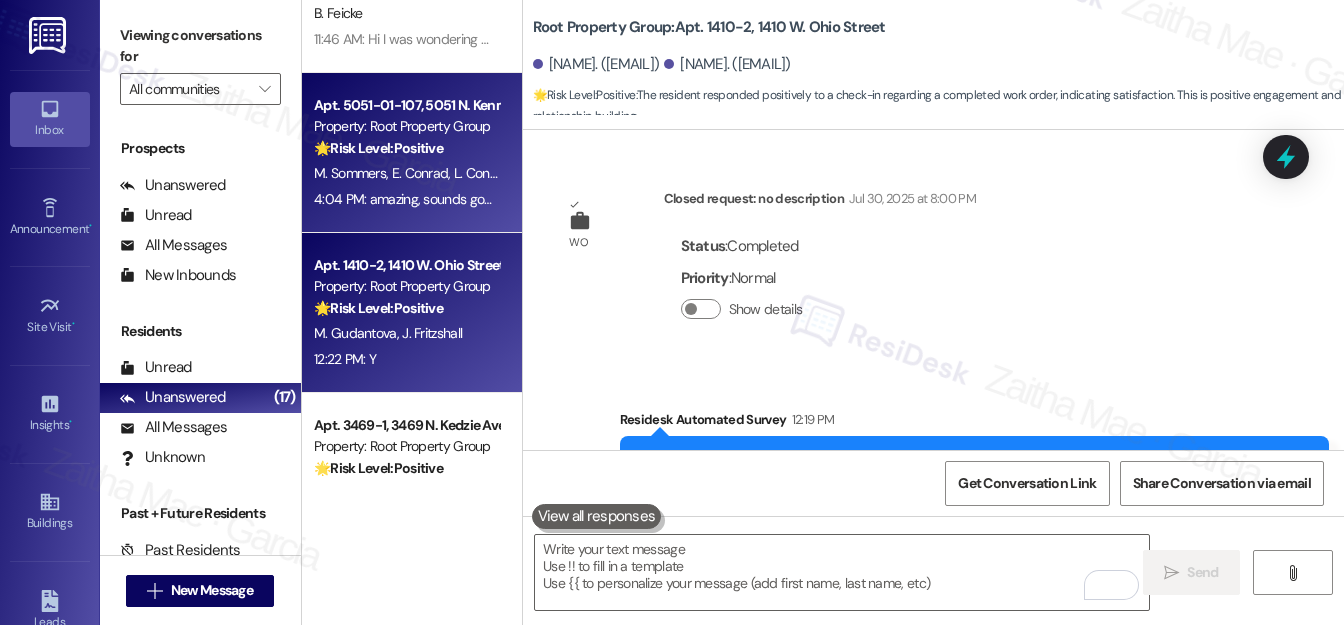 click on "M. Sommers E. Conrad L. Conard" at bounding box center (406, 173) 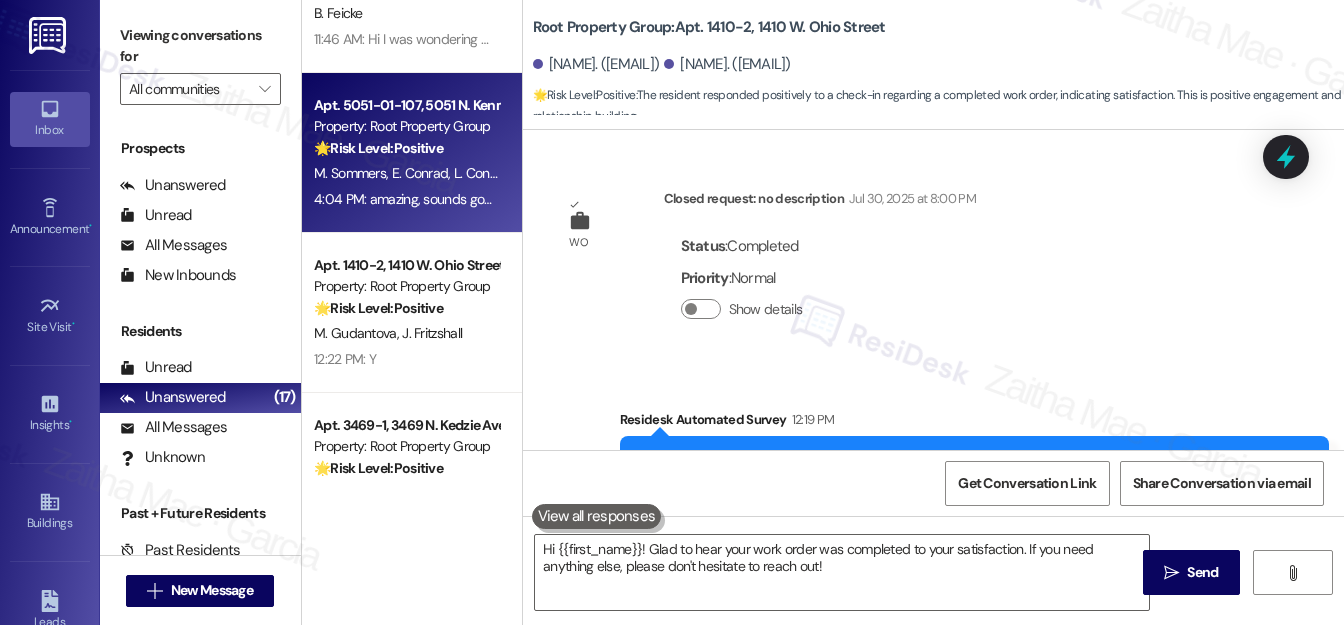type on "Fetching suggested responses. Please feel free to read through the conversation in the meantime." 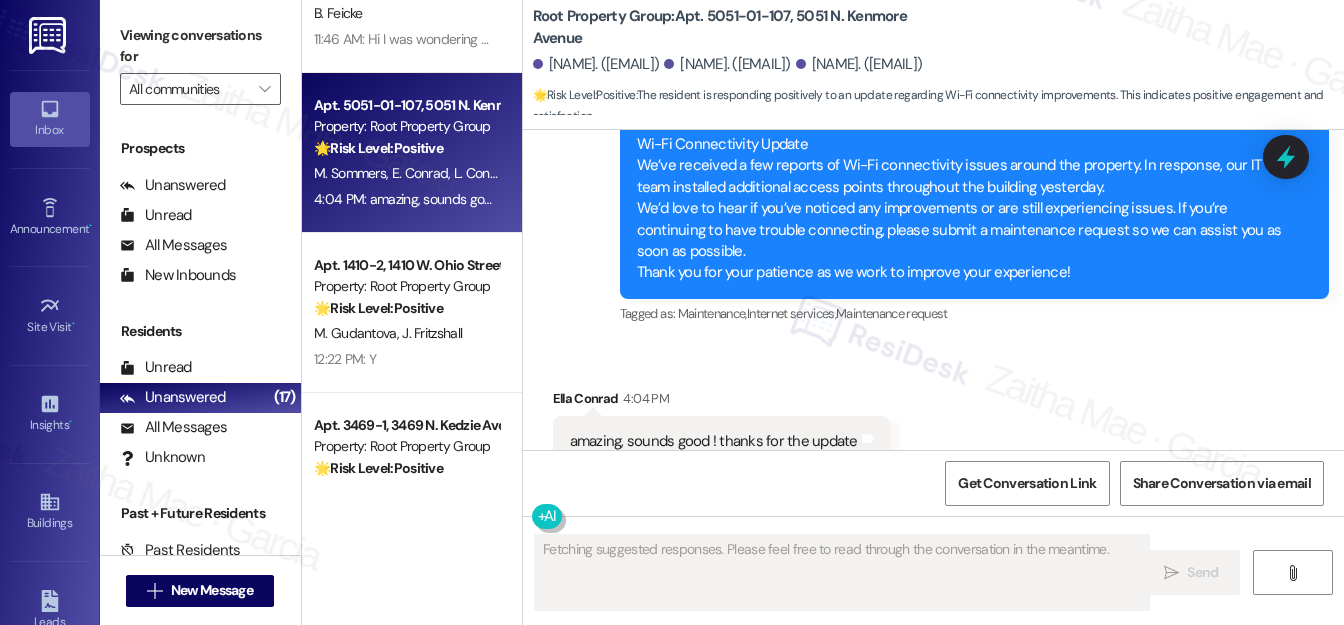 scroll, scrollTop: 1120, scrollLeft: 0, axis: vertical 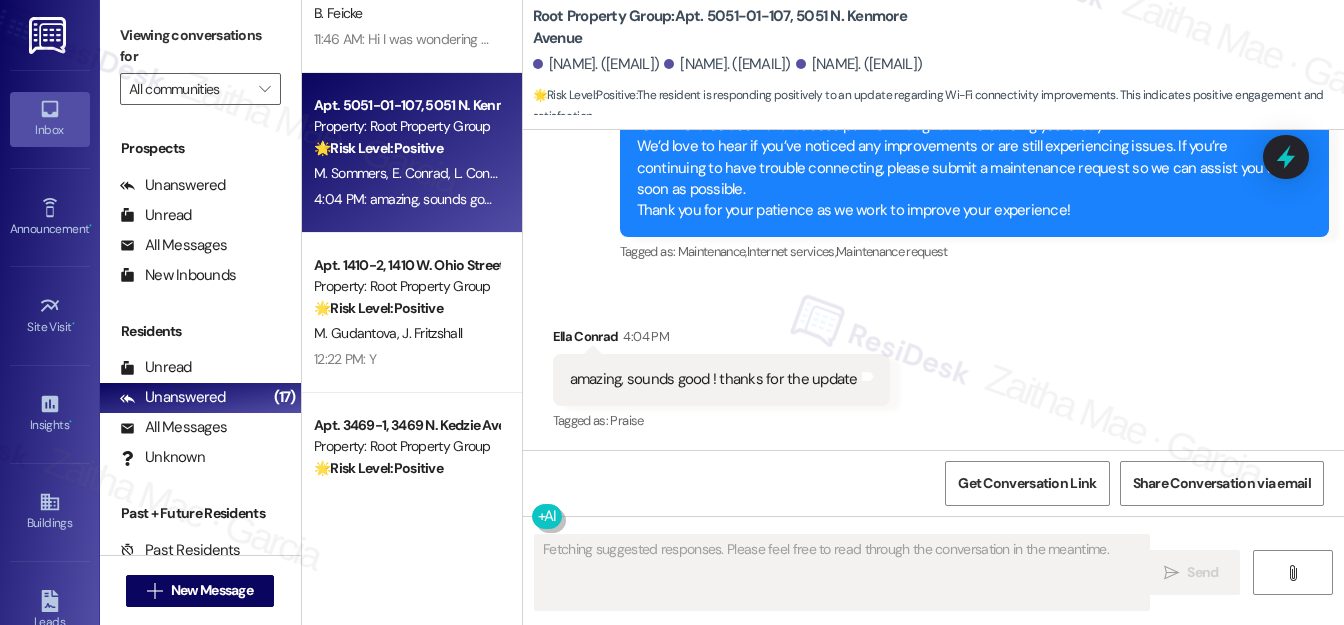 type 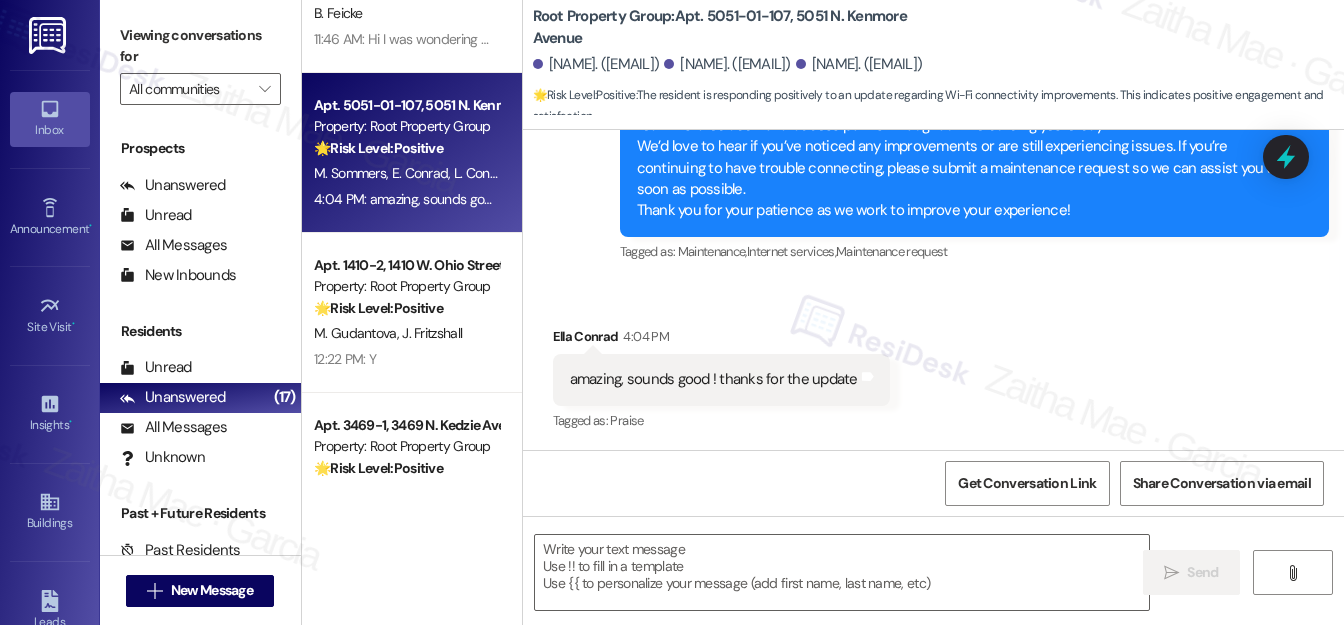 scroll, scrollTop: 1120, scrollLeft: 0, axis: vertical 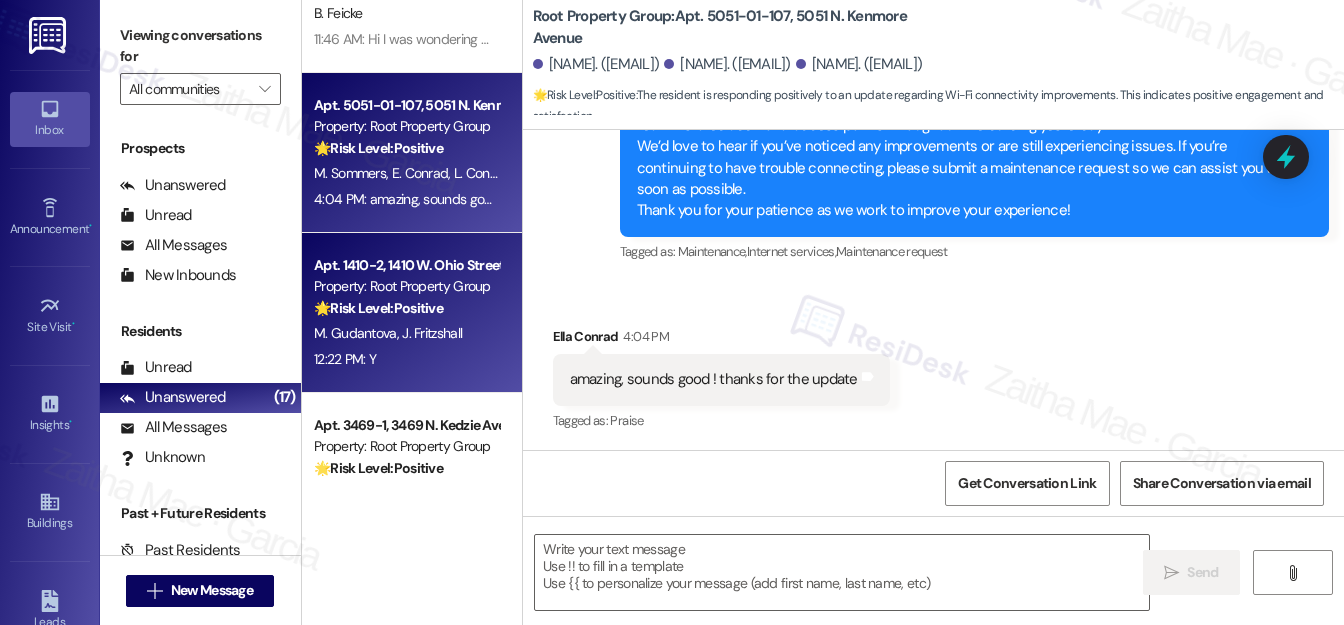 click on "12:22 PM: Y 12:22 PM: Y" at bounding box center [406, 359] 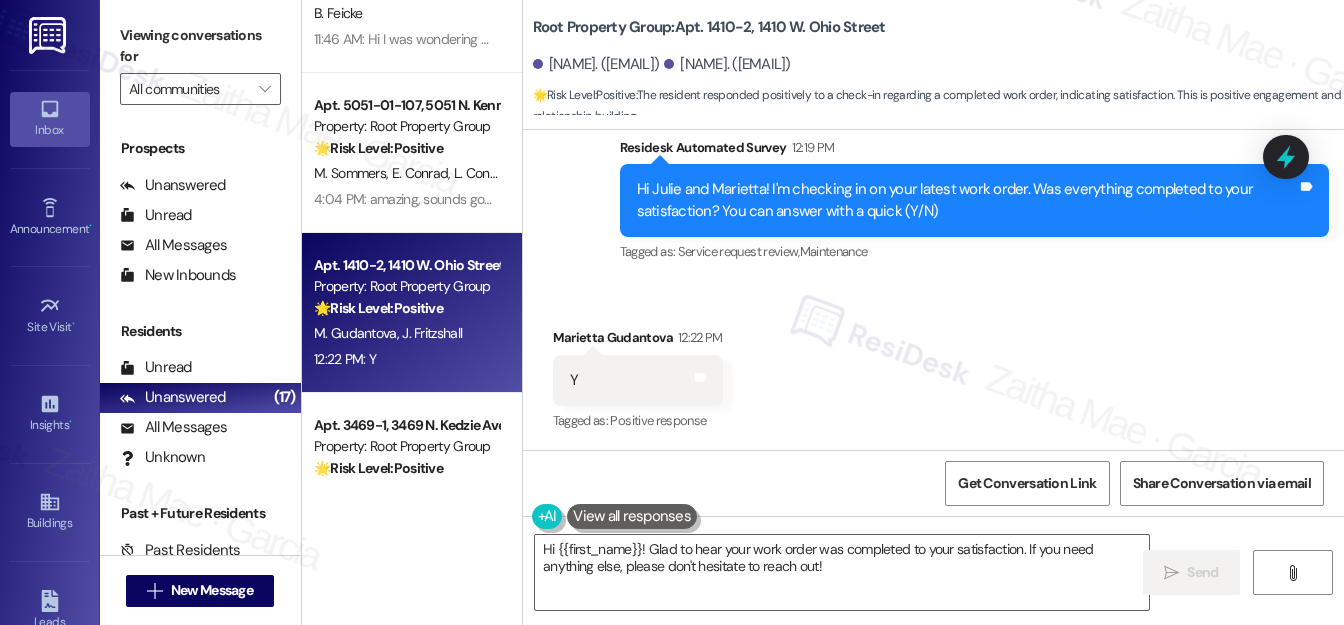 scroll, scrollTop: 666, scrollLeft: 0, axis: vertical 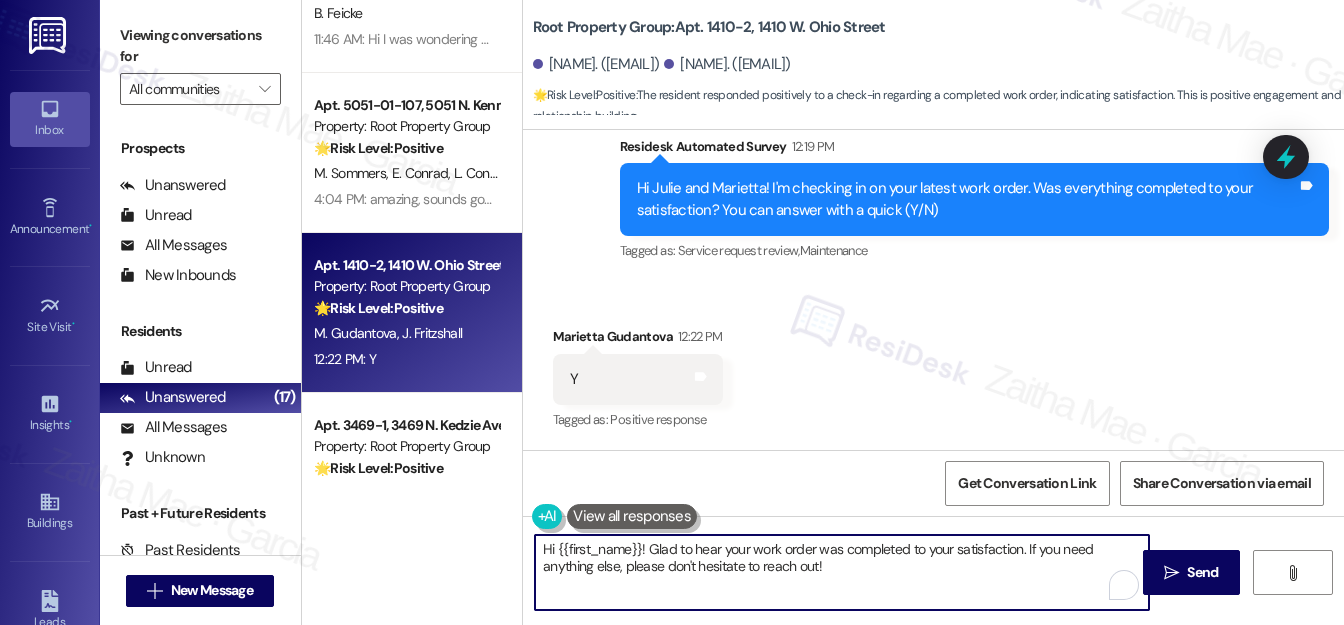 drag, startPoint x: 638, startPoint y: 550, endPoint x: 538, endPoint y: 547, distance: 100.04499 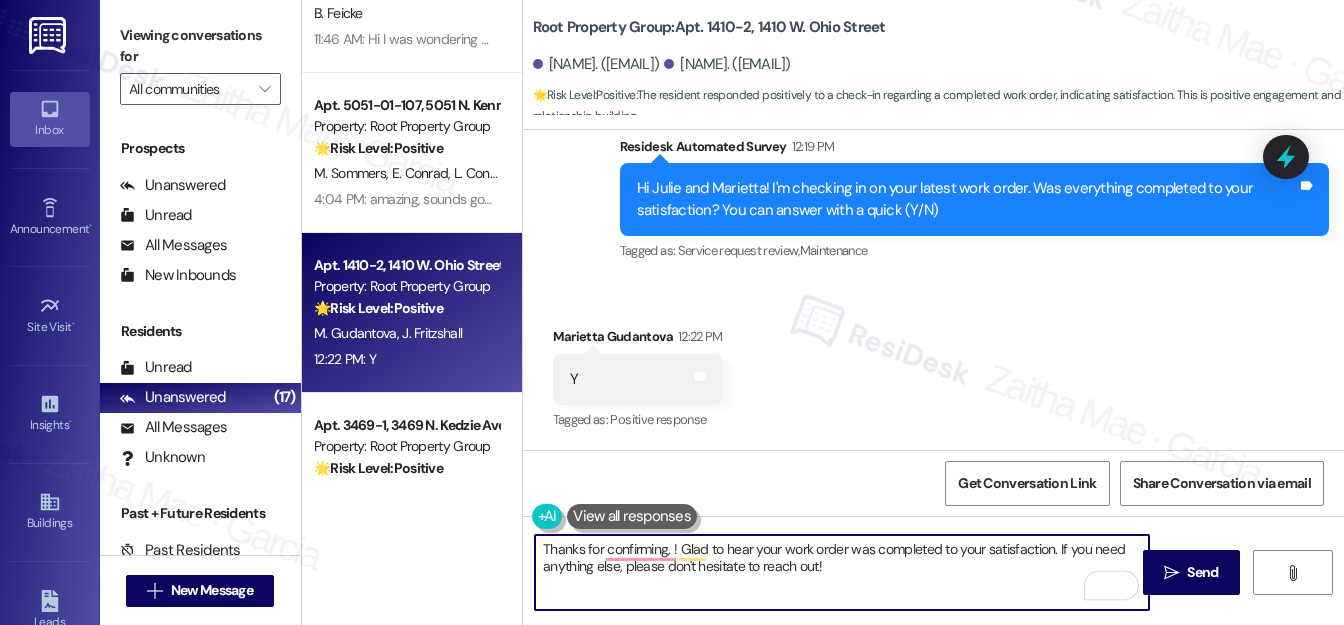 click on "Marietta Gudantova 12:22 PM" at bounding box center (638, 340) 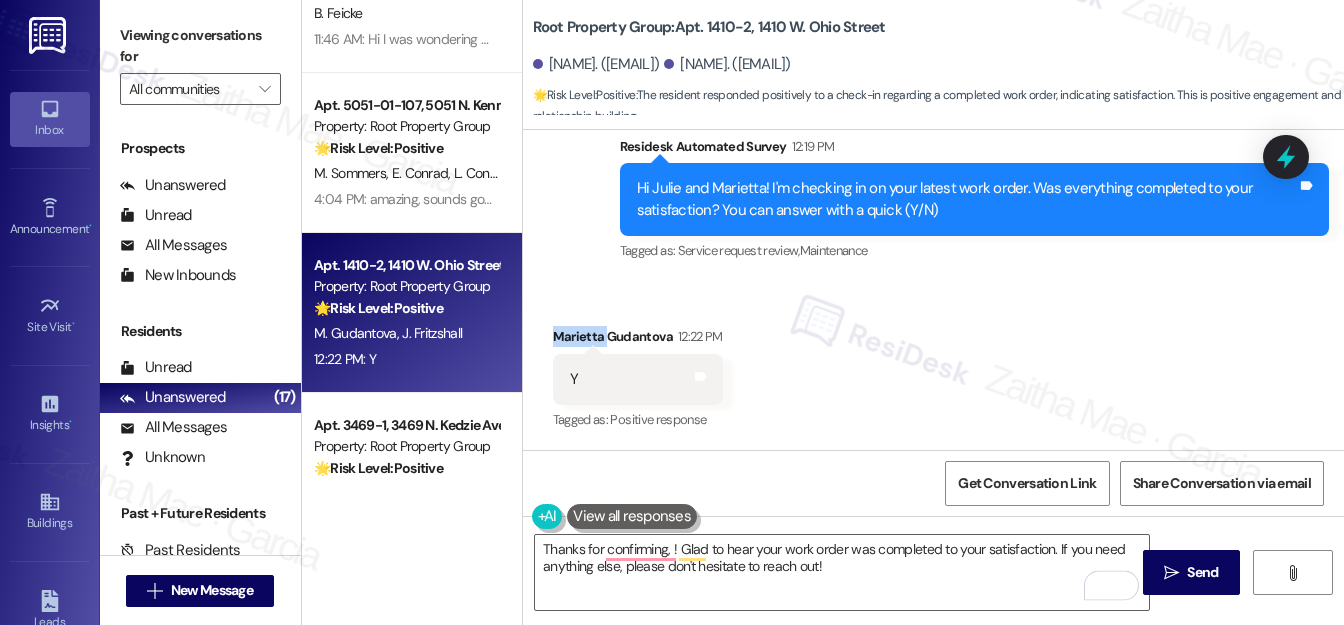 click on "Marietta Gudantova 12:22 PM" at bounding box center [638, 340] 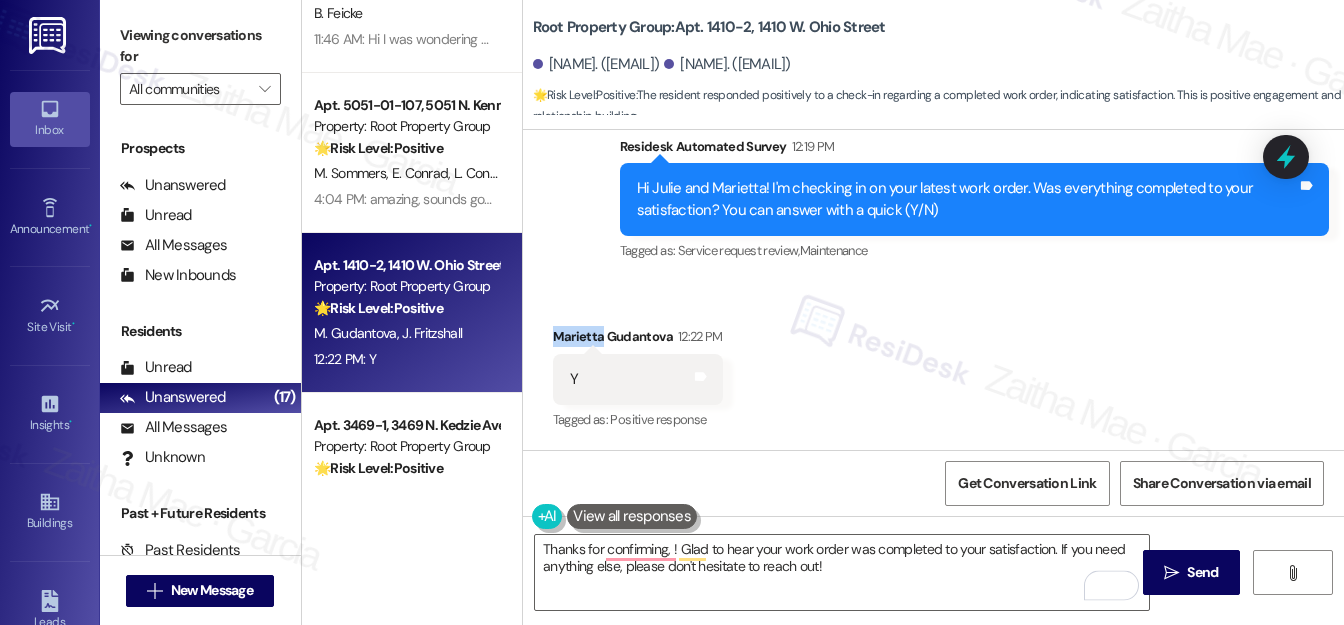 copy on "Marietta" 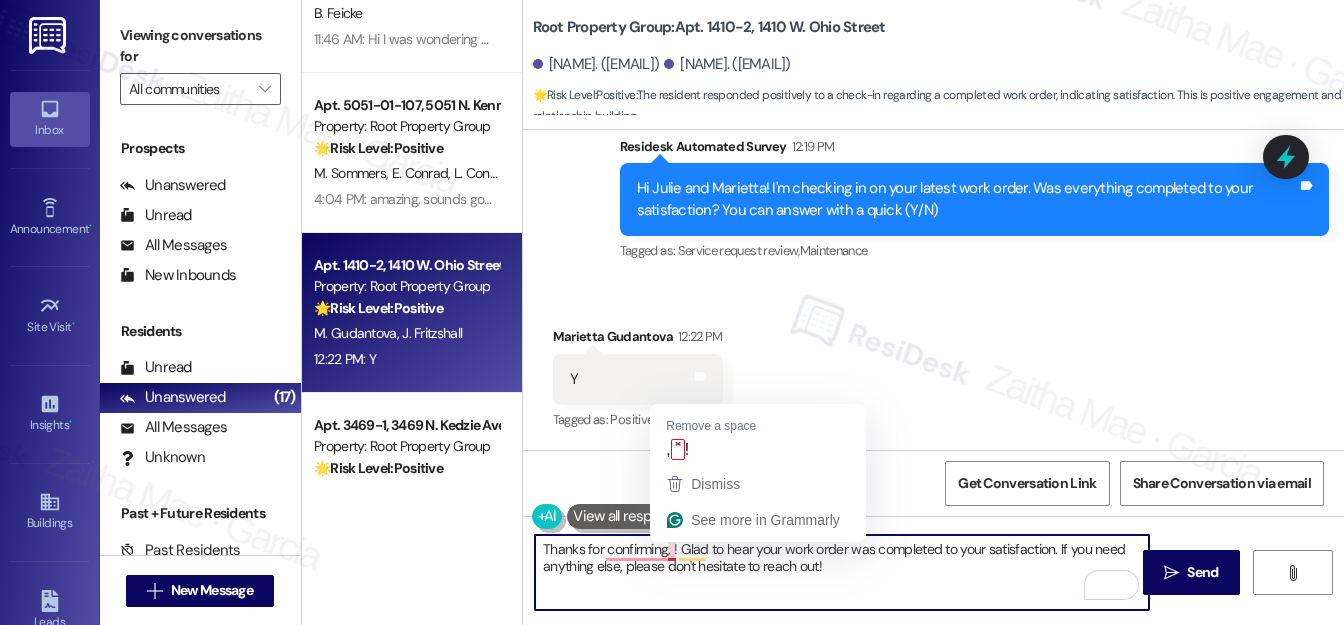 click on "Thanks for confirming, ! Glad to hear your work order was completed to your satisfaction. If you need anything else, please don't hesitate to reach out!" at bounding box center [842, 572] 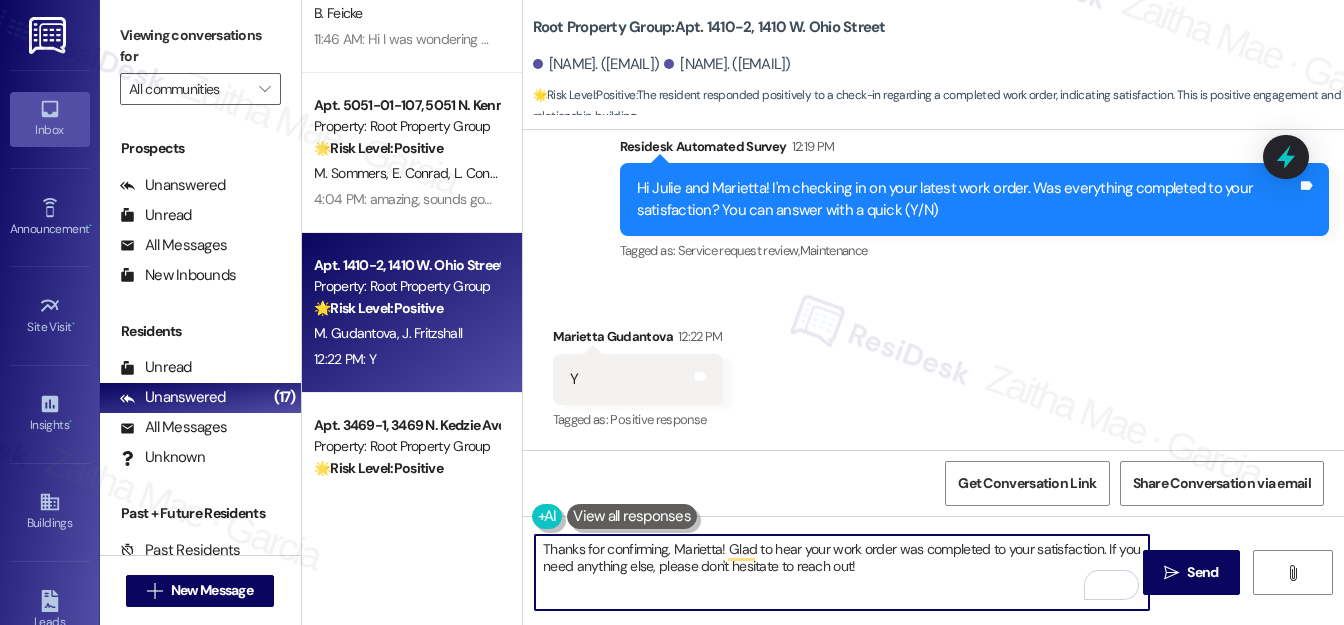 click on "Thanks for confirming, Marietta! Glad to hear your work order was completed to your satisfaction. If you need anything else, please don't hesitate to reach out!" at bounding box center [842, 572] 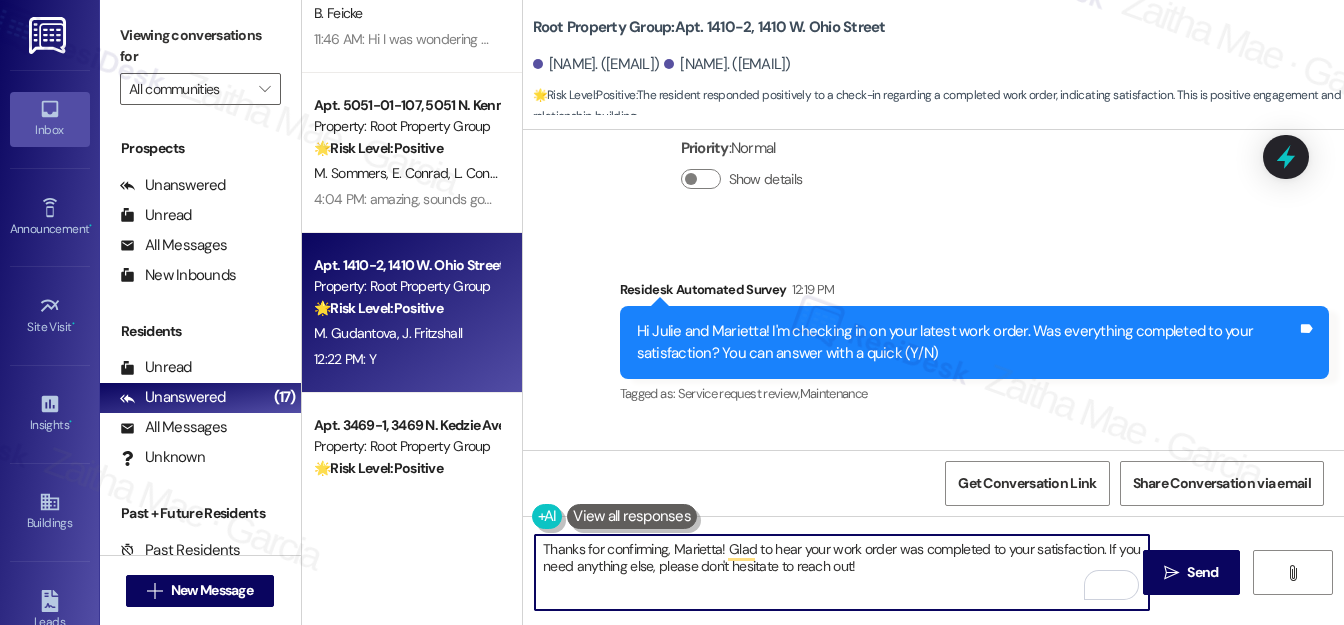 scroll, scrollTop: 545, scrollLeft: 0, axis: vertical 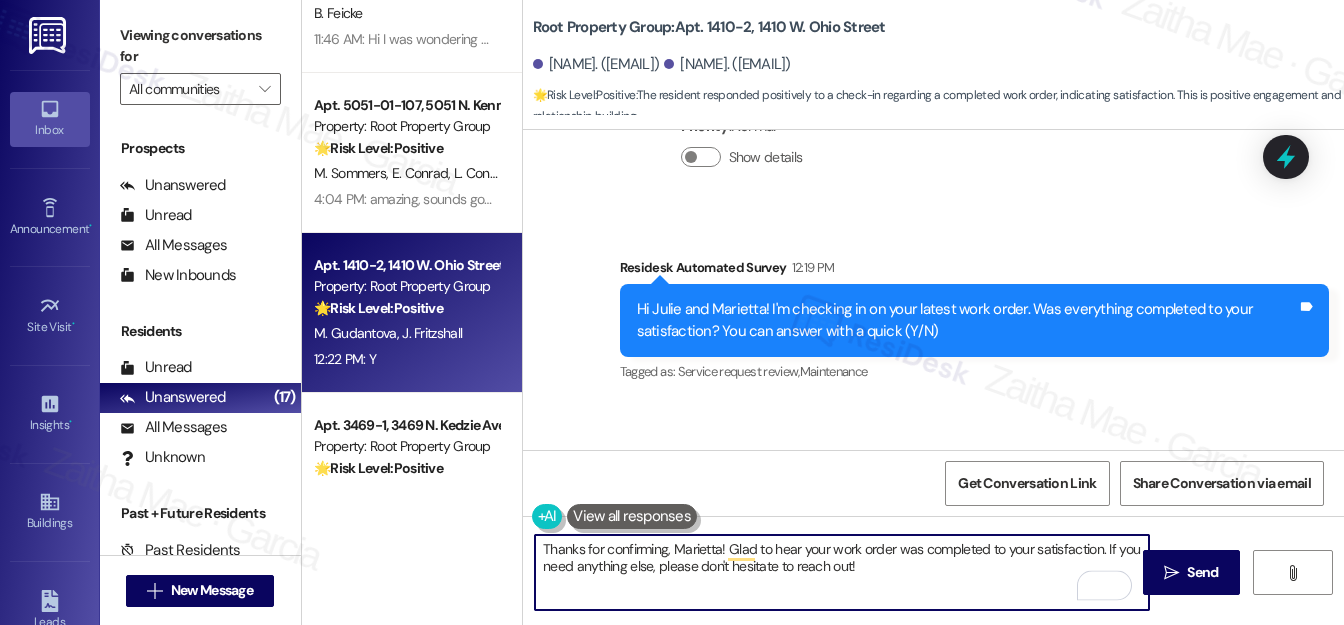 paste on "We truly value your opinion and would appreciate your honest feedback. Has {{property}} been meeting your expectations?" 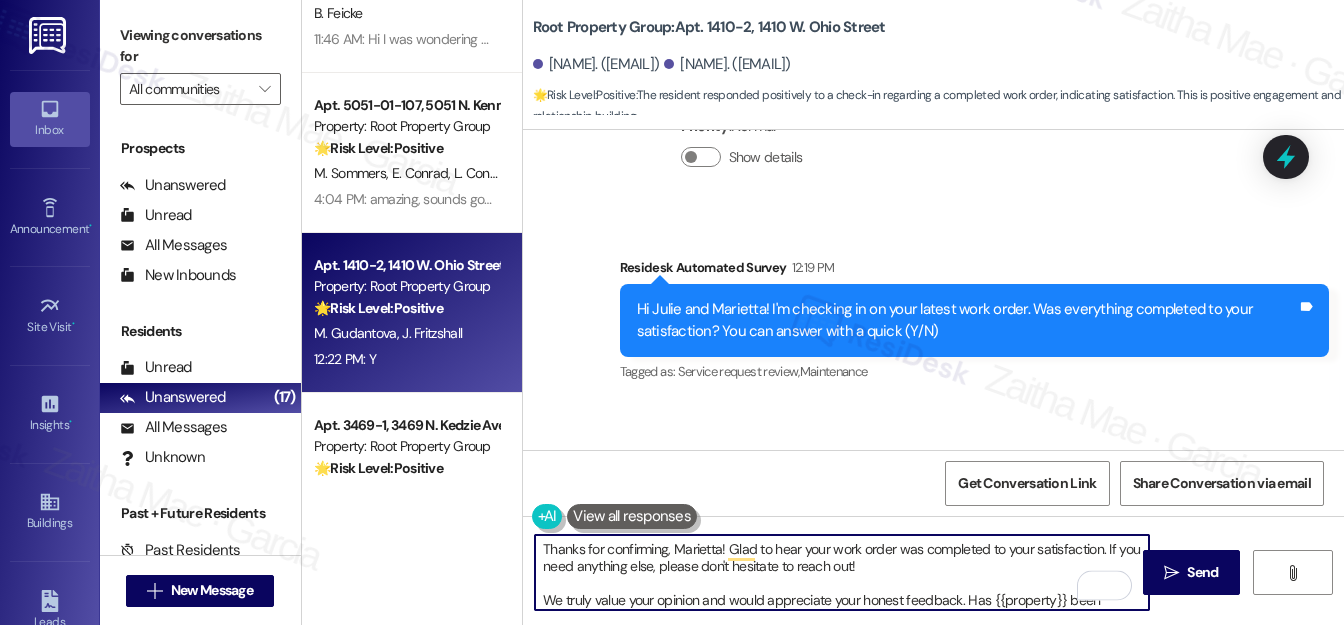scroll, scrollTop: 16, scrollLeft: 0, axis: vertical 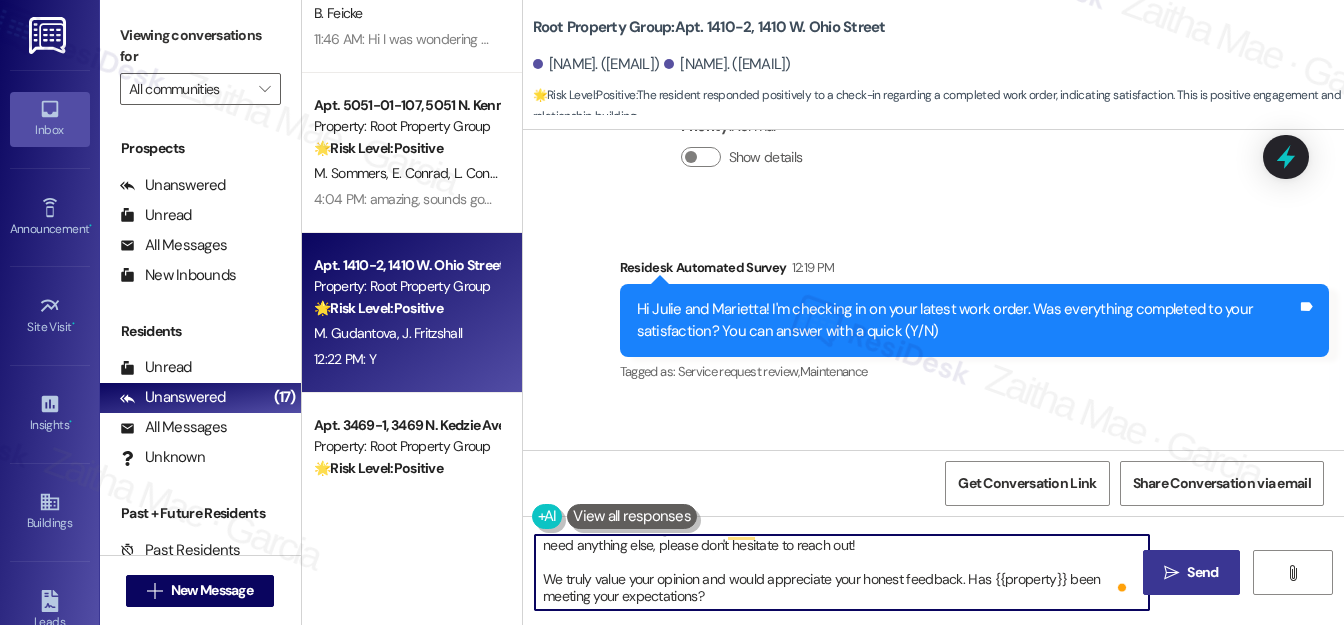 type on "Thanks for confirming, Marietta! Glad to hear your work order was completed to your satisfaction. If you need anything else, please don't hesitate to reach out!
We truly value your opinion and would appreciate your honest feedback. Has {{property}} been meeting your expectations?" 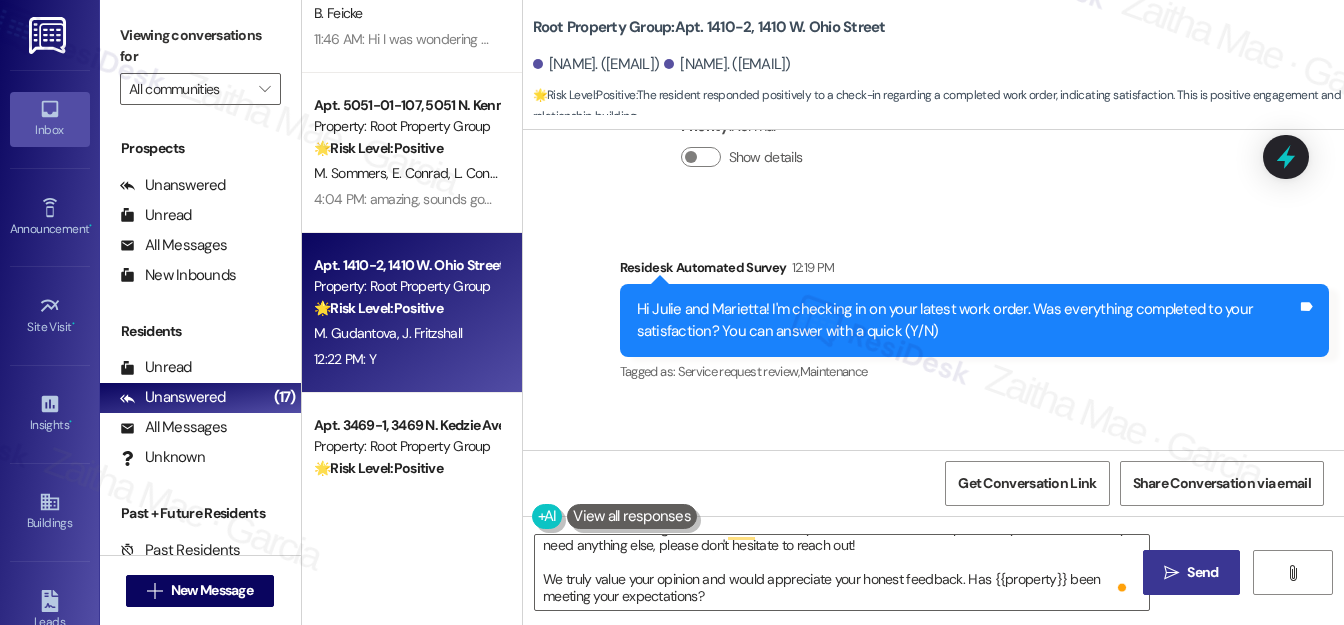 click on "Send" at bounding box center (1202, 572) 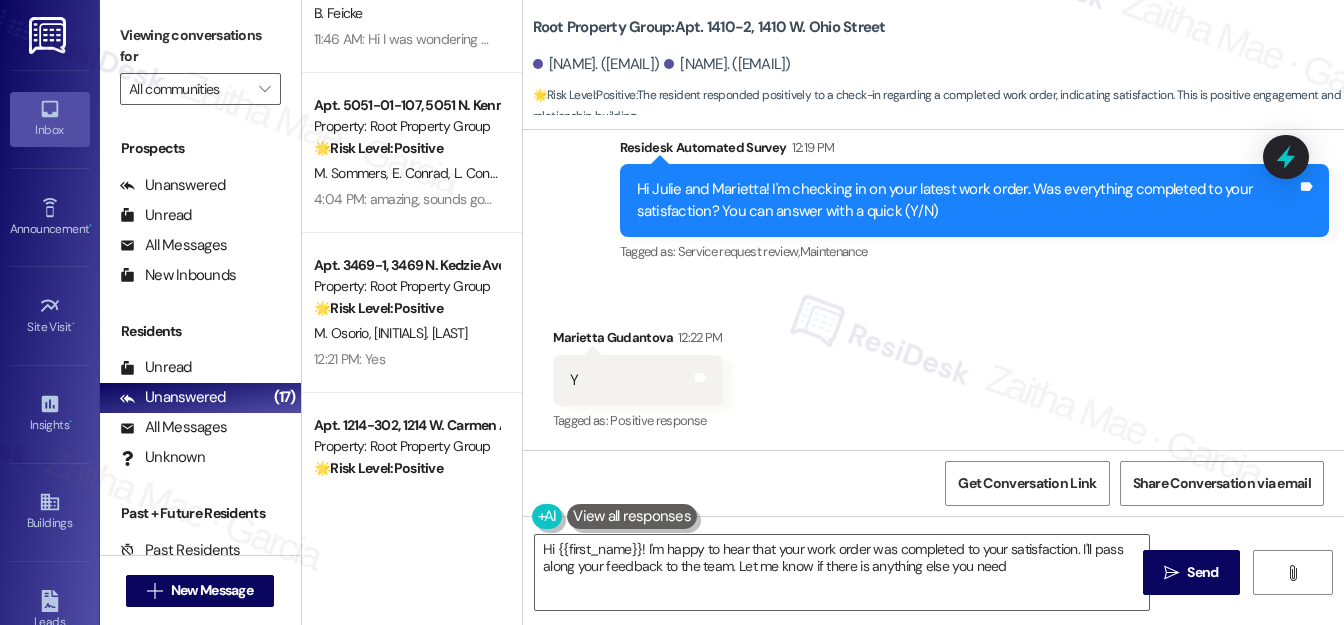 type on "Hi {{first_name}}! I'm happy to hear that your work order was completed to your satisfaction. I'll pass along your feedback to the team. Let me know if there is anything else you need!" 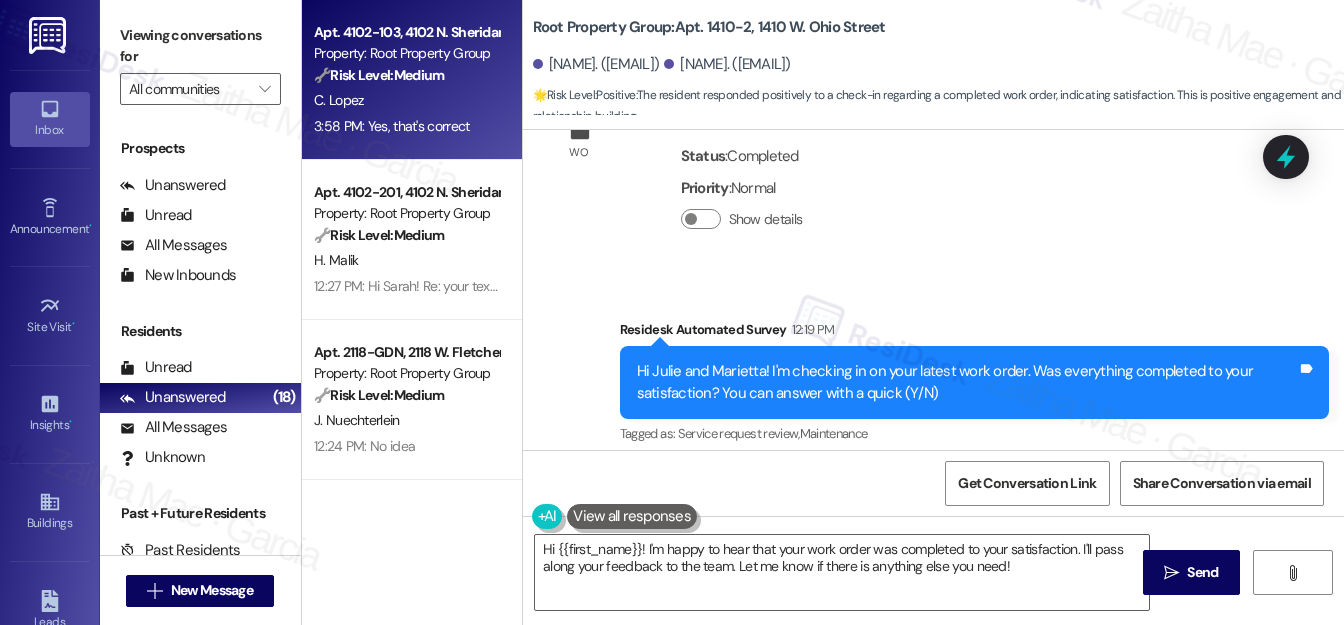 click on "C. Lopez" at bounding box center [406, 100] 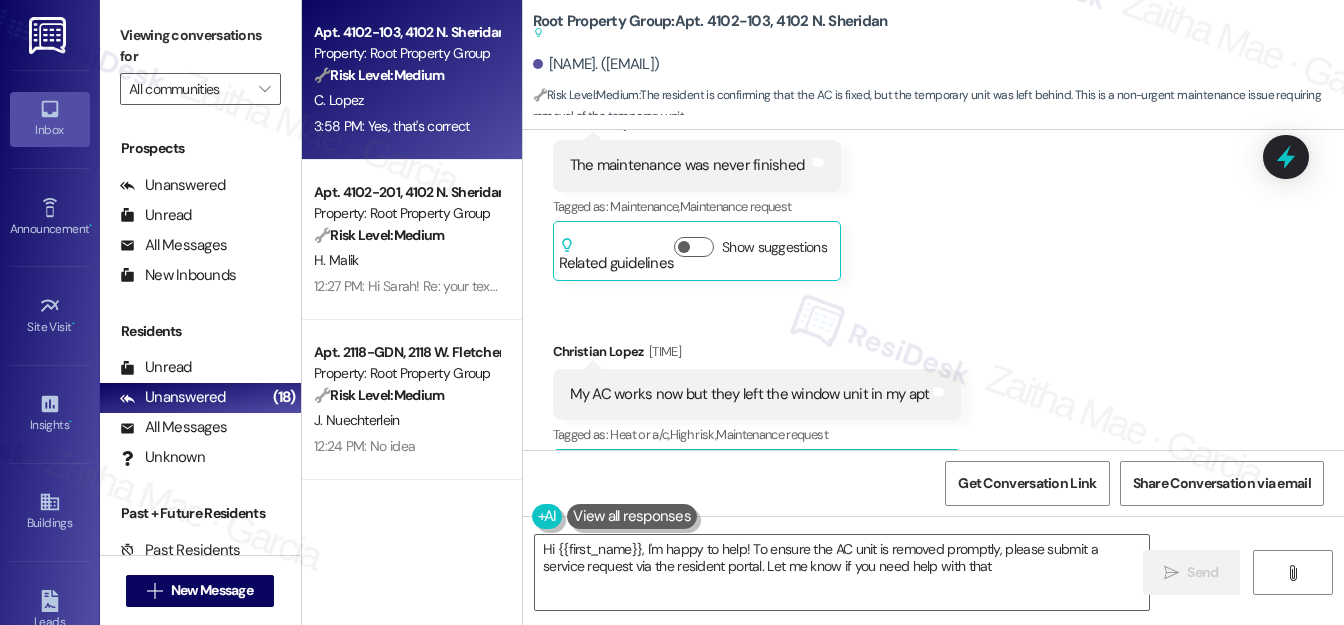 type on "Hi {{first_name}}, I'm happy to help! To ensure the AC unit is removed promptly, please submit a service request via the resident portal. Let me know if you need help with that!" 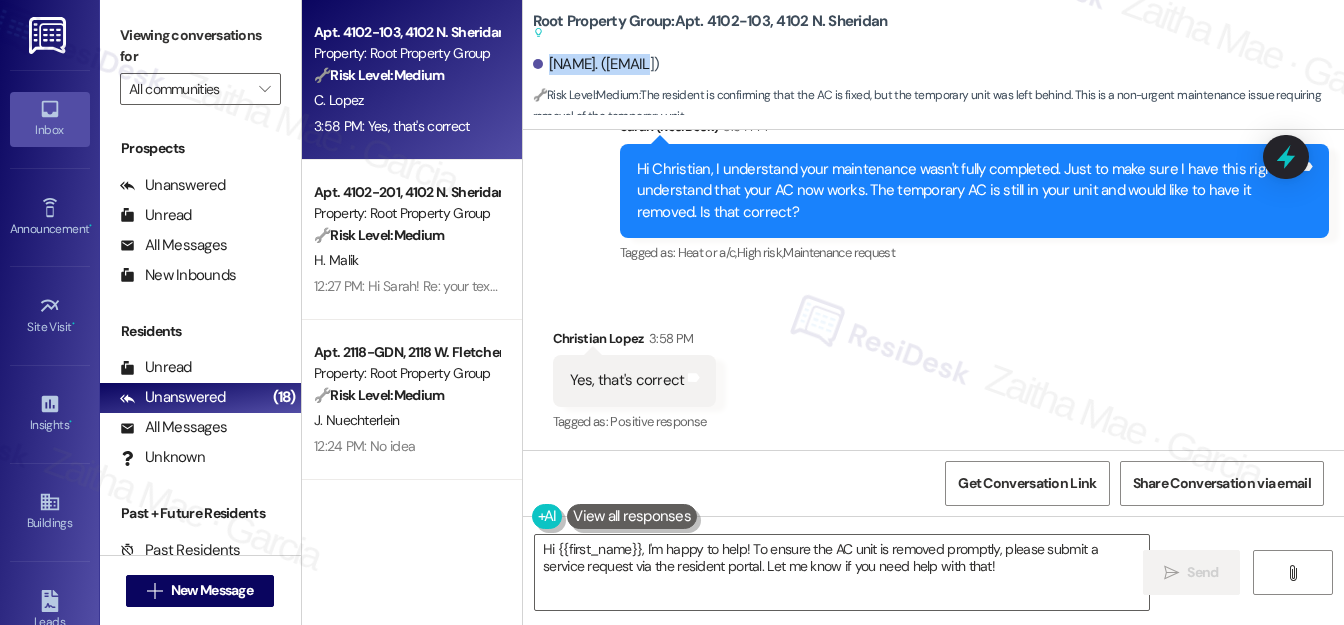 drag, startPoint x: 545, startPoint y: 61, endPoint x: 640, endPoint y: 55, distance: 95.189285 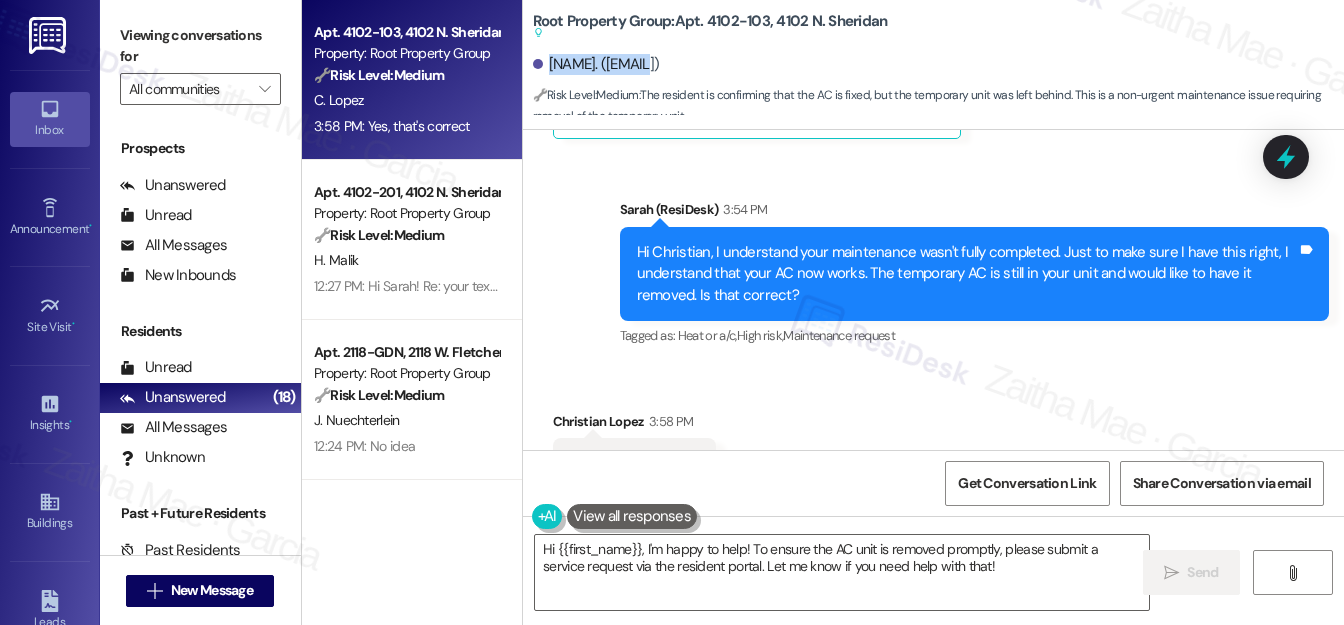 scroll, scrollTop: 1501, scrollLeft: 0, axis: vertical 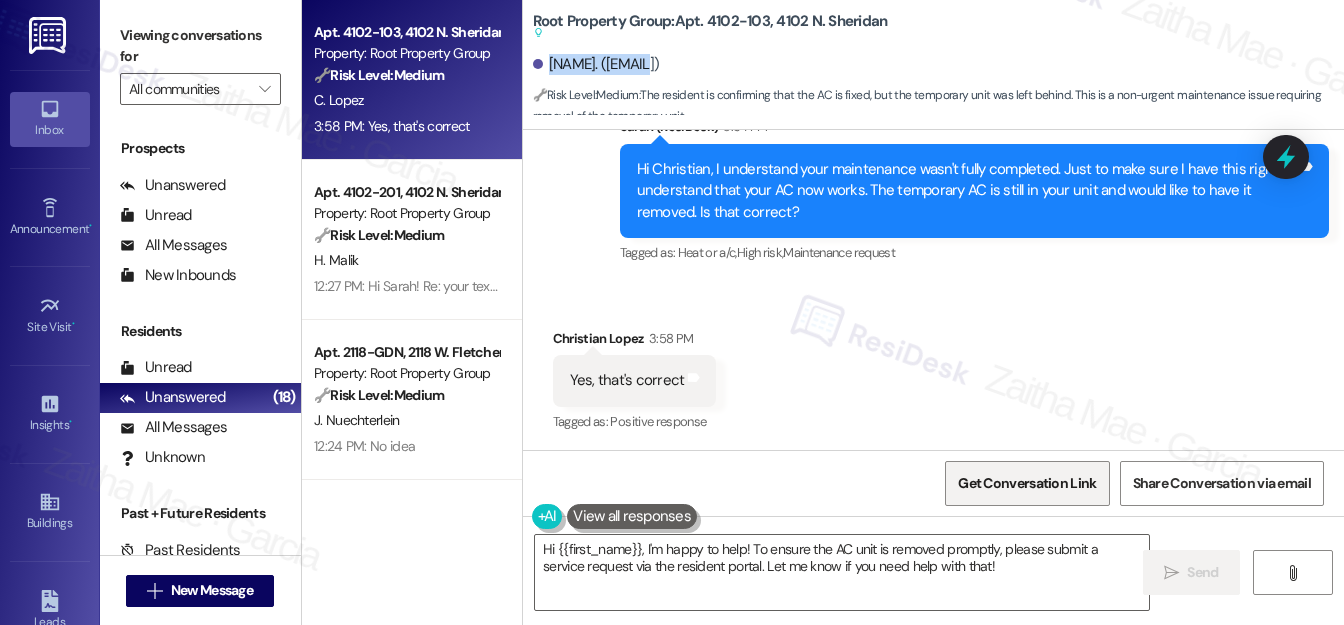 click on "Get Conversation Link" at bounding box center [1027, 483] 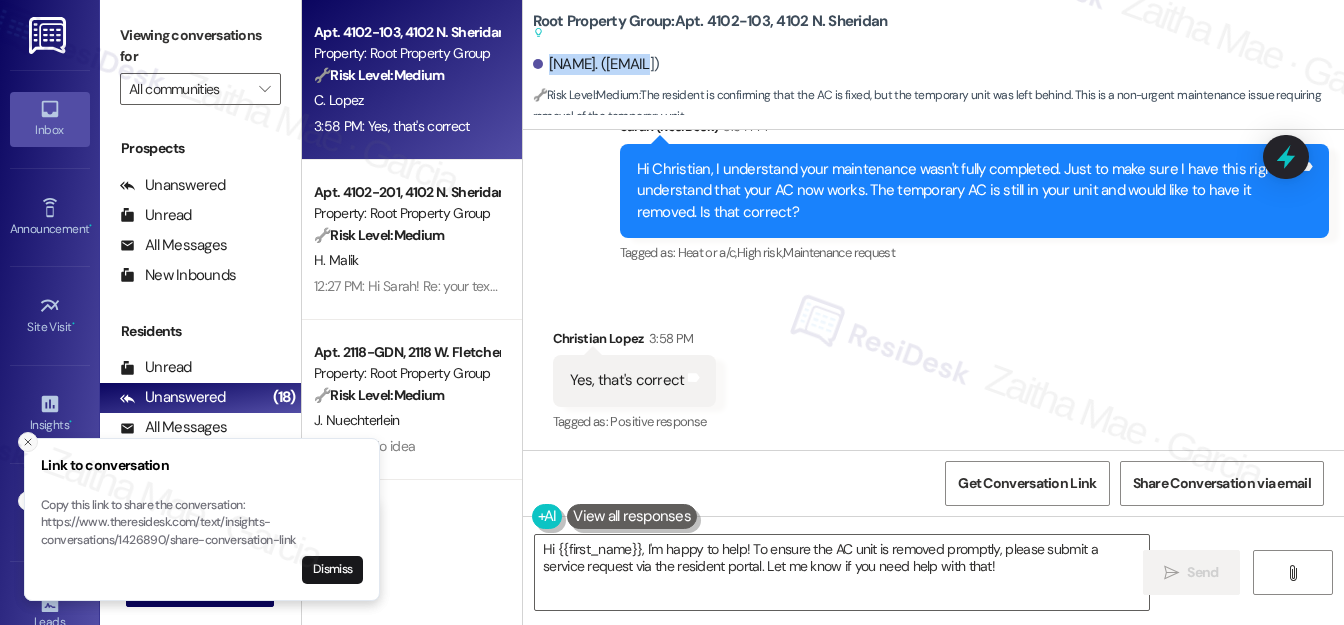 click 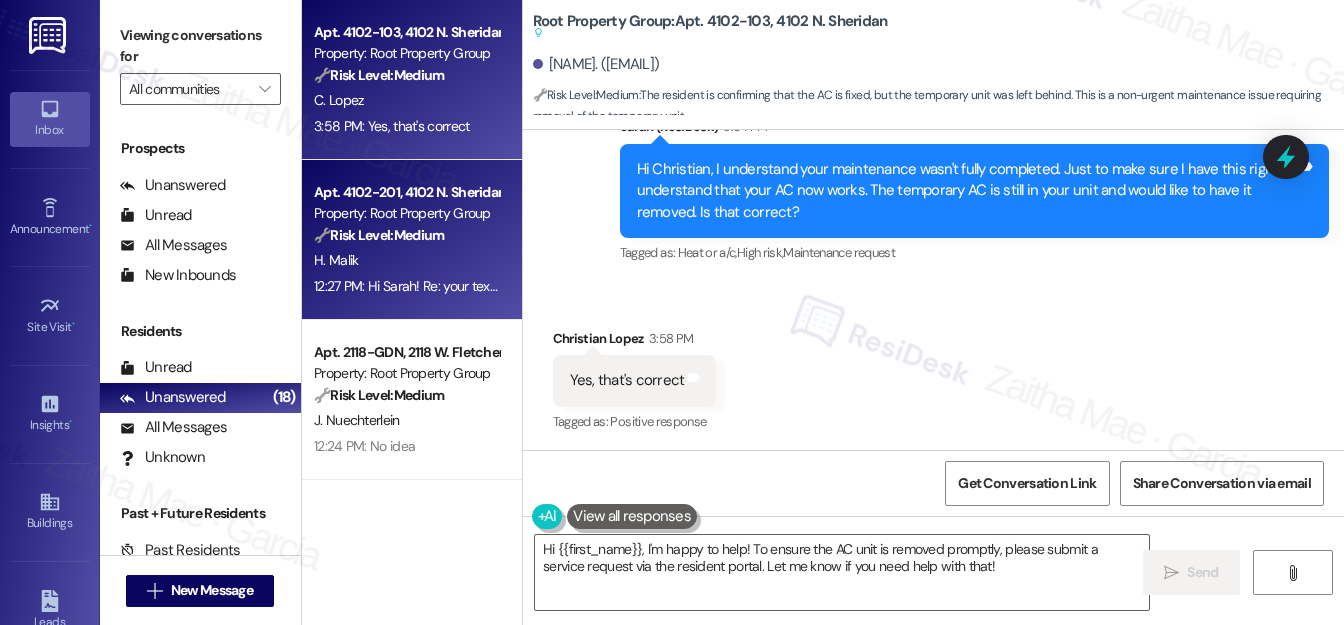 click on "H. Malik" at bounding box center (406, 260) 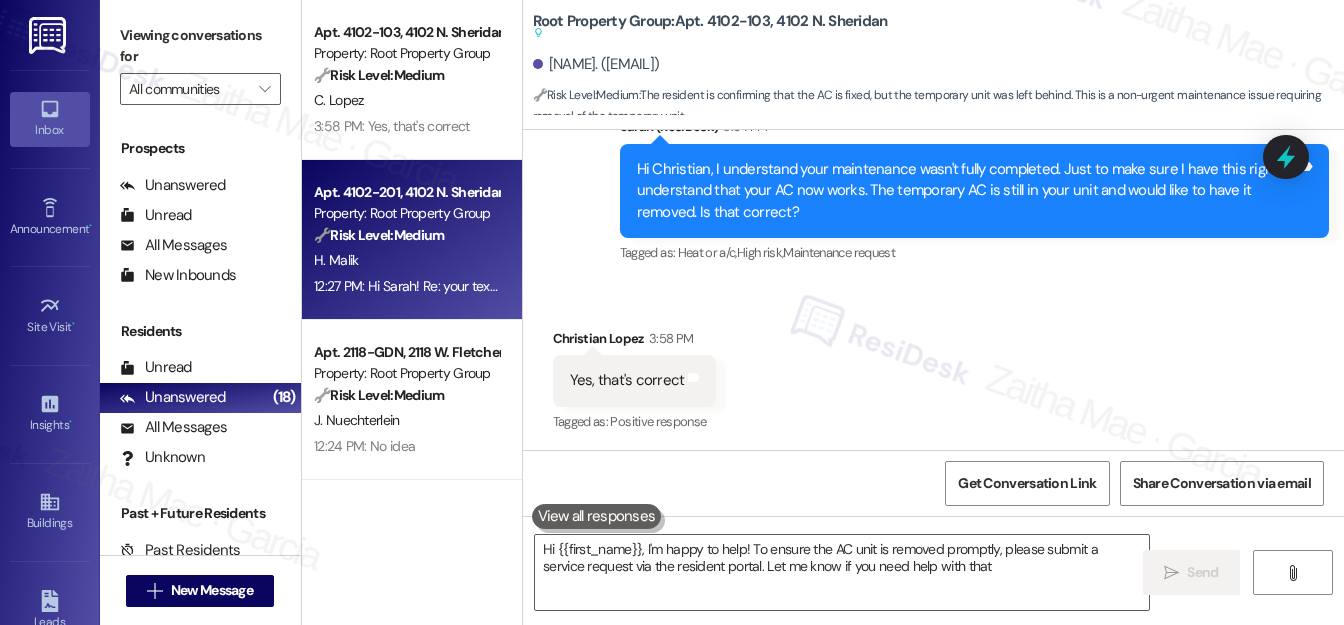 type on "Hi {{first_name}}, I'm happy to help! To ensure the AC unit is removed promptly, please submit a service request via the resident portal. Let me know if you need help with that!" 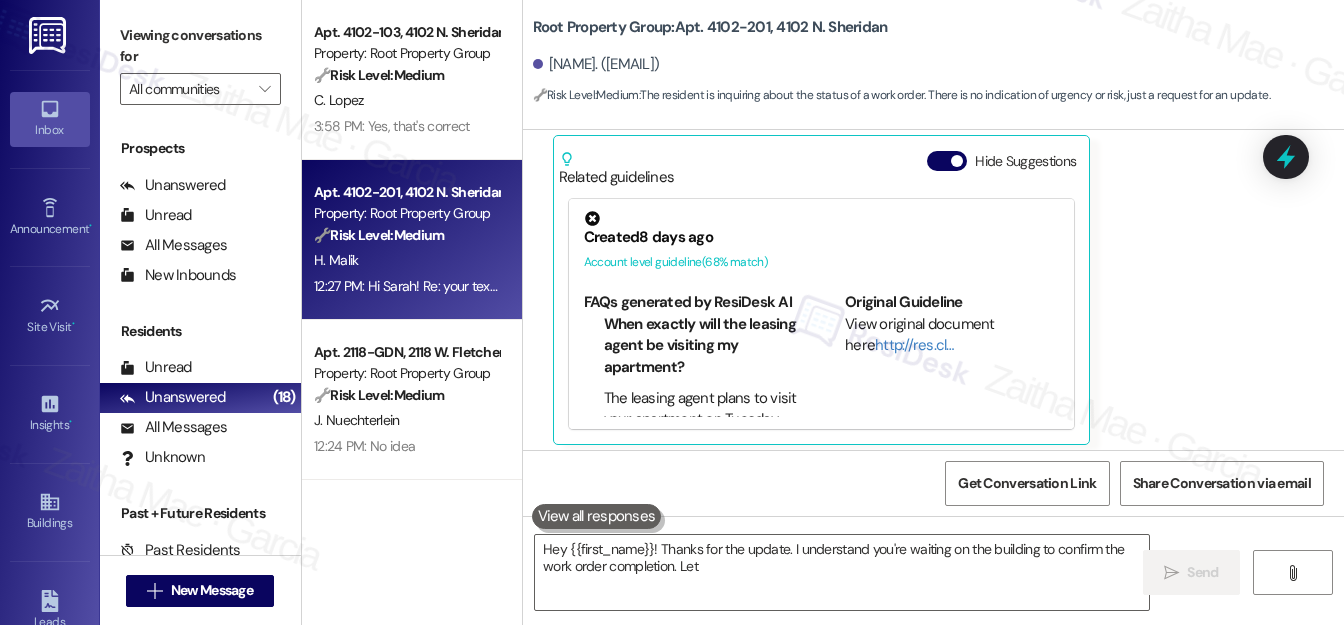 scroll, scrollTop: 333, scrollLeft: 0, axis: vertical 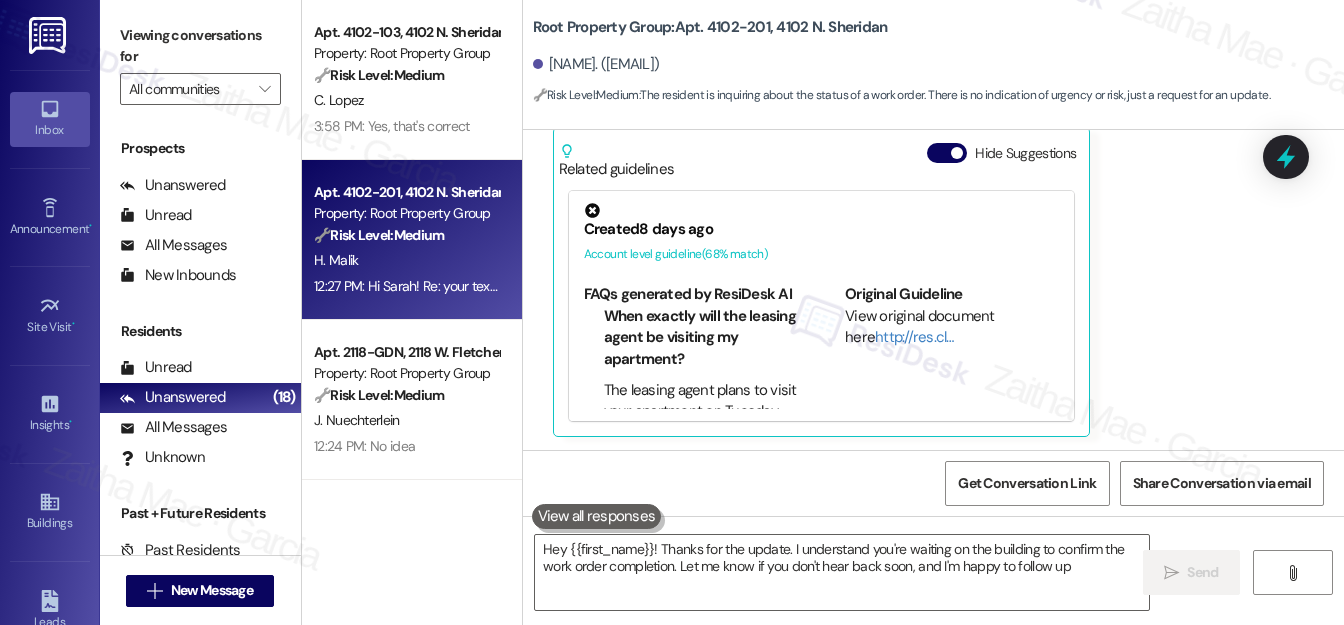 type on "Hey {{first_name}}! Thanks for the update. I understand you're waiting on the building to confirm the work order completion. Let me know if you don't hear back soon, and I'm happy to follow up!" 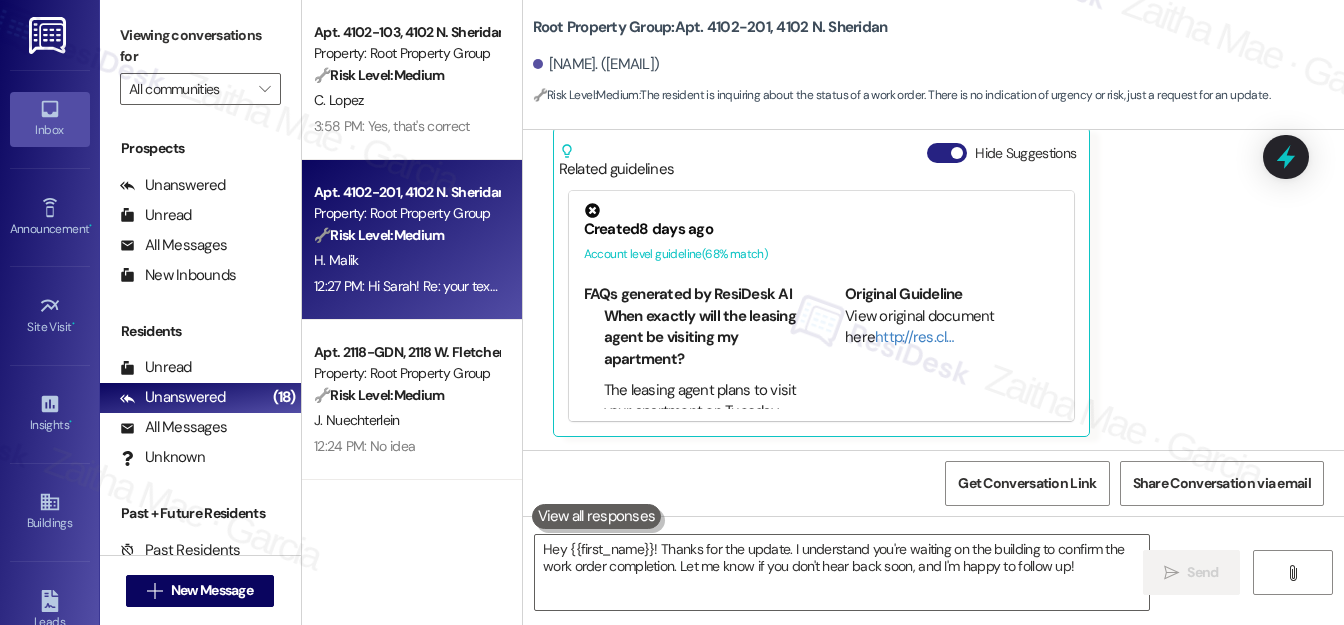 click on "Hide Suggestions" at bounding box center [947, 153] 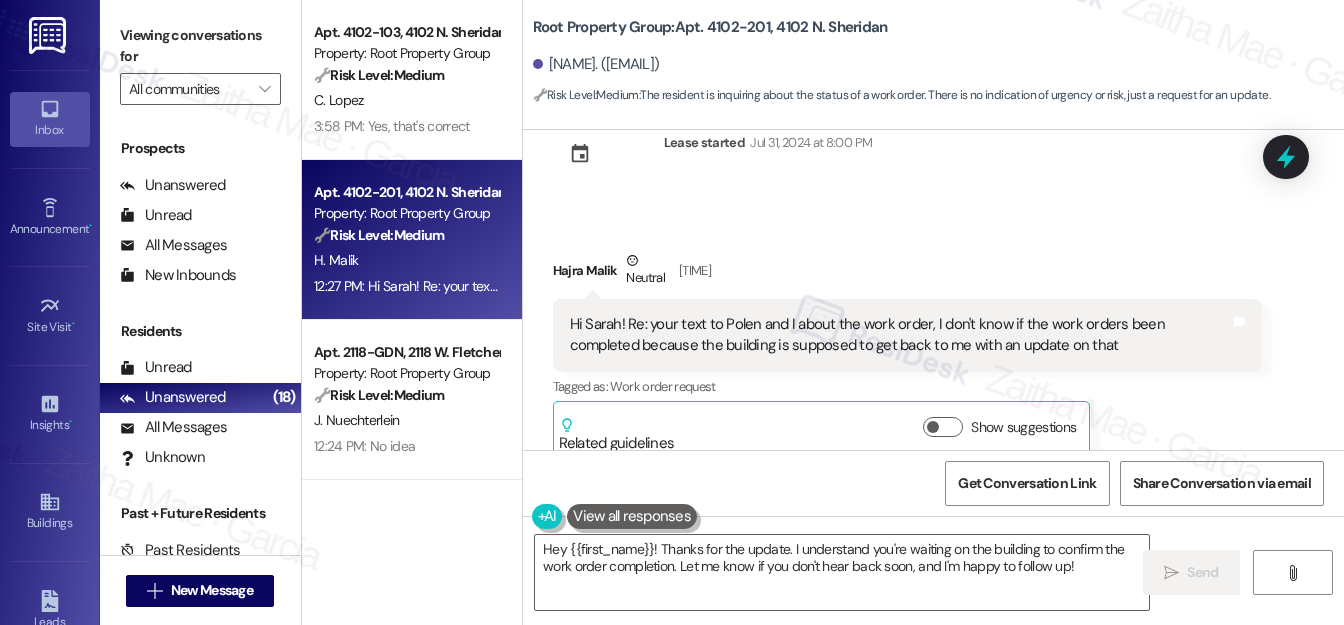 scroll, scrollTop: 84, scrollLeft: 0, axis: vertical 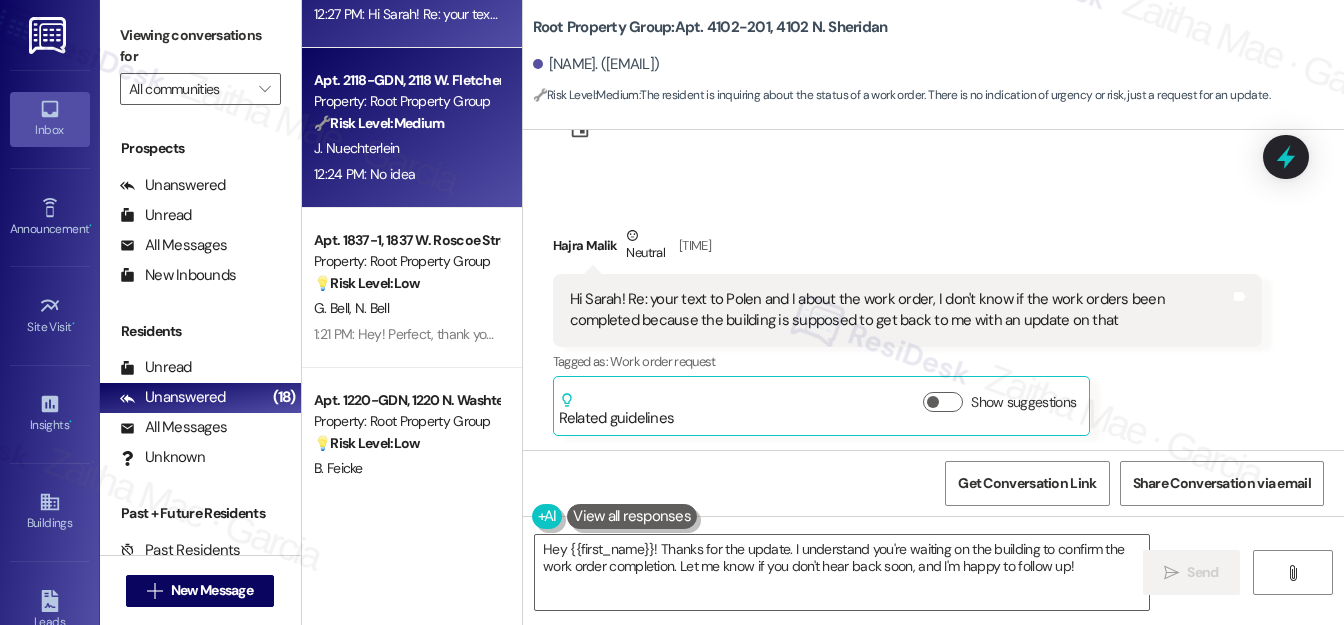 click on "Apt. 2118-GDN, 2118 W. Fletcher Street Property: Root Property Group 🔧  Risk Level:  Medium The resident's response 'No idea' to the satisfaction check-in suggests a lack of awareness or uncertainty about the work order's completion. This indicates a potential issue with communication or the completion of the work order, requiring further investigation but not an immediate emergency. J. Nuechterlein 12:24 PM: No idea 12:24 PM: No idea" at bounding box center [412, 128] 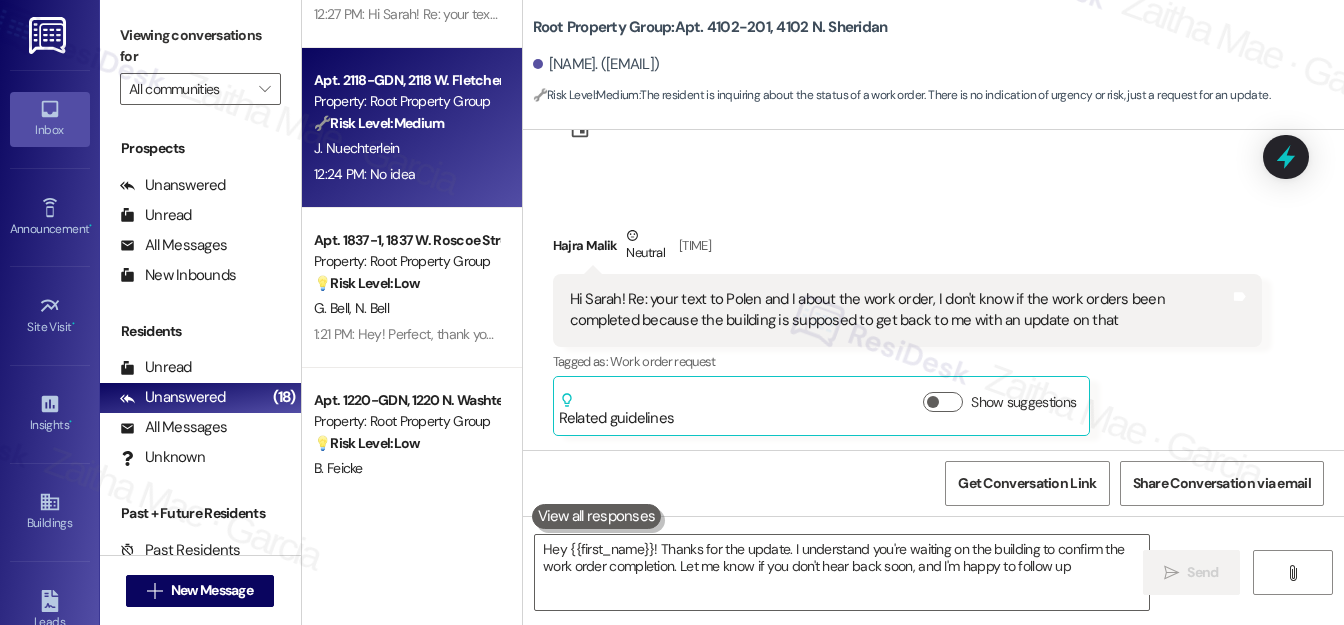 type on "Hey {{first_name}}! Thanks for the update. I understand you're waiting on the building to confirm the work order completion. Let me know if you don't hear back soon, and I'm happy to follow up!" 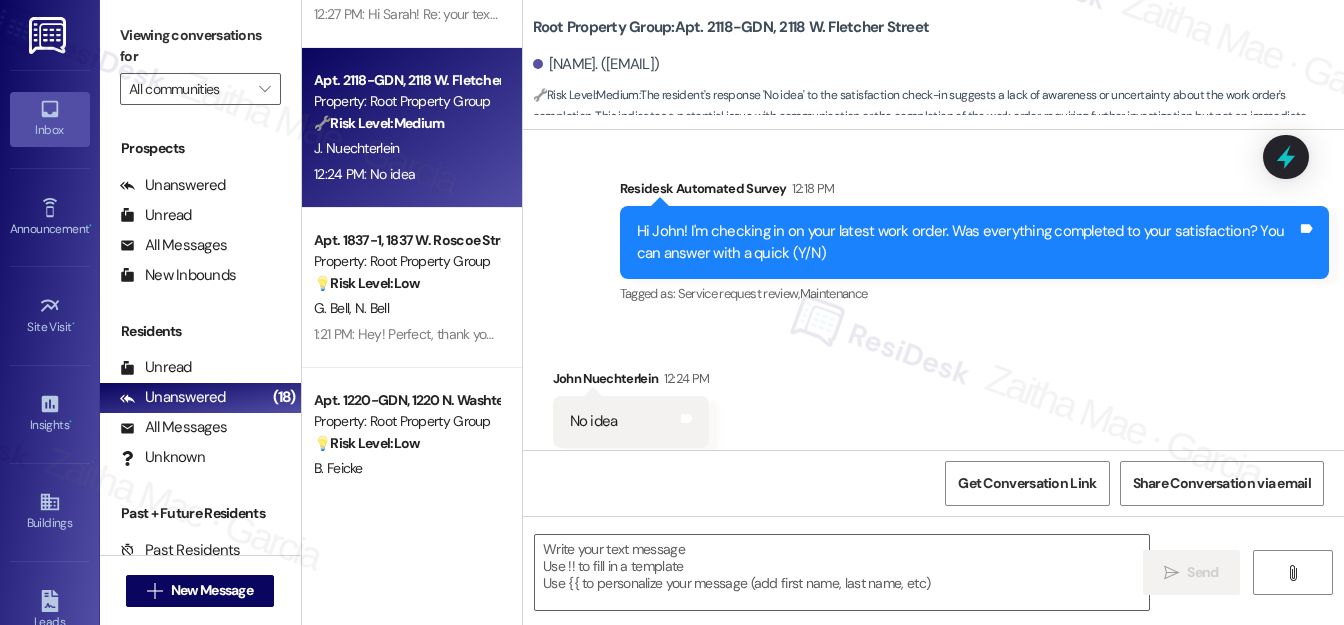 scroll, scrollTop: 2614, scrollLeft: 0, axis: vertical 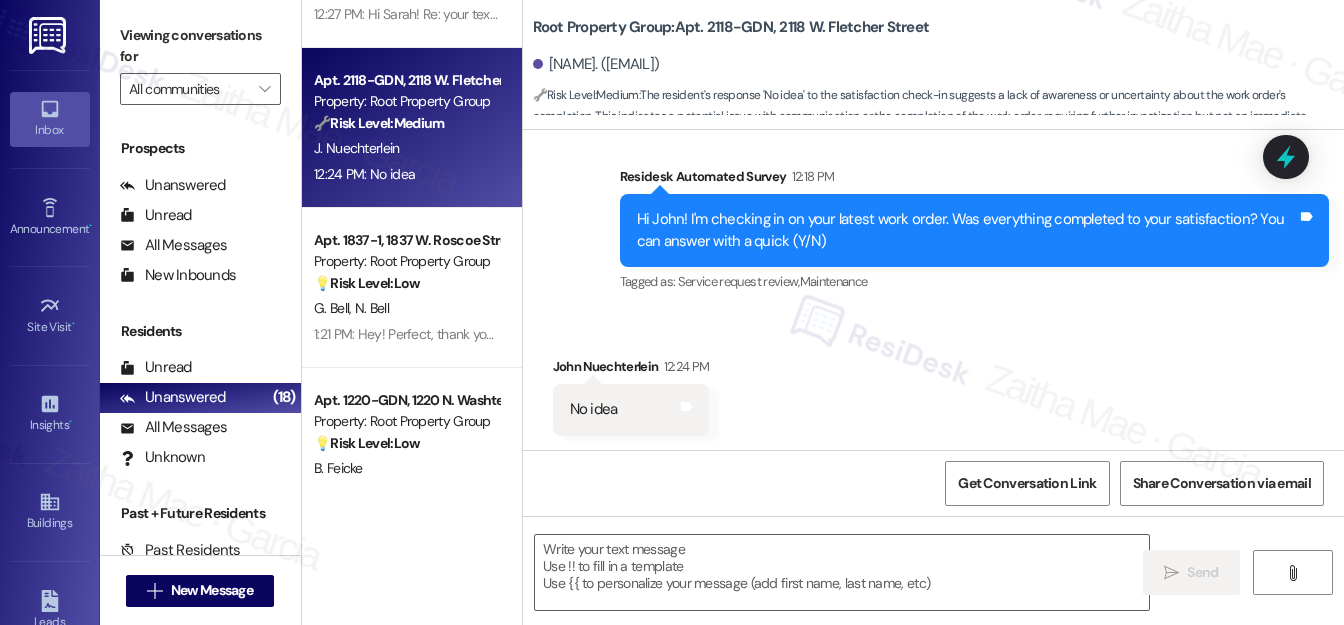 type on "Fetching suggested responses. Please feel free to read through the conversation in the meantime." 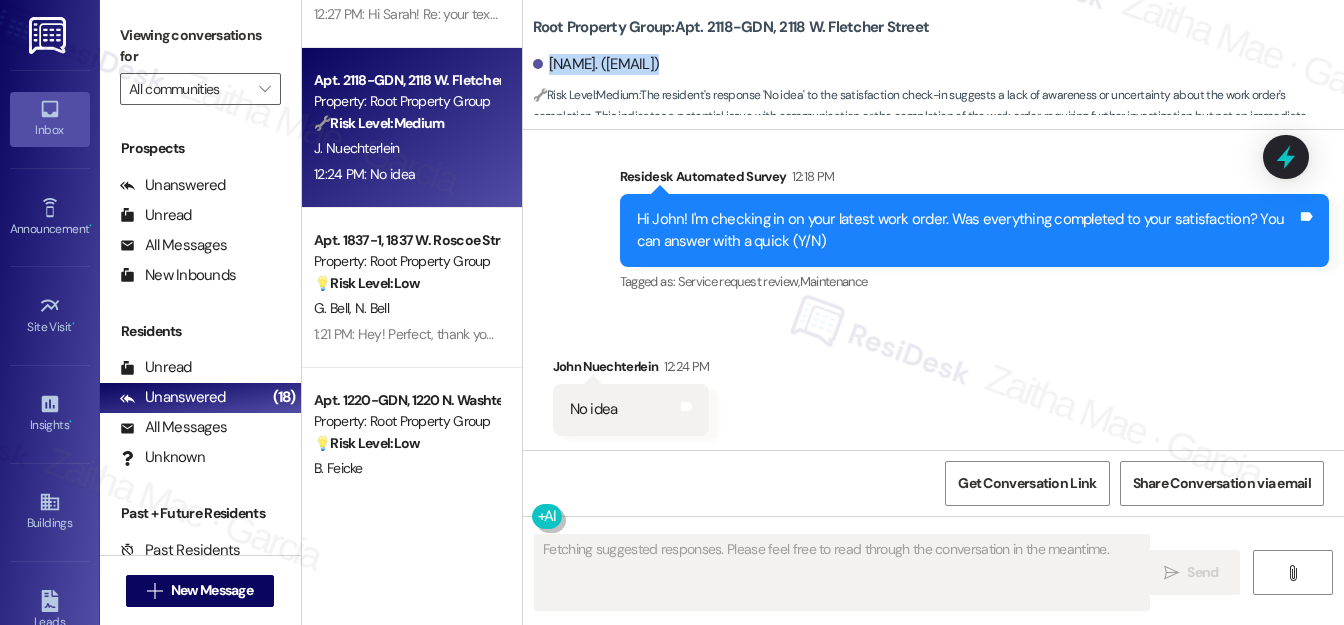 drag, startPoint x: 549, startPoint y: 65, endPoint x: 658, endPoint y: 66, distance: 109.004585 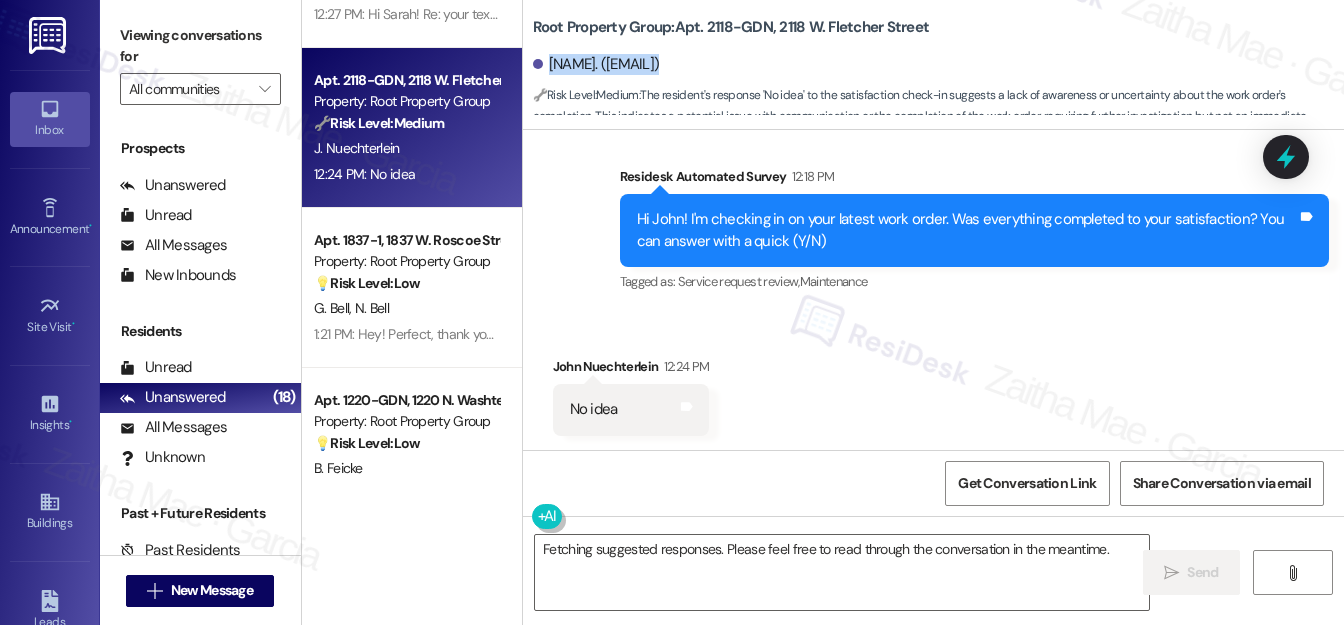 scroll, scrollTop: 2615, scrollLeft: 0, axis: vertical 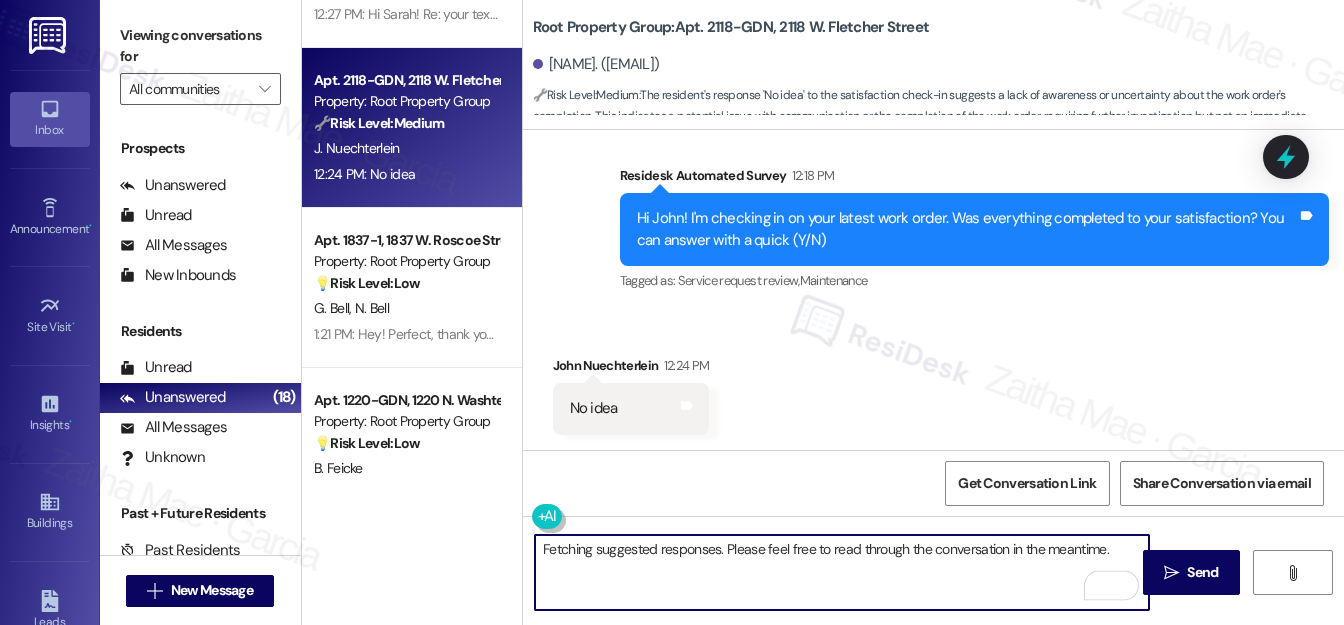 drag, startPoint x: 541, startPoint y: 549, endPoint x: 1115, endPoint y: 551, distance: 574.0035 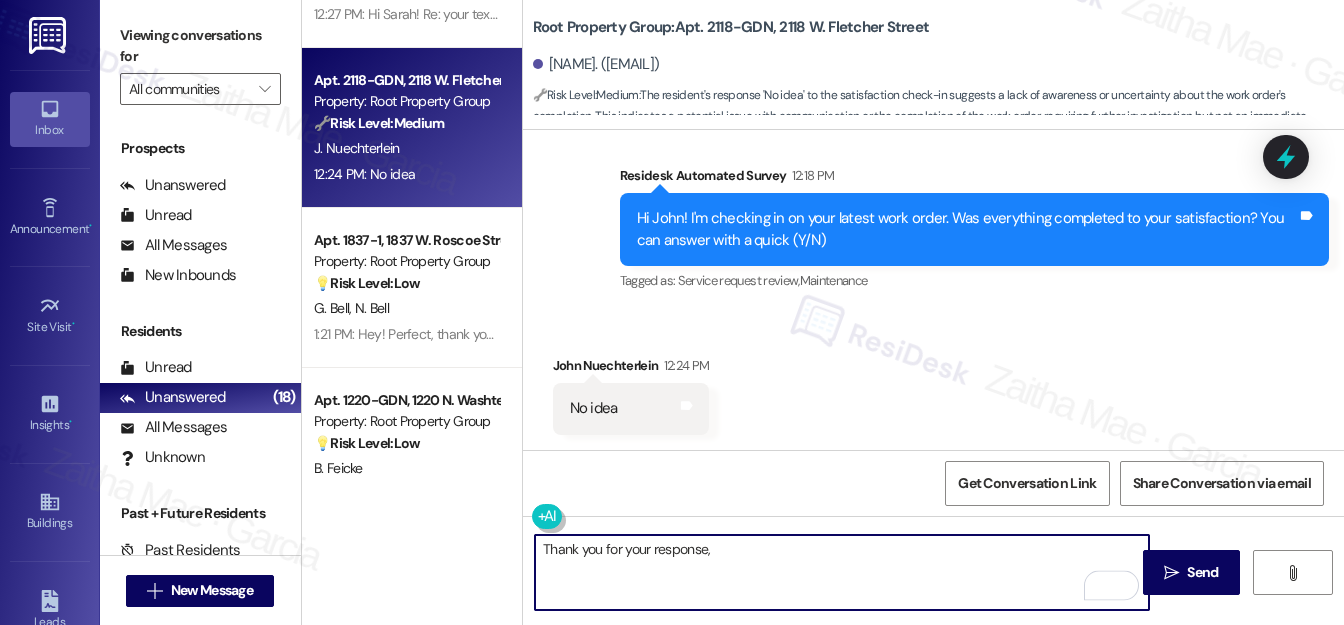 click on "John Nuechterlein 12:24 PM" at bounding box center (631, 369) 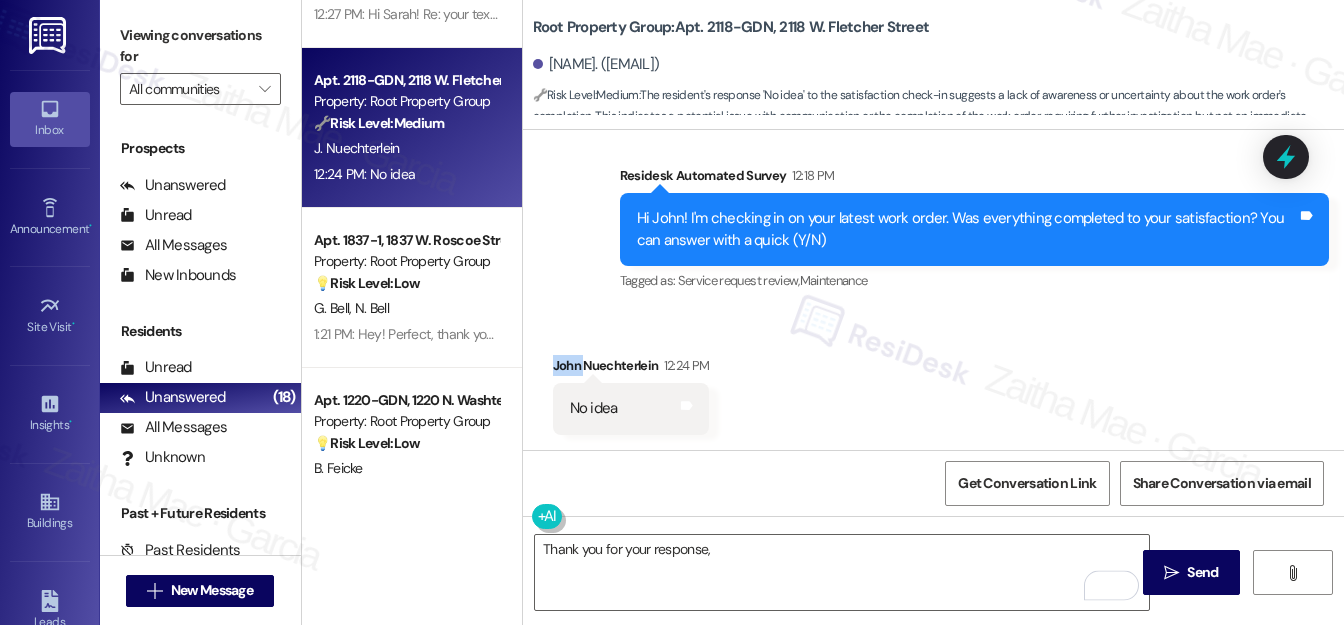 click on "John Nuechterlein 12:24 PM" at bounding box center [631, 369] 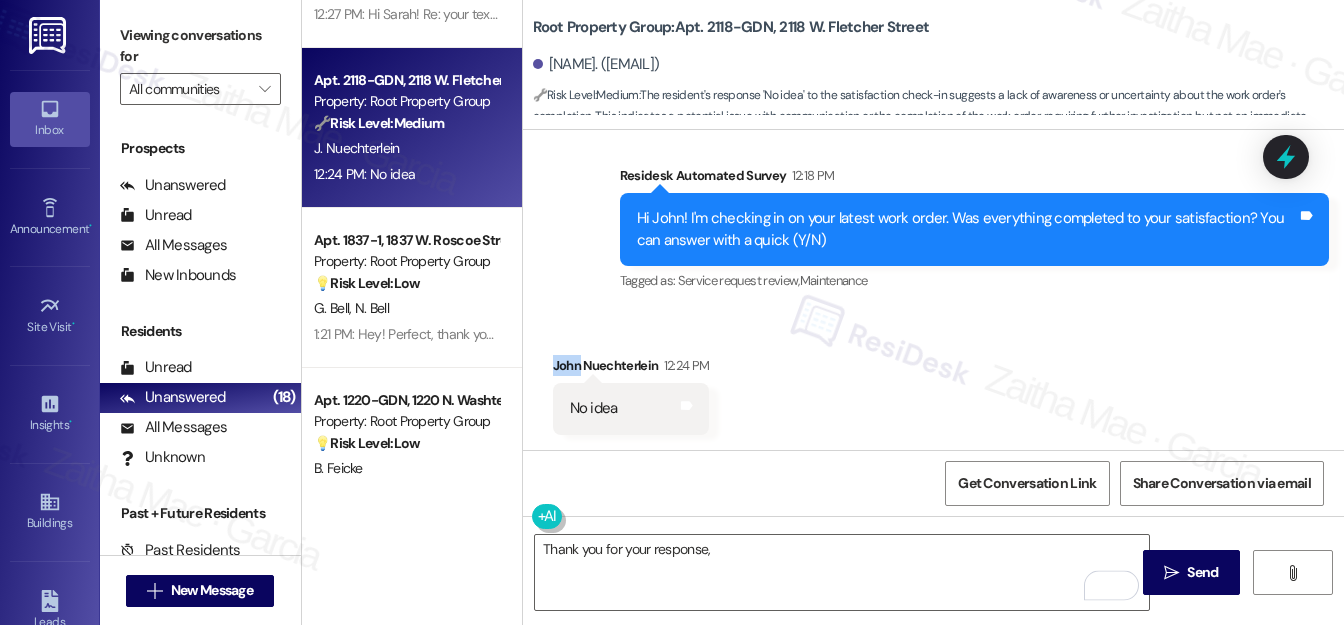 copy on "John" 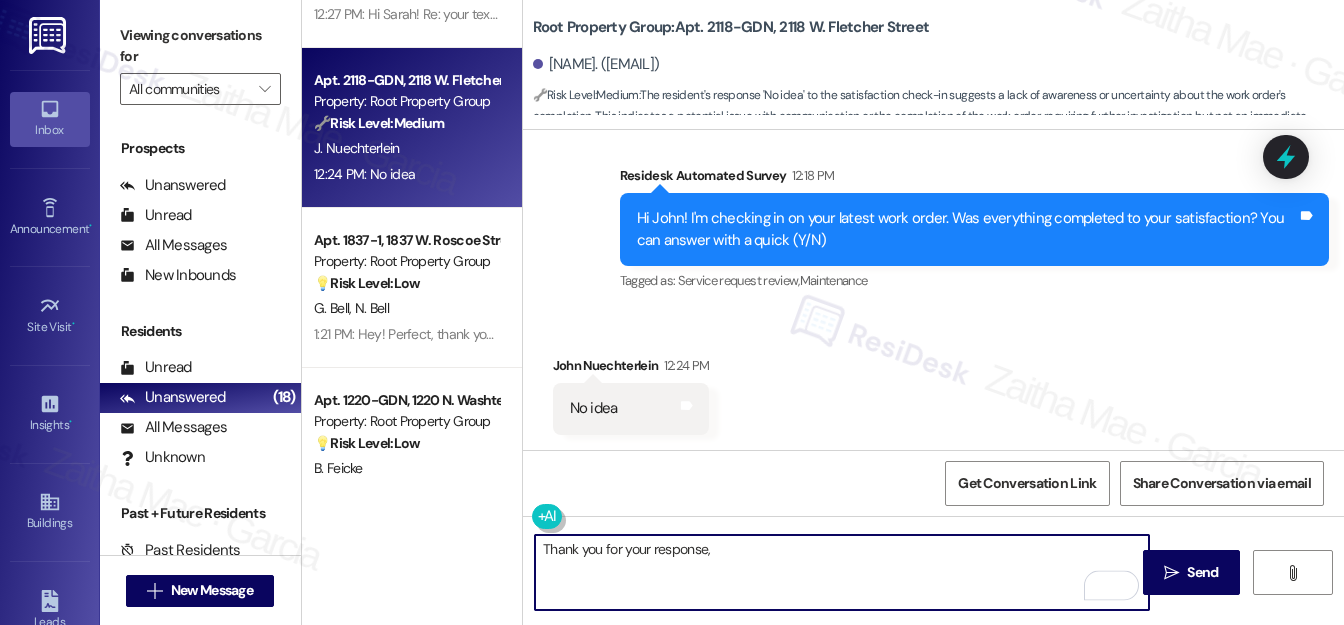 click on "Thank you for your response," at bounding box center (842, 572) 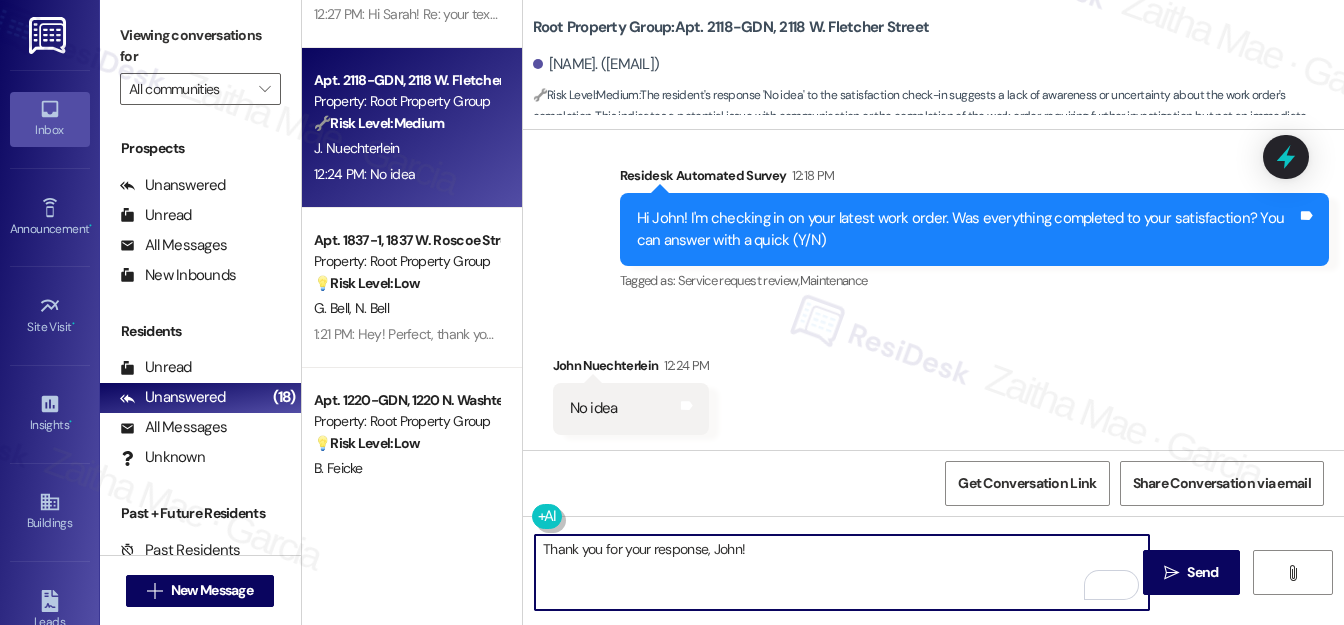paste on "According to our records, the work order regarding water leaking into the back room at the floorboards was marked as completed on July 31st." 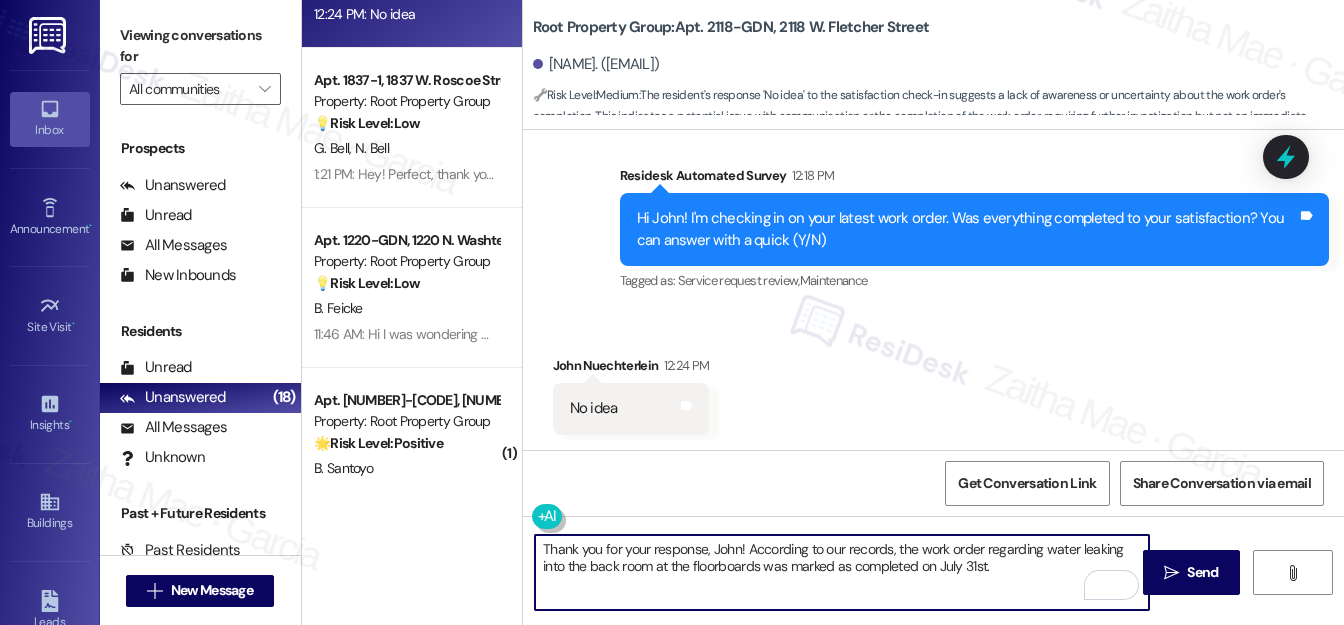 paste on "If you're still noticing any issues or if the leak has recurred since then, please let me know so we can look into it further." 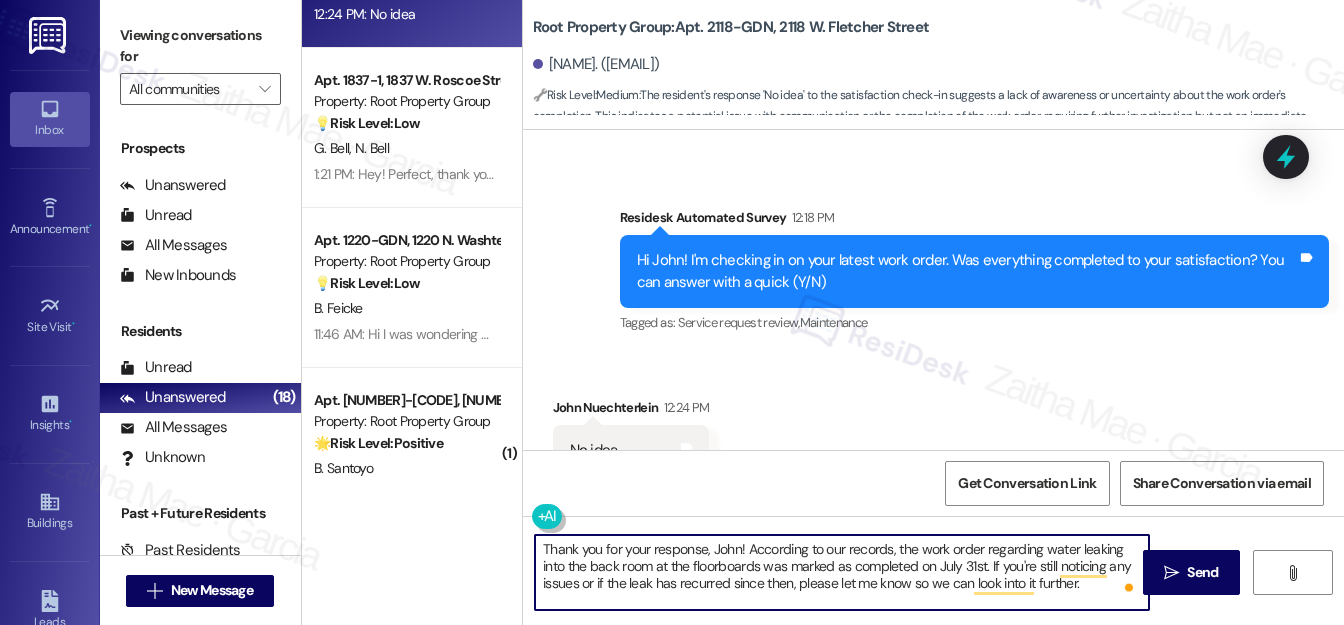 scroll, scrollTop: 2615, scrollLeft: 0, axis: vertical 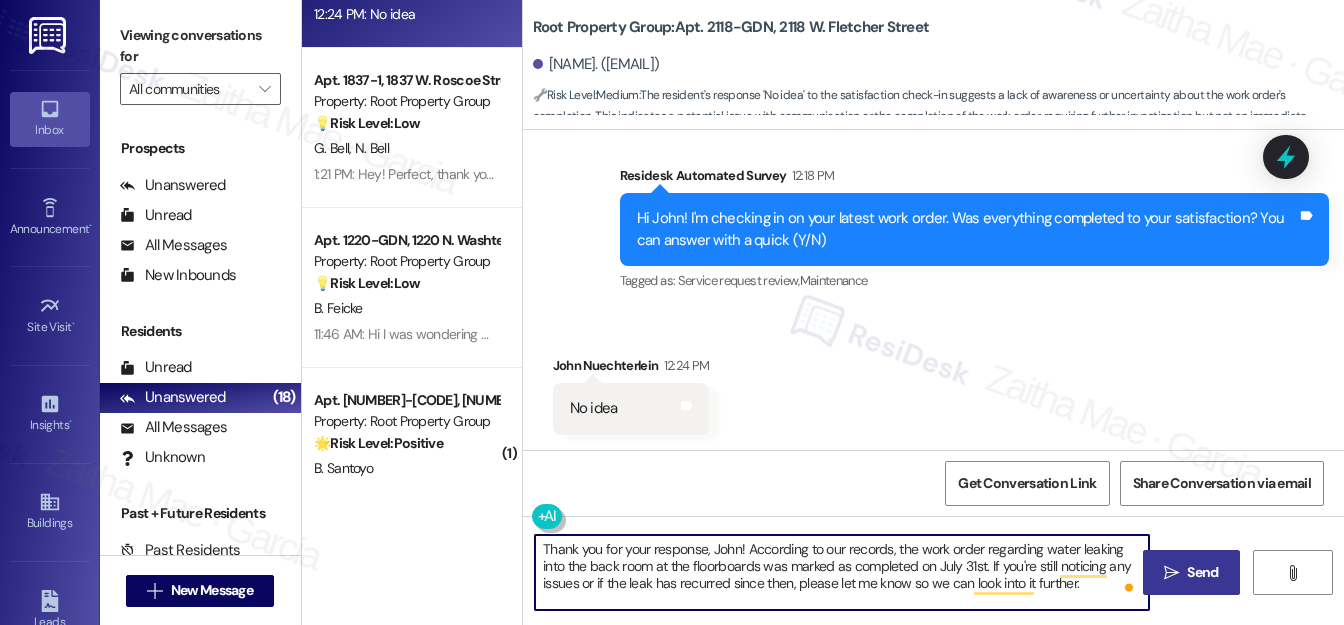 type on "Thank you for your response, John! According to our records, the work order regarding water leaking into the back room at the floorboards was marked as completed on July 31st. If you're still noticing any issues or if the leak has recurred since then, please let me know so we can look into it further." 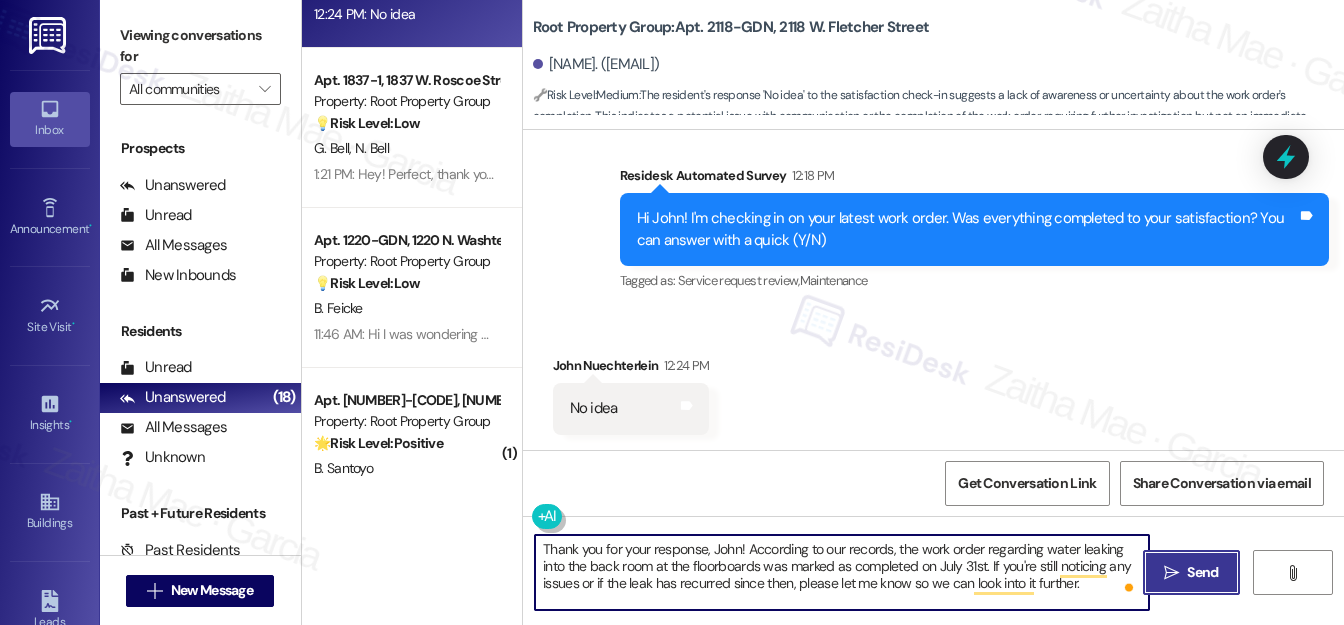 click on "Send" at bounding box center [1202, 572] 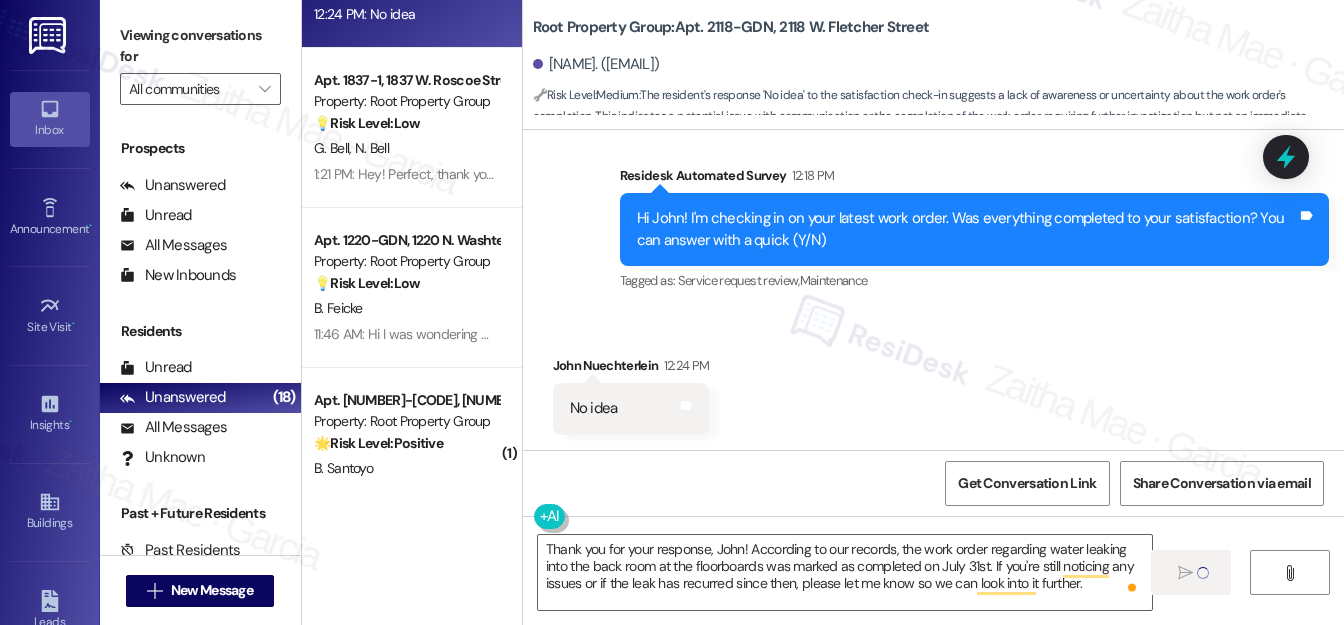 type 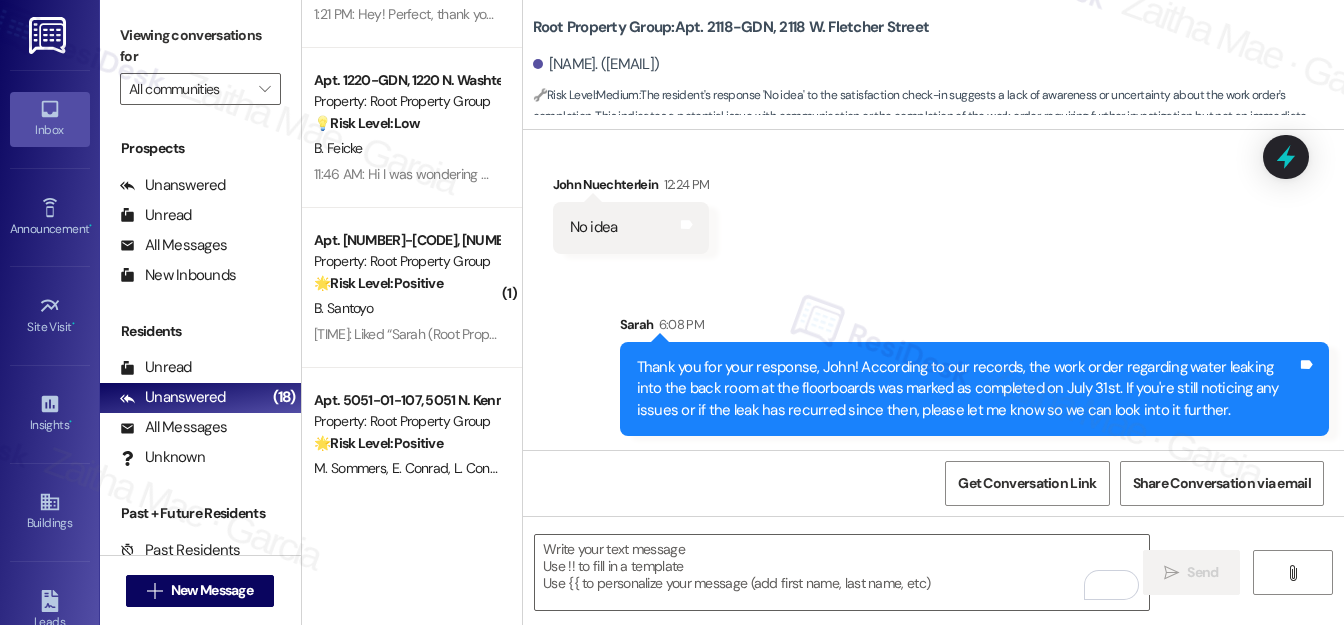 scroll, scrollTop: 2797, scrollLeft: 0, axis: vertical 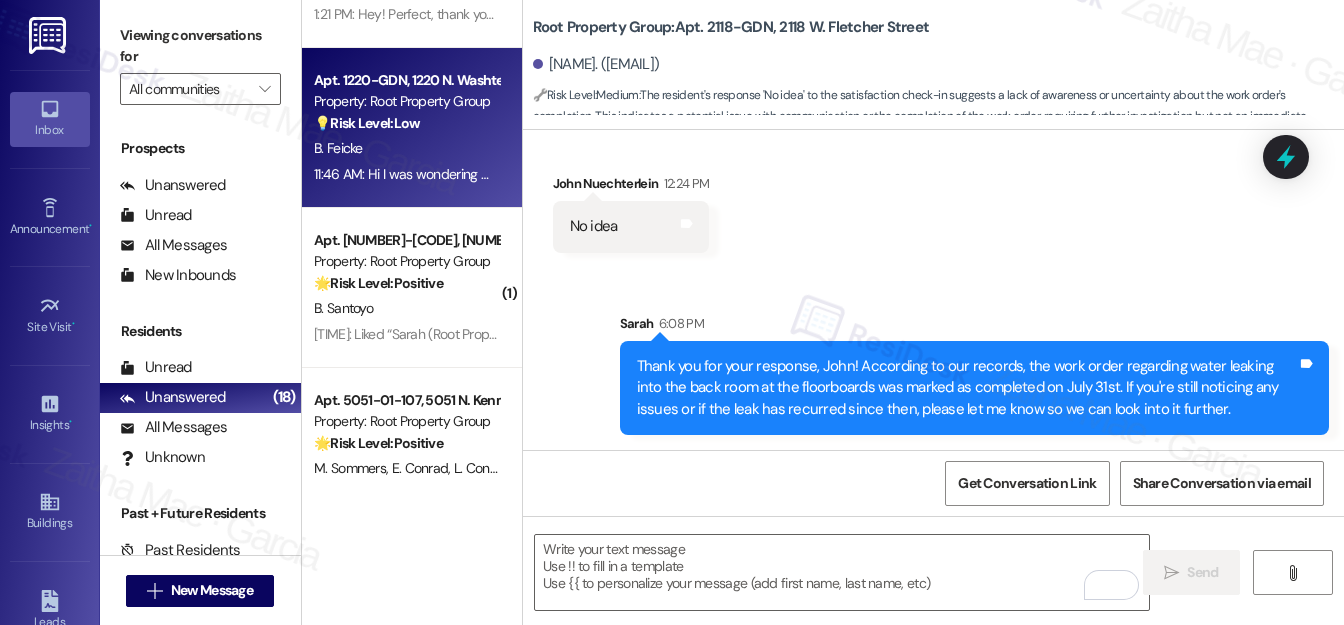 click on "B. Feicke" at bounding box center [406, 148] 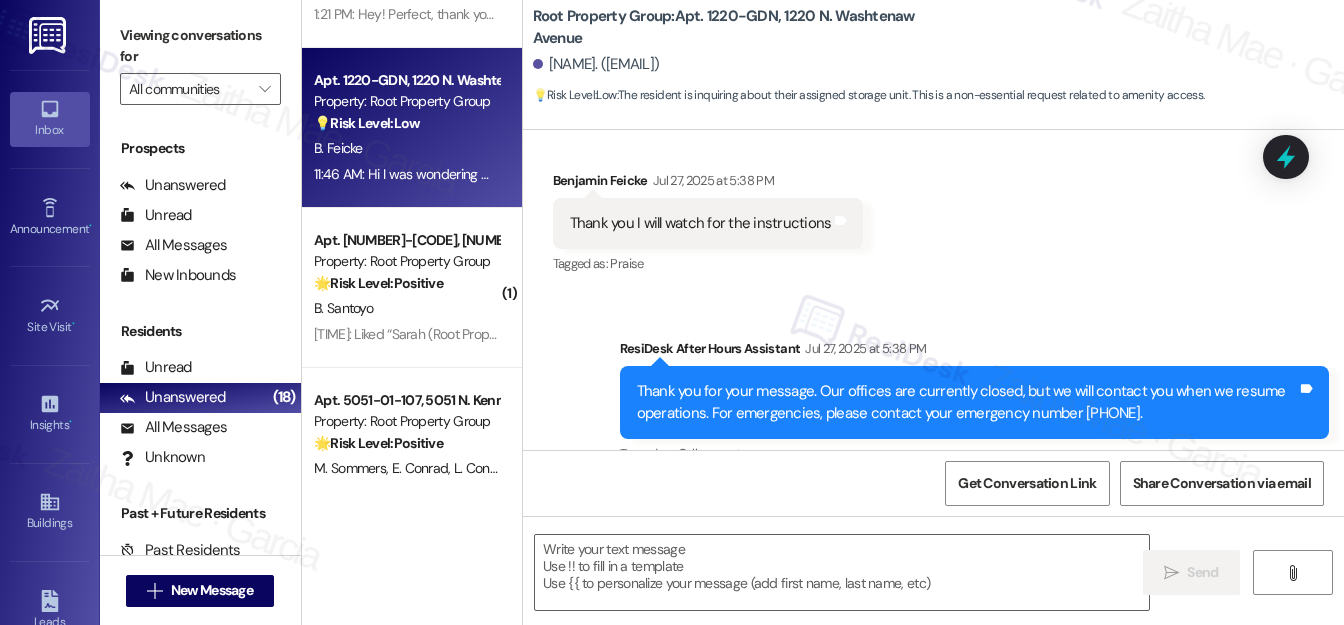 type on "Fetching suggested responses. Please feel free to read through the conversation in the meantime." 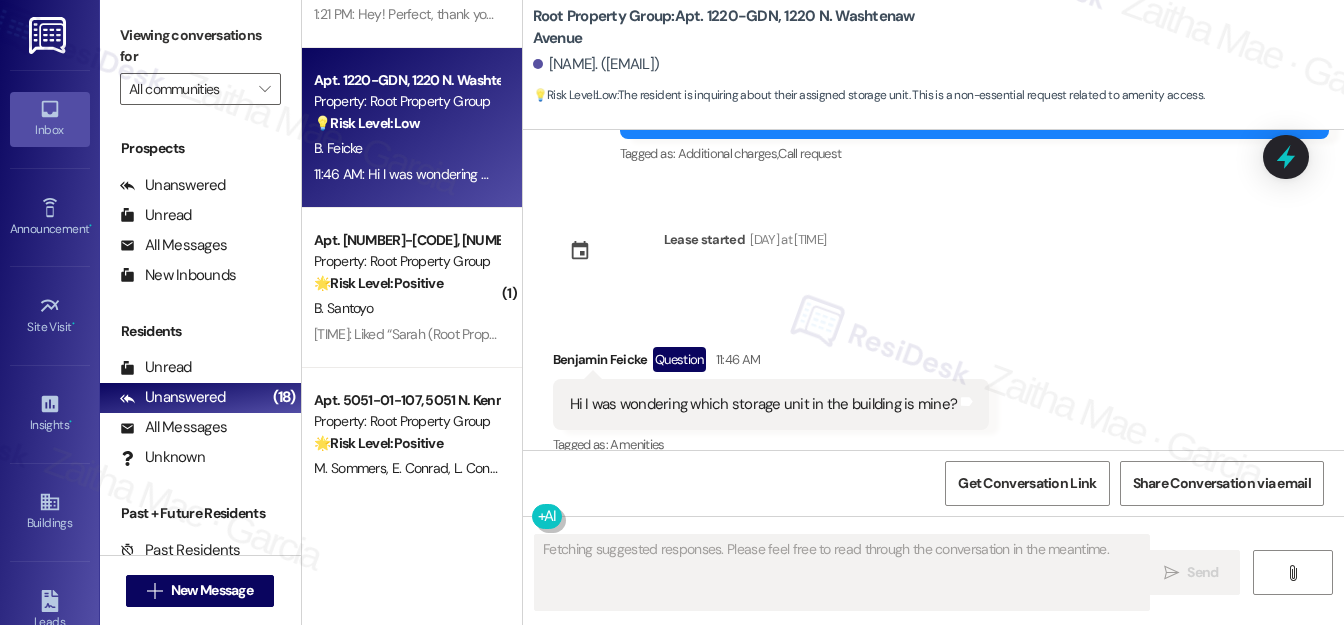 scroll, scrollTop: 4968, scrollLeft: 0, axis: vertical 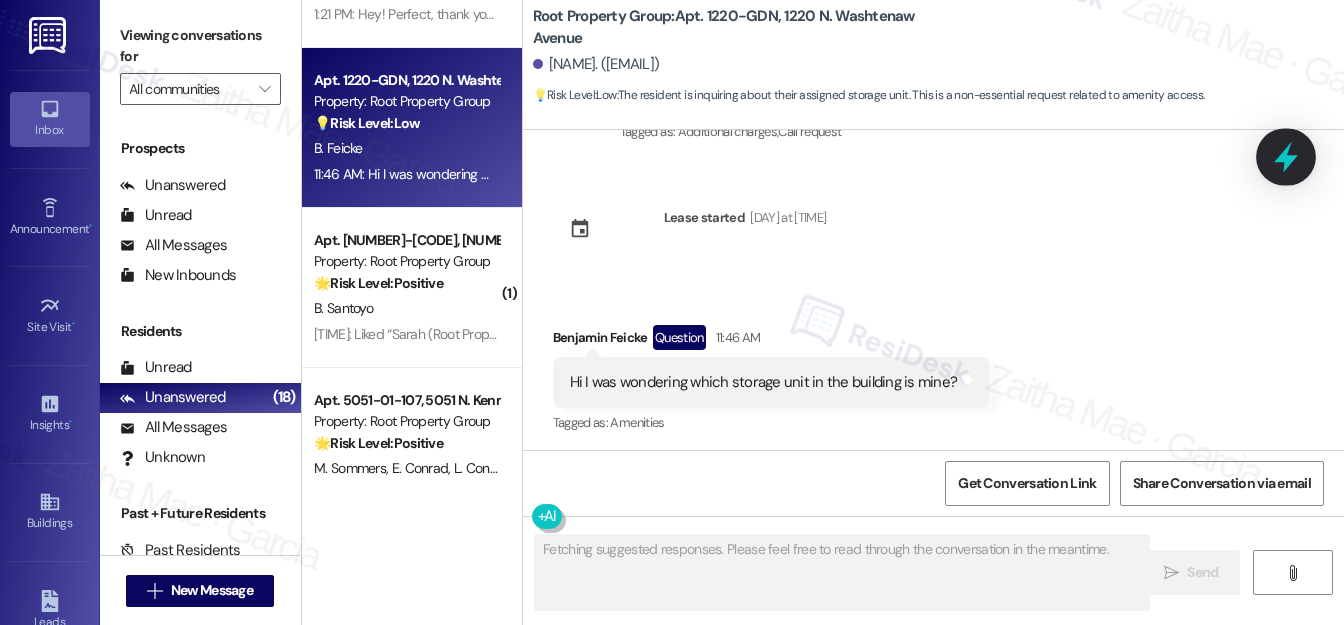 click 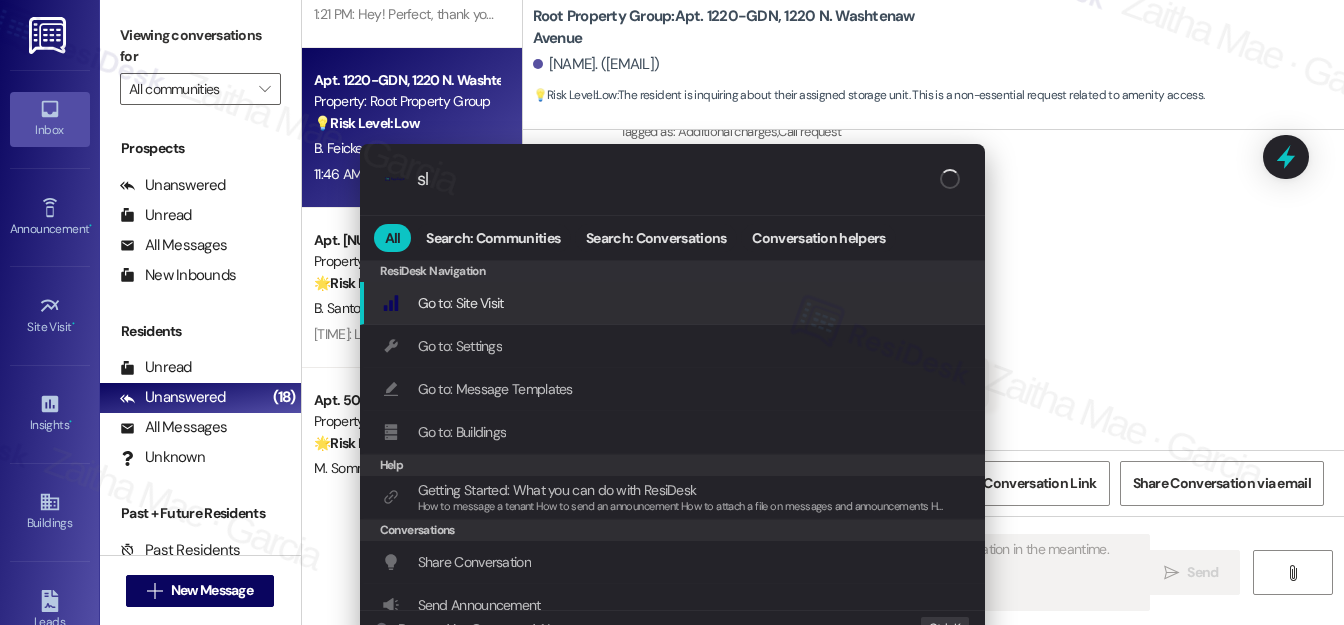 type on "sla" 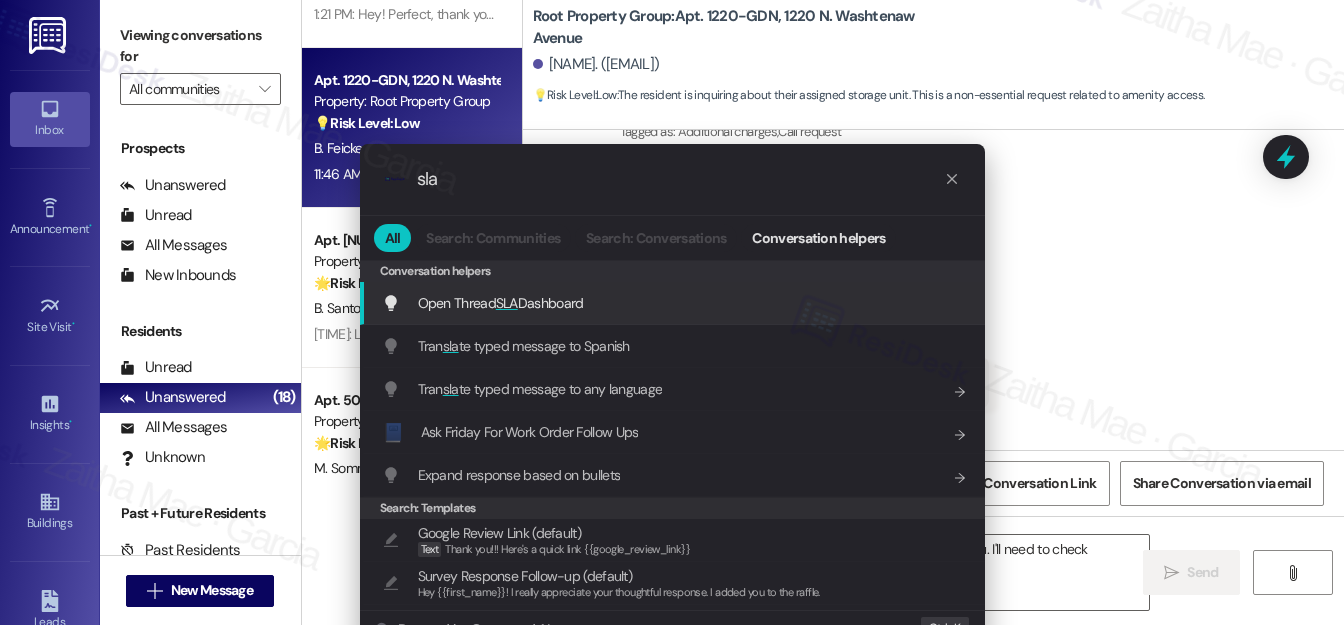 type on "Hi {{first_name}}! I'm happy to look into which storage unit is assigned to you. I'll need to check" 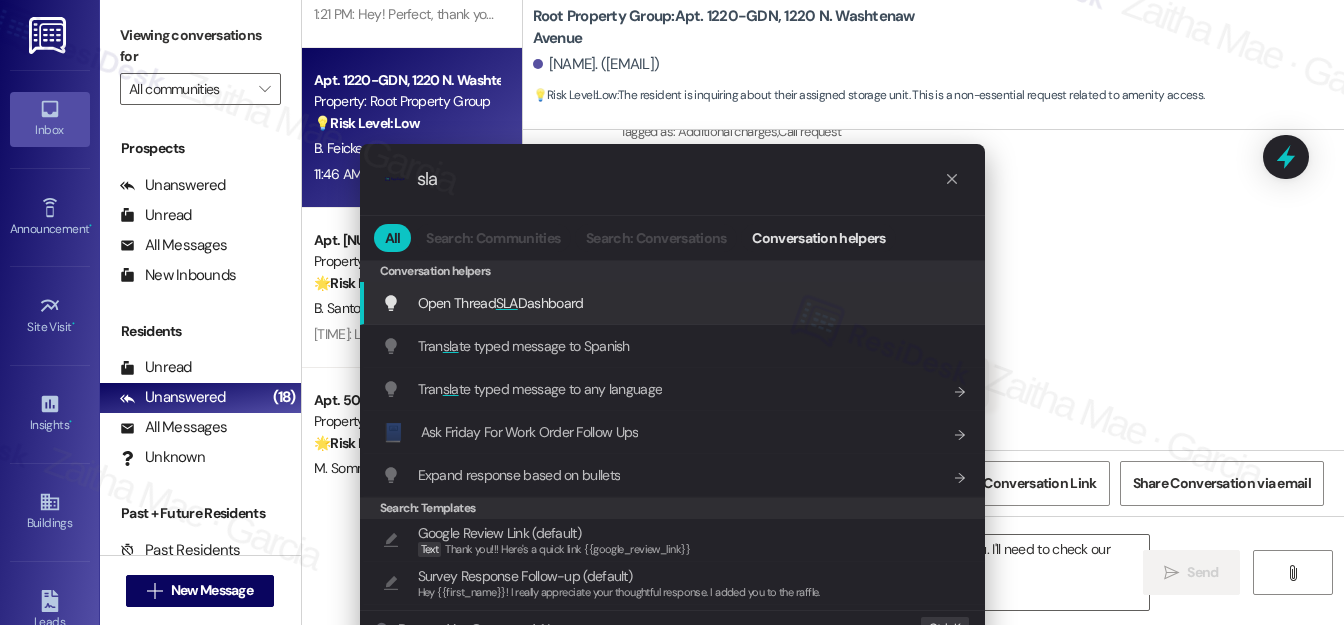 click on "Open Thread  SLA  Dashboard" at bounding box center [501, 303] 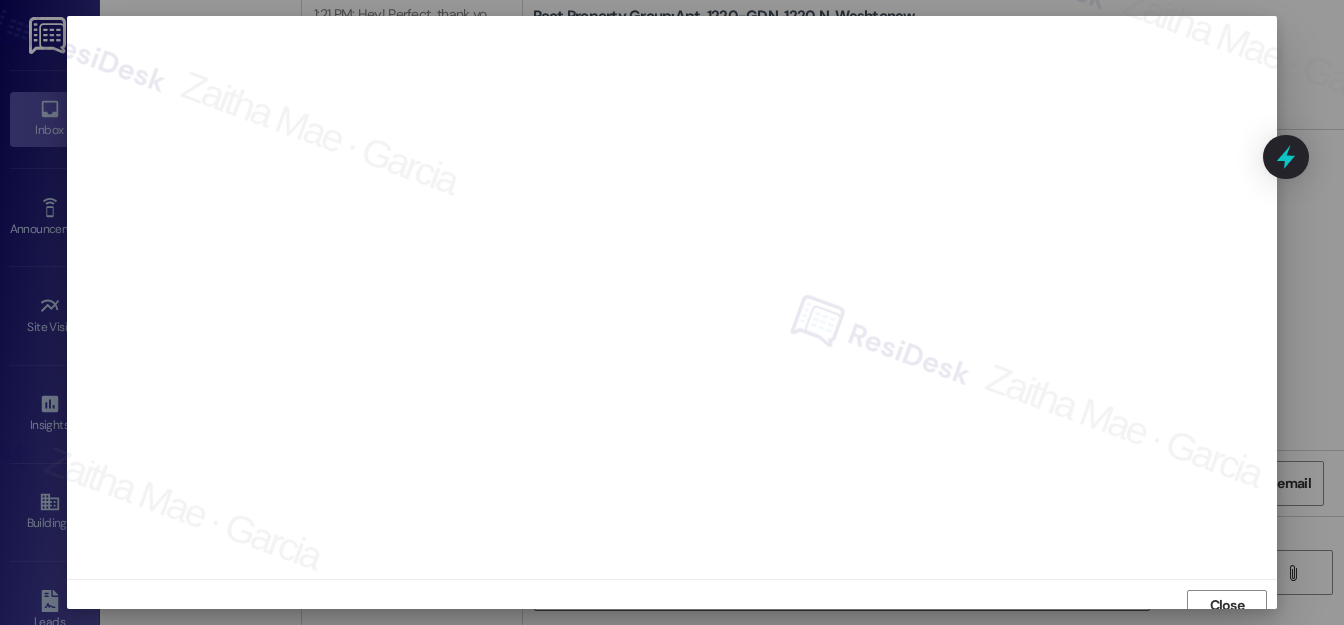 scroll, scrollTop: 12, scrollLeft: 0, axis: vertical 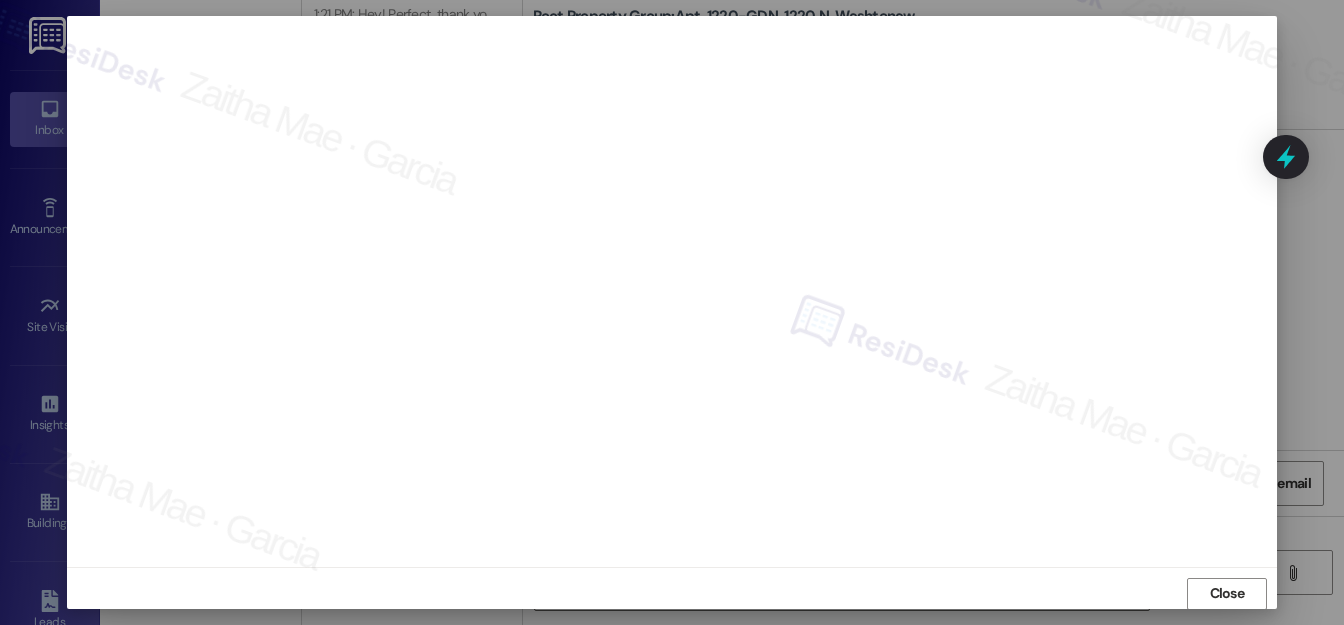 type on "Hi {{first_name}}! I'm happy to look into which storage unit is assigned to you. I'll need to check our records and will get back to you with that information shortly." 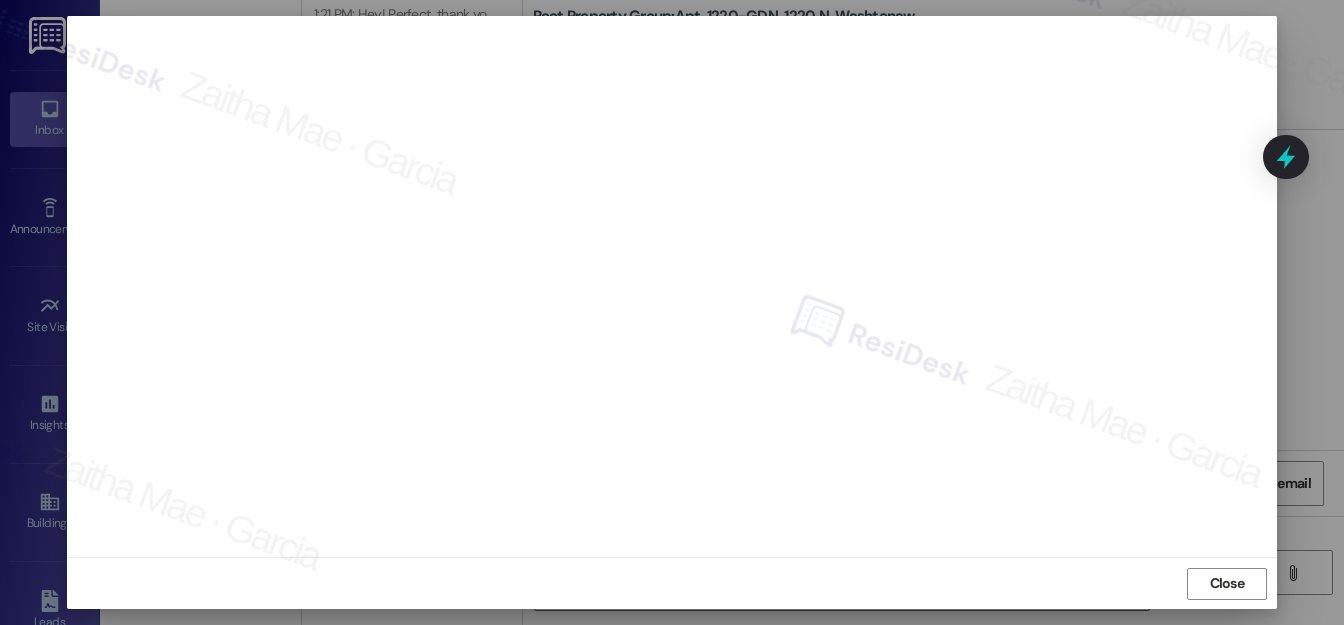 scroll, scrollTop: 0, scrollLeft: 0, axis: both 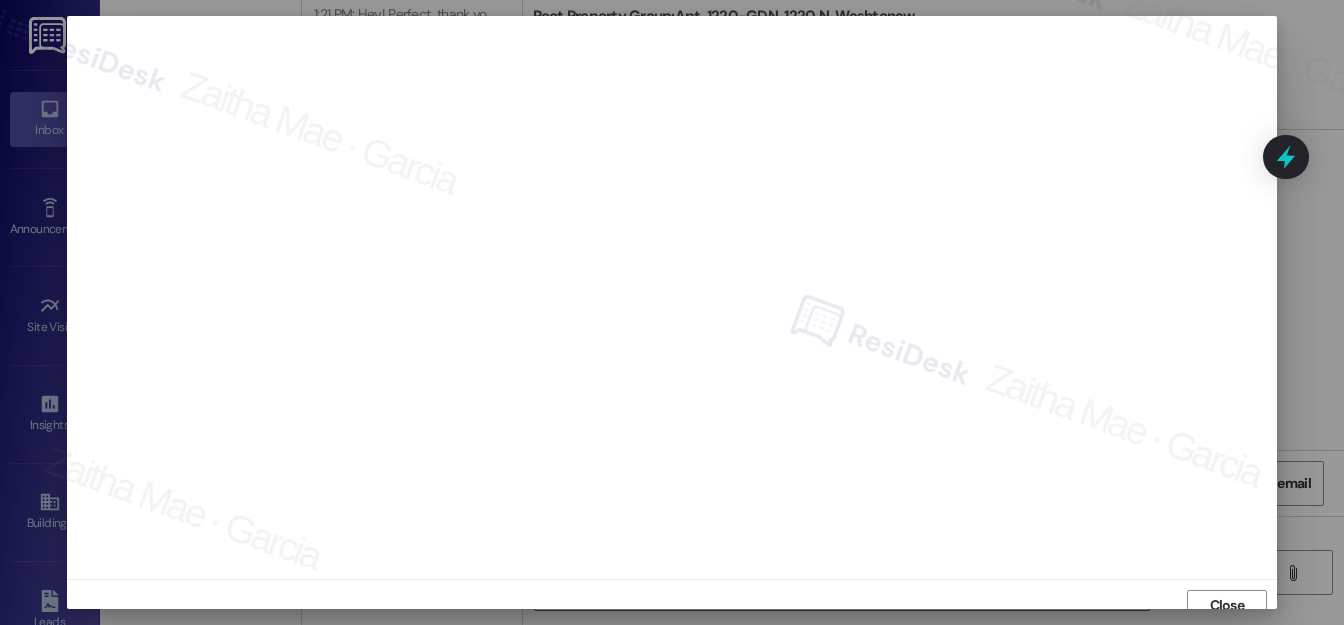 click on "Close" at bounding box center (1227, 605) 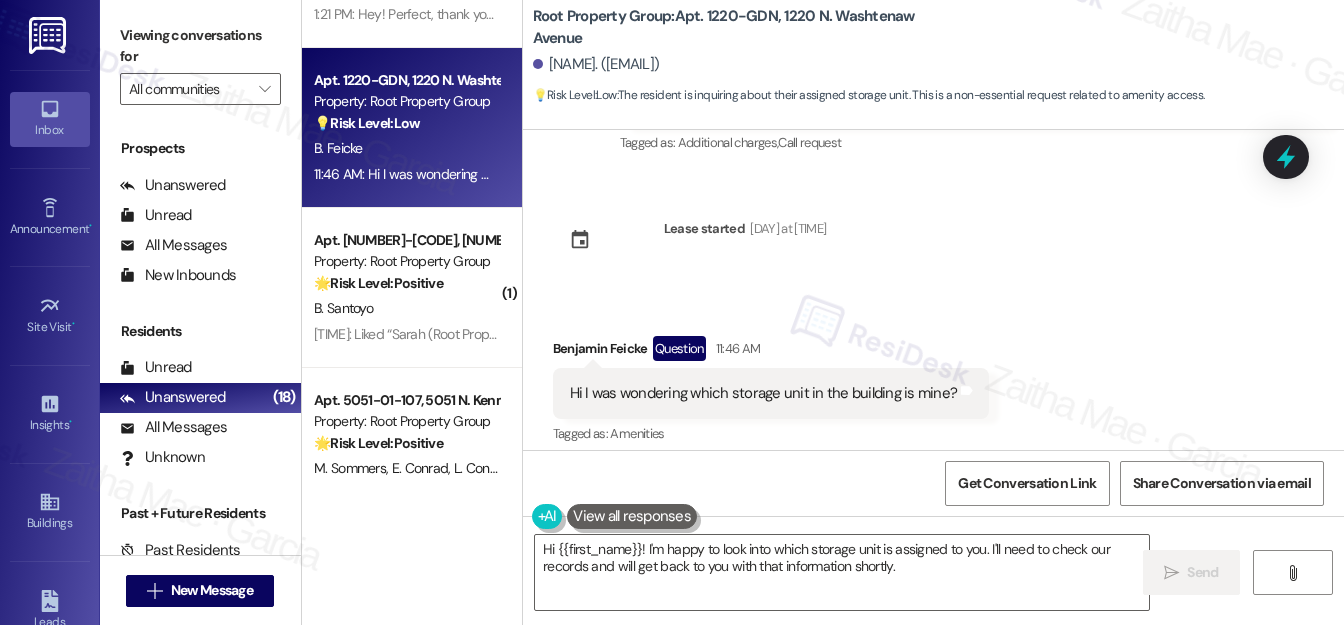 scroll, scrollTop: 4968, scrollLeft: 0, axis: vertical 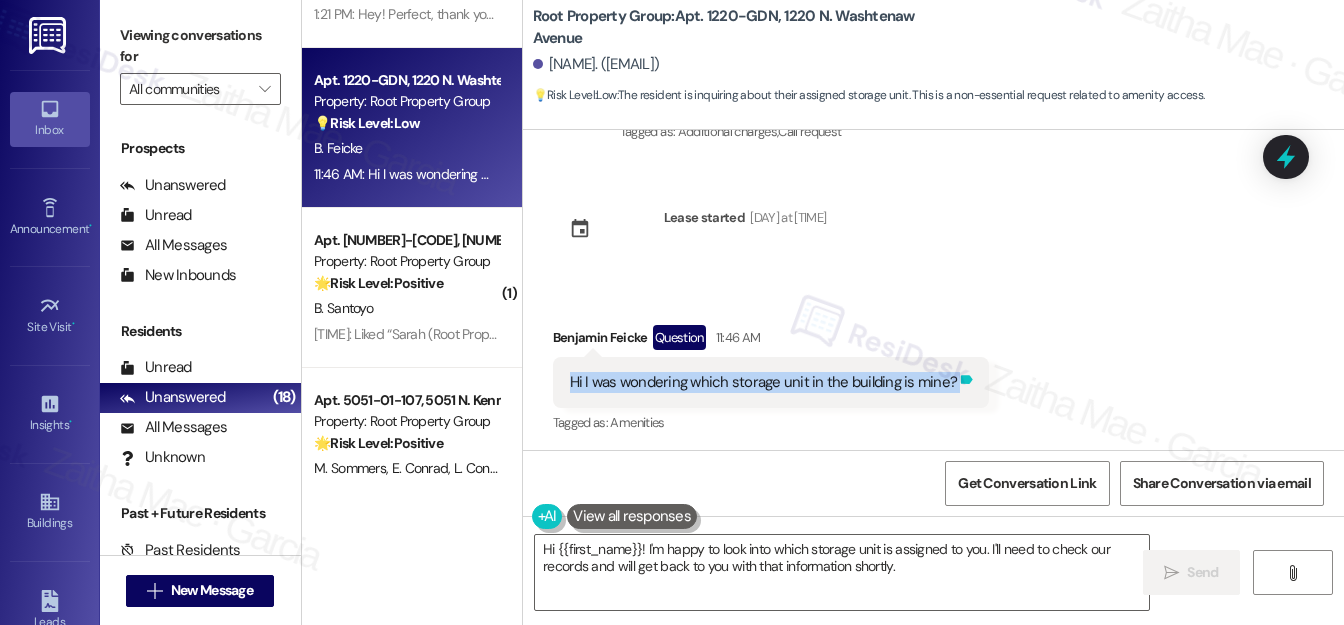 drag, startPoint x: 565, startPoint y: 380, endPoint x: 953, endPoint y: 386, distance: 388.0464 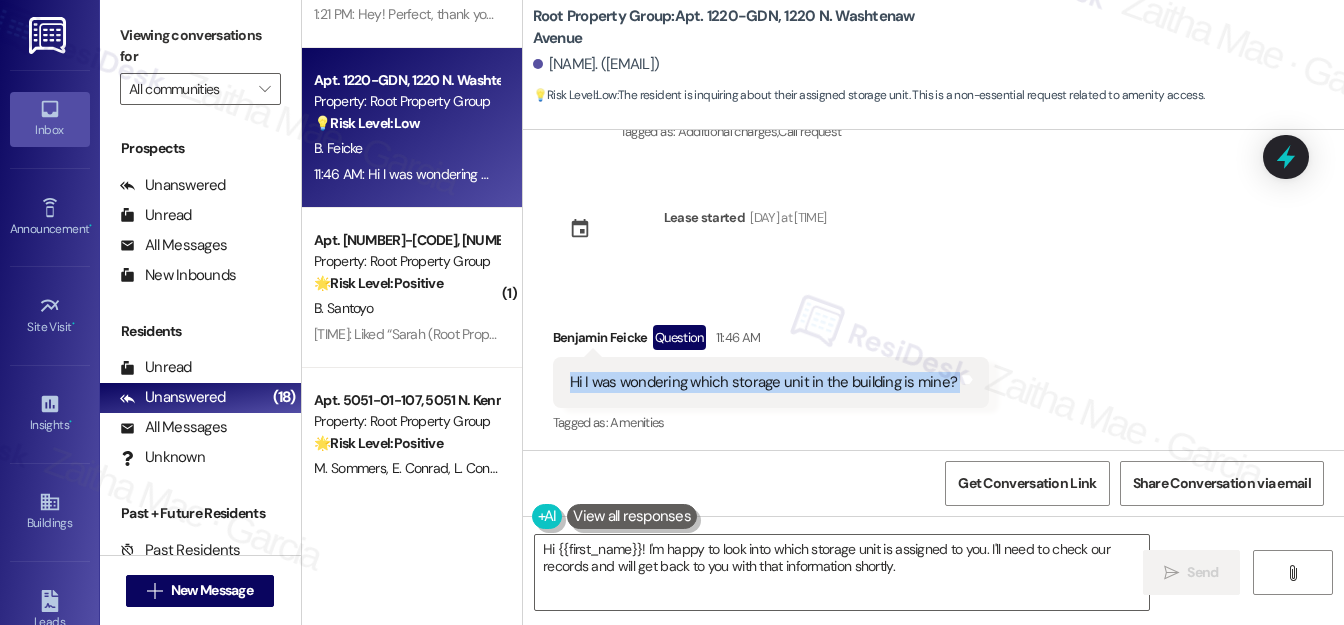 copy on "Hi I was wondering which storage unit in the building is mine? Tags and notes" 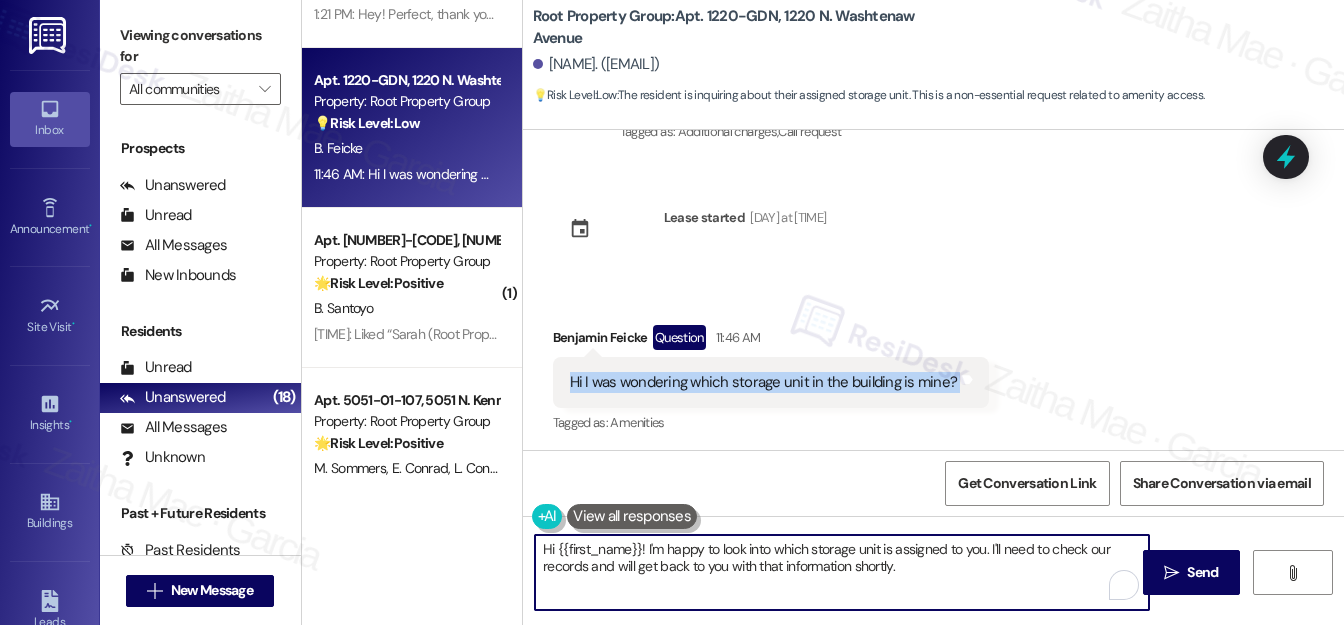 click on "Hi {{first_name}}! I'm happy to look into which storage unit is assigned to you. I'll need to check our records and will get back to you with that information shortly." at bounding box center [842, 572] 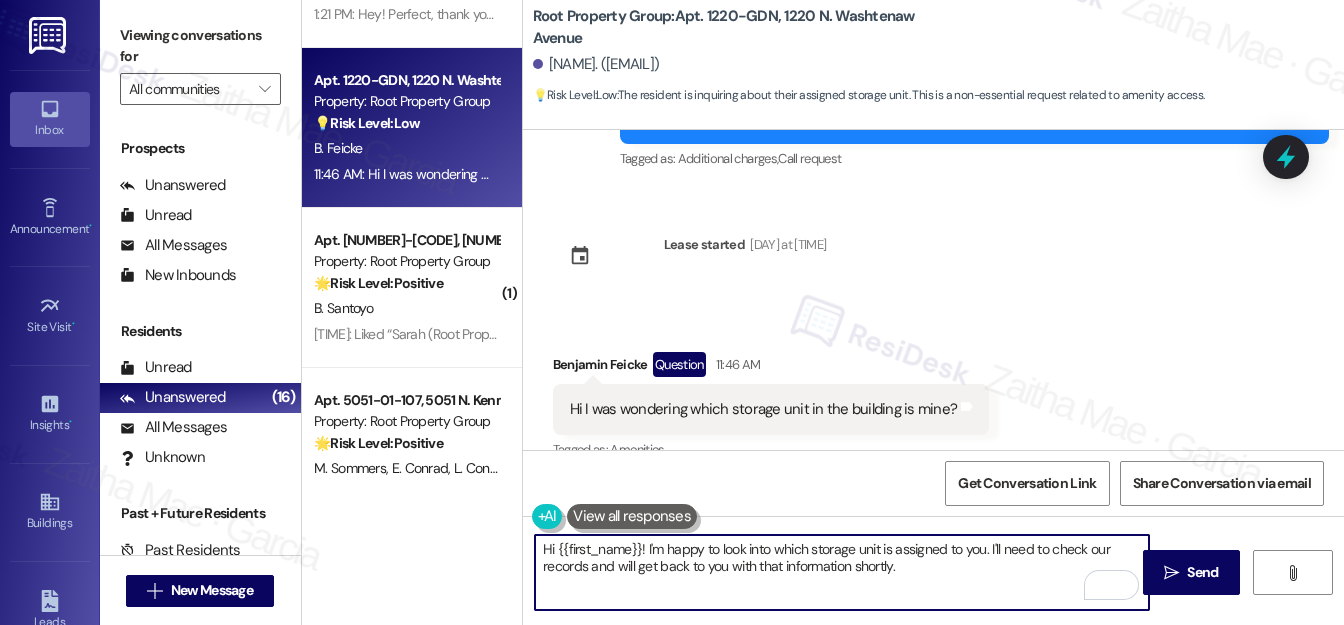 scroll, scrollTop: 4968, scrollLeft: 0, axis: vertical 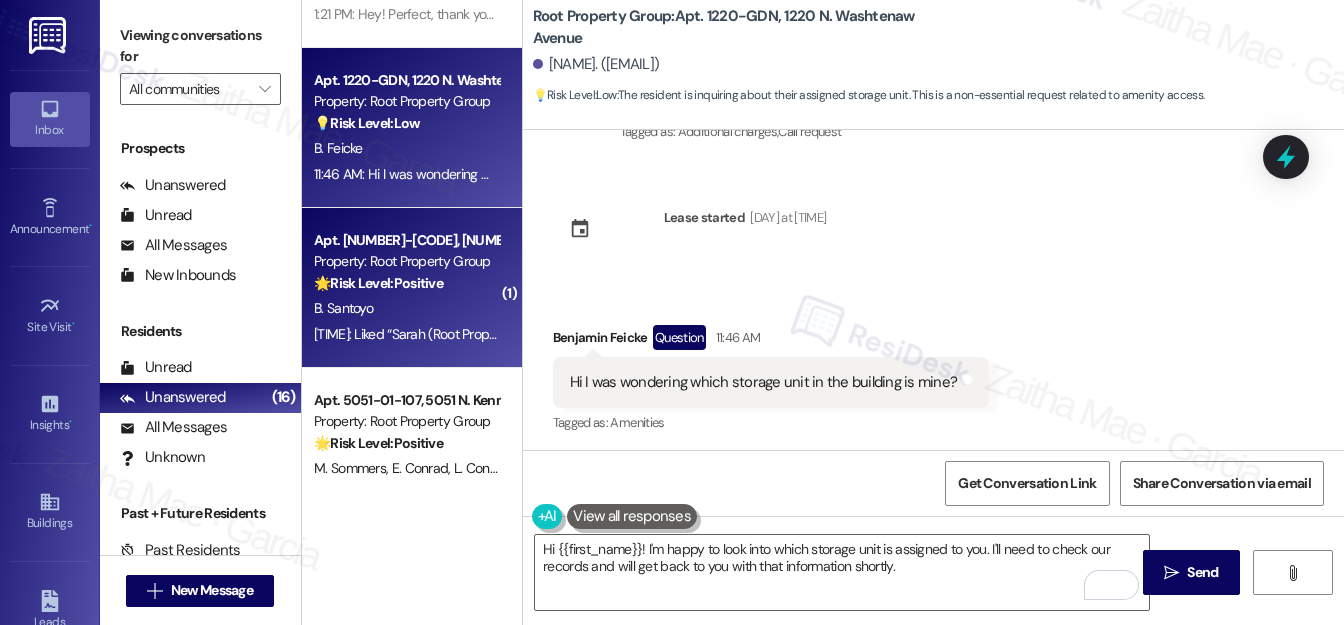 click on "B. Santoyo" at bounding box center (406, 308) 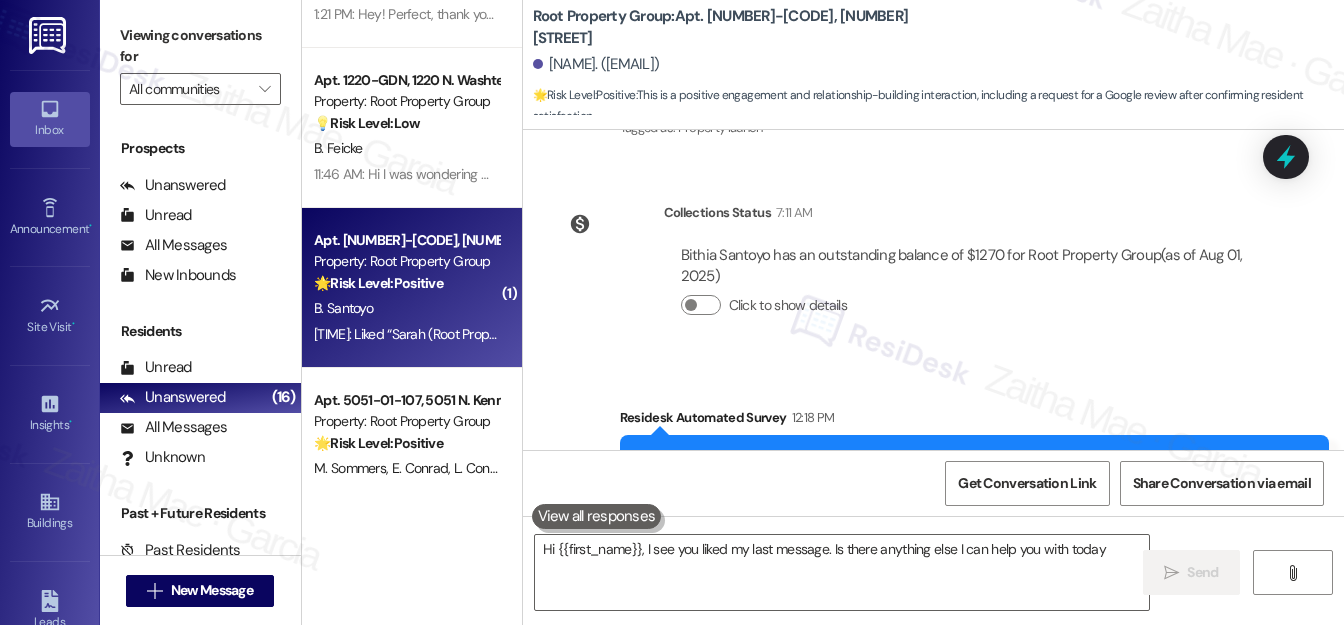 type on "Hi {{first_name}}, I see you liked my last message. Is there anything else I can help you with today?" 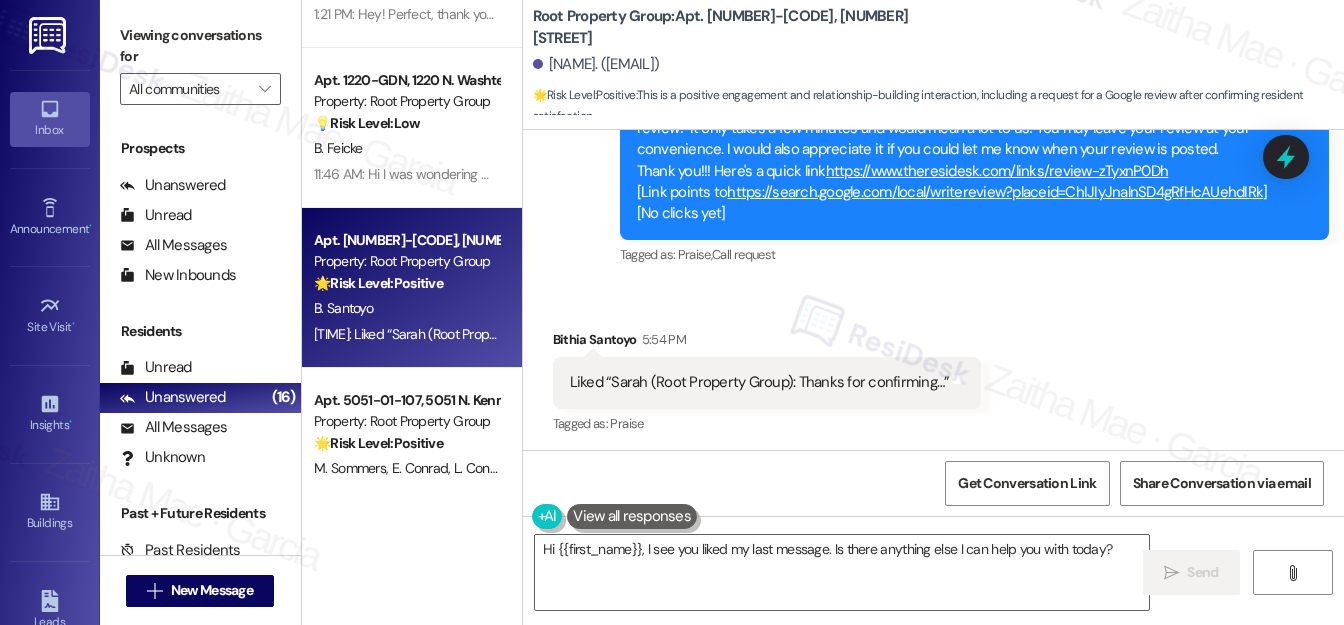 scroll, scrollTop: 1120, scrollLeft: 0, axis: vertical 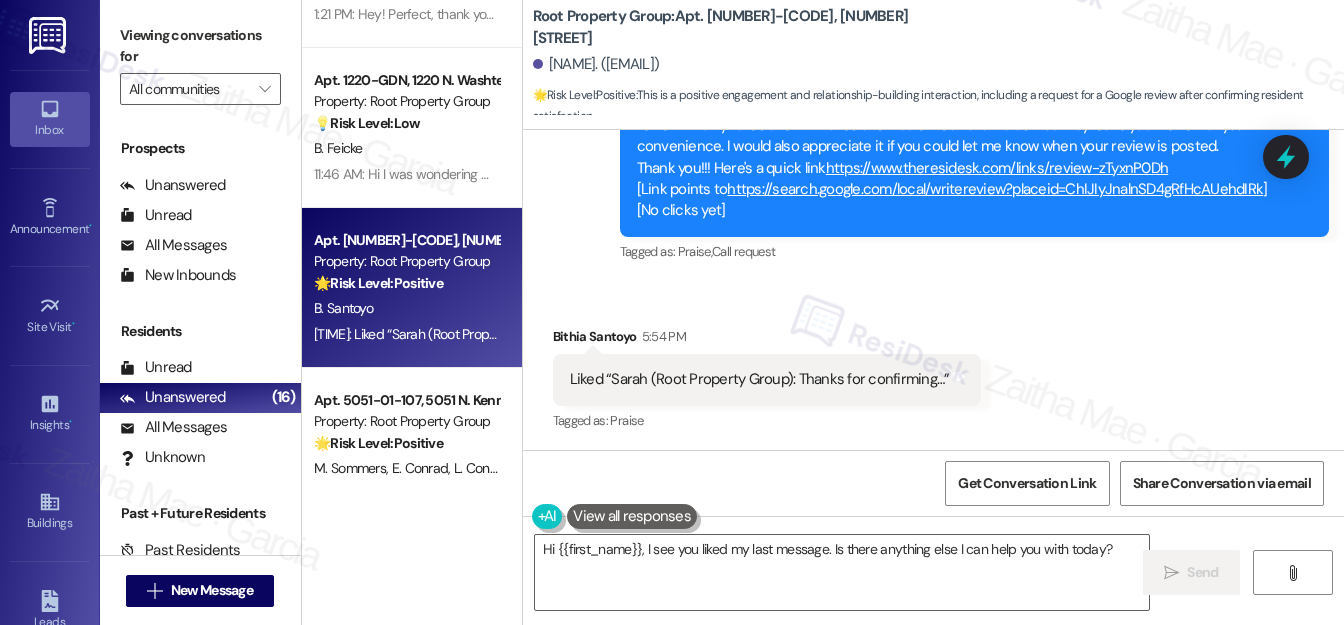 click on "https://search.google.com/local/writereview?placeid=ChIJIyJnalnSD4gRfHcAUehdIRk" at bounding box center (995, 189) 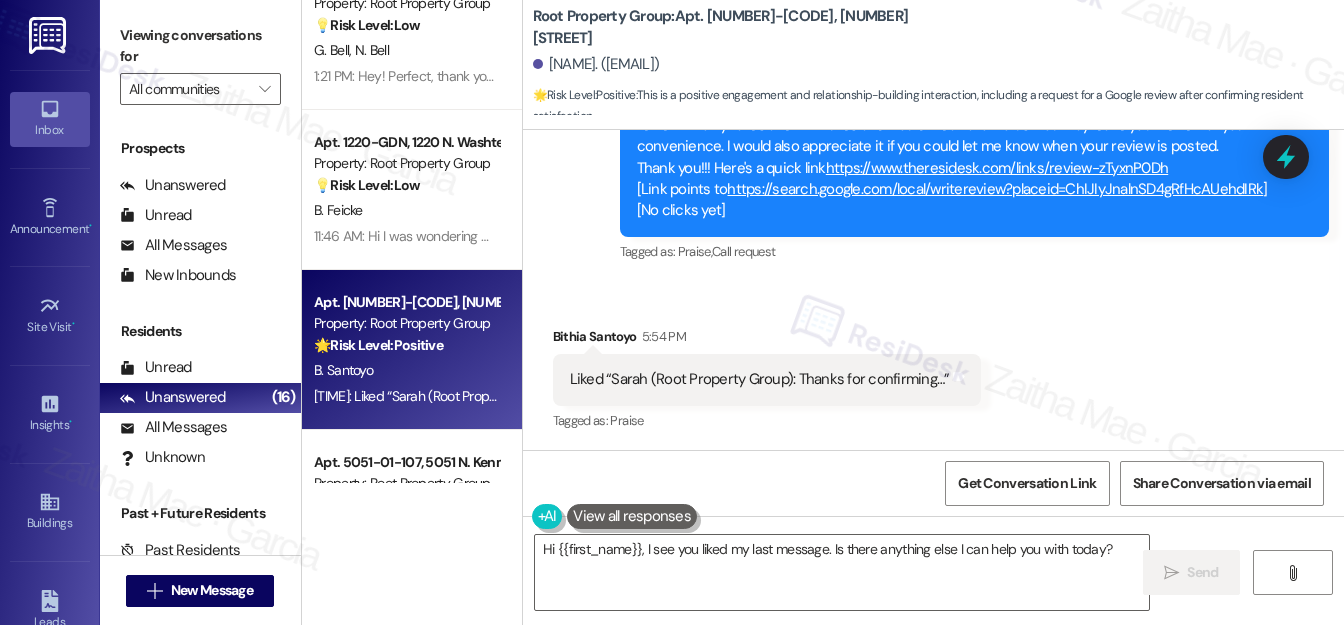 scroll, scrollTop: 181, scrollLeft: 0, axis: vertical 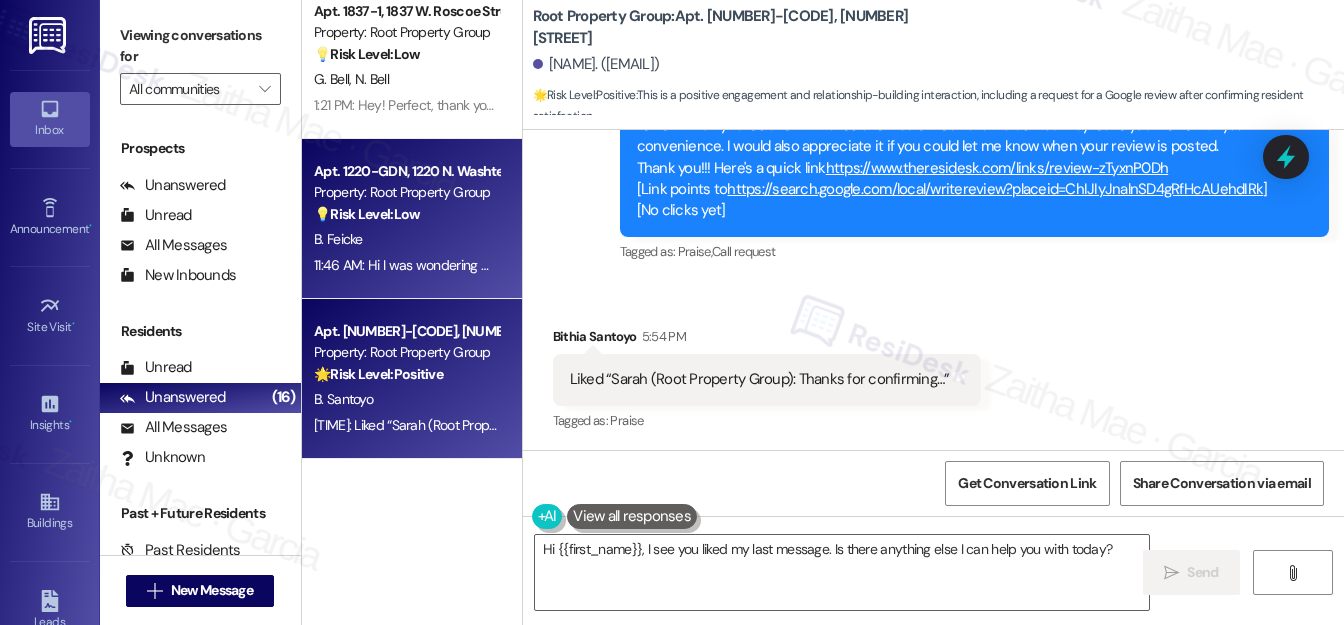 click on "B. Feicke" at bounding box center [406, 239] 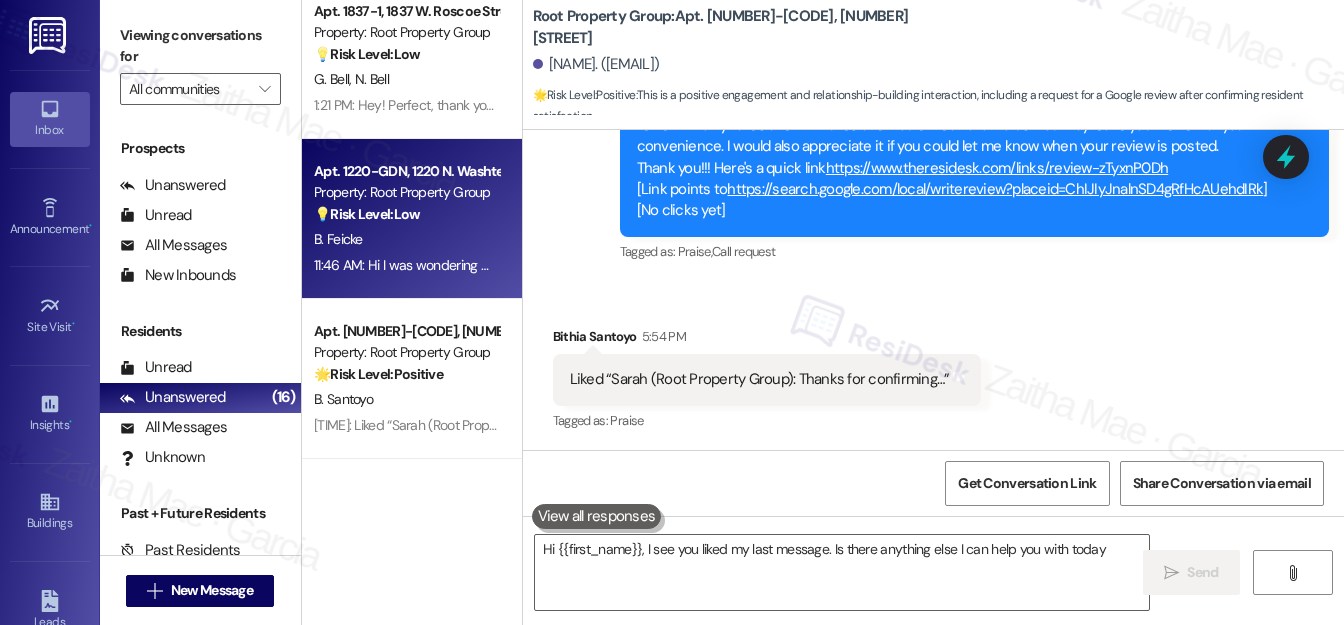 type on "Hi {{first_name}}, I see you liked my last message. Is there anything else I can help you with today?" 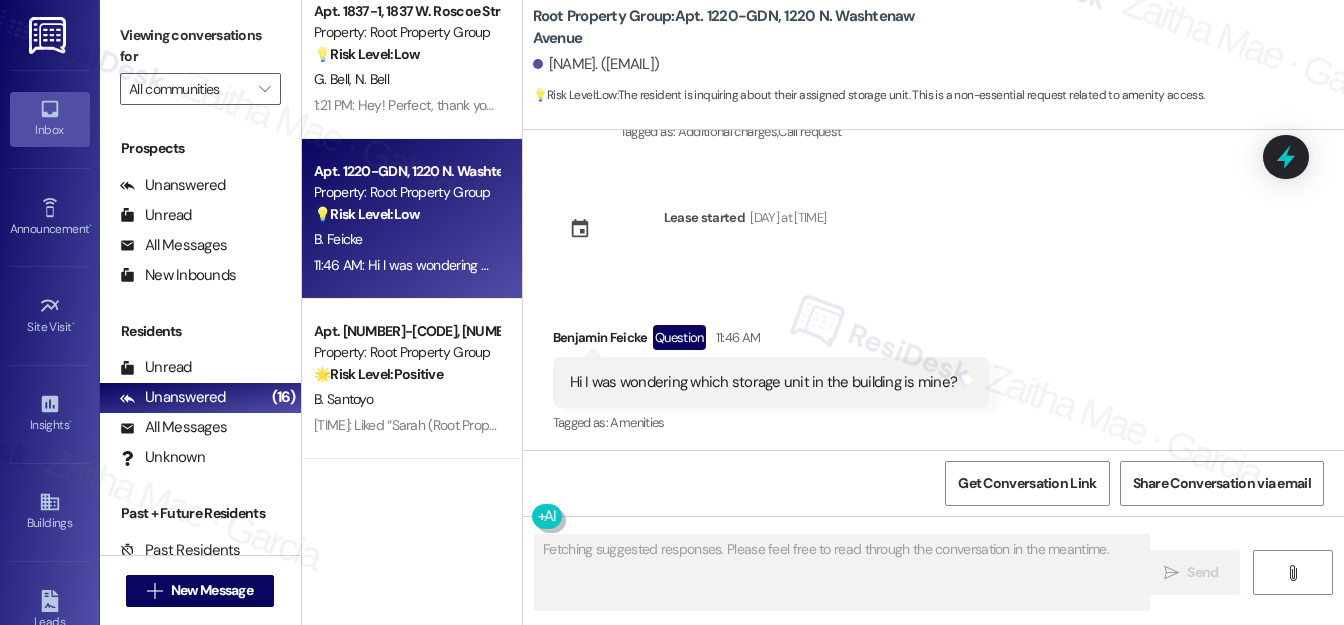 scroll, scrollTop: 4968, scrollLeft: 0, axis: vertical 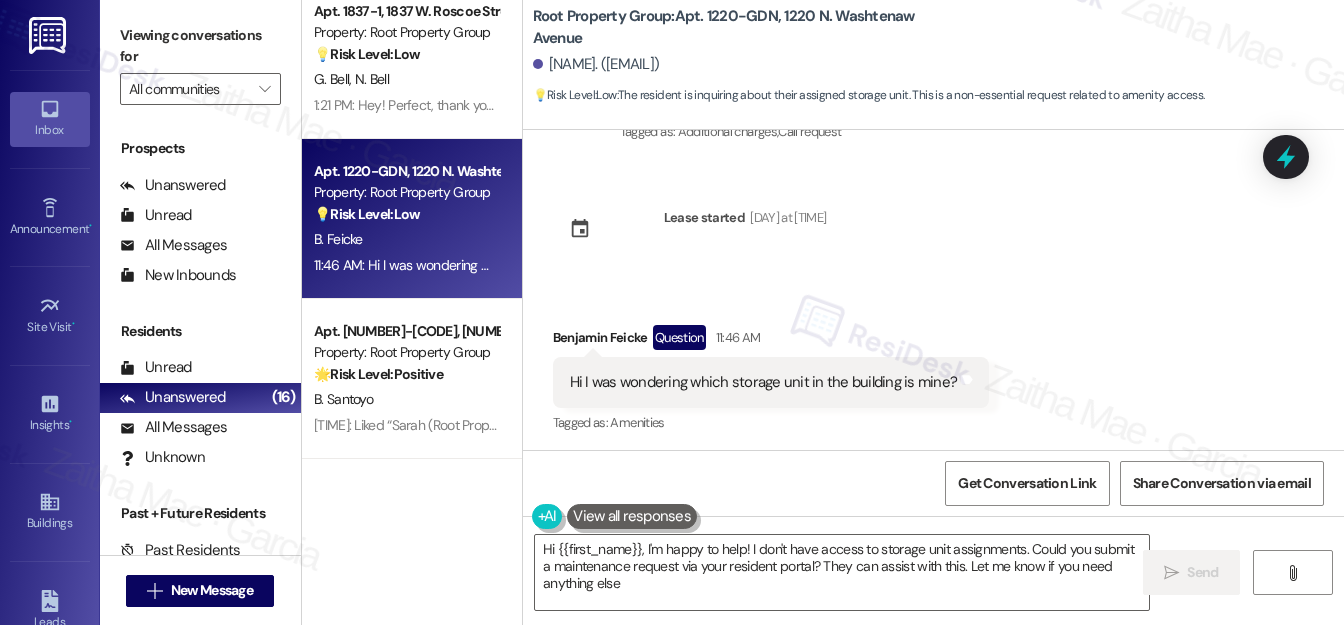 type on "Hi {{first_name}}, I'm happy to help! I don't have access to storage unit assignments. Could you submit a maintenance request via your resident portal? They can assist with this. Let me know if you need anything else!" 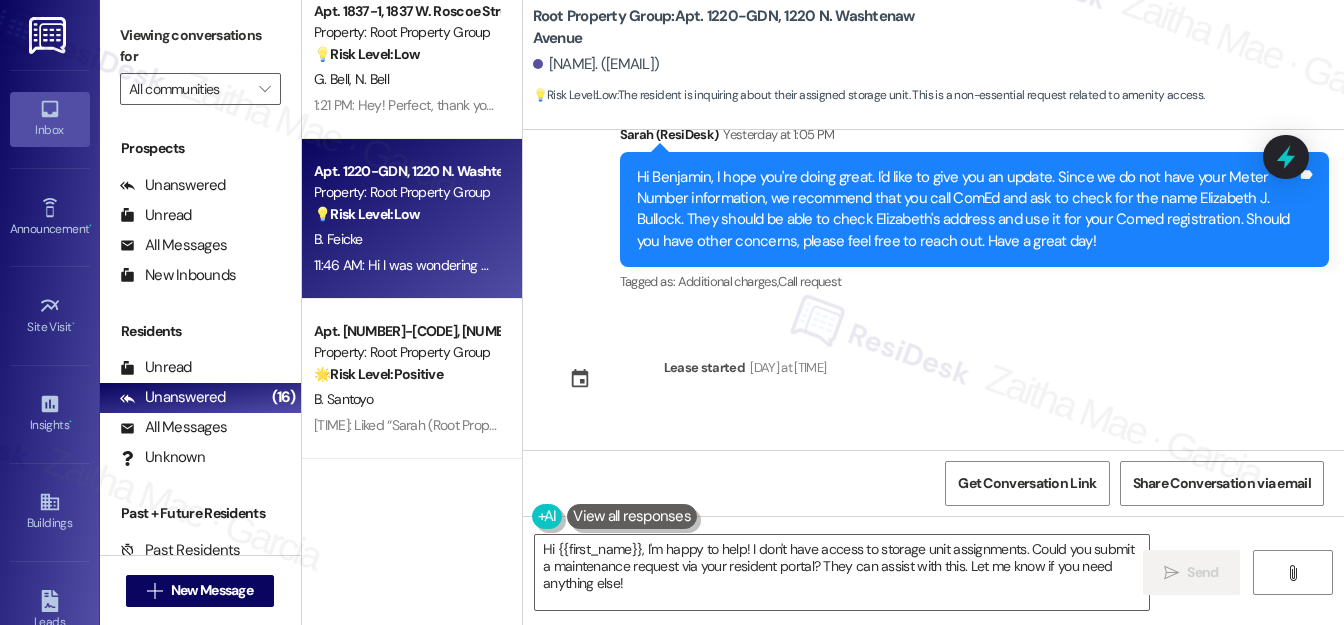 scroll, scrollTop: 4968, scrollLeft: 0, axis: vertical 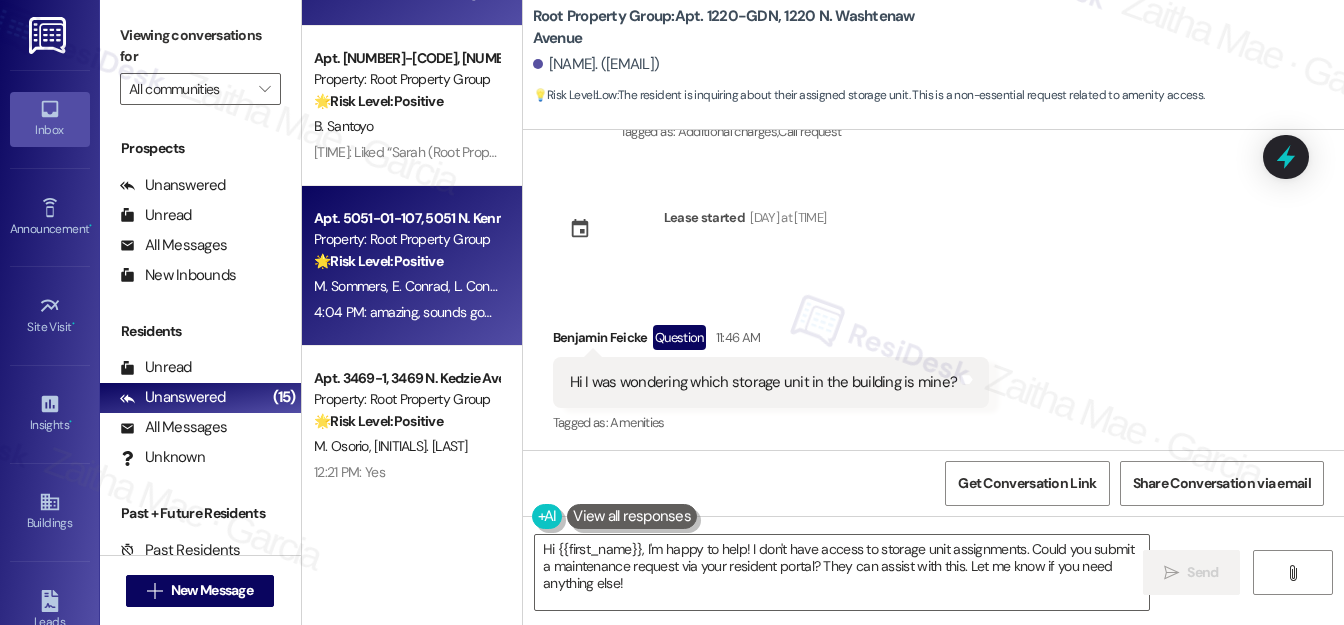 click on "4:04 PM: amazing, sounds good ! thanks for the update  4:04 PM: amazing, sounds good ! thanks for the update" at bounding box center (406, 312) 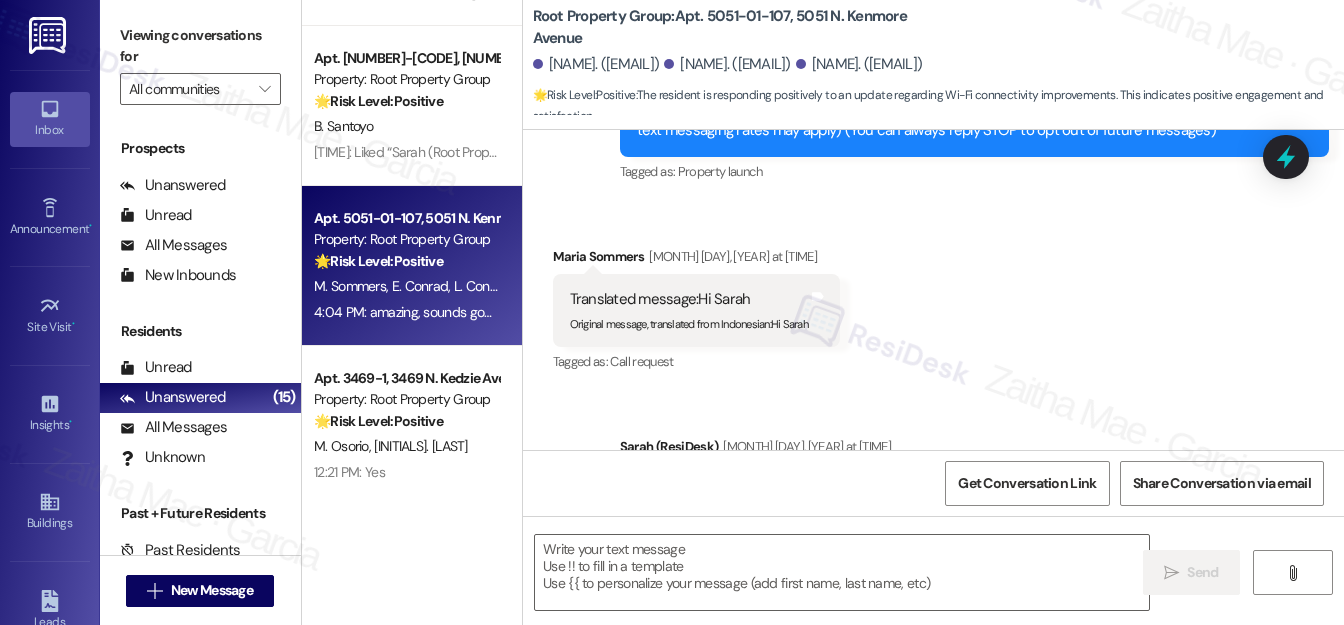 type on "Fetching suggested responses. Please feel free to read through the conversation in the meantime." 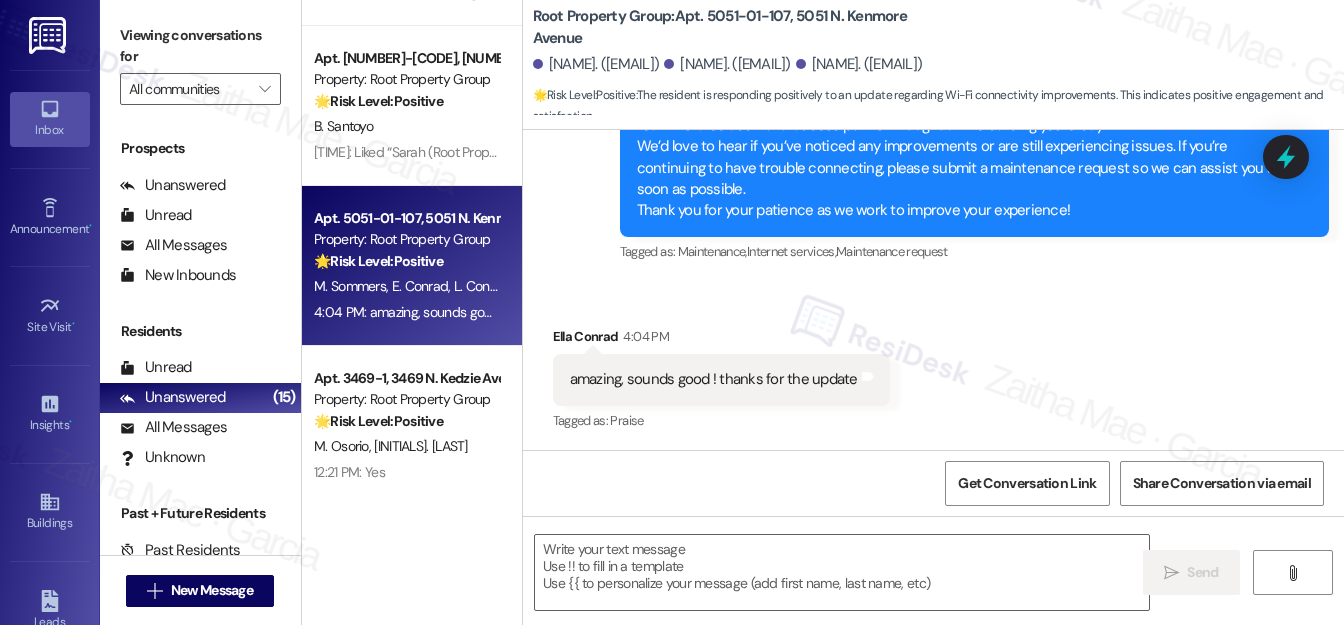 scroll, scrollTop: 1120, scrollLeft: 0, axis: vertical 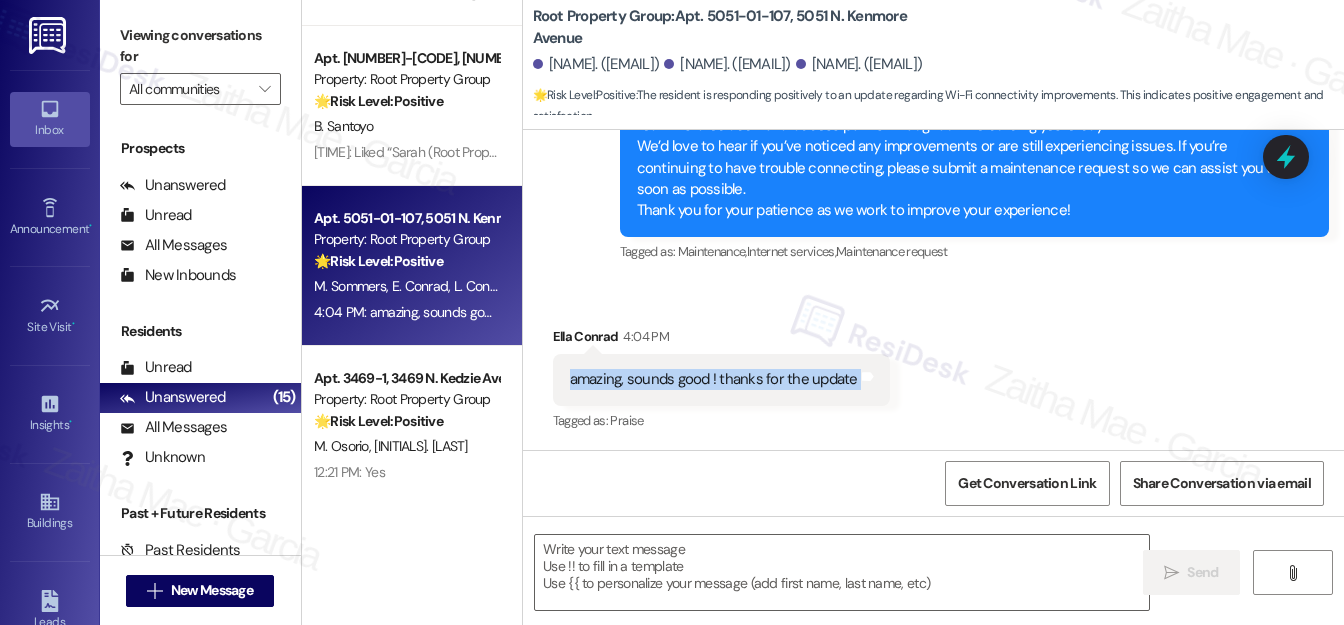 drag, startPoint x: 557, startPoint y: 375, endPoint x: 898, endPoint y: 399, distance: 341.84354 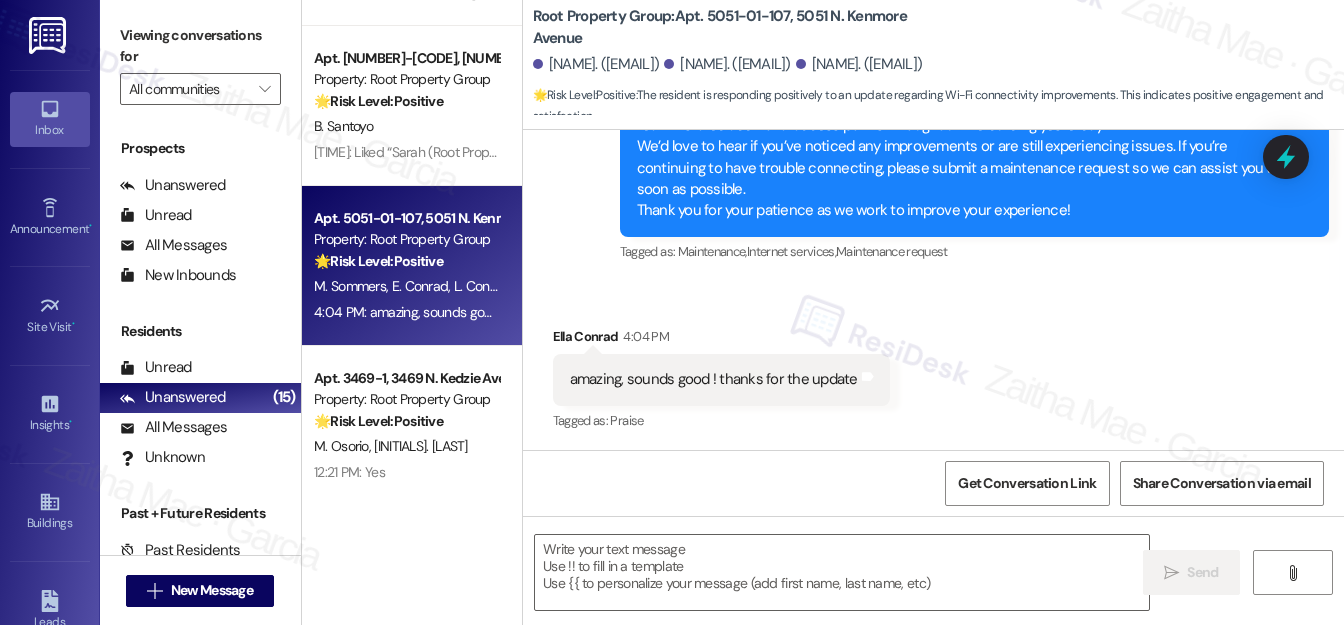 click on "Received via SMS Ella Conrad 4:04 PM amazing, sounds good ! thanks for the update  Tags and notes Tagged as:   Praise Click to highlight conversations about Praise" at bounding box center [933, 365] 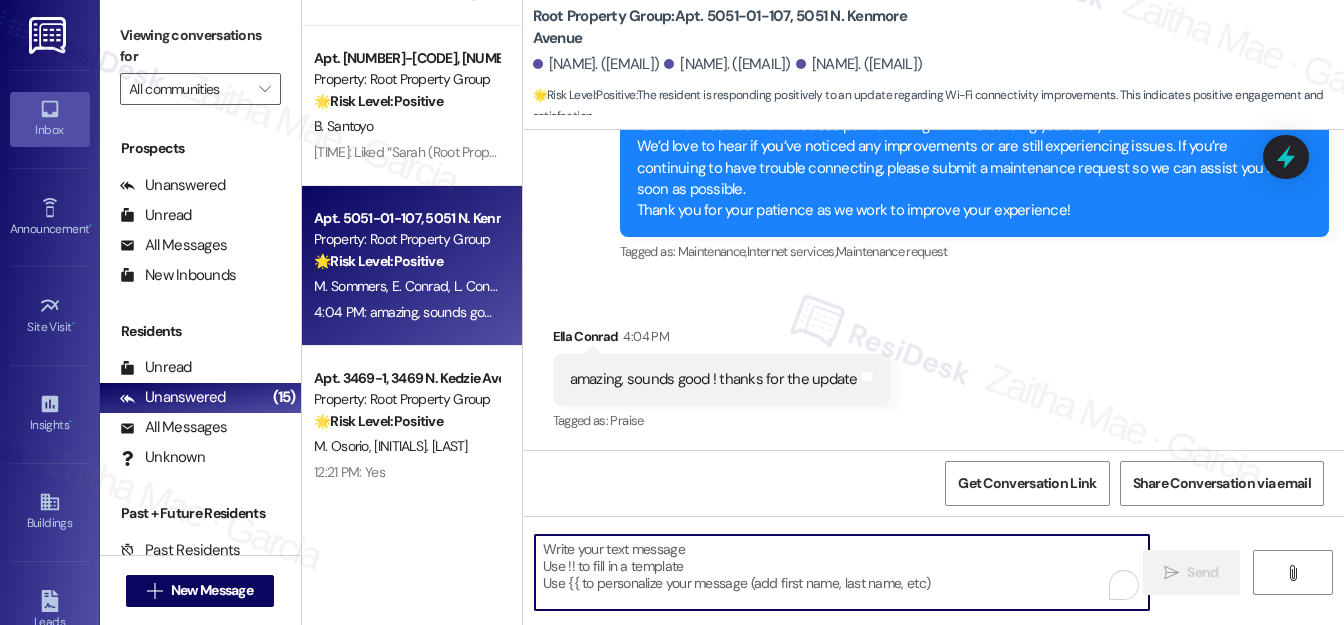 click at bounding box center [842, 572] 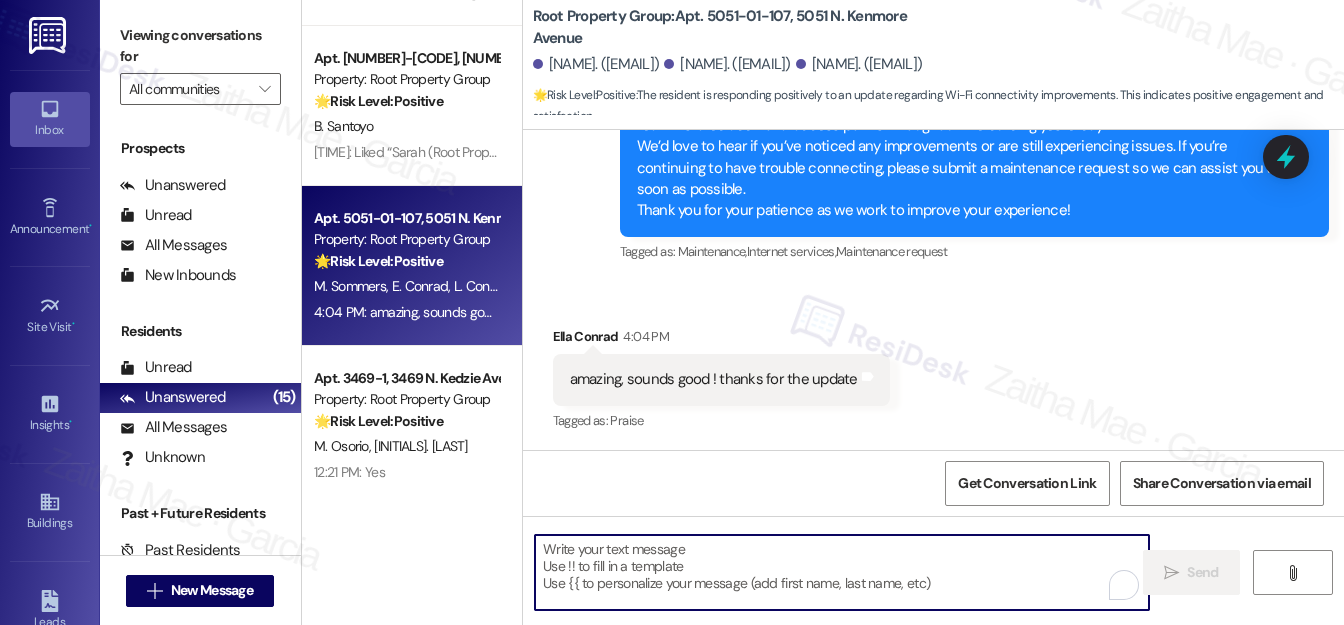paste on "You're very welcome—glad to hear that! Let me know if you need anything else." 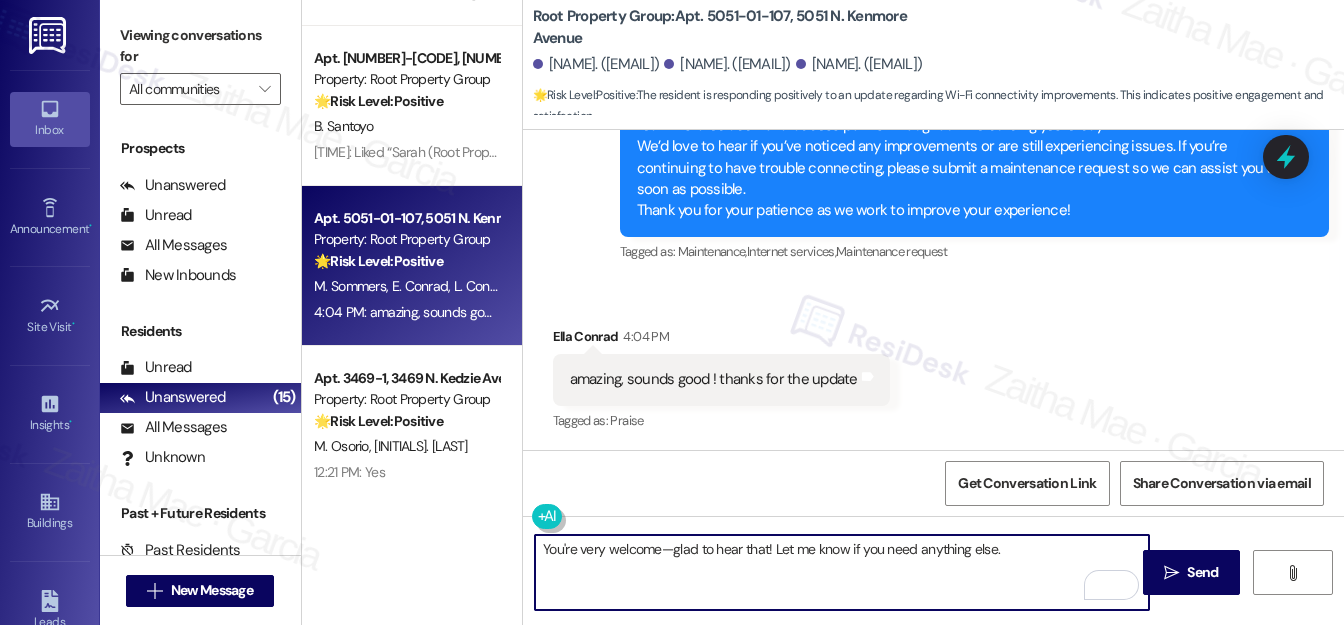 click on "You're very welcome—glad to hear that! Let me know if you need anything else." at bounding box center (842, 572) 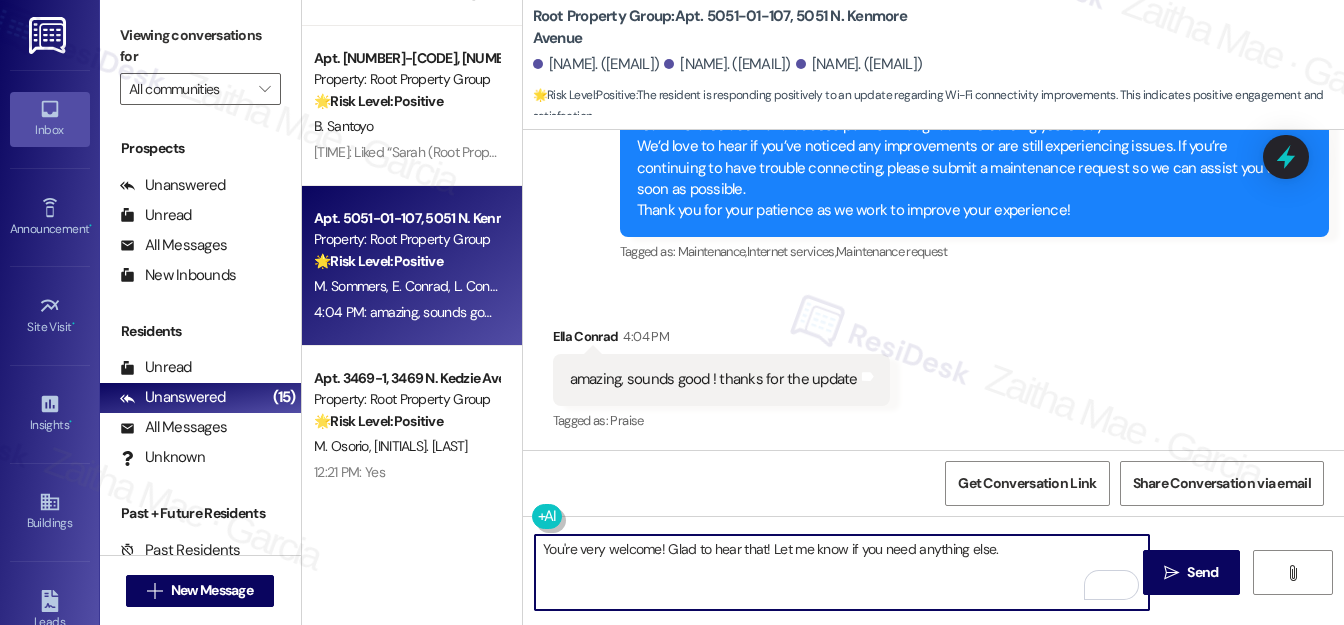 click on "Ella Conrad 4:04 PM" at bounding box center (721, 340) 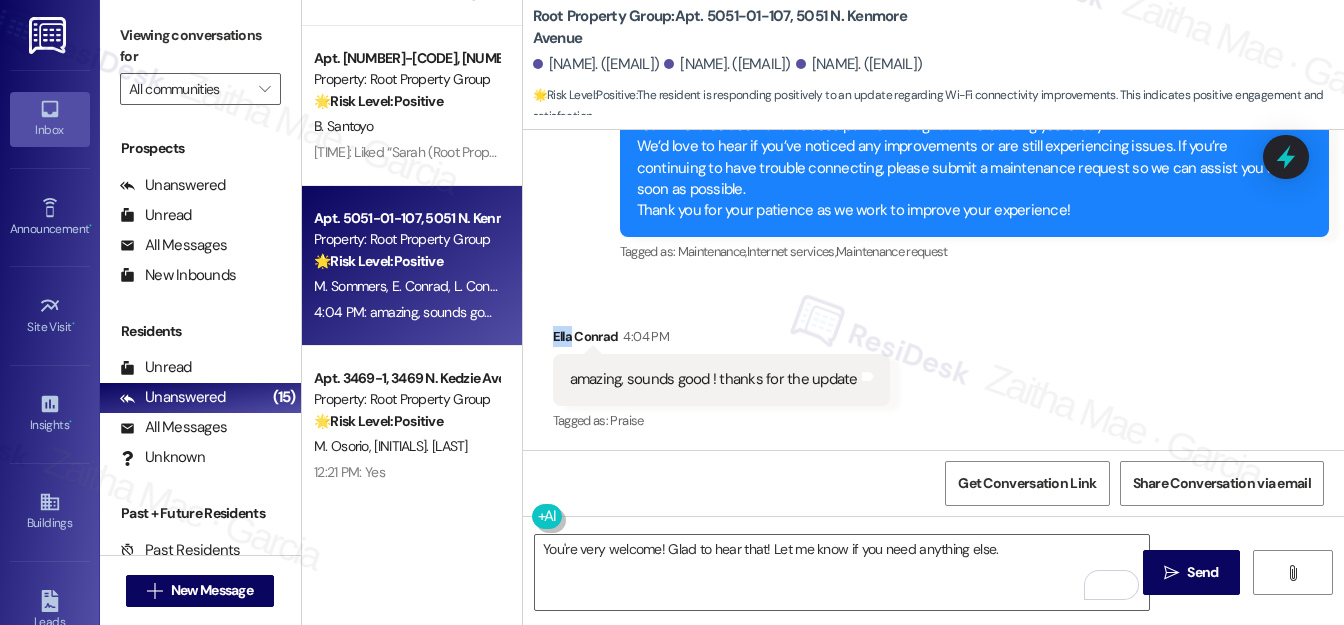 click on "Ella Conrad 4:04 PM" at bounding box center [721, 340] 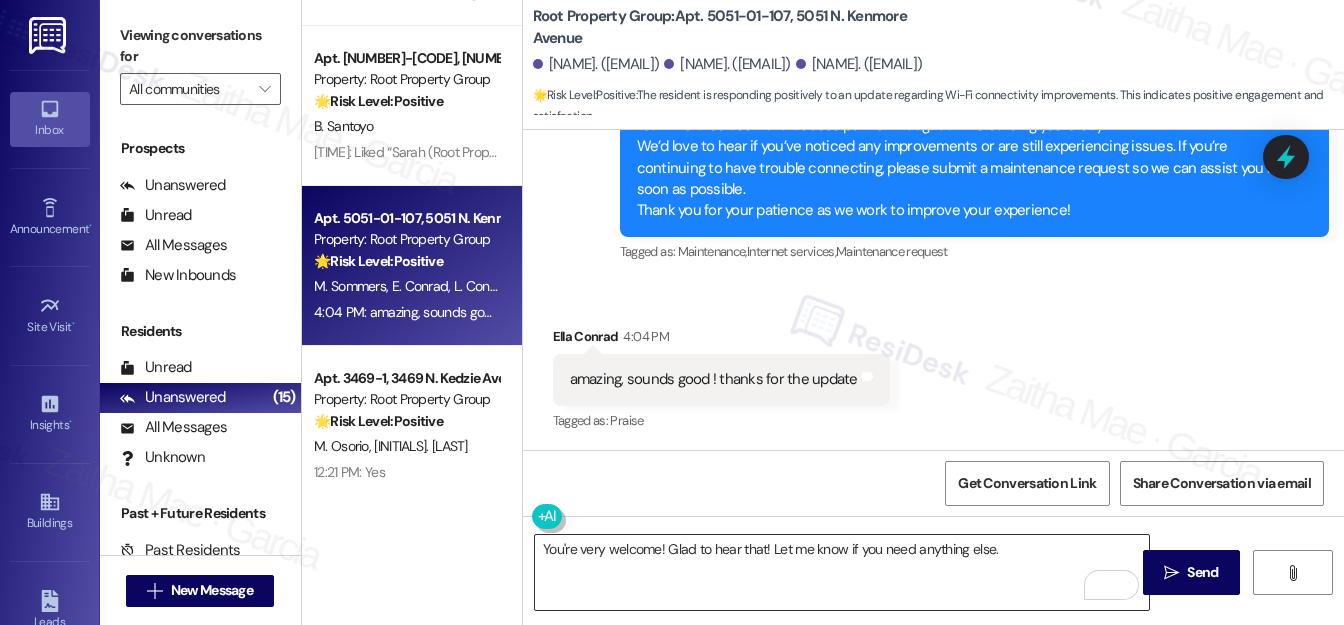 click on "You're very welcome! Glad to hear that! Let me know if you need anything else." at bounding box center (842, 572) 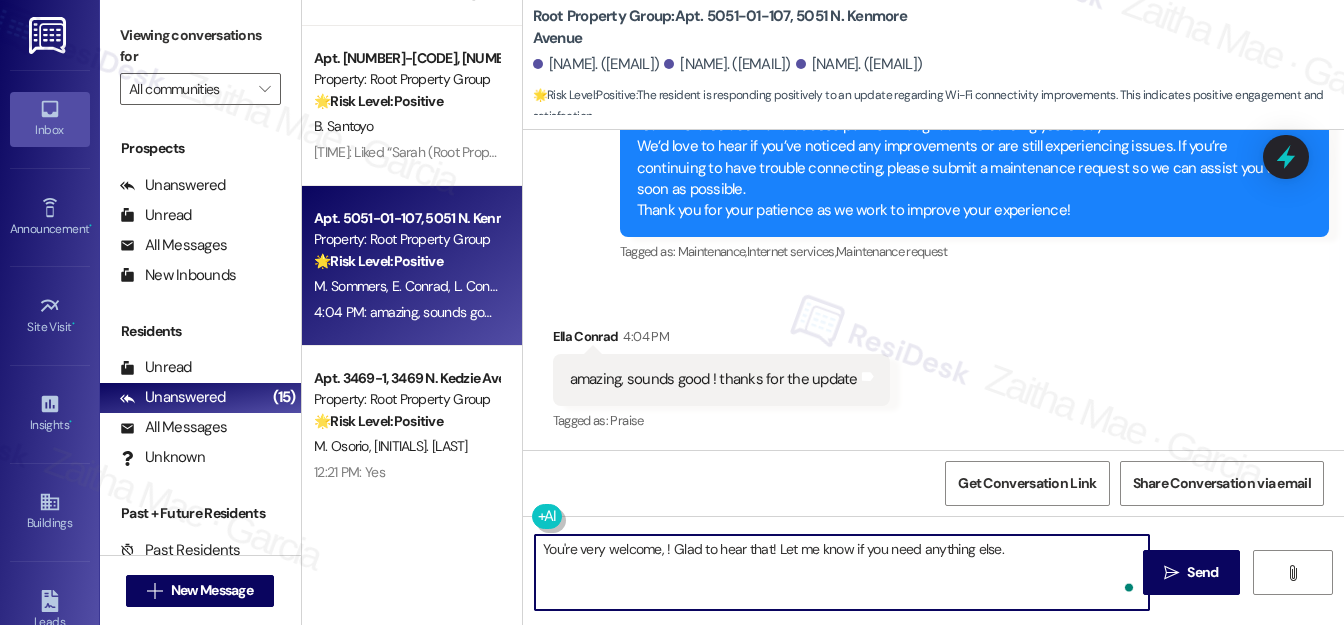 paste on "Ella" 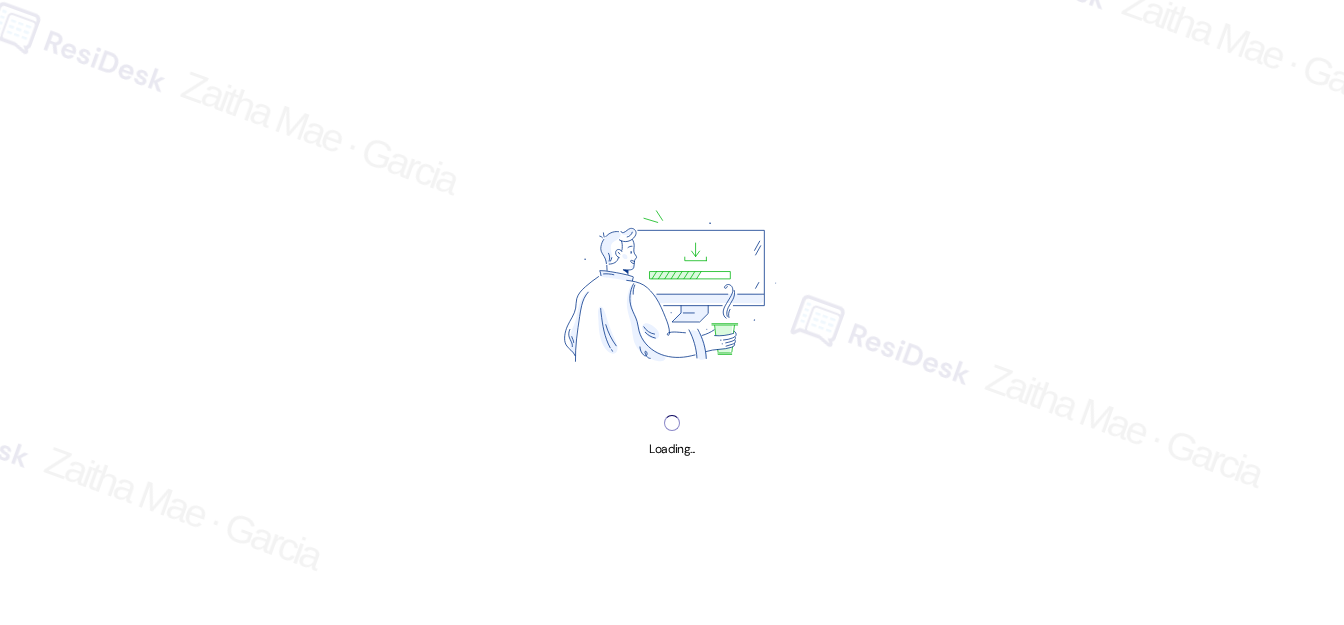 scroll, scrollTop: 0, scrollLeft: 0, axis: both 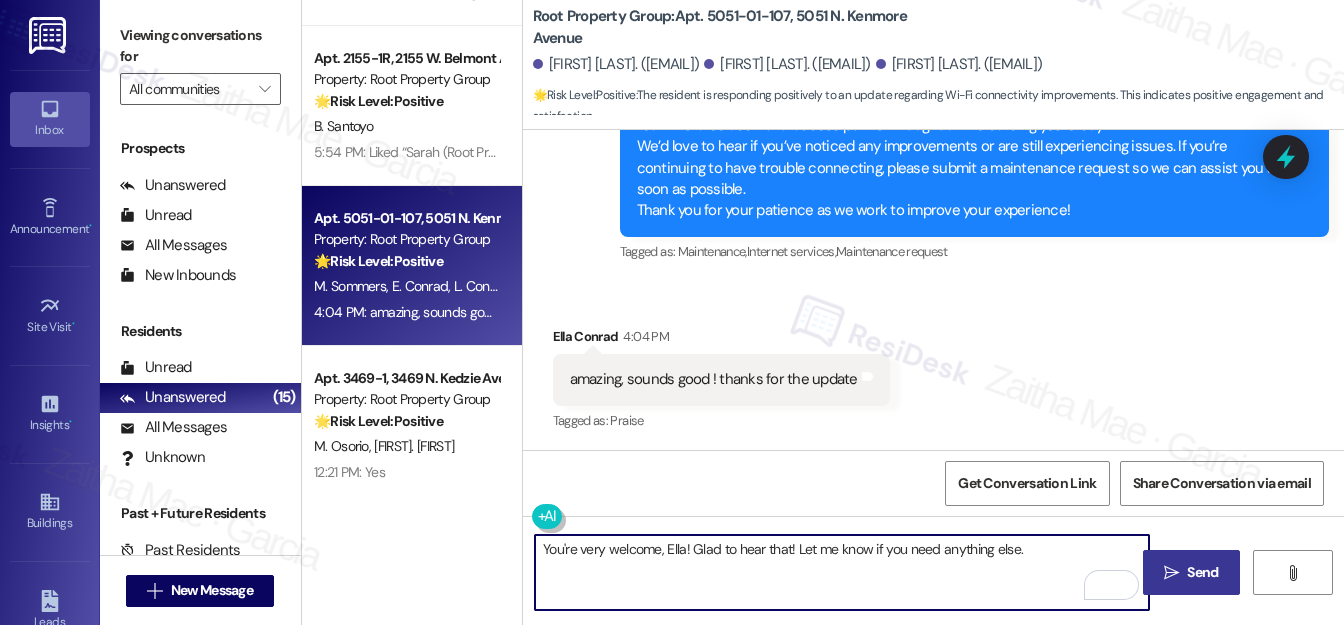 type on "You're very welcome, Ella! Glad to hear that! Let me know if you need anything else." 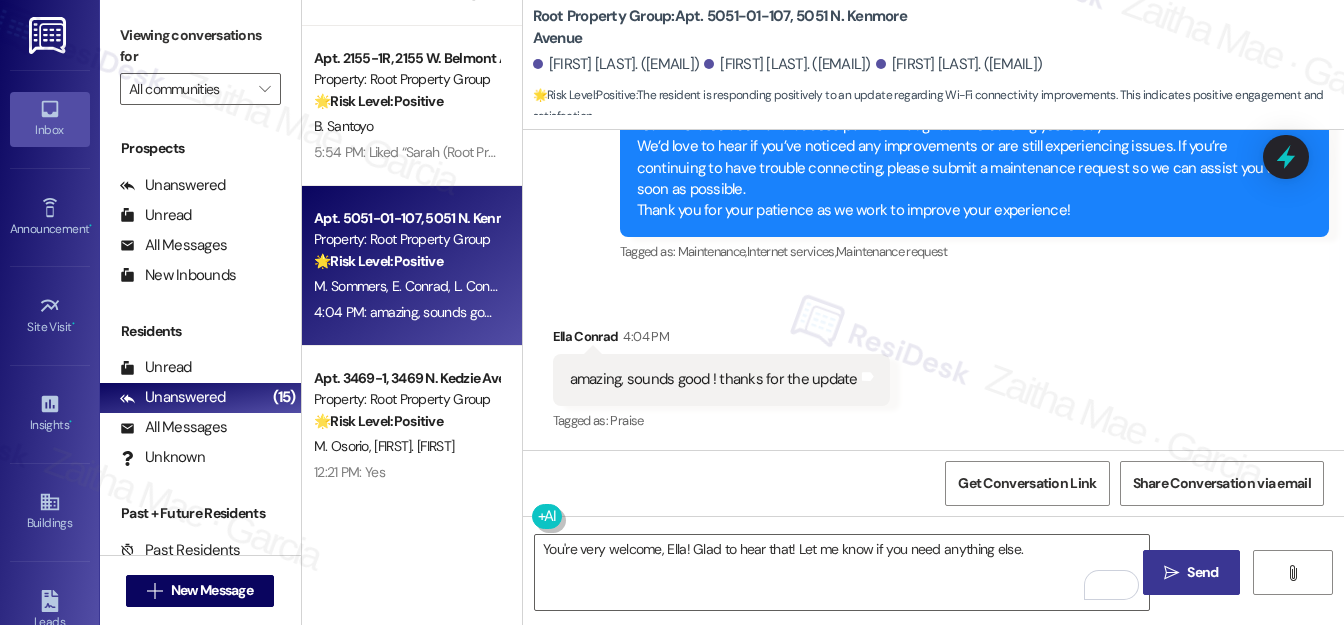 drag, startPoint x: 1213, startPoint y: 572, endPoint x: 1202, endPoint y: 556, distance: 19.416489 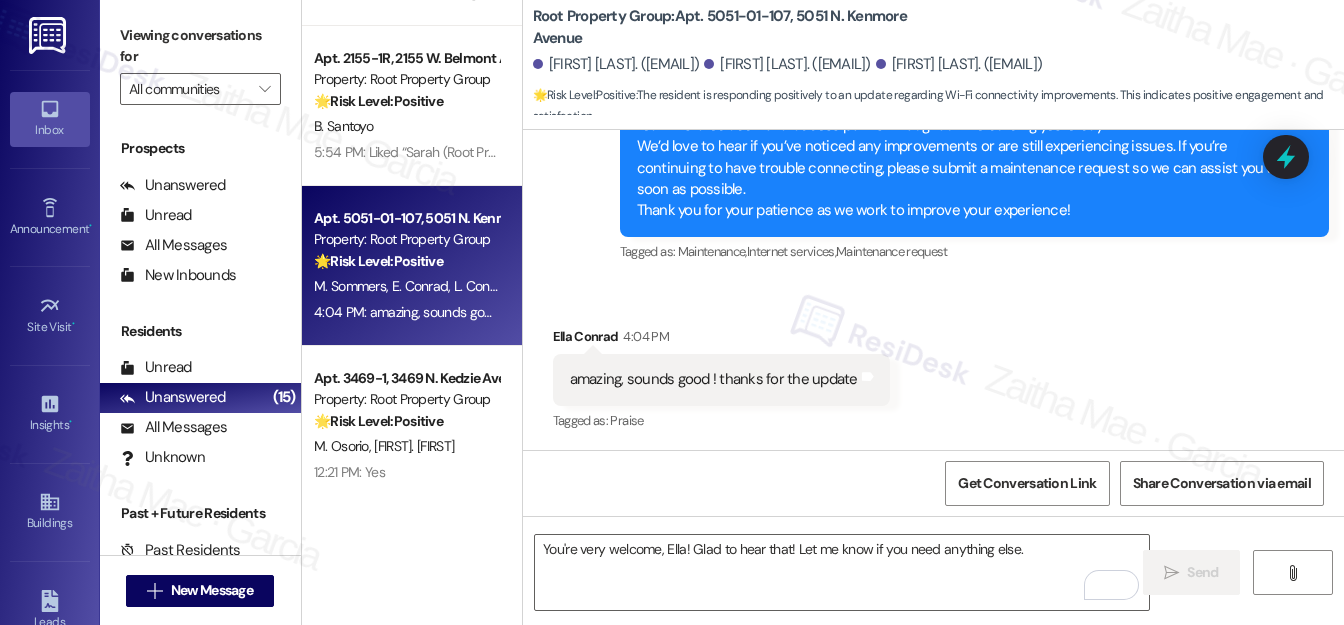 scroll, scrollTop: 1120, scrollLeft: 0, axis: vertical 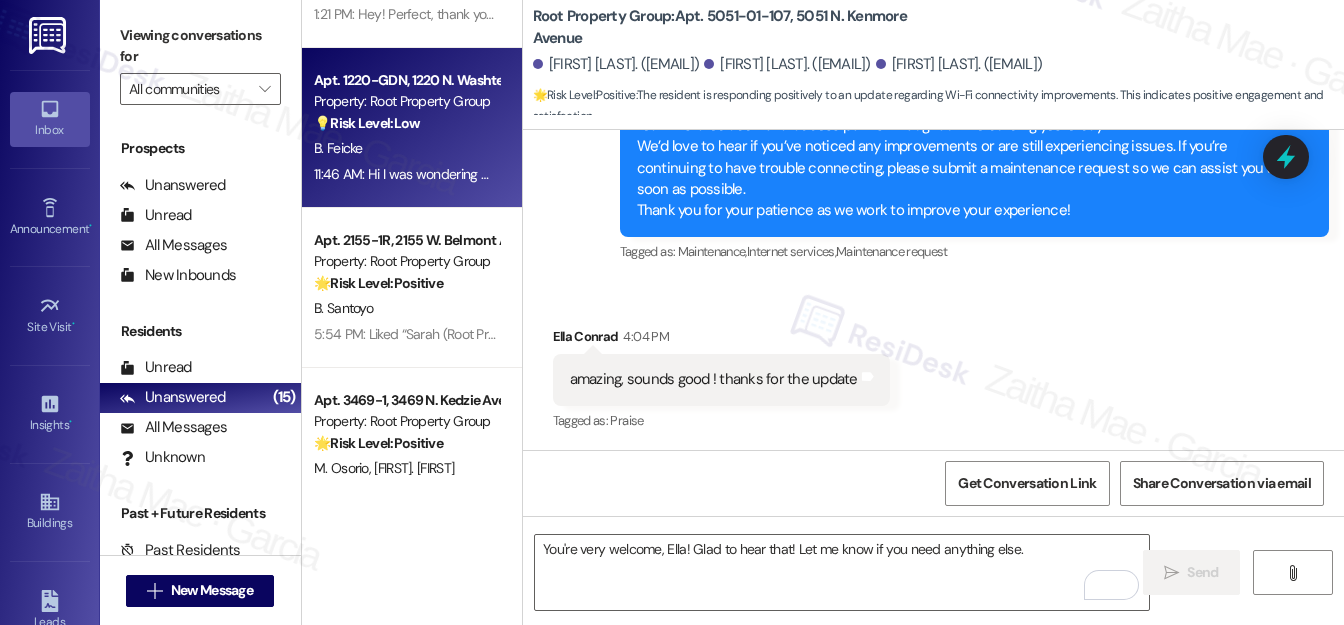 click on "B. Feicke" at bounding box center [406, 148] 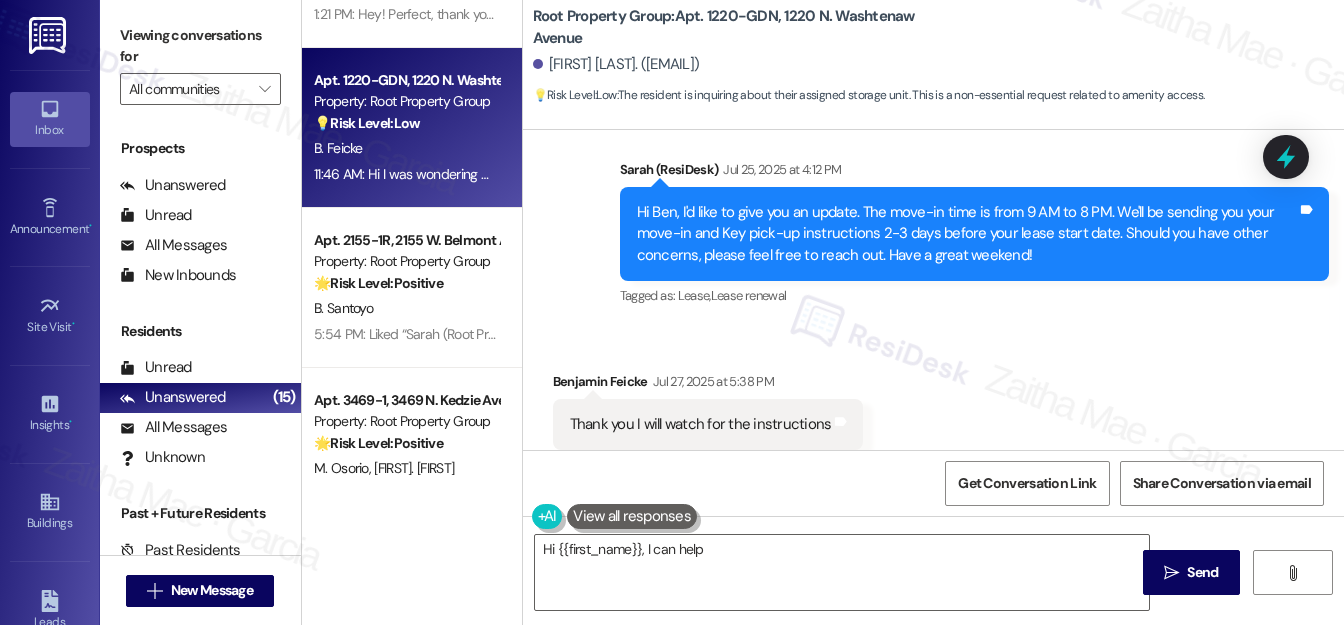 scroll, scrollTop: 4968, scrollLeft: 0, axis: vertical 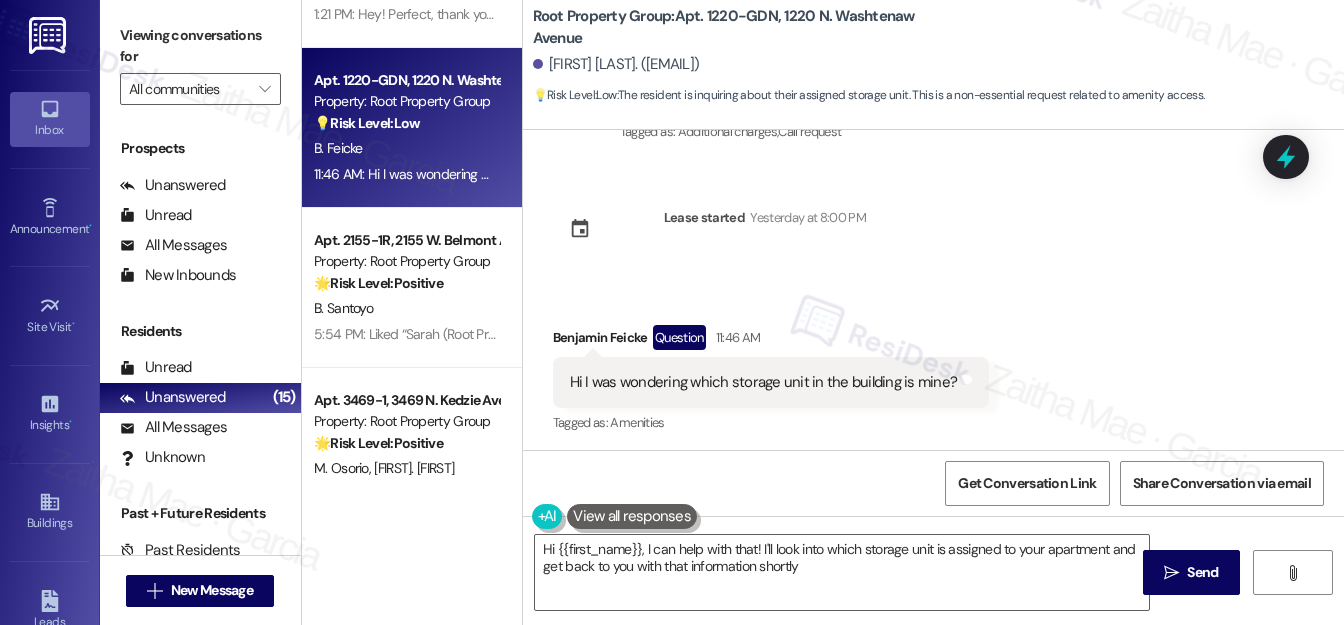 type on "Hi {{first_name}}, I can help with that! I'll look into which storage unit is assigned to your apartment and get back to you with that information shortly." 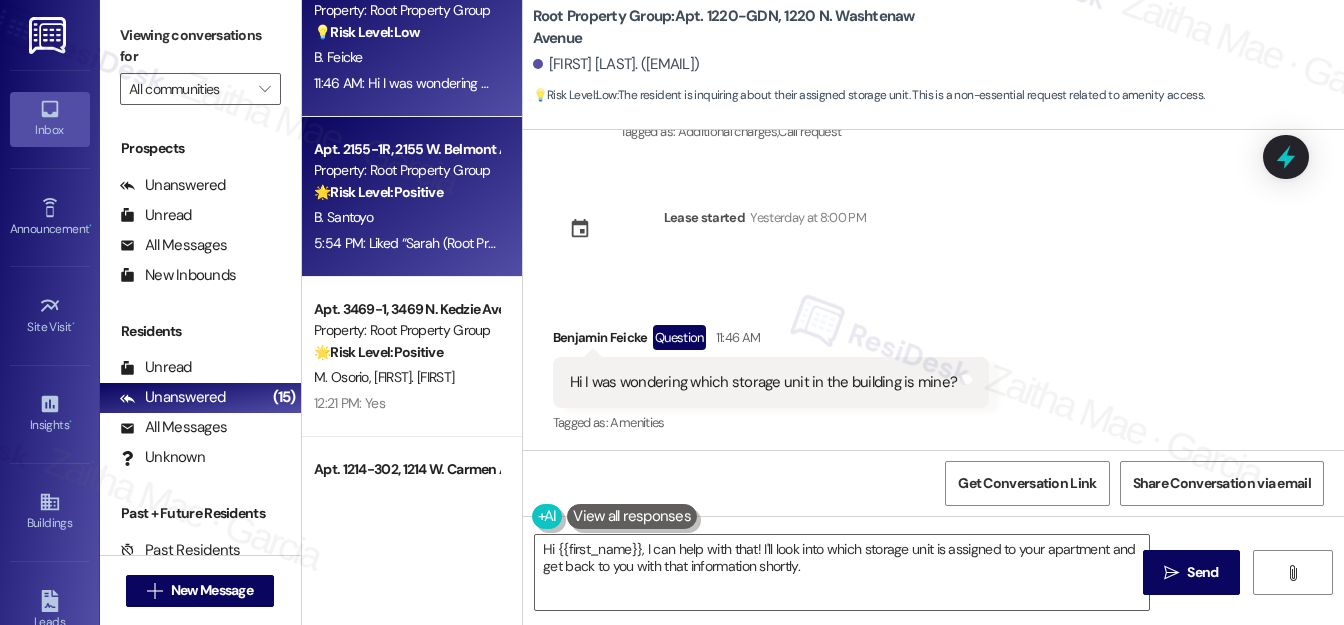 scroll, scrollTop: 454, scrollLeft: 0, axis: vertical 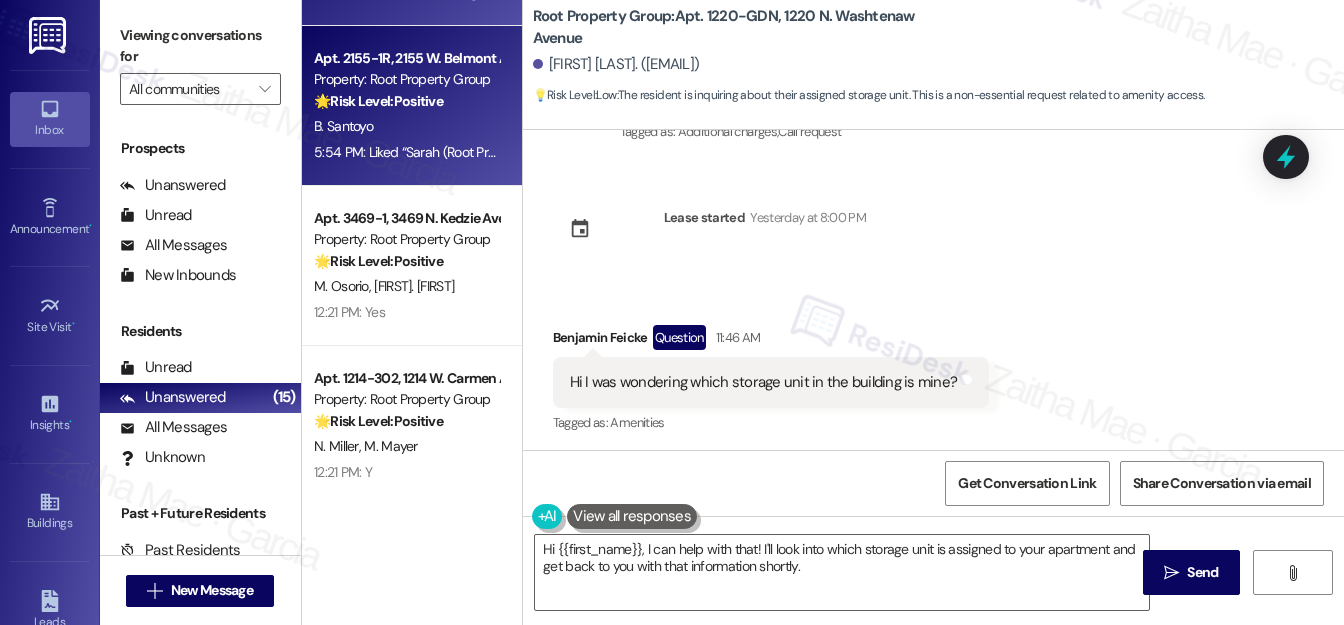 click on "12:21 PM: Yes 12:21 PM: Yes" at bounding box center [406, 312] 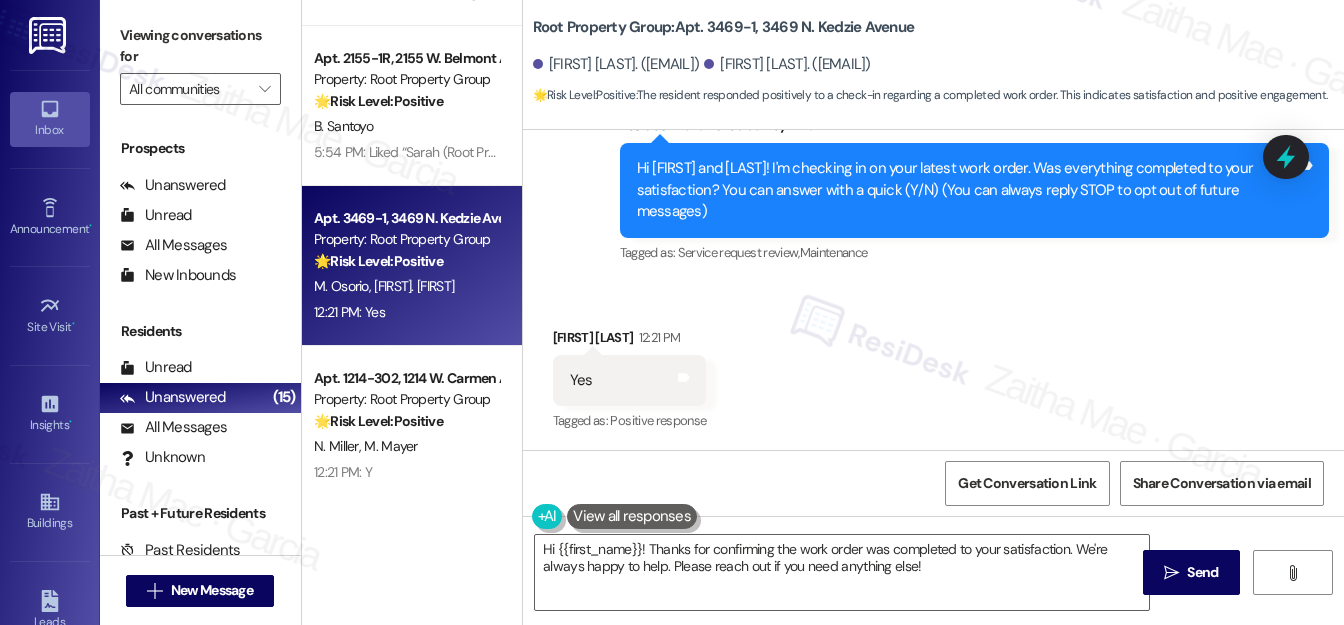 scroll, scrollTop: 234, scrollLeft: 0, axis: vertical 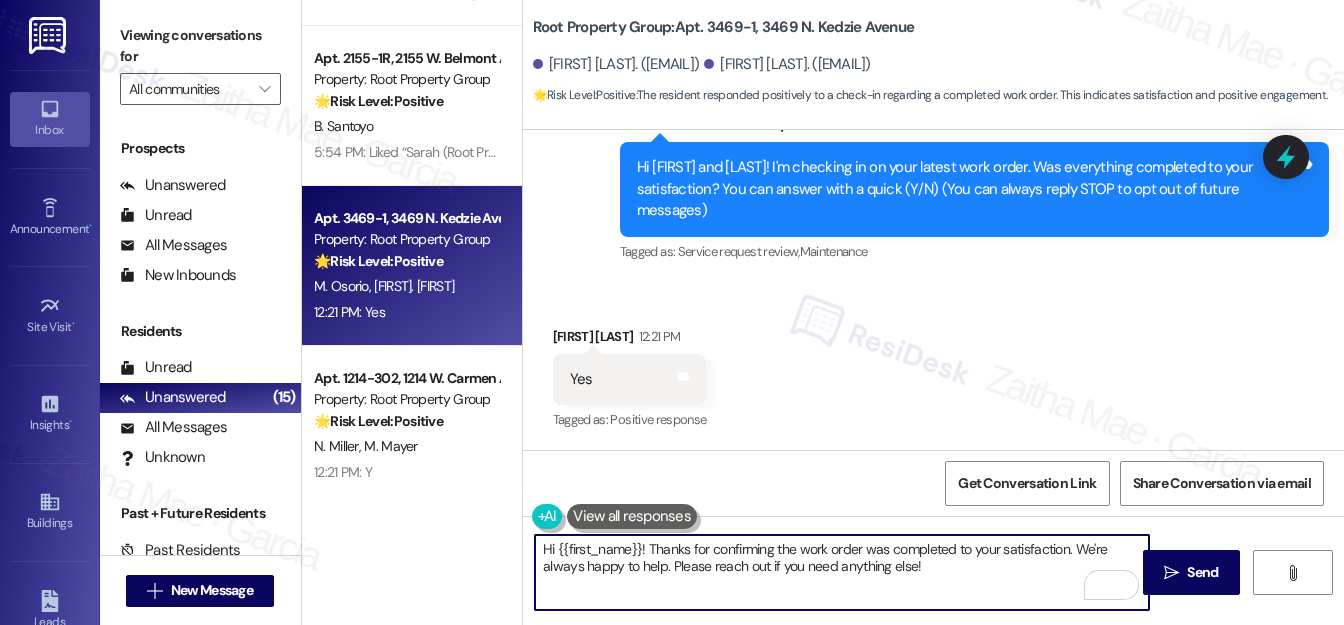 drag, startPoint x: 649, startPoint y: 549, endPoint x: 543, endPoint y: 543, distance: 106.16968 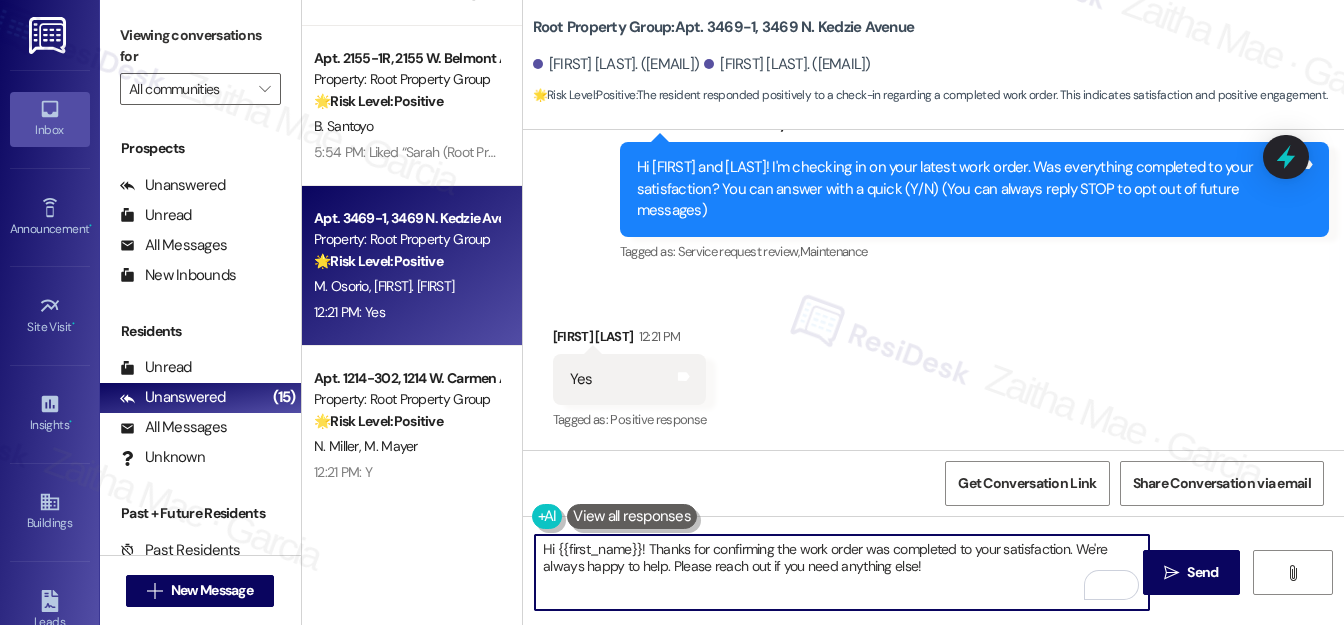 click on "Hi {{first_name}}! Thanks for confirming the work order was completed to your satisfaction. We're always happy to help. Please reach out if you need anything else!" at bounding box center (842, 572) 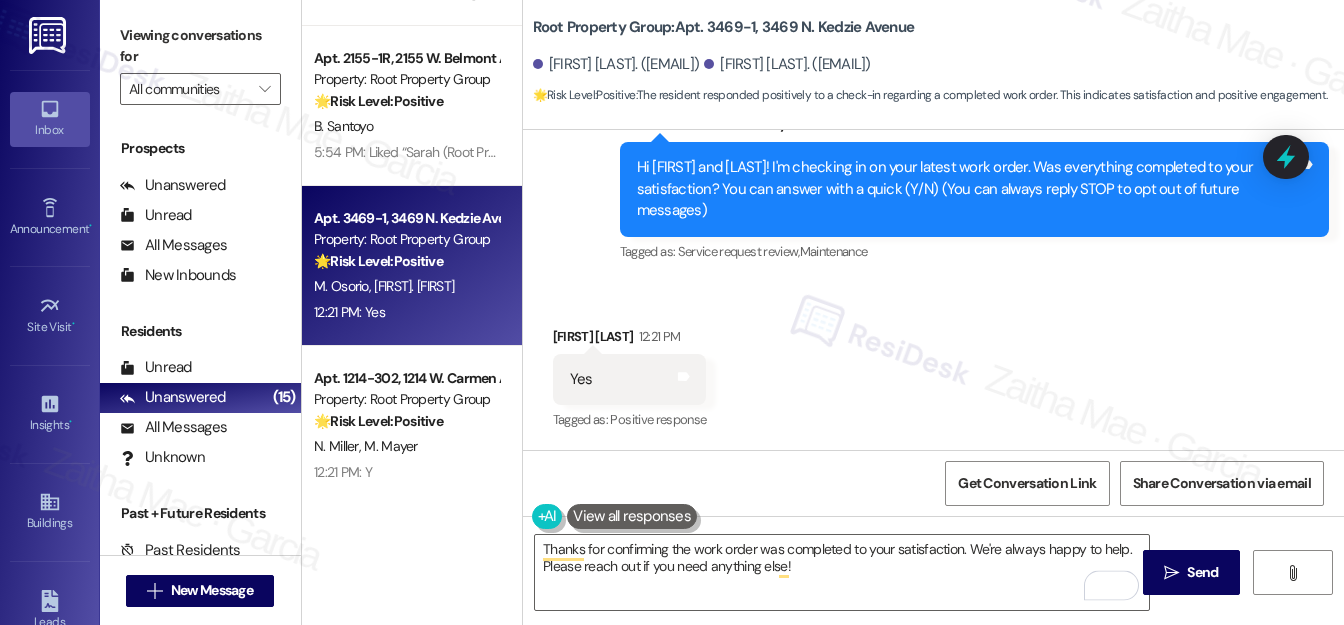 click on "Joon Lee 12:21 PM" at bounding box center (630, 340) 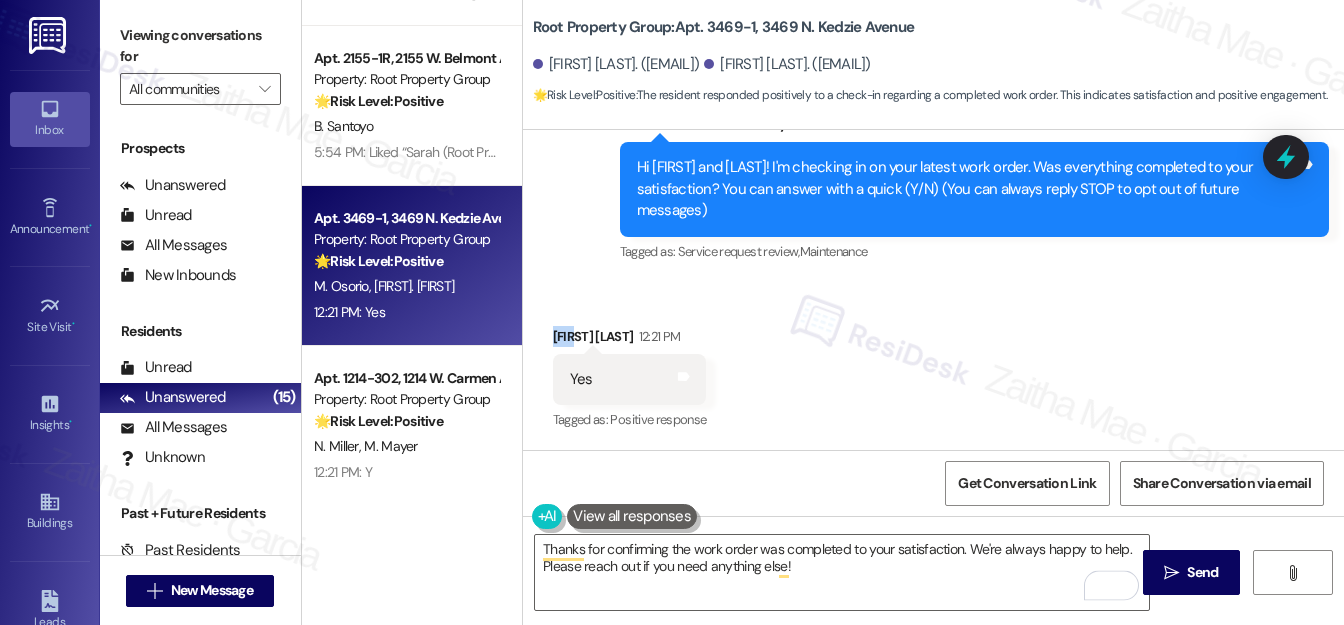 click on "Joon Lee 12:21 PM" at bounding box center [630, 340] 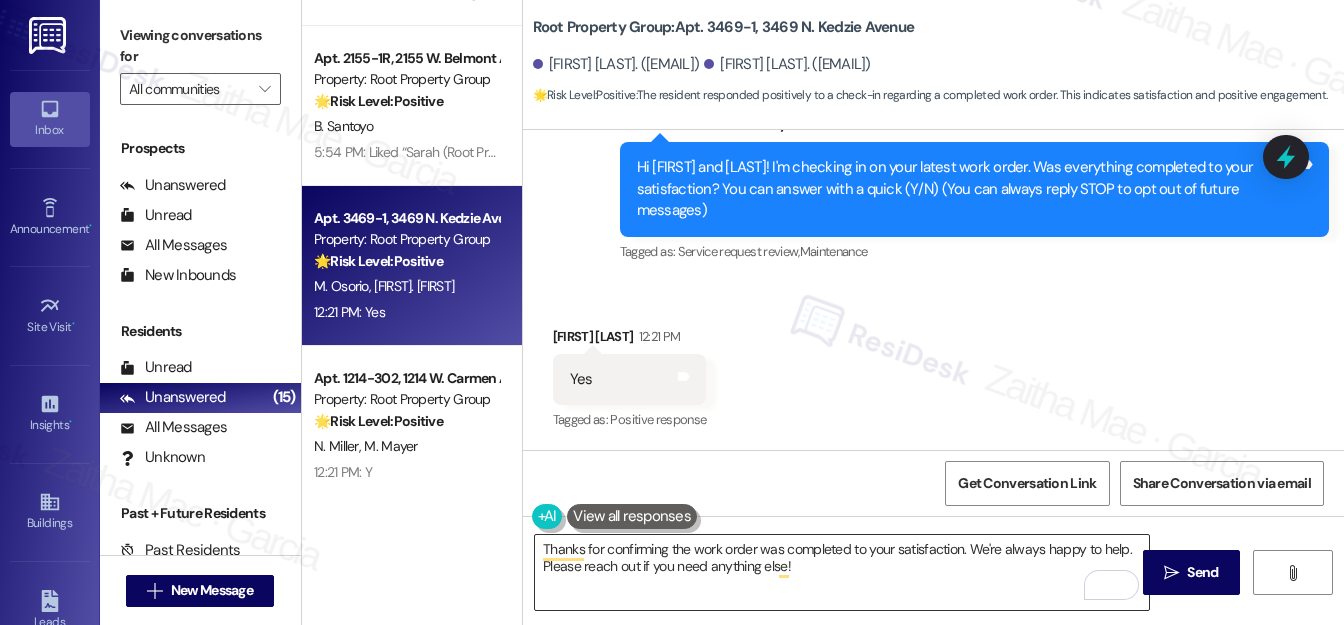 click on "Thanks for confirming the work order was completed to your satisfaction. We're always happy to help. Please reach out if you need anything else!" at bounding box center (842, 572) 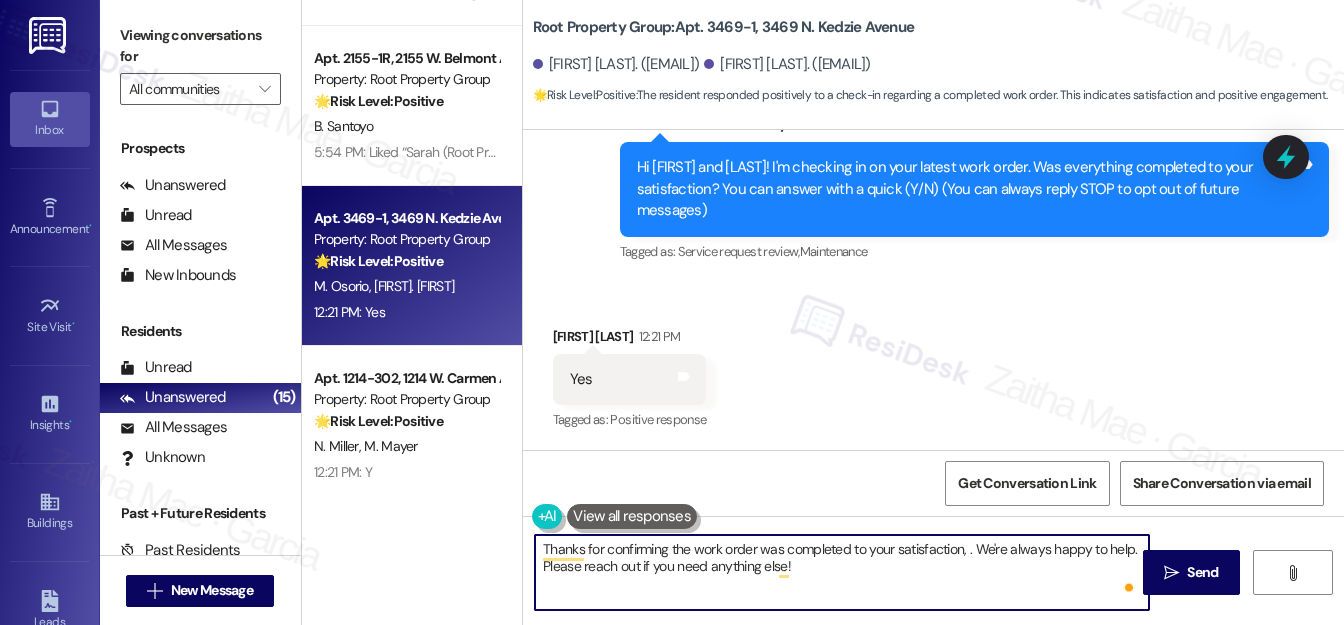paste on "Joon" 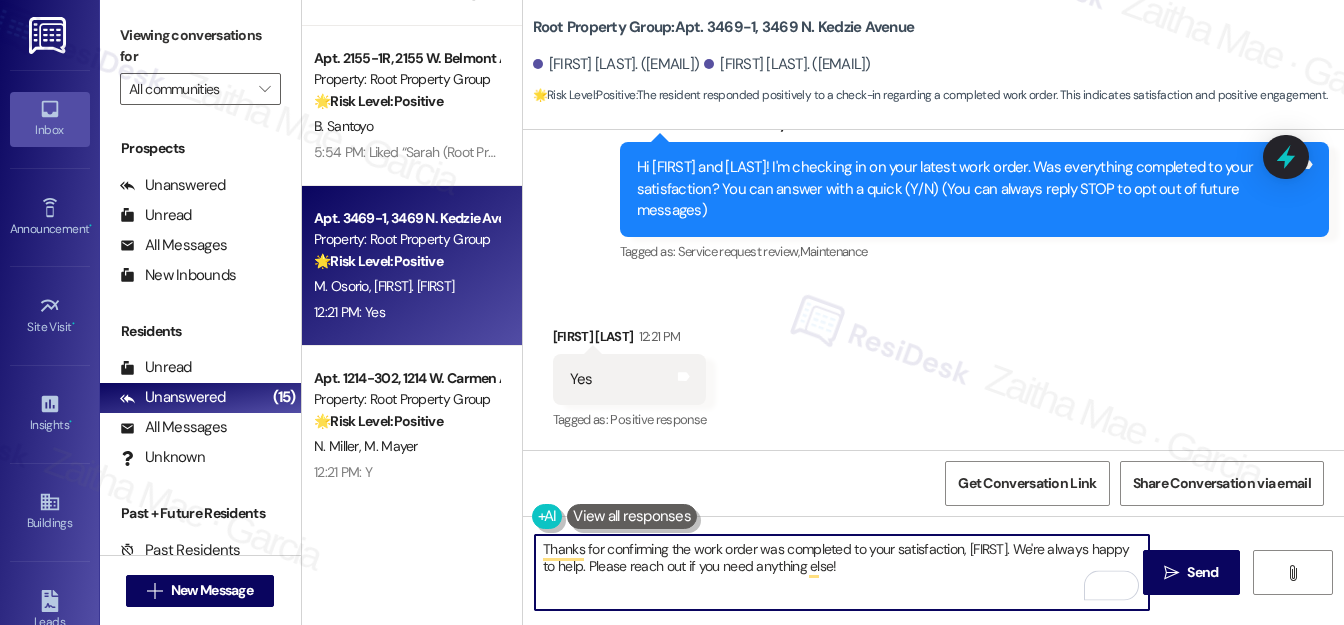click on "Thanks for confirming the work order was completed to your satisfaction, Joon. We're always happy to help. Please reach out if you need anything else!" at bounding box center [842, 572] 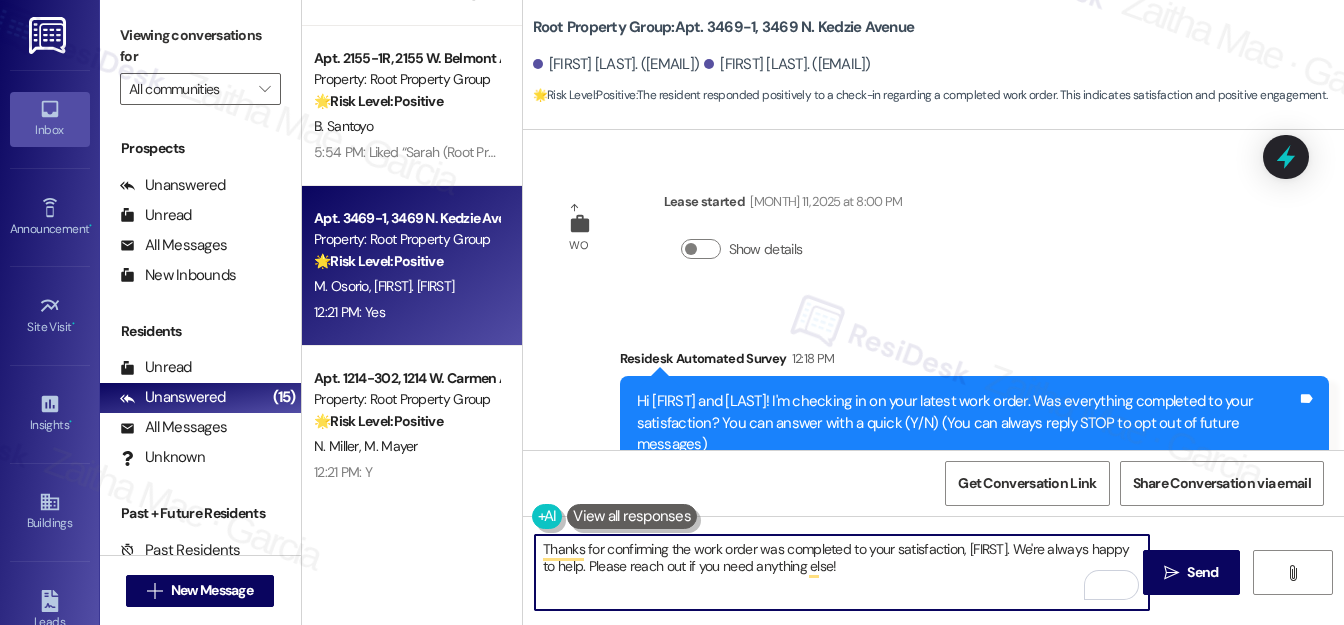 scroll, scrollTop: 0, scrollLeft: 0, axis: both 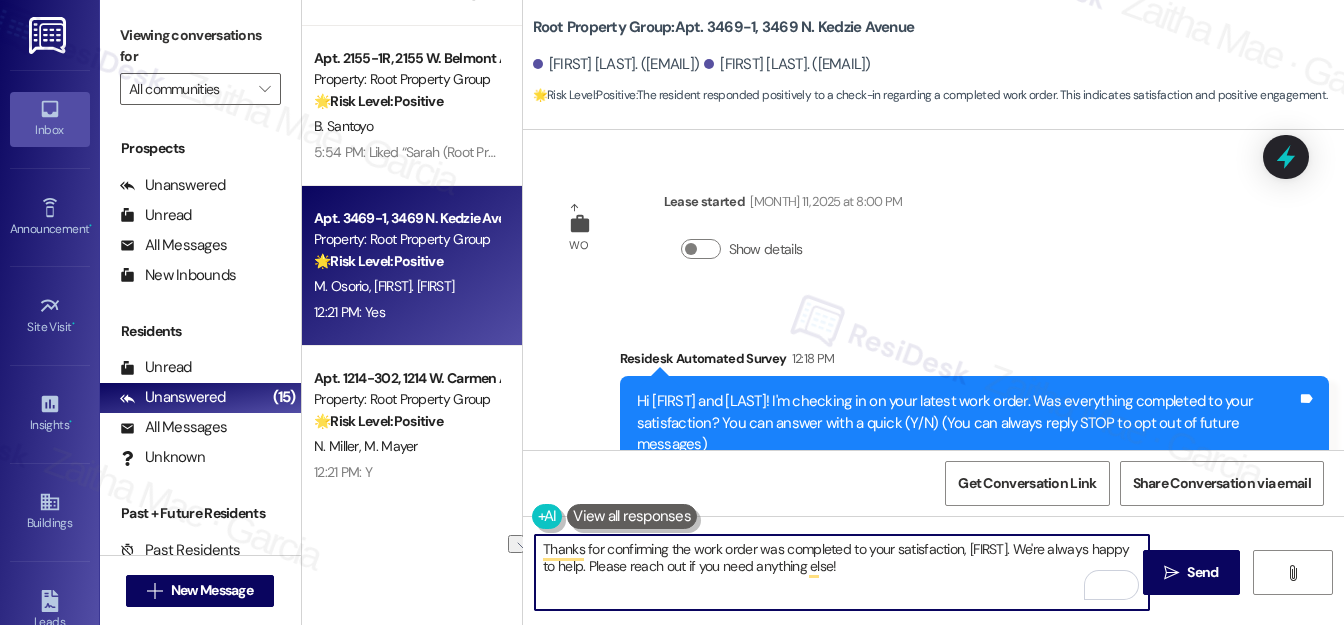 drag, startPoint x: 672, startPoint y: 548, endPoint x: 963, endPoint y: 551, distance: 291.01547 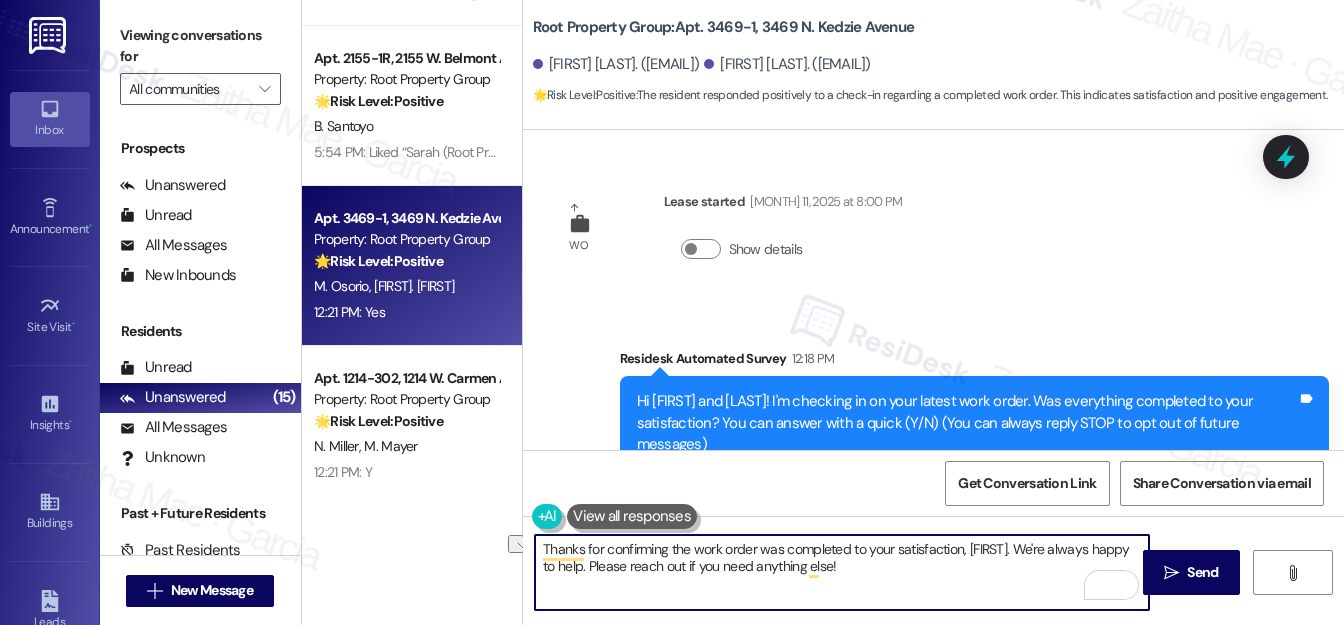 click on "Thanks for confirming the work order was completed to your satisfaction, Joon. We're always happy to help. Please reach out if you need anything else!" at bounding box center (842, 572) 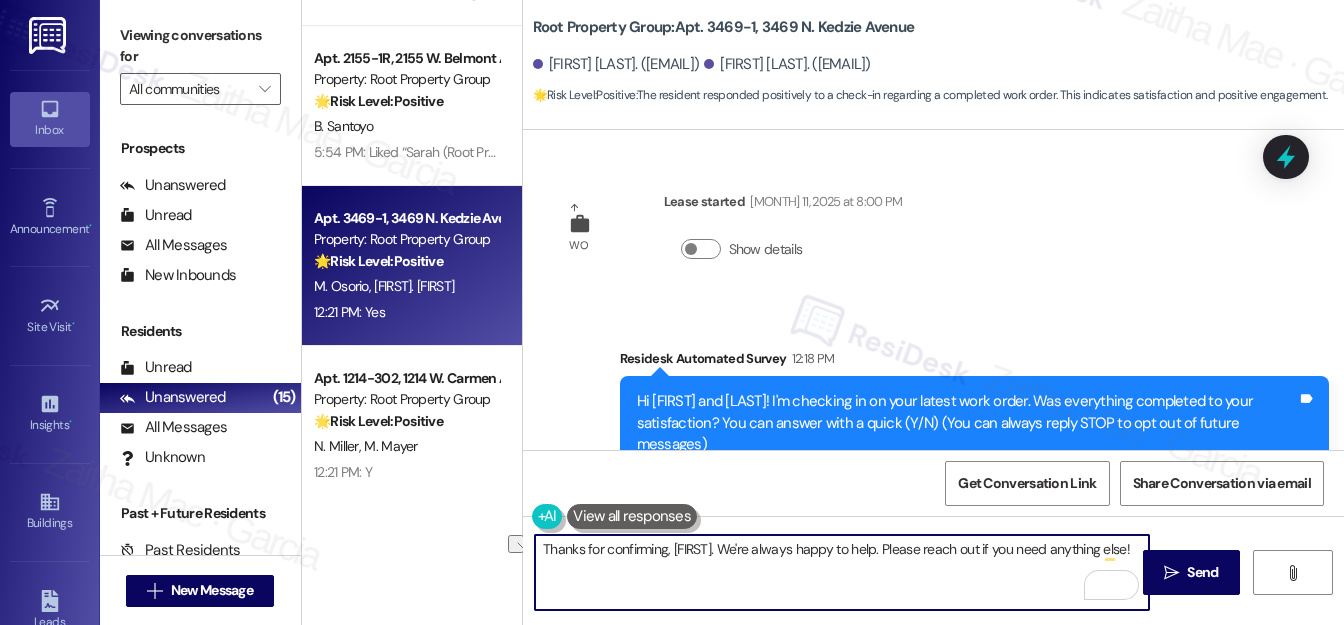 drag, startPoint x: 706, startPoint y: 546, endPoint x: 1119, endPoint y: 562, distance: 413.3098 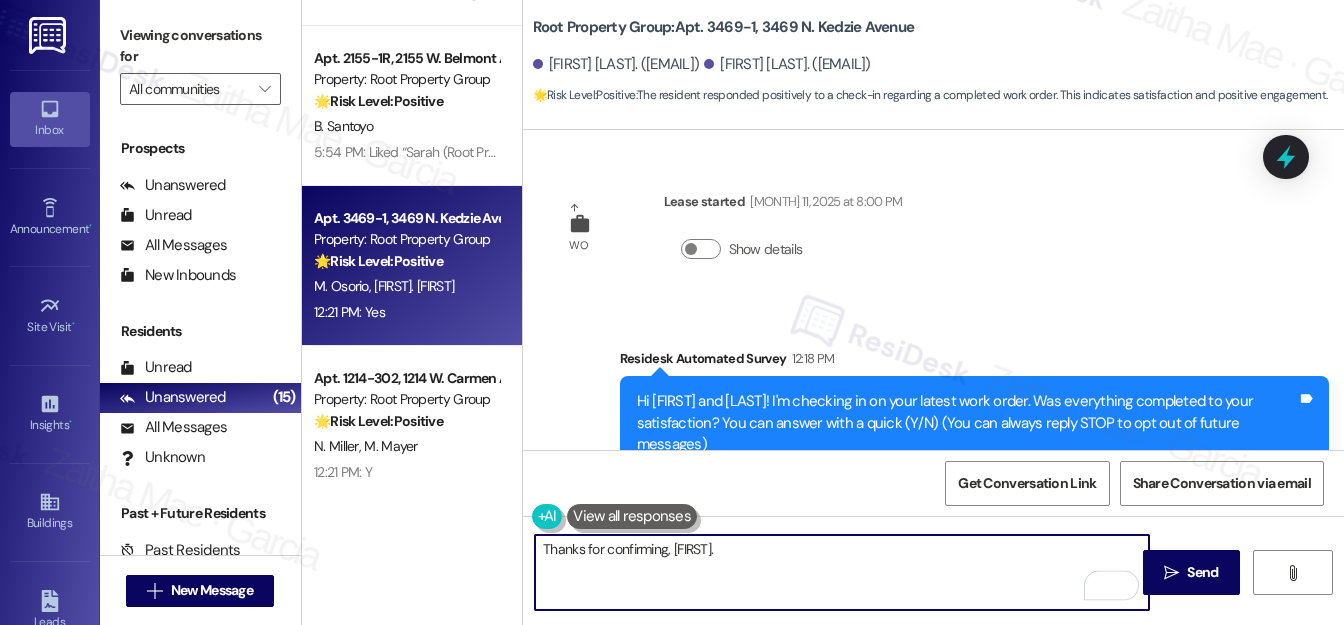 paste on "I'm happy the work order was completed to your satisfaction! We'd also love to hear your thoughts, has {{property}} lived up to your expectations?" 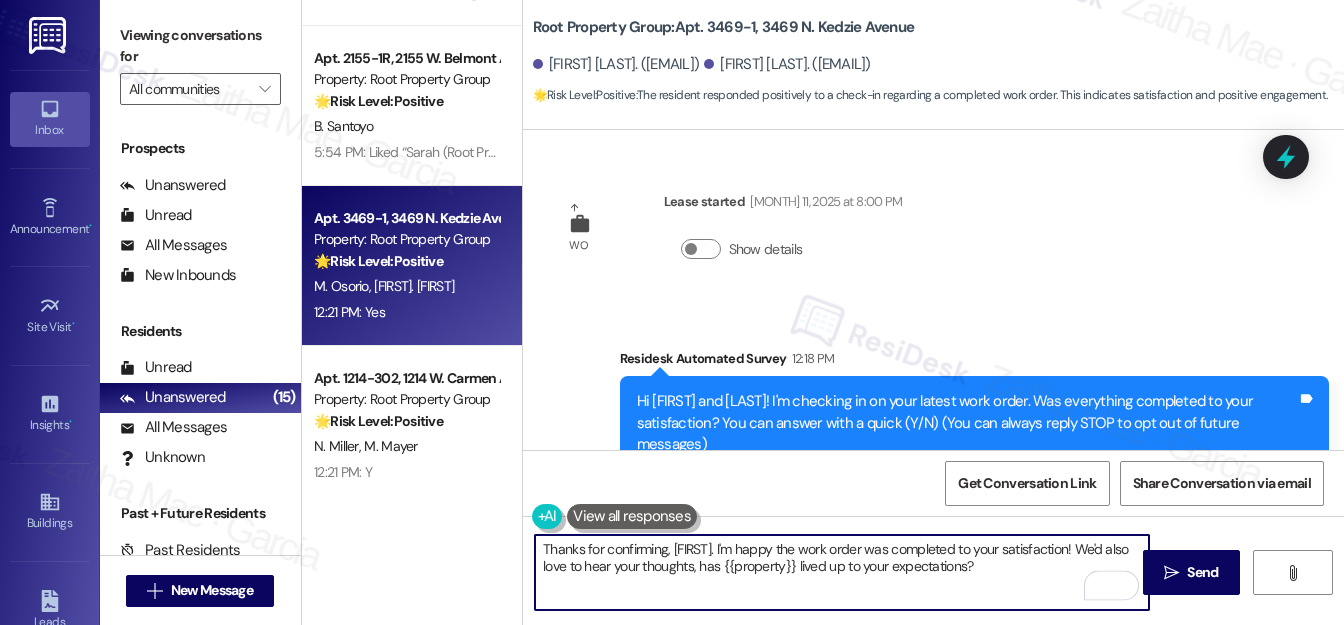 click on "Thanks for confirming, Joon. I'm happy the work order was completed to your satisfaction! We'd also love to hear your thoughts, has {{property}} lived up to your expectations?" at bounding box center (842, 572) 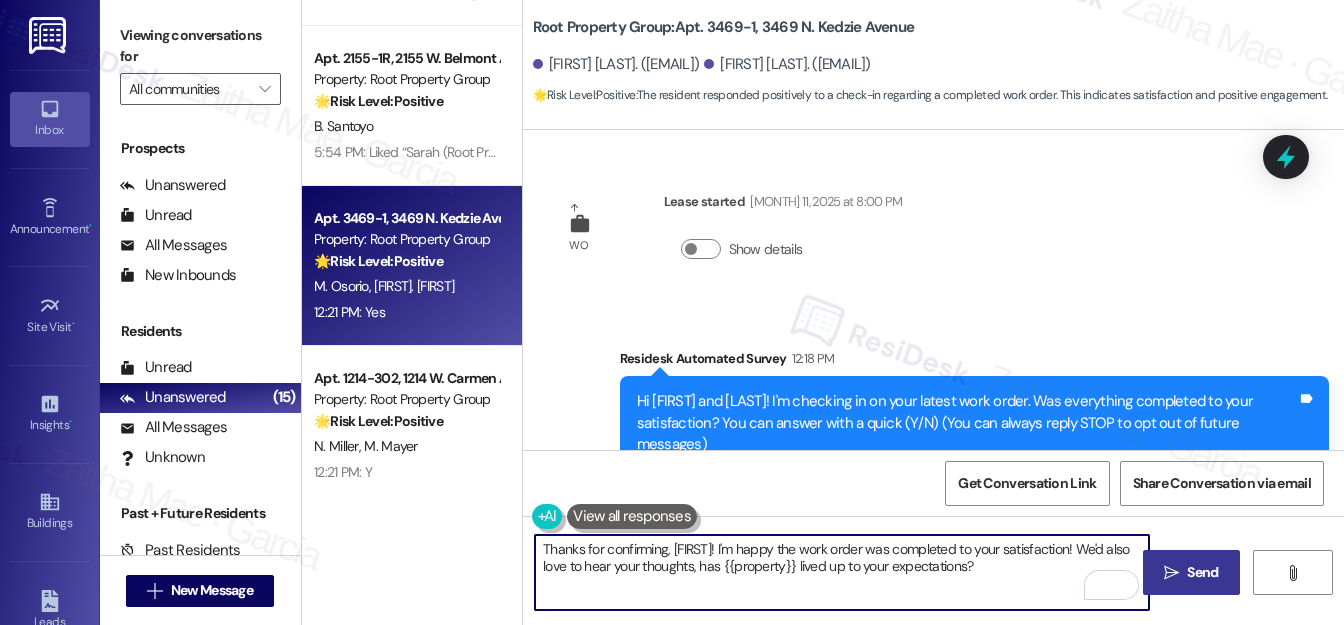 type on "Thanks for confirming, Joon! I'm happy the work order was completed to your satisfaction! We'd also love to hear your thoughts, has {{property}} lived up to your expectations?" 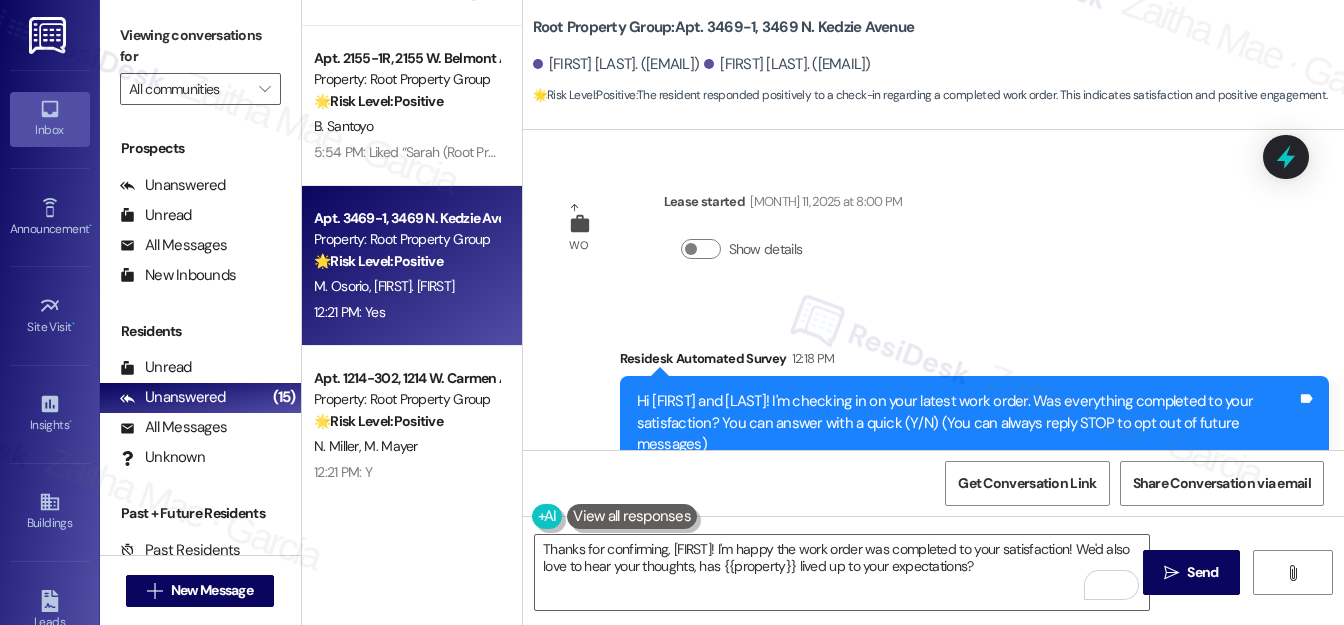 drag, startPoint x: 1180, startPoint y: 564, endPoint x: 1168, endPoint y: 537, distance: 29.546574 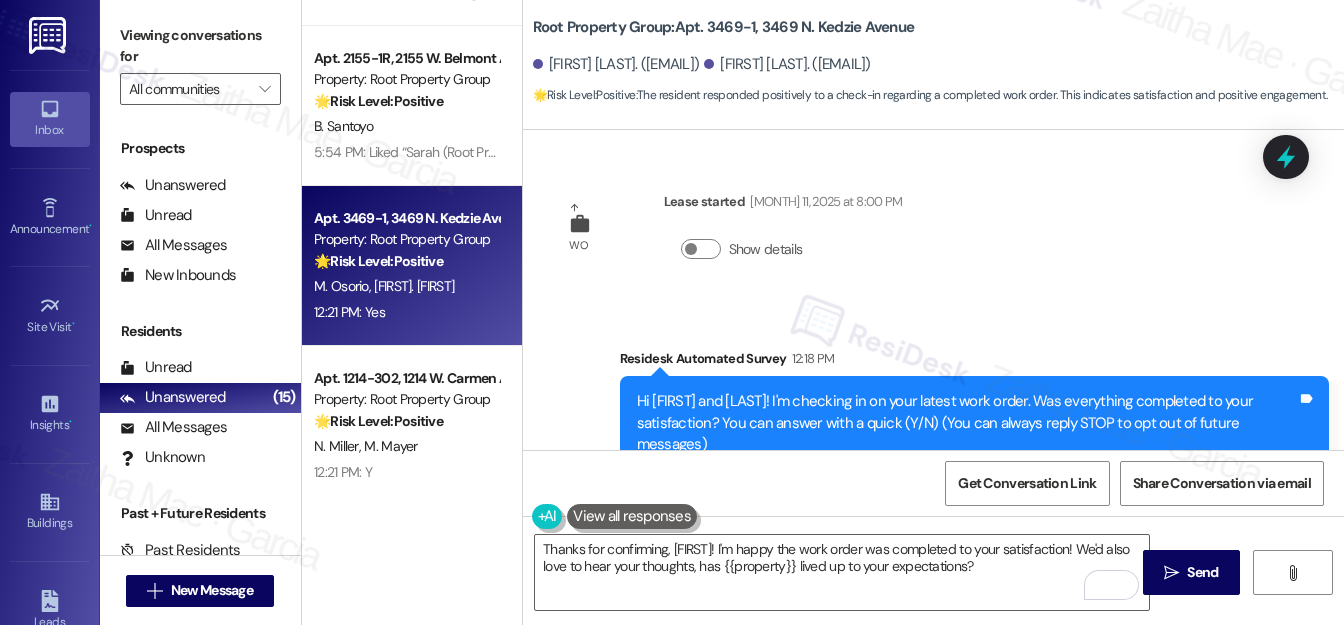 click on " Send" at bounding box center [1191, 572] 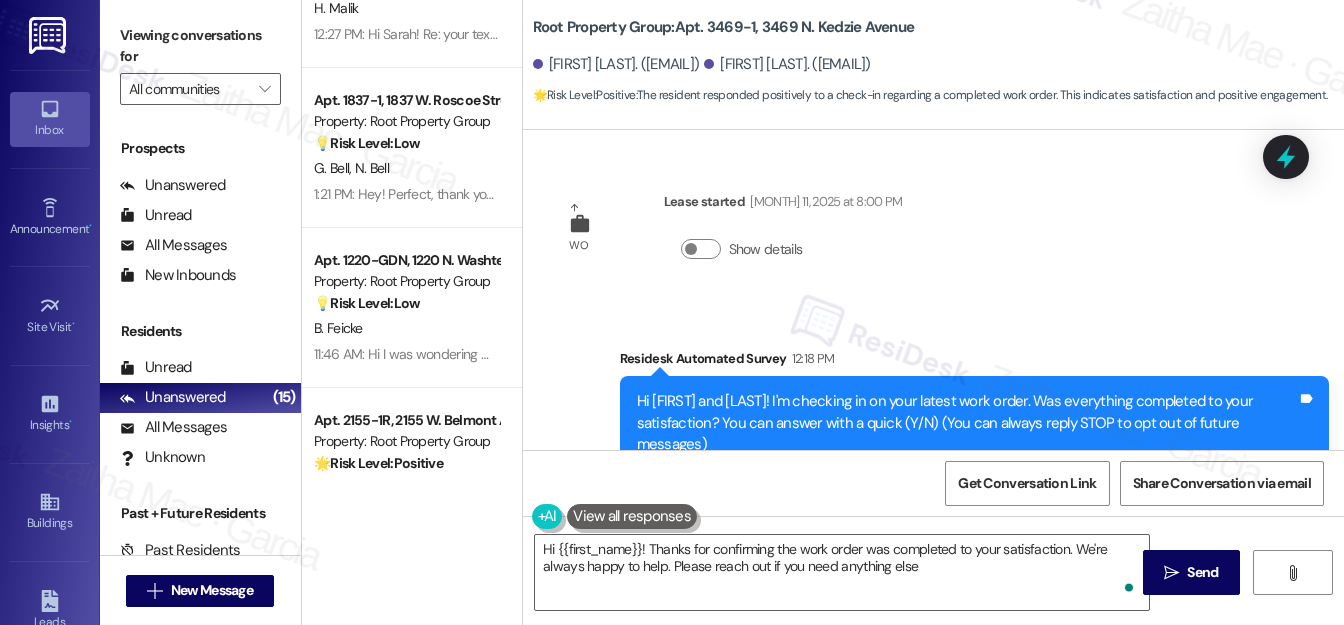 type on "Hi {{first_name}}! Thanks for confirming the work order was completed to your satisfaction. We're always happy to help. Please reach out if you need anything else!" 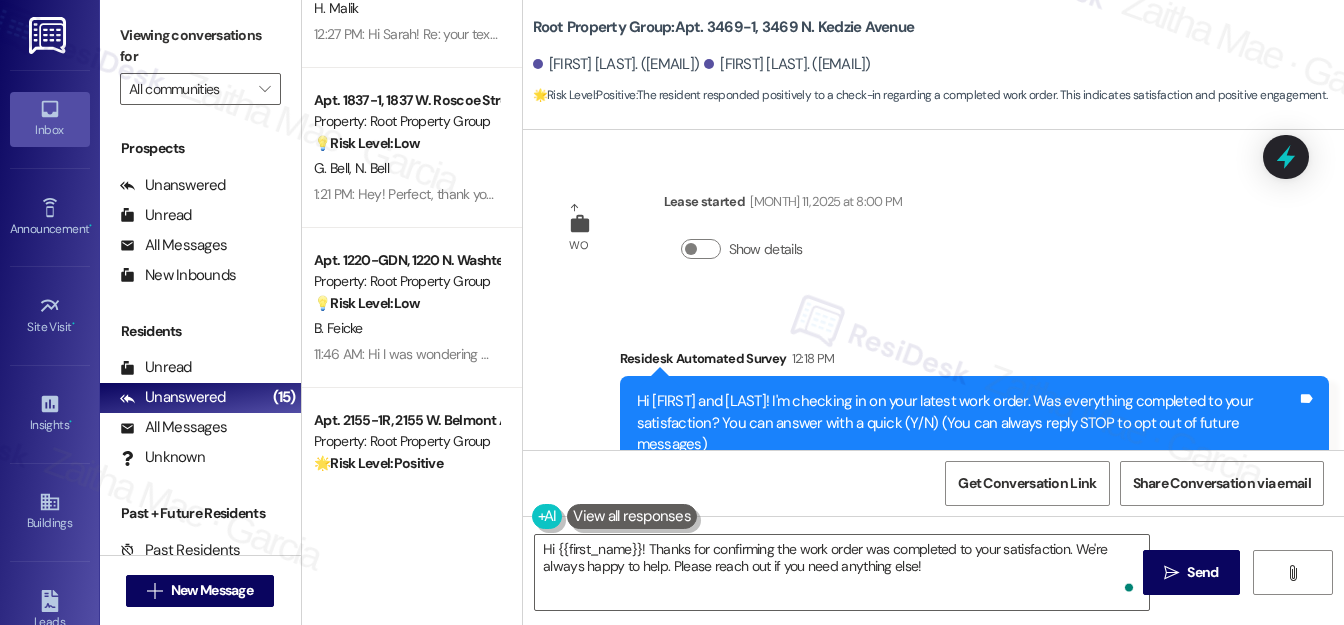 scroll, scrollTop: 90, scrollLeft: 0, axis: vertical 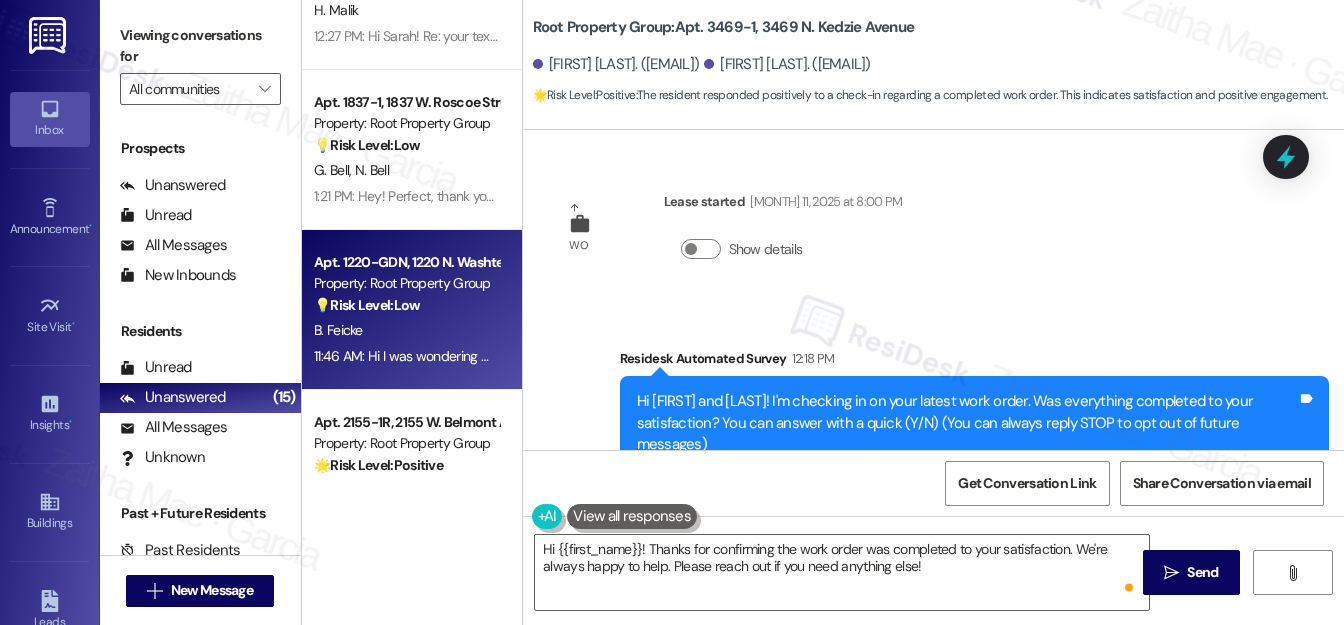 click on "B. Feicke" at bounding box center [406, 330] 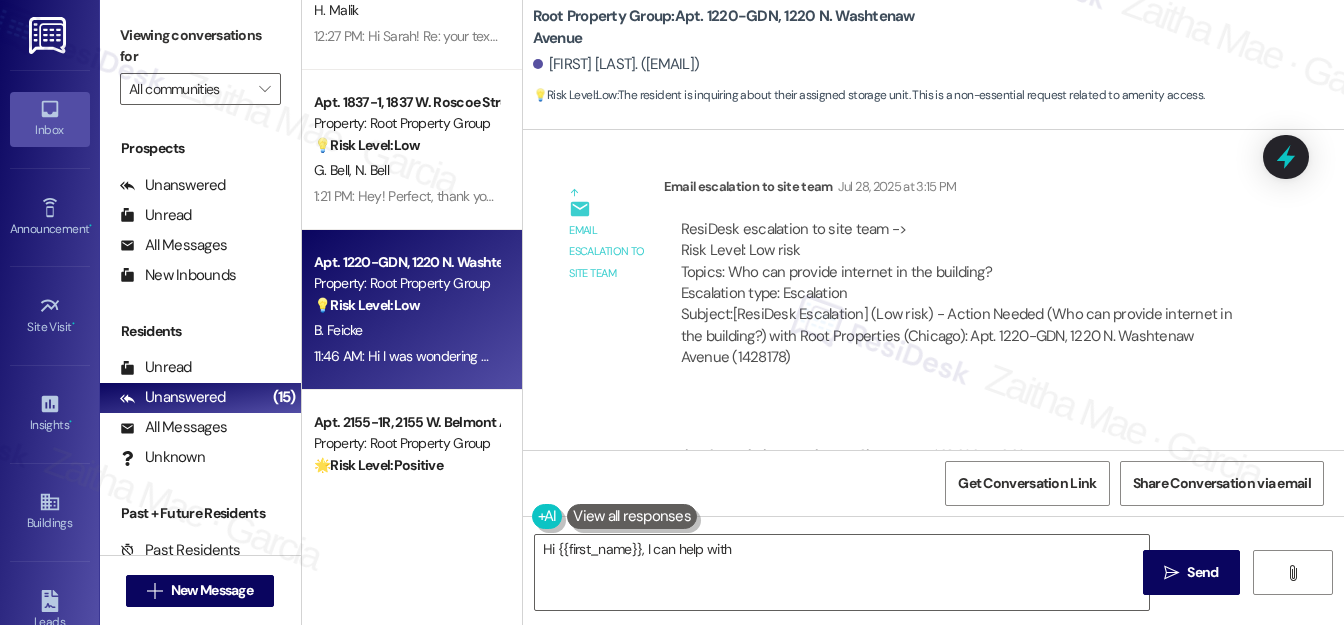 scroll, scrollTop: 4968, scrollLeft: 0, axis: vertical 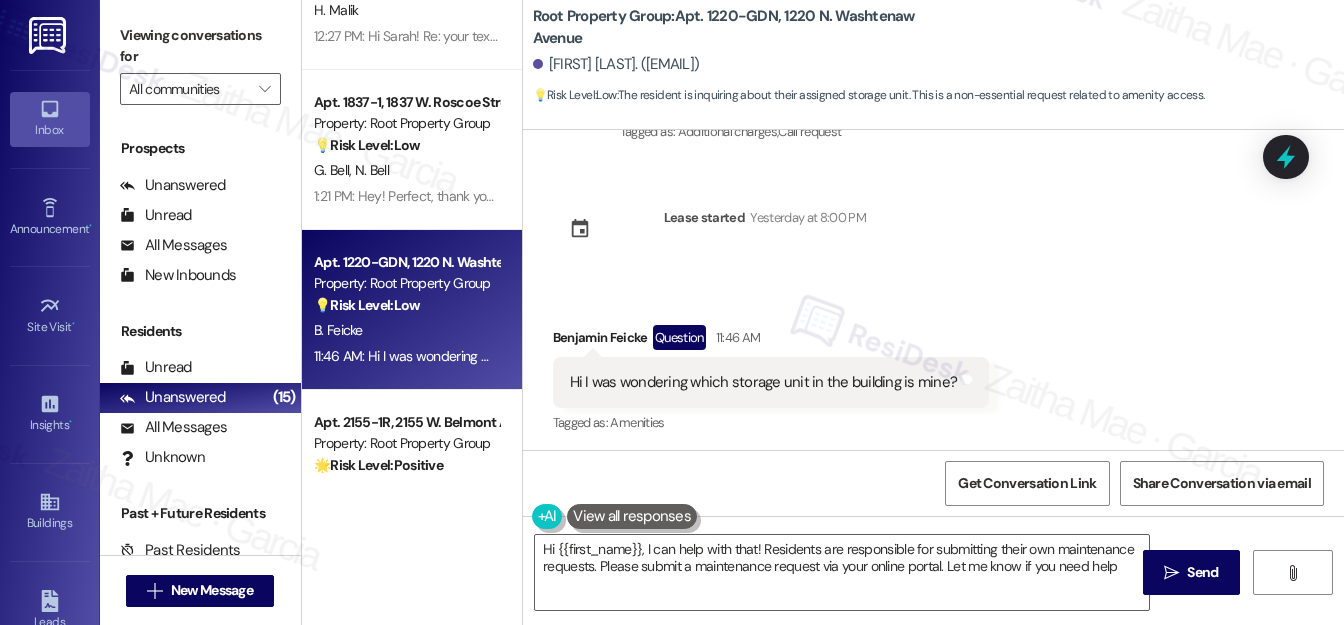 type on "Hi {{first_name}}, I can help with that! Residents are responsible for submitting their own maintenance requests. Please submit a maintenance request via your online portal. Let me know if you need help!" 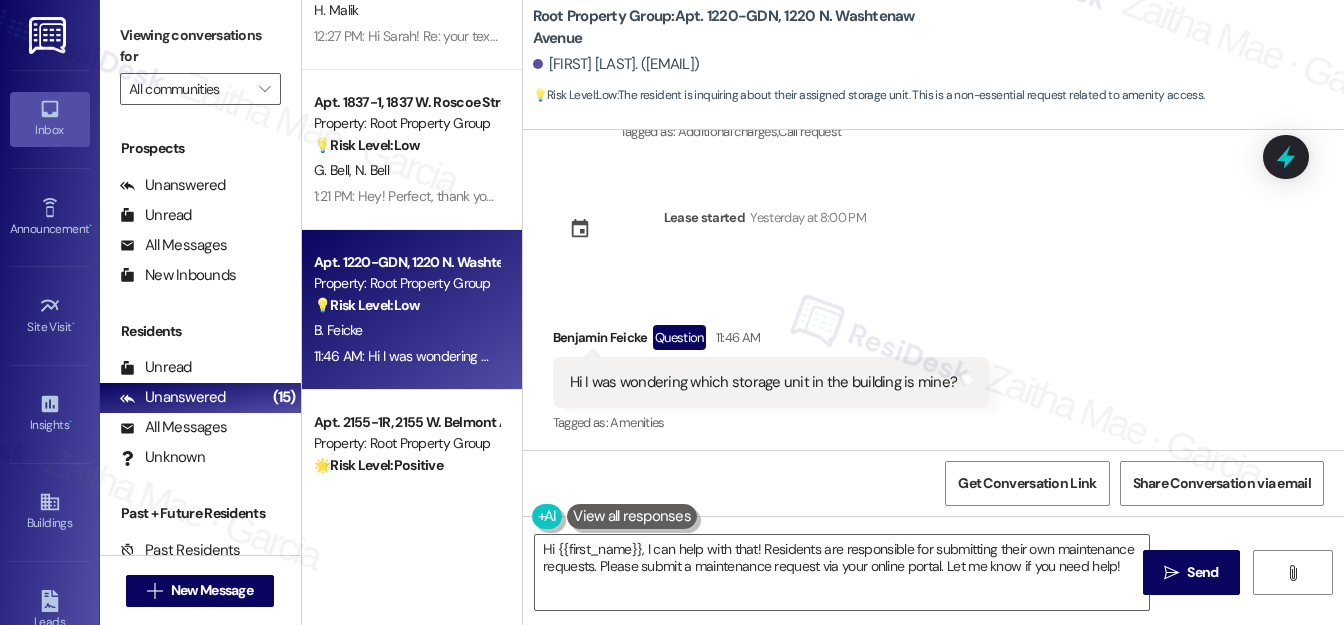scroll, scrollTop: 4968, scrollLeft: 0, axis: vertical 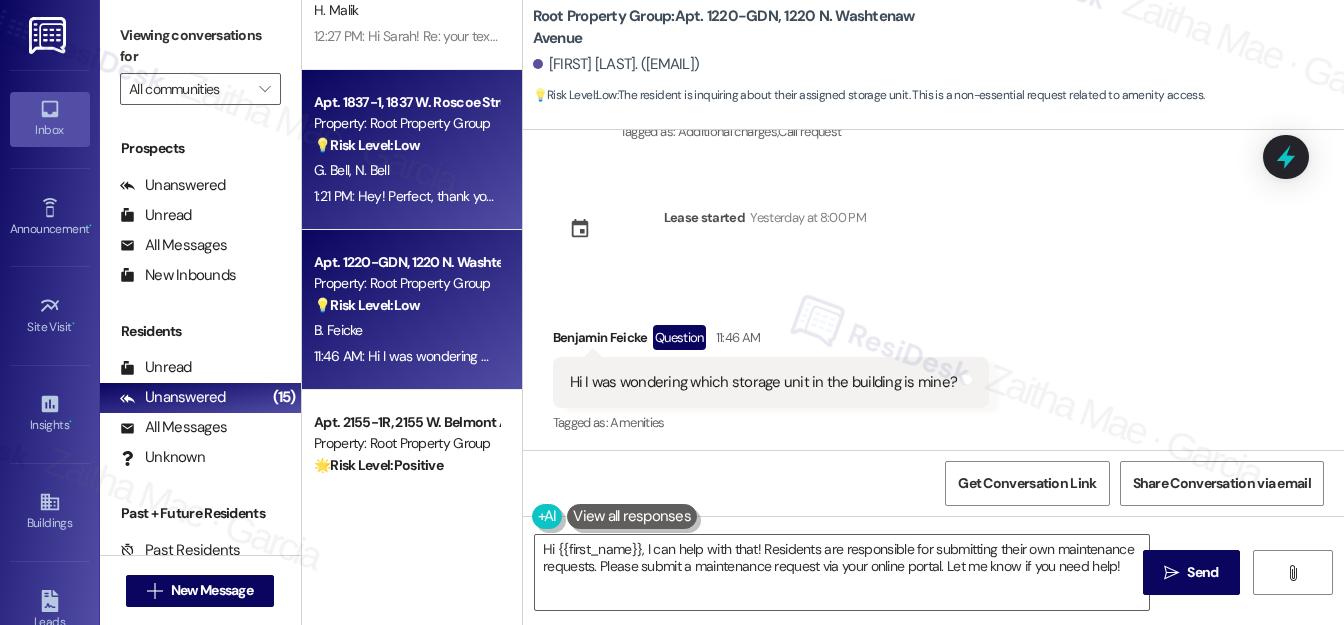 click on "💡  Risk Level:  Low The resident is rescheduling an appointment. This is a non-essential request and does not require urgent attention." at bounding box center [406, 145] 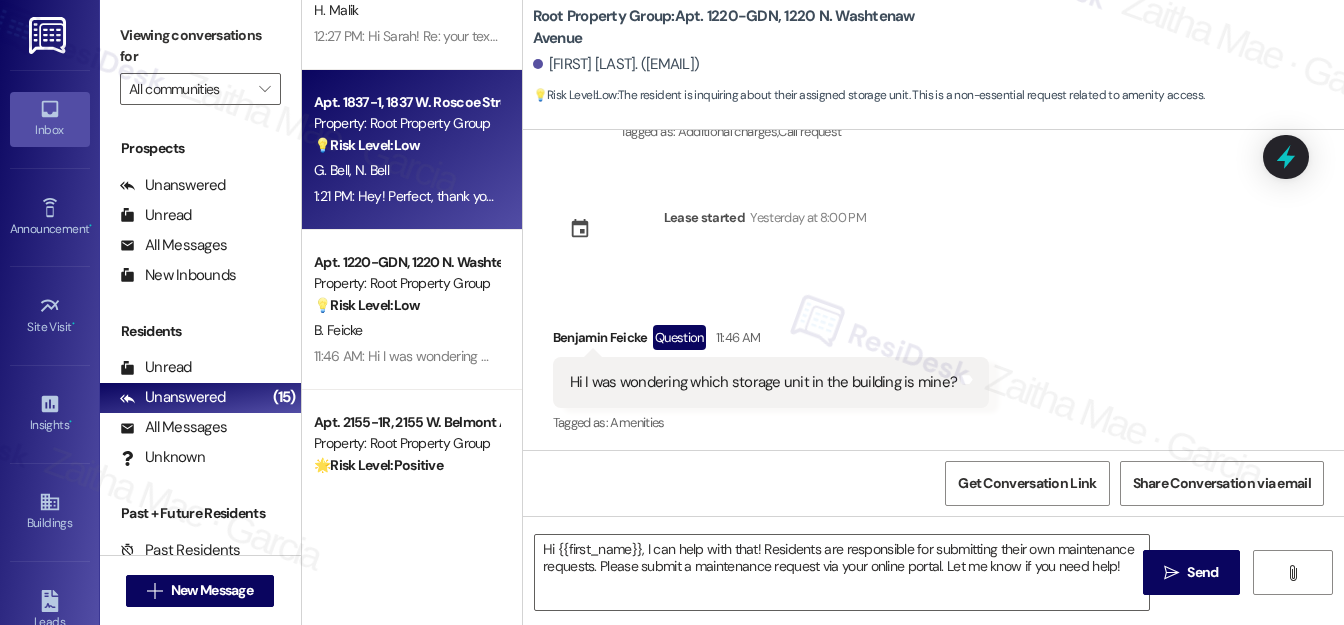 type on "Fetching suggested responses. Please feel free to read through the conversation in the meantime." 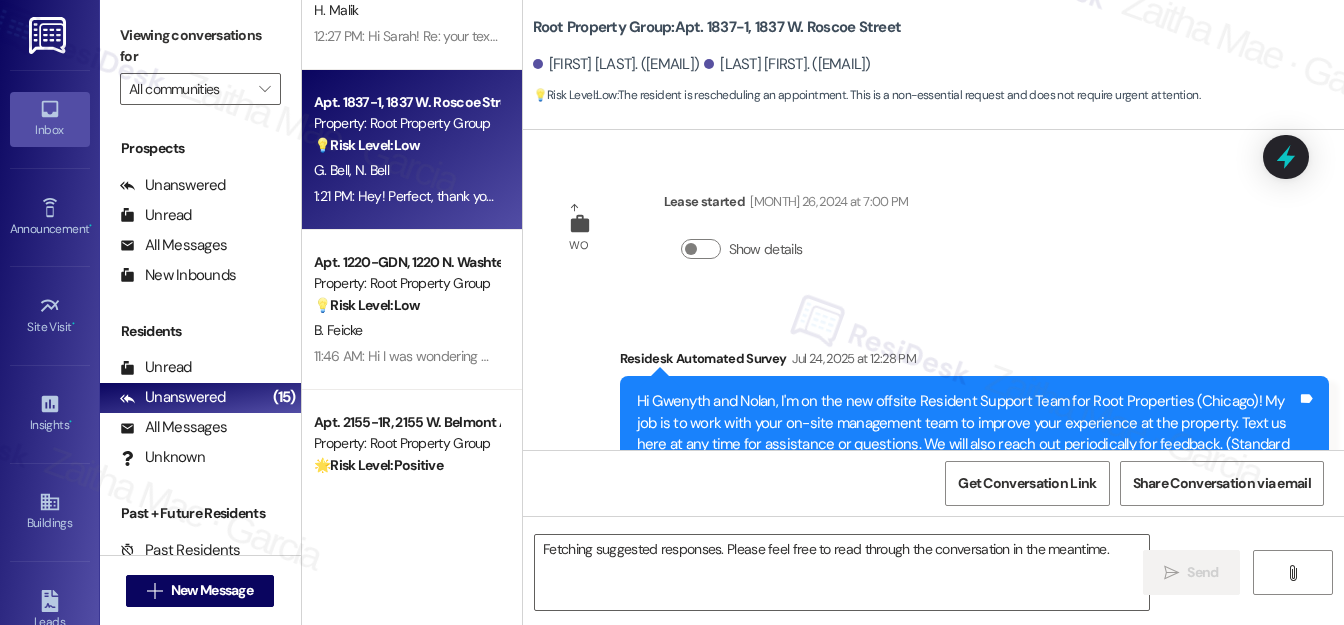 scroll, scrollTop: 8578, scrollLeft: 0, axis: vertical 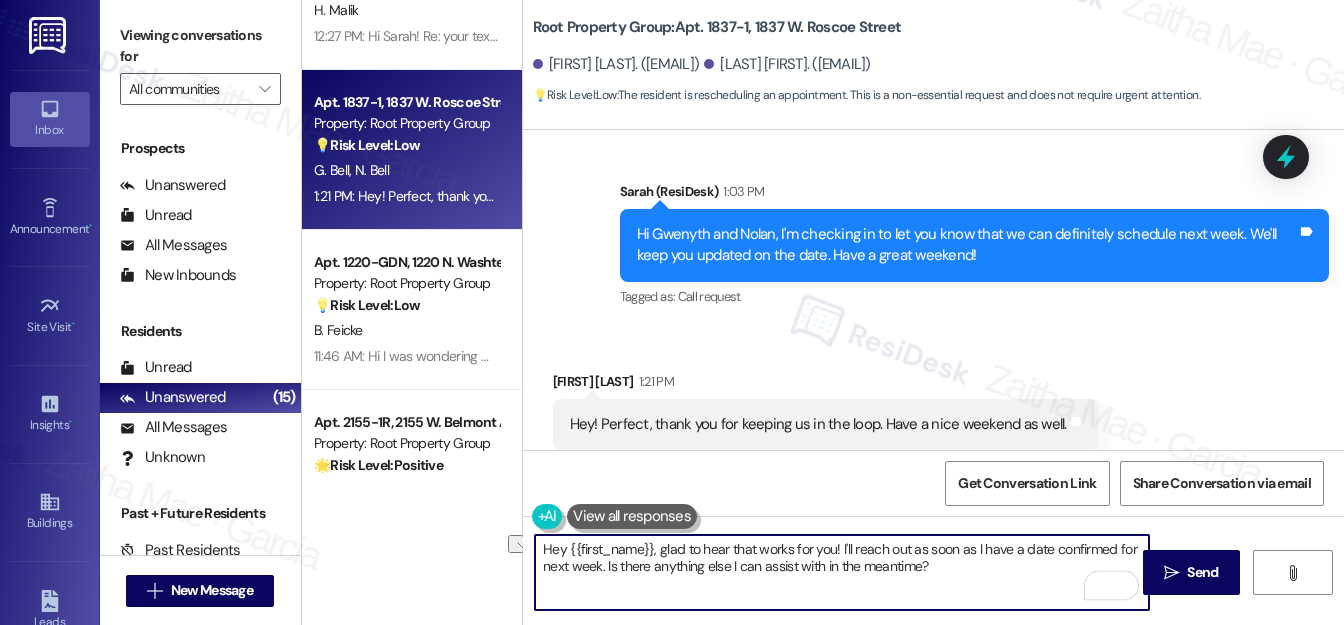drag, startPoint x: 663, startPoint y: 550, endPoint x: 541, endPoint y: 545, distance: 122.10242 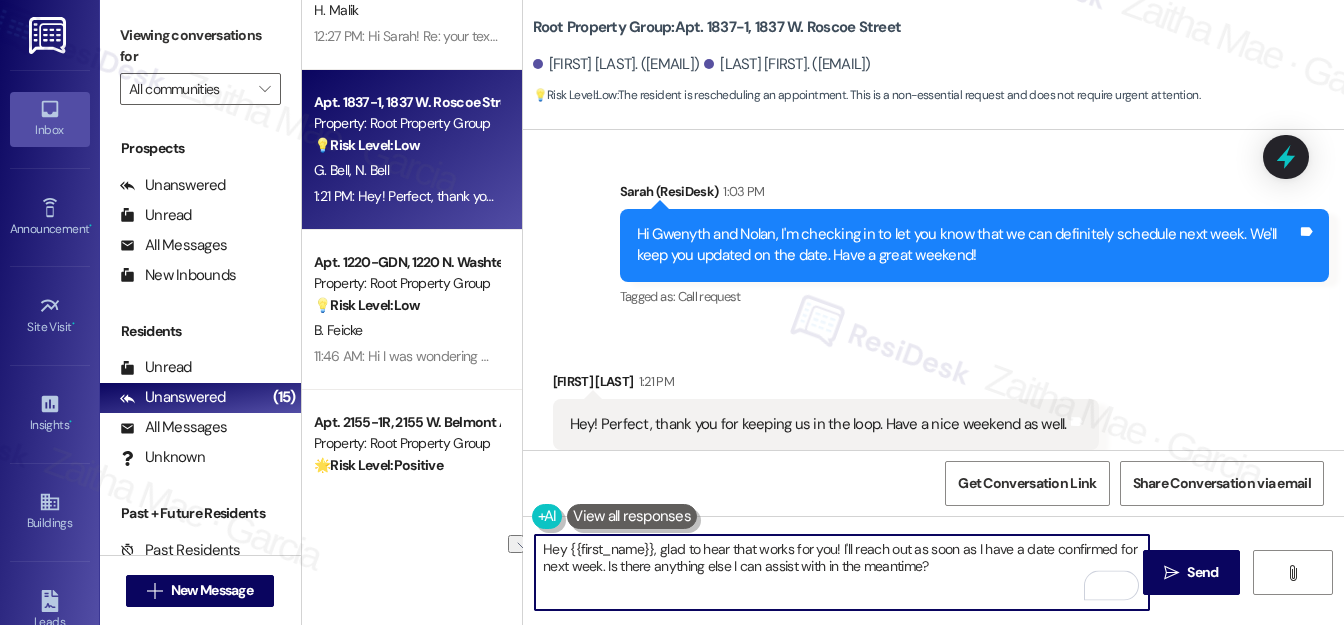 click on "Hey {{first_name}}, glad to hear that works for you! I'll reach out as soon as I have a date confirmed for next week. Is there anything else I can assist with in the meantime?" at bounding box center (842, 572) 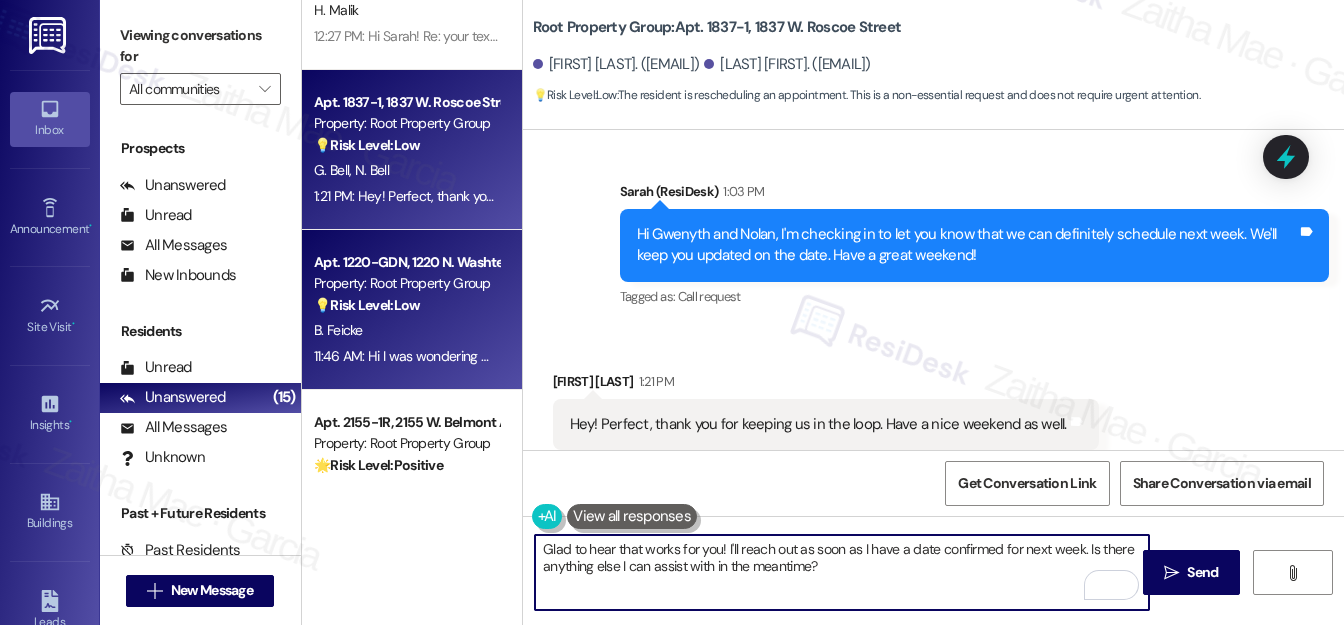 type on "Glad to hear that works for you! I'll reach out as soon as I have a date confirmed for next week. Is there anything else I can assist with in the meantime?" 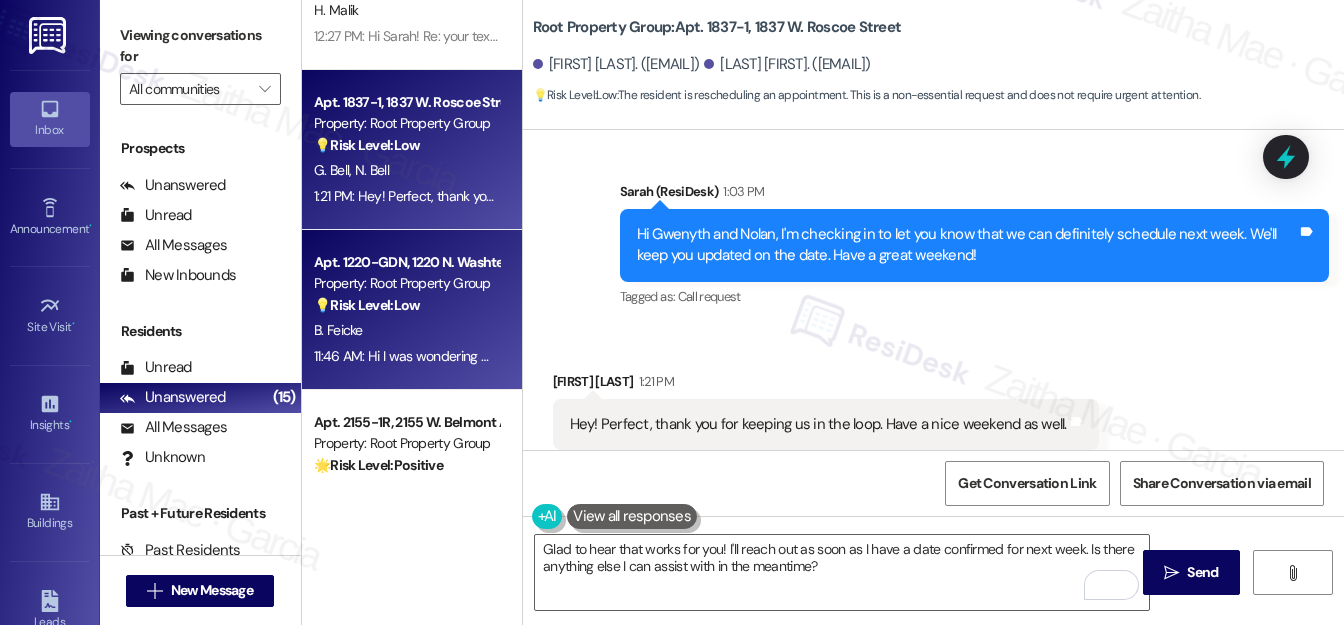 click on "B. Feicke" at bounding box center (406, 330) 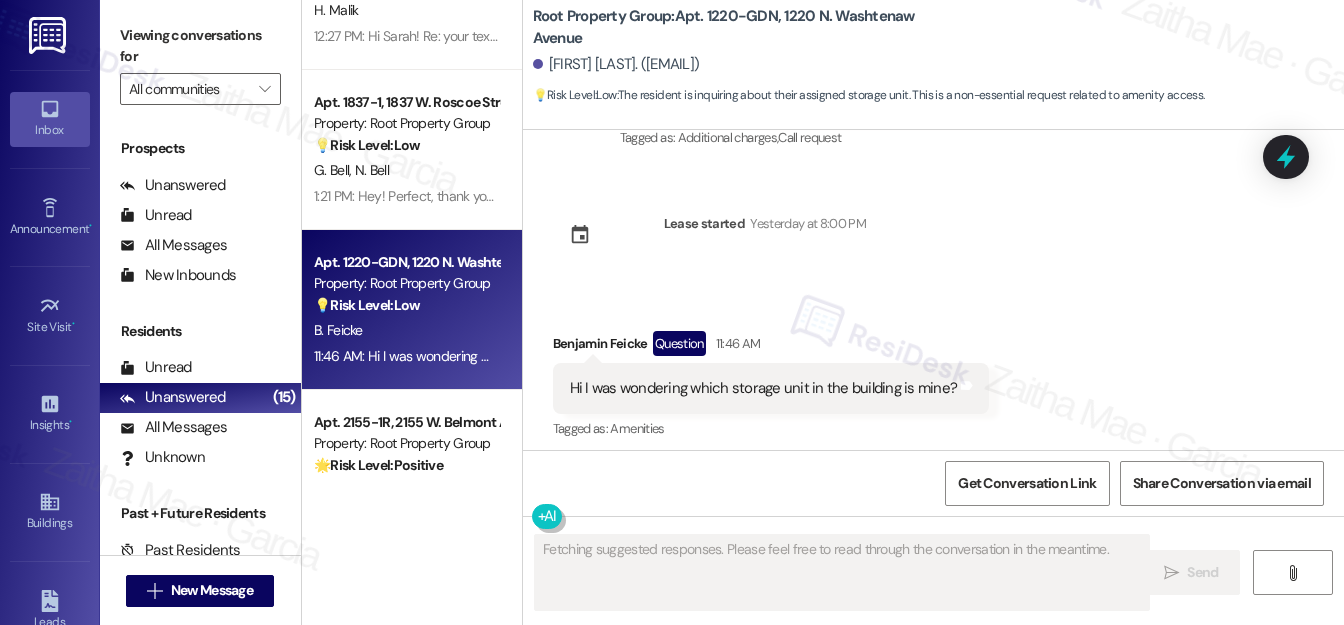 scroll, scrollTop: 4968, scrollLeft: 0, axis: vertical 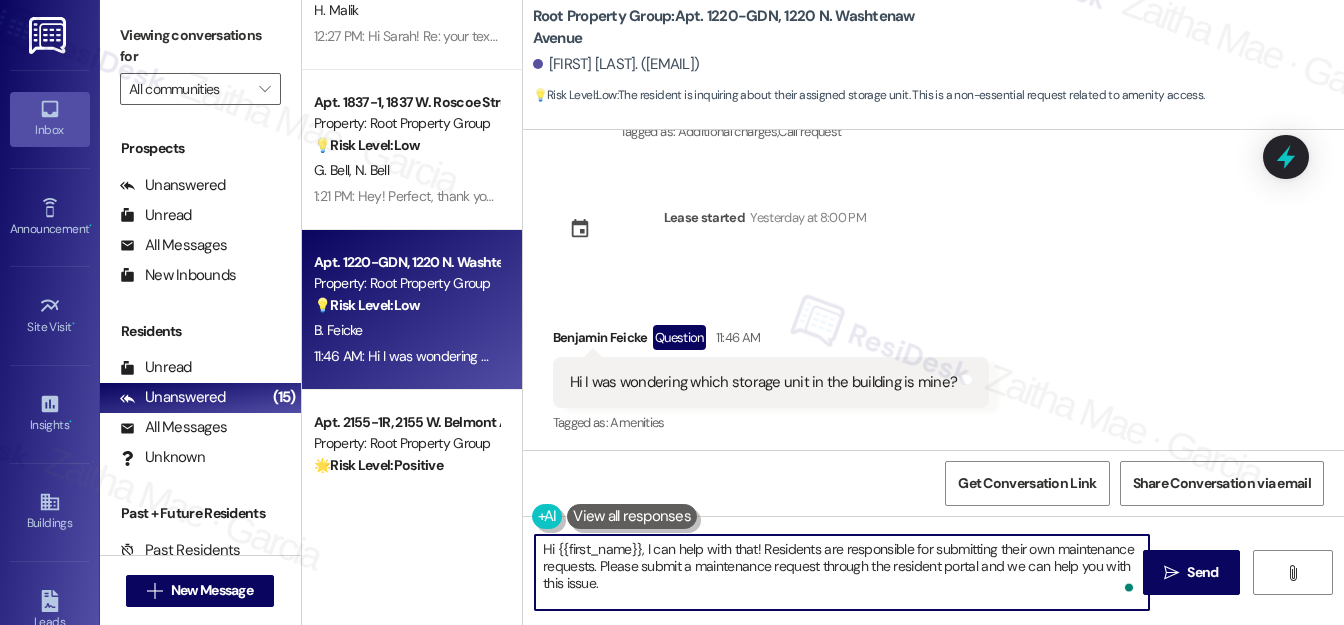 drag, startPoint x: 642, startPoint y: 546, endPoint x: 663, endPoint y: 589, distance: 47.853943 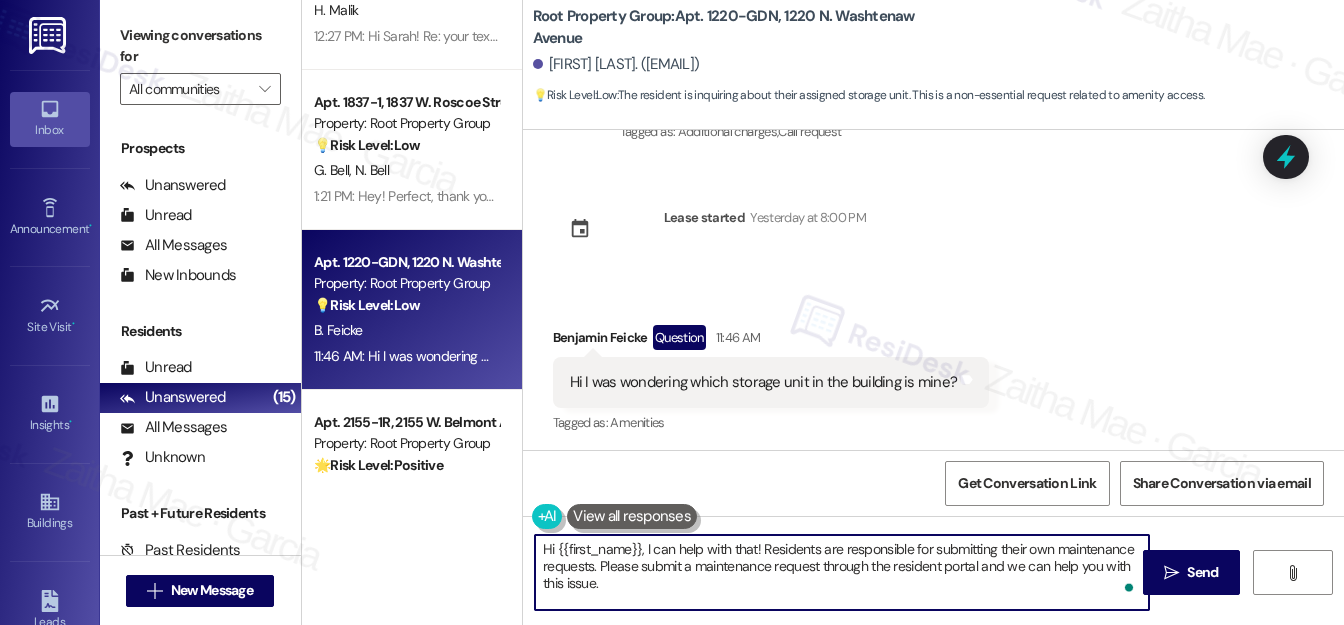 click on "Hi {{first_name}}, I can help with that! Residents are responsible for submitting their own maintenance requests. Please submit a maintenance request through the resident portal and we can help you with this issue." at bounding box center (842, 572) 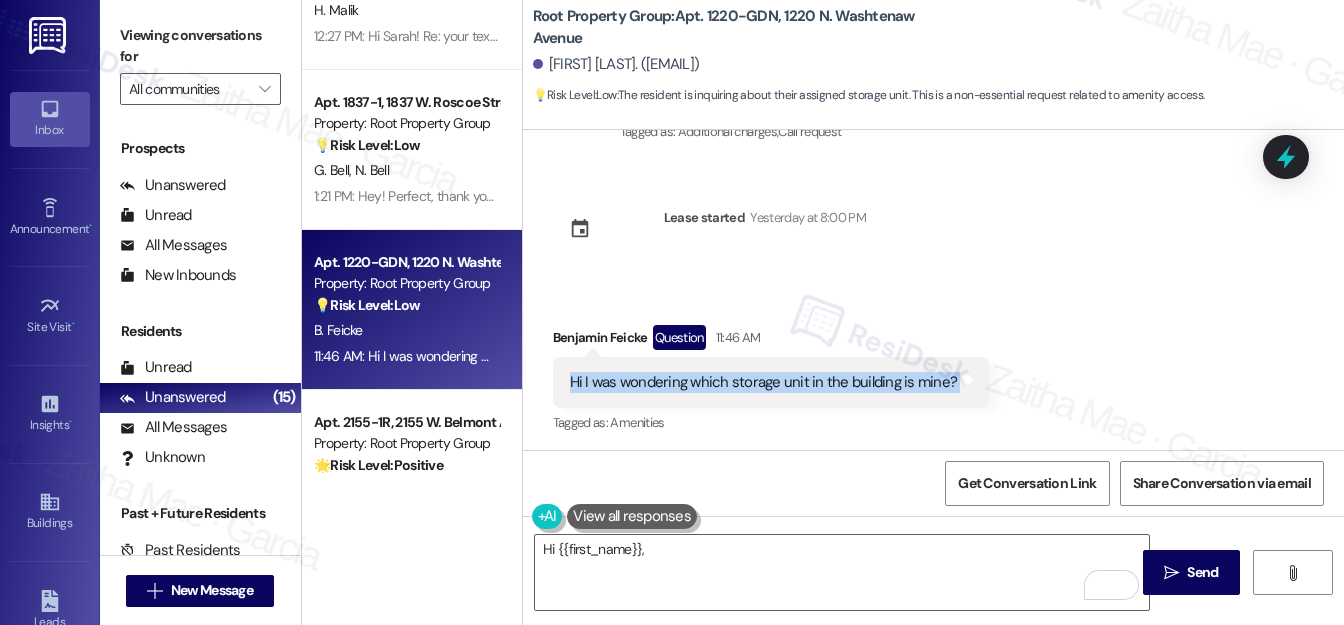 drag, startPoint x: 561, startPoint y: 385, endPoint x: 979, endPoint y: 360, distance: 418.74695 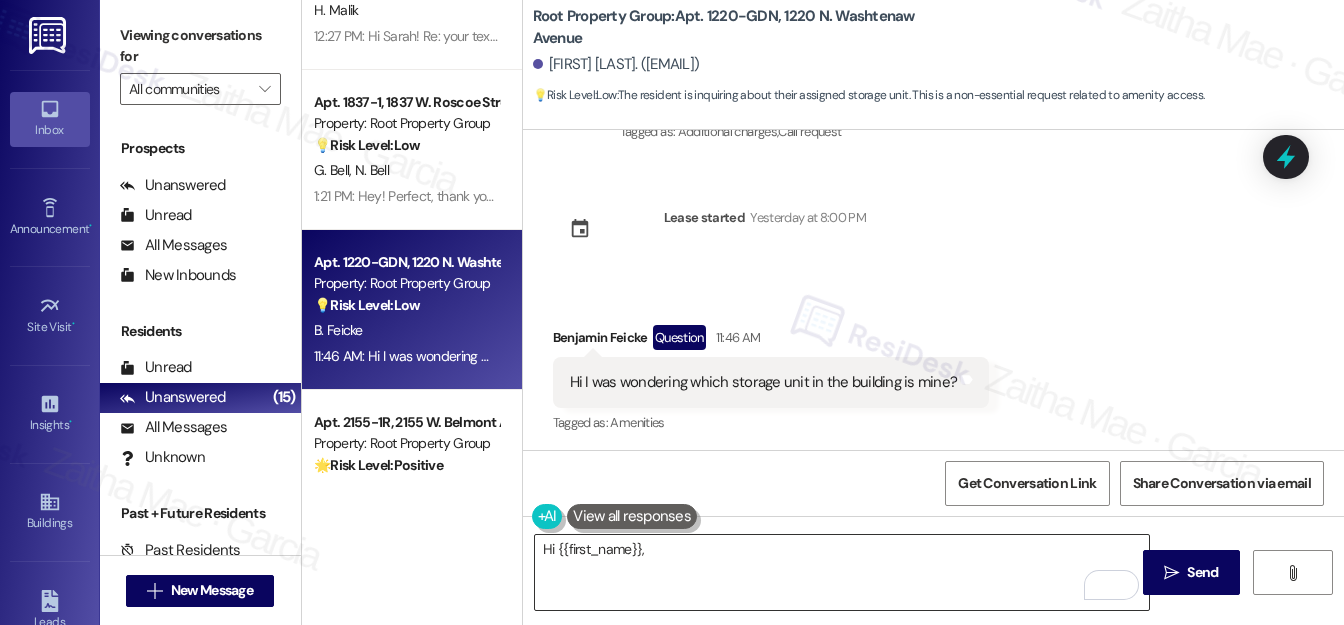click on "Hi {{first_name}}," at bounding box center [842, 572] 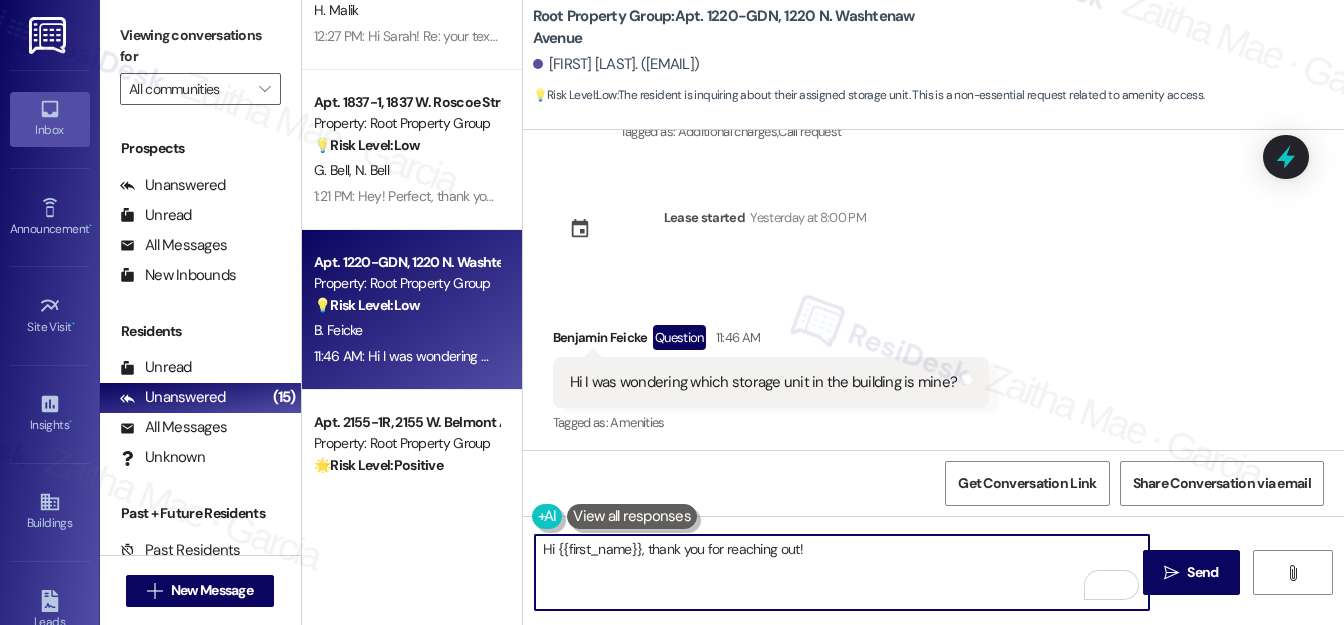 paste on "I will look into which storage unit has been assigned to you and follow up with the information" 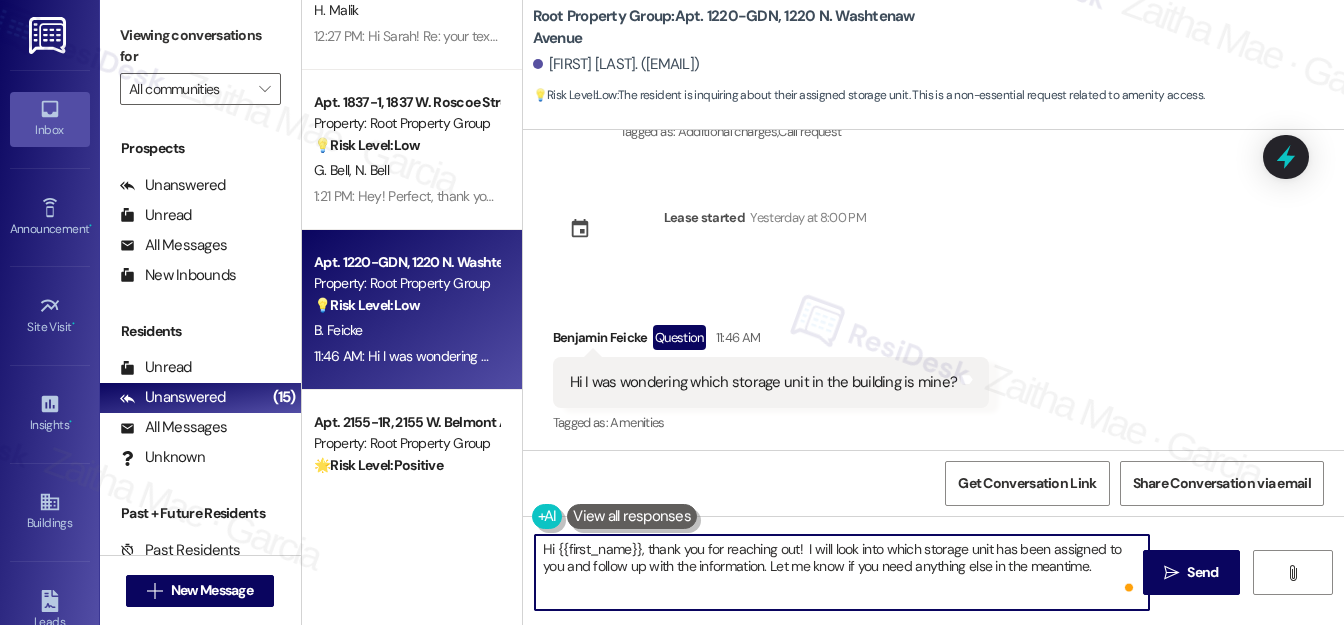 click on "Hi {{first_name}}, thank you for reaching out!  I will look into which storage unit has been assigned to you and follow up with the information. Let me know if you need anything else in the meantime." at bounding box center [842, 572] 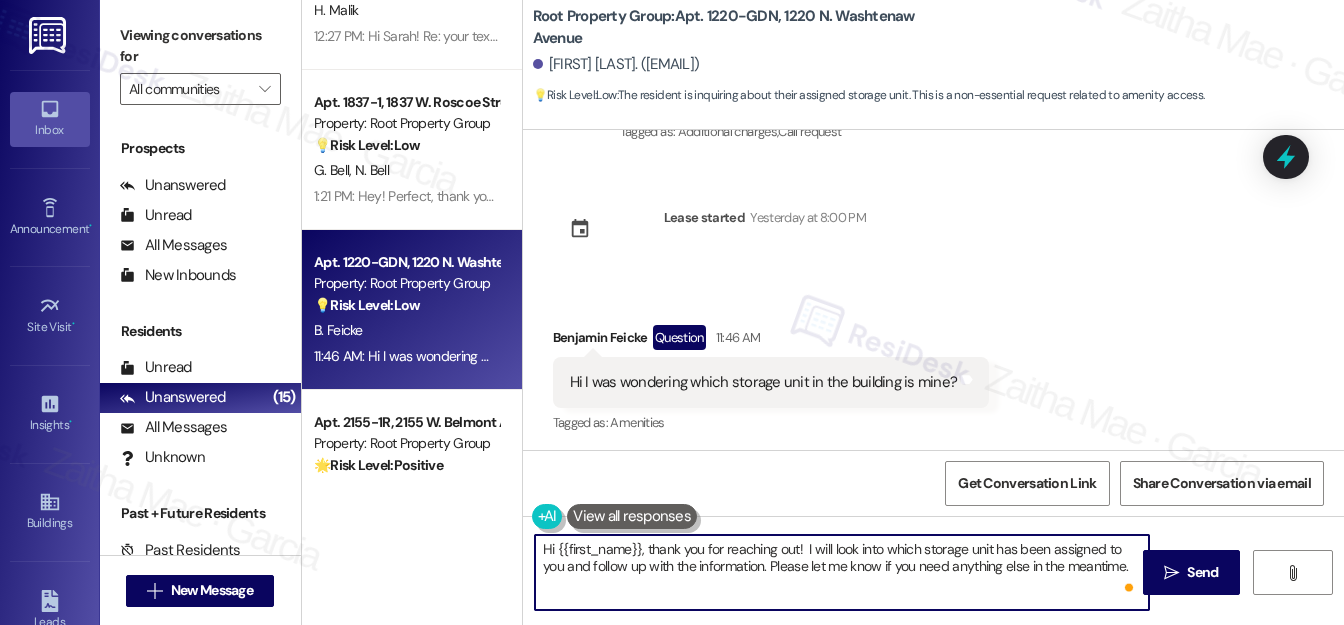 click on "Hi {{first_name}}, thank you for reaching out!  I will look into which storage unit has been assigned to you and follow up with the information. Please let me know if you need anything else in the meantime." at bounding box center (842, 572) 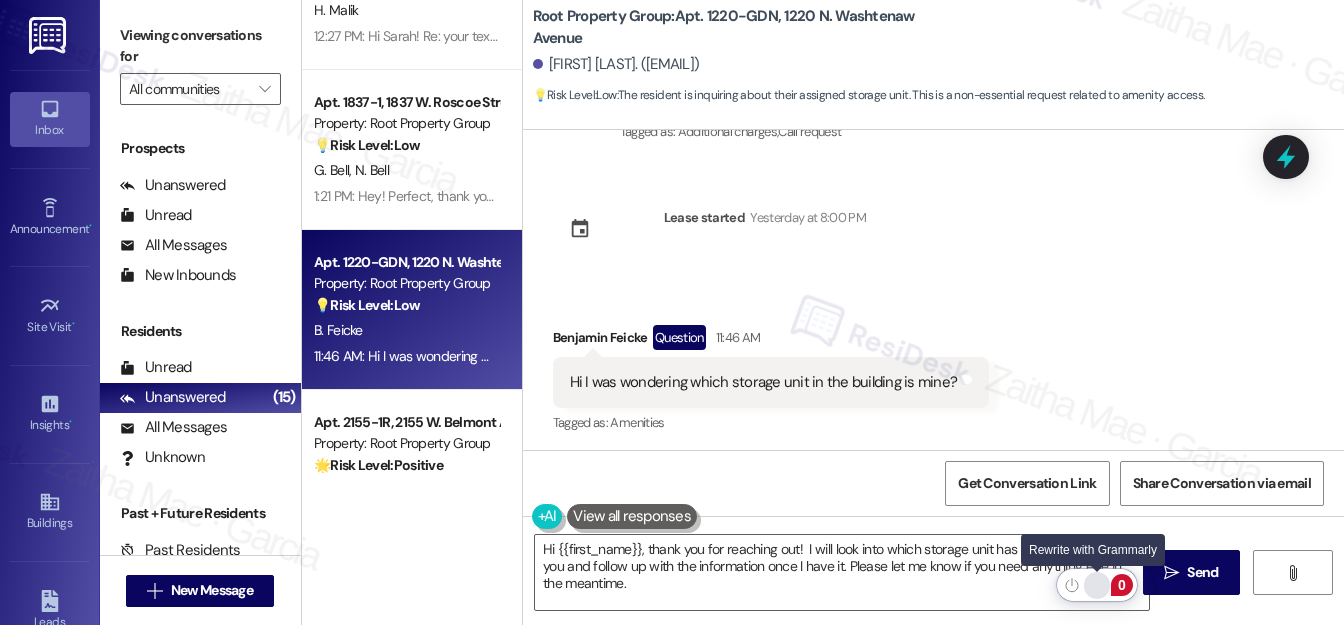 click 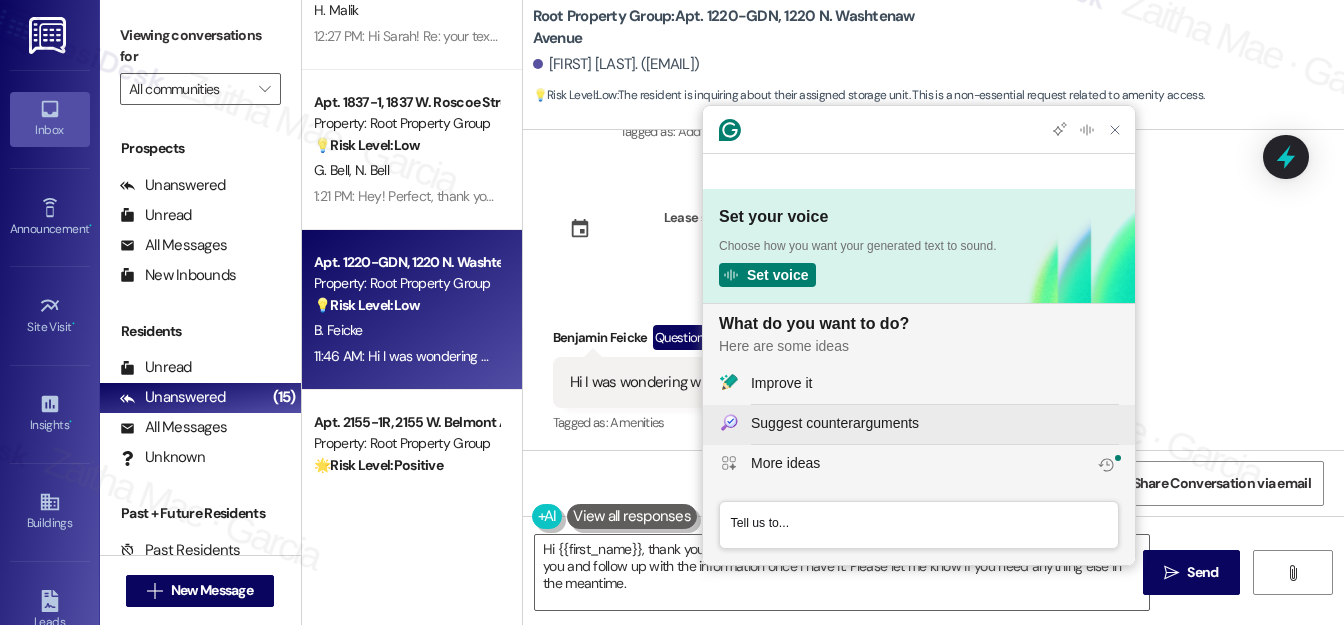 scroll, scrollTop: 0, scrollLeft: 0, axis: both 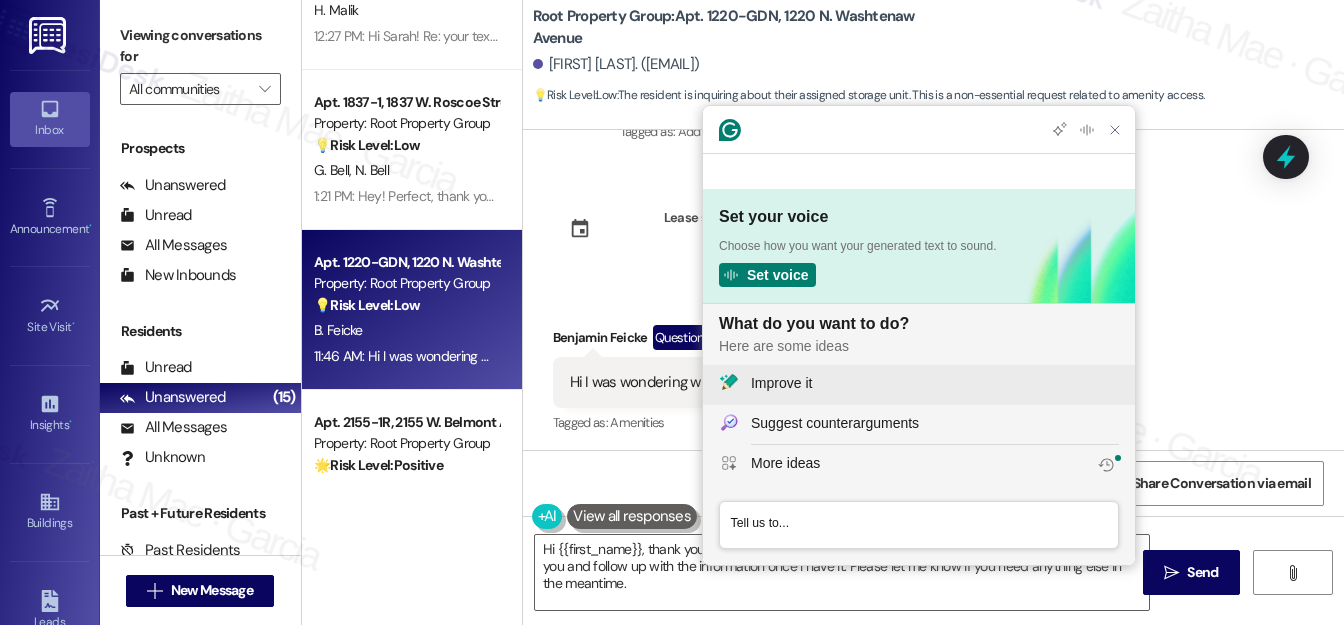 click on "Improve it" 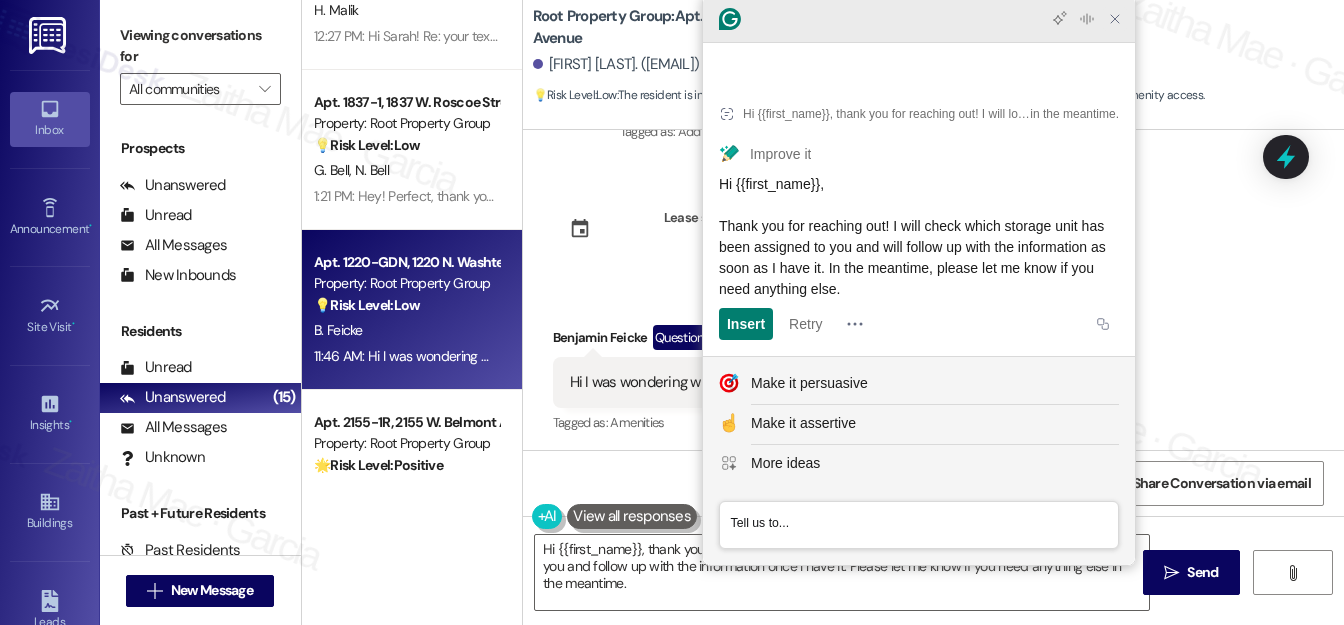 click 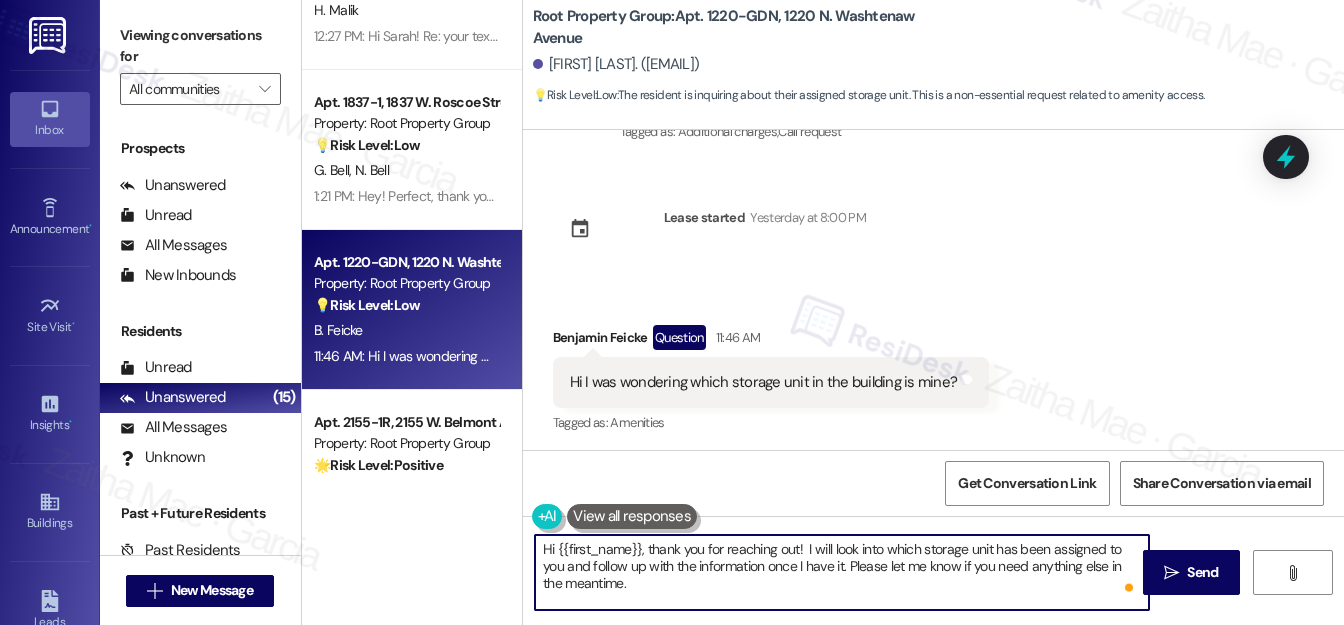 click on "Hi {{first_name}}, thank you for reaching out!  I will look into which storage unit has been assigned to you and follow up with the information once I have it. Please let me know if you need anything else in the meantime." at bounding box center [842, 572] 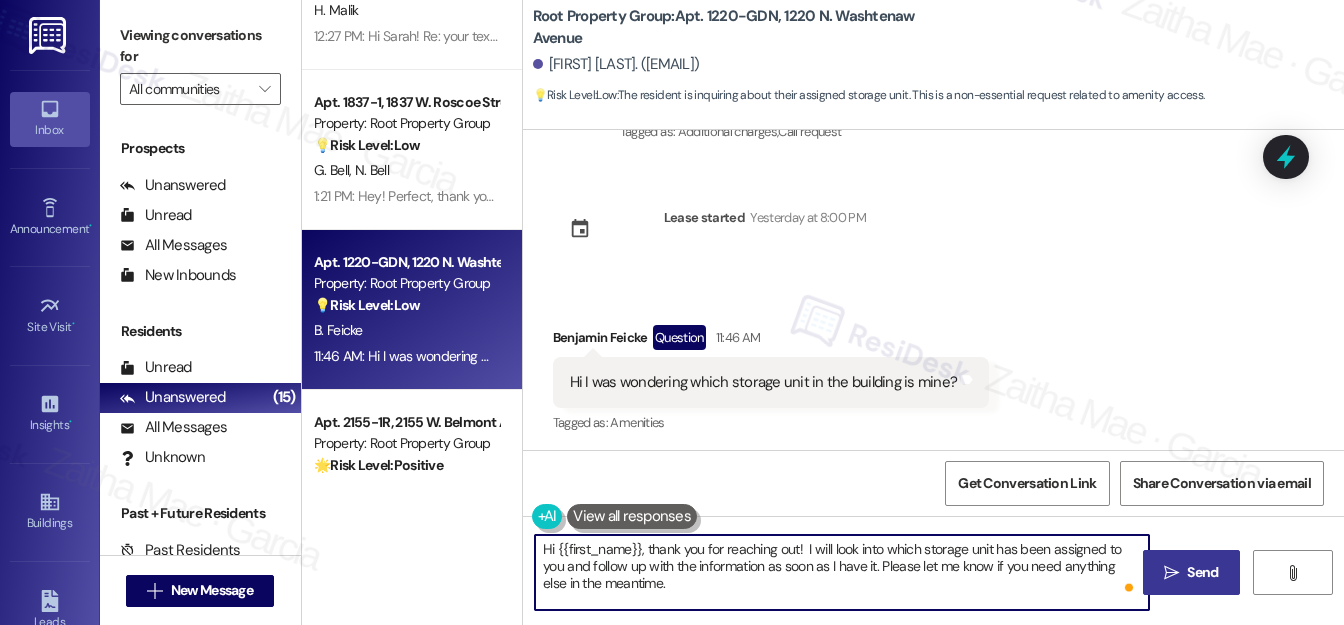 type on "Hi {{first_name}}, thank you for reaching out!  I will look into which storage unit has been assigned to you and follow up with the information as soon as I have it. Please let me know if you need anything else in the meantime." 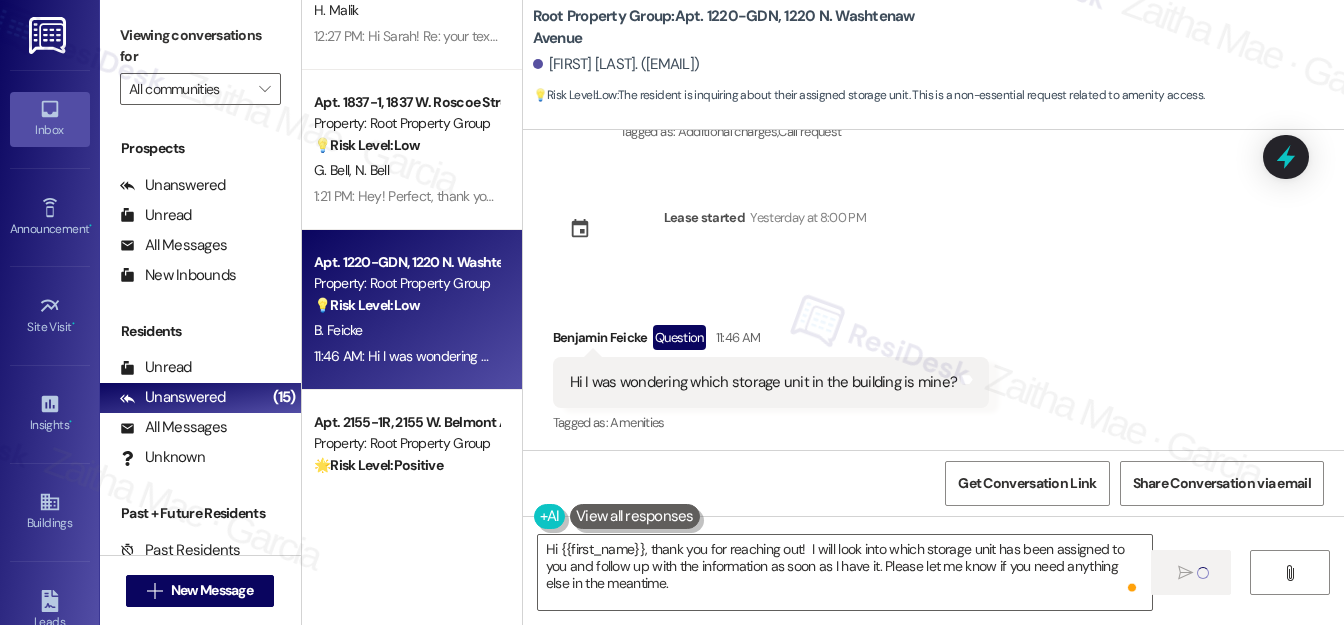 type 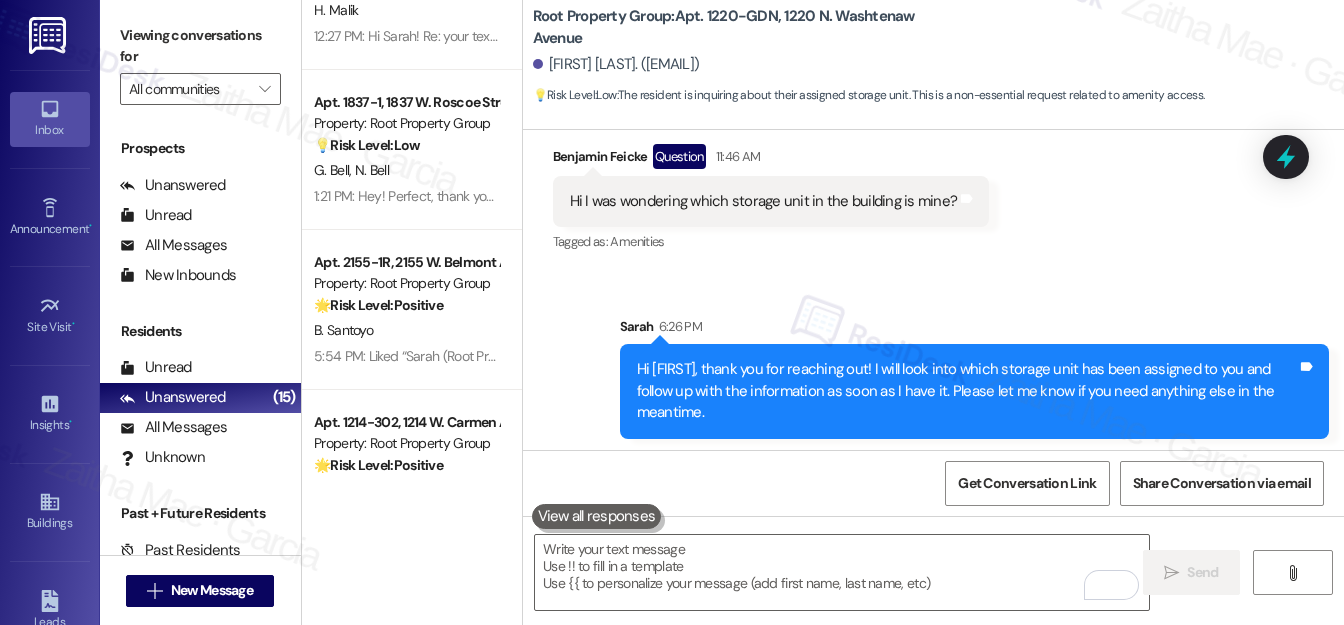 scroll, scrollTop: 5151, scrollLeft: 0, axis: vertical 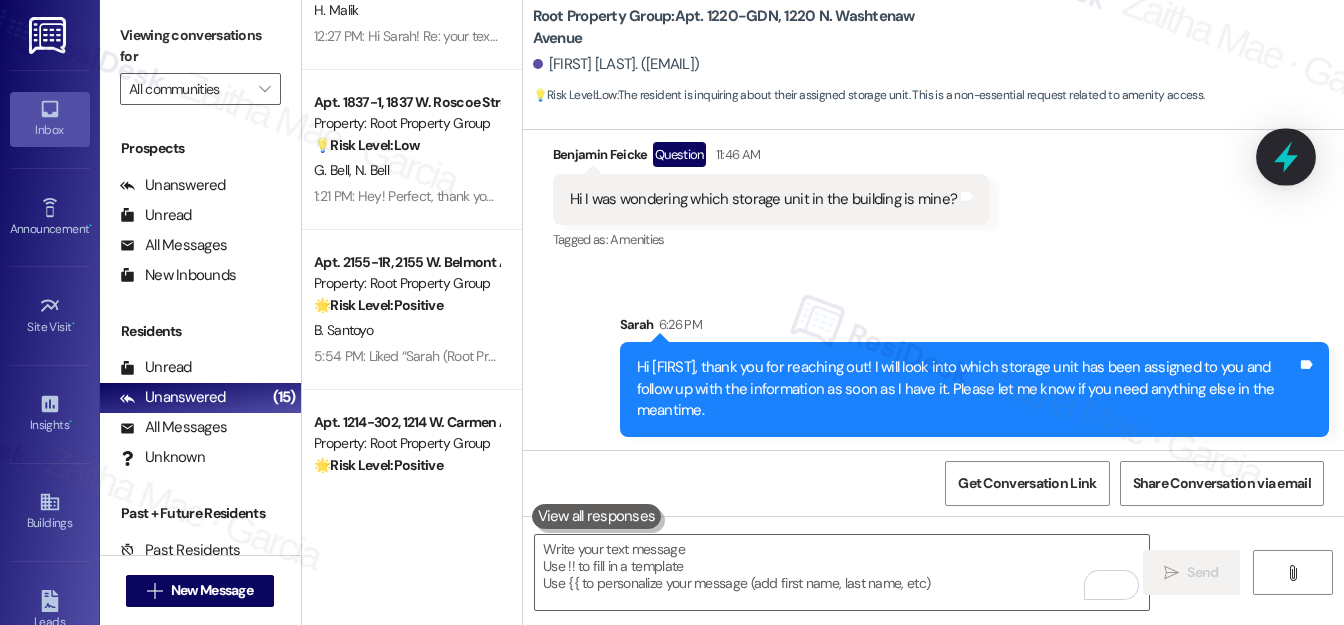 click 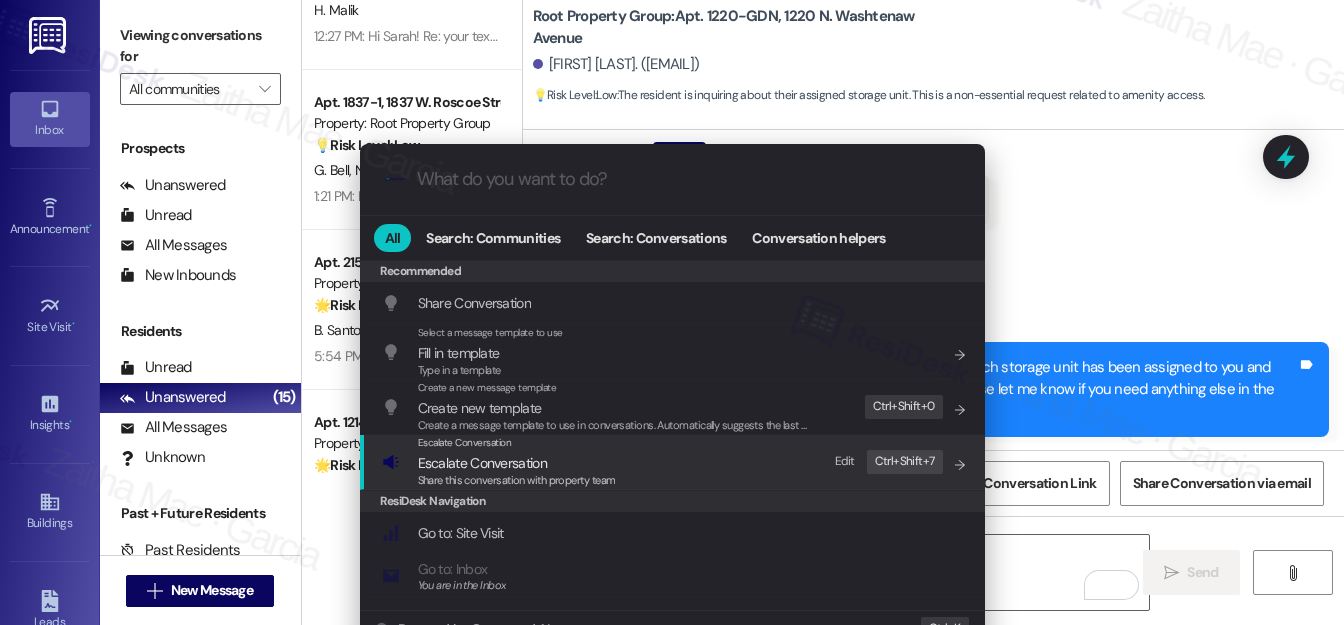 click on "Escalate Conversation" at bounding box center (482, 463) 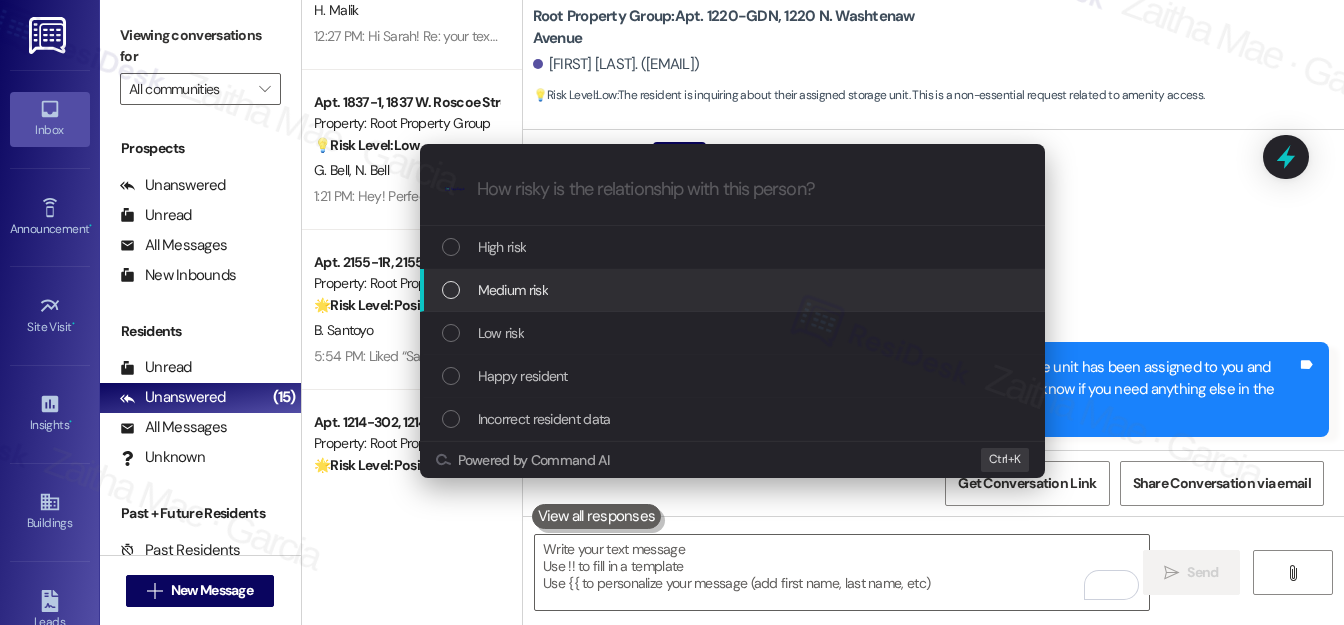 click on "Medium risk" at bounding box center [513, 290] 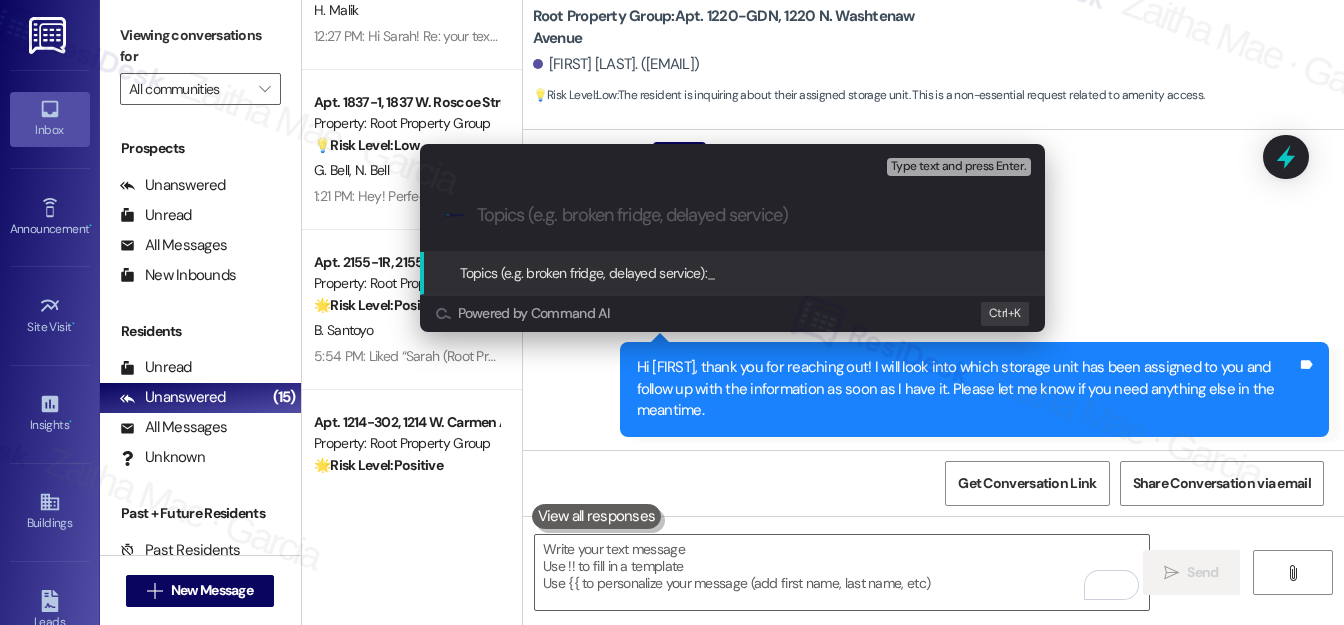 click on "Escalate Conversation Medium risk Topics (e.g. broken fridge, delayed service) Any messages to highlight in the email? Type text and press Enter. .cls-1{fill:#0a055f;}.cls-2{fill:#0cc4c4;} resideskLogoBlueOrange Topics (e.g. broken fridge, delayed service):  _ Powered by Command AI Ctrl+ K" at bounding box center (672, 312) 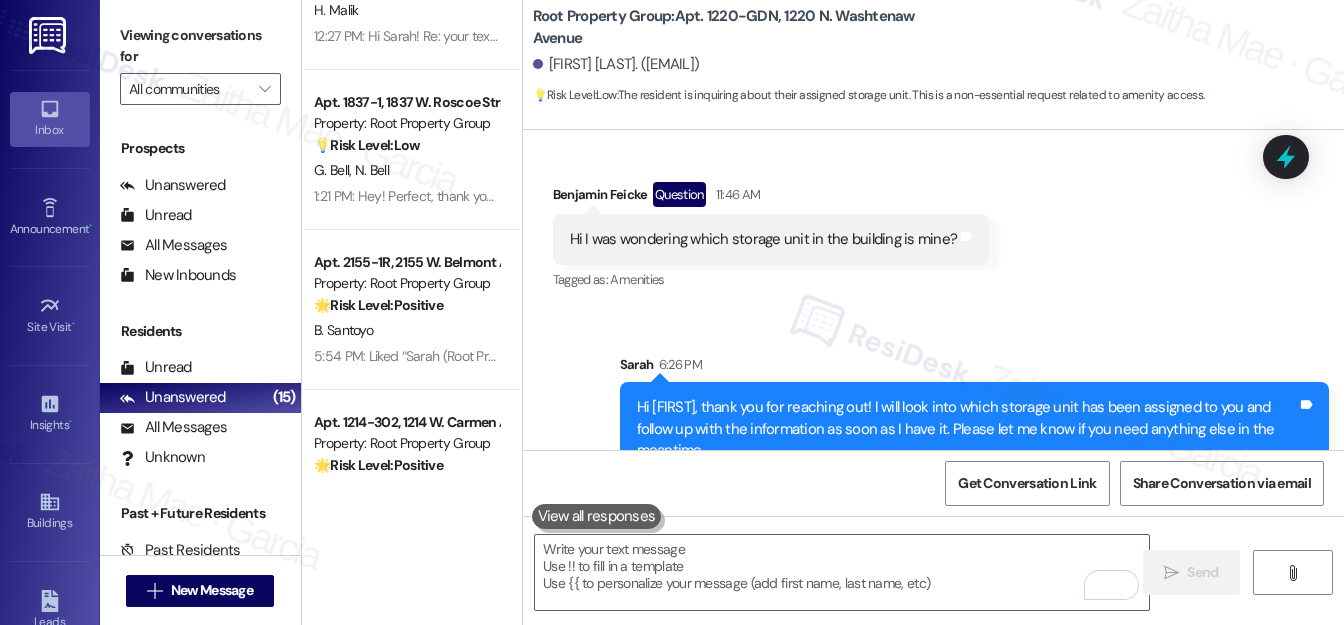 scroll, scrollTop: 5151, scrollLeft: 0, axis: vertical 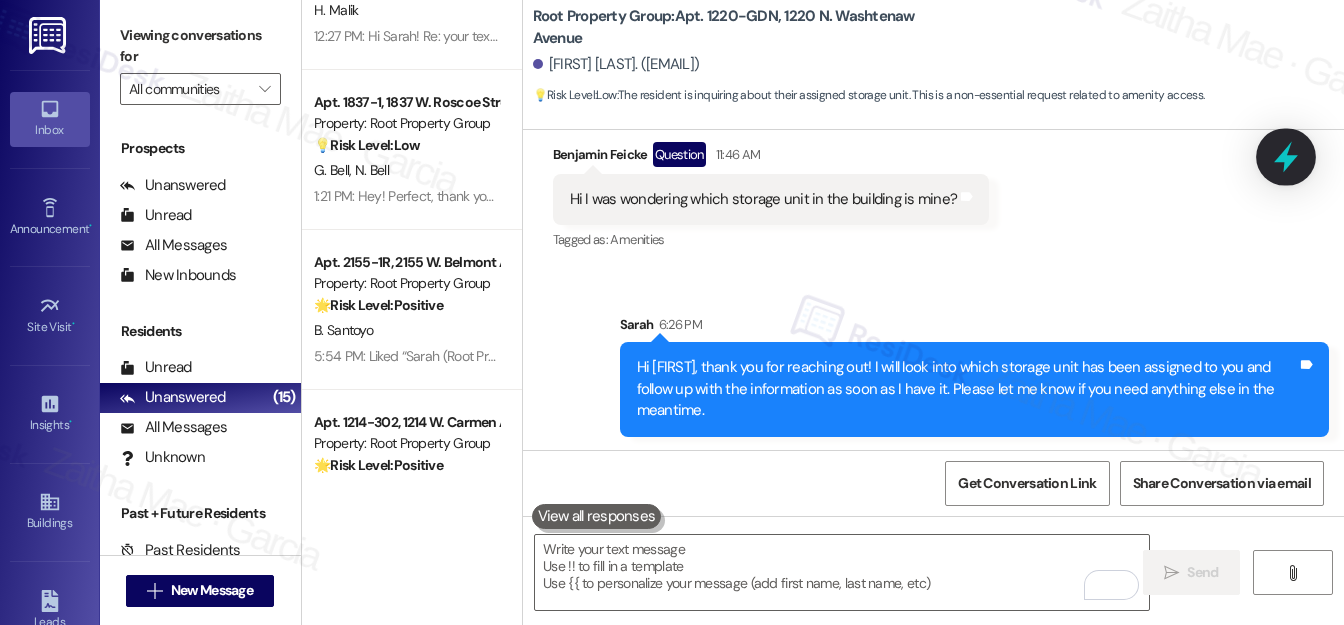 click 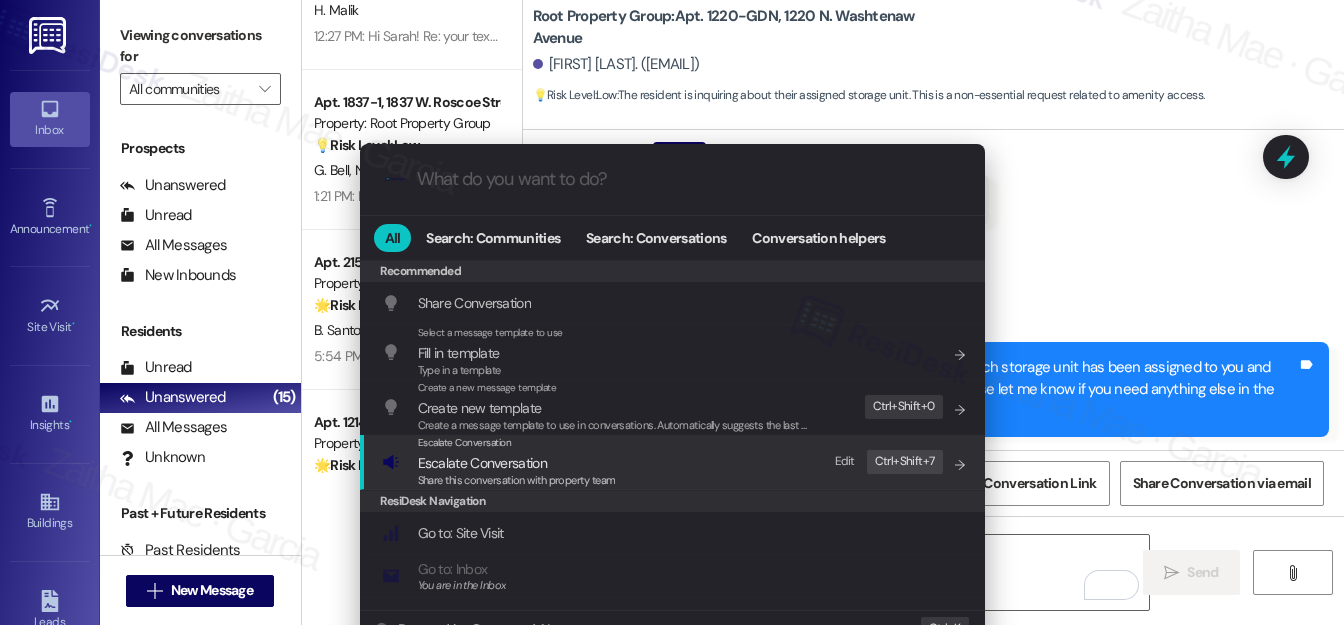 click on "Escalate Conversation" at bounding box center [482, 463] 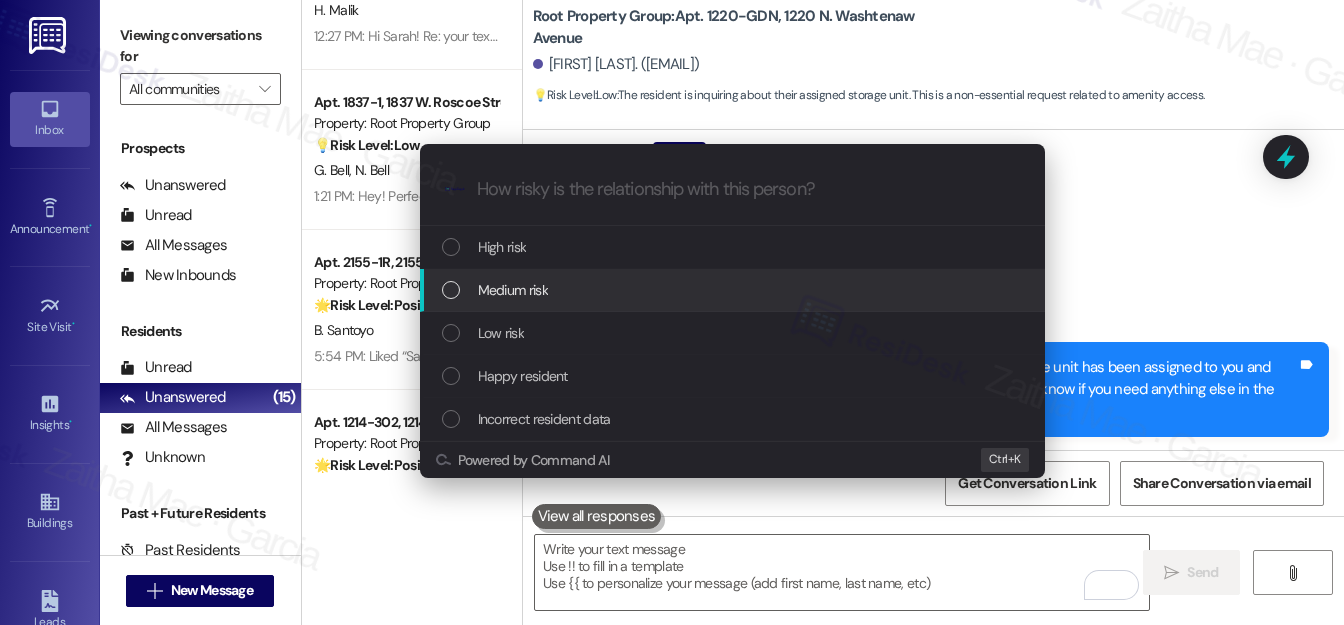 click on "Medium risk" at bounding box center (732, 290) 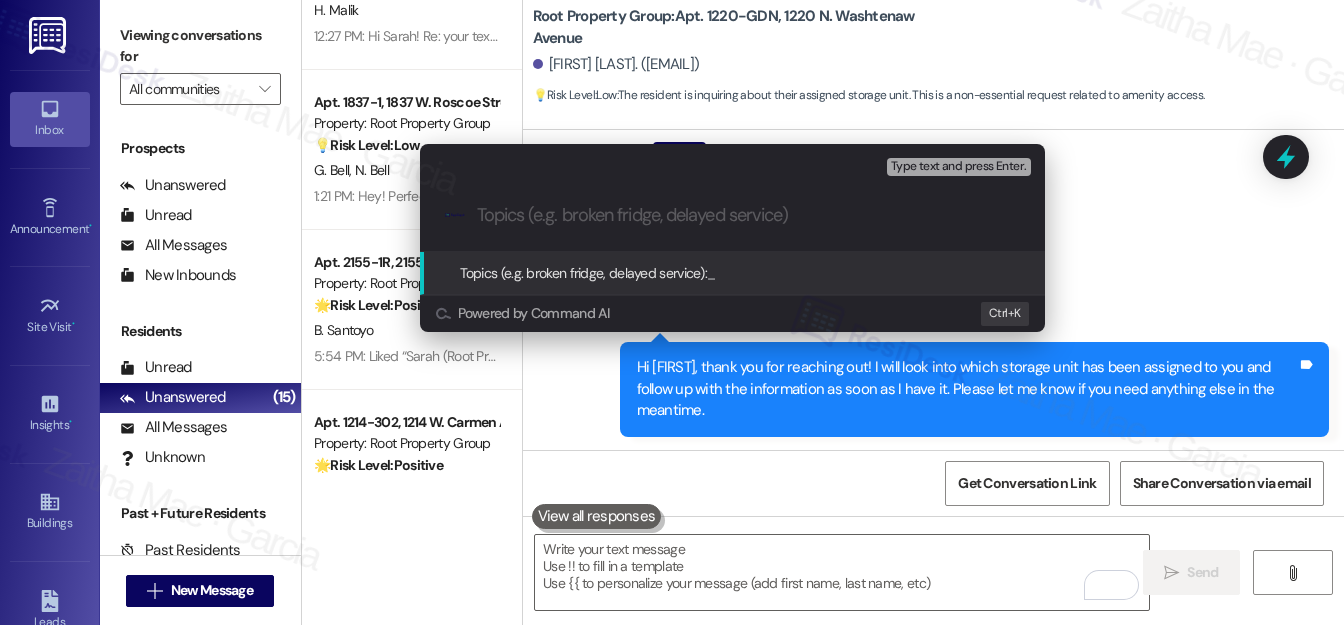 paste on "Storage Unit Assignment Inquiry" 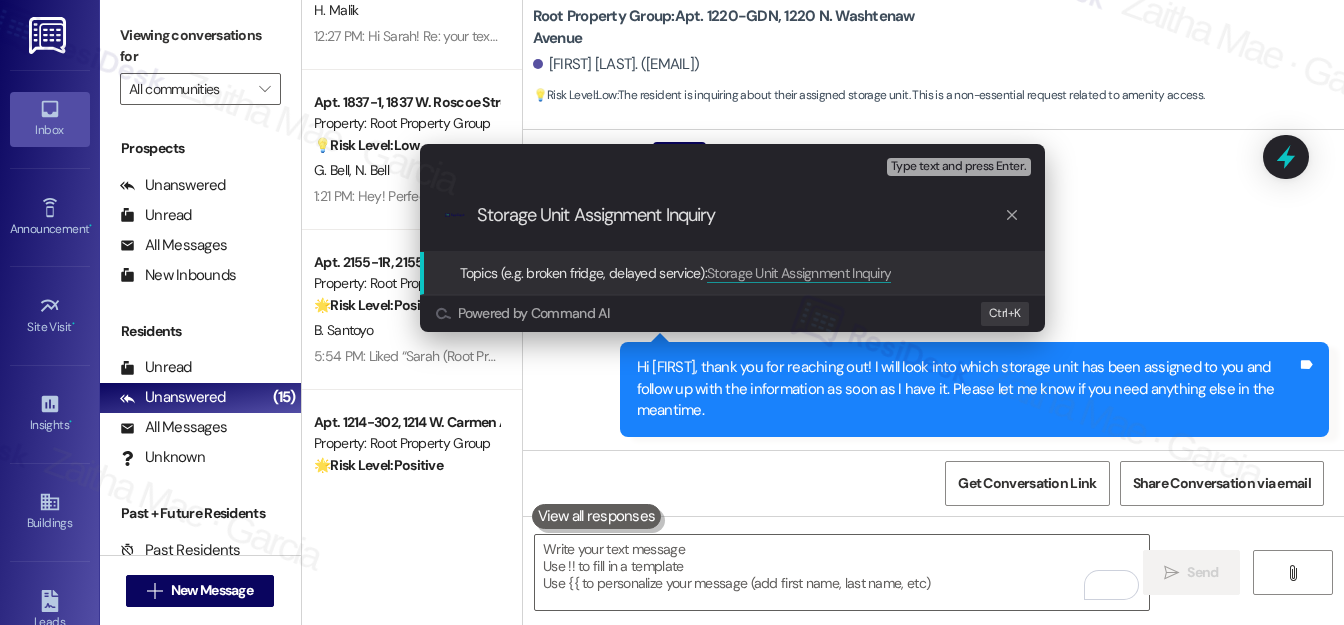 type 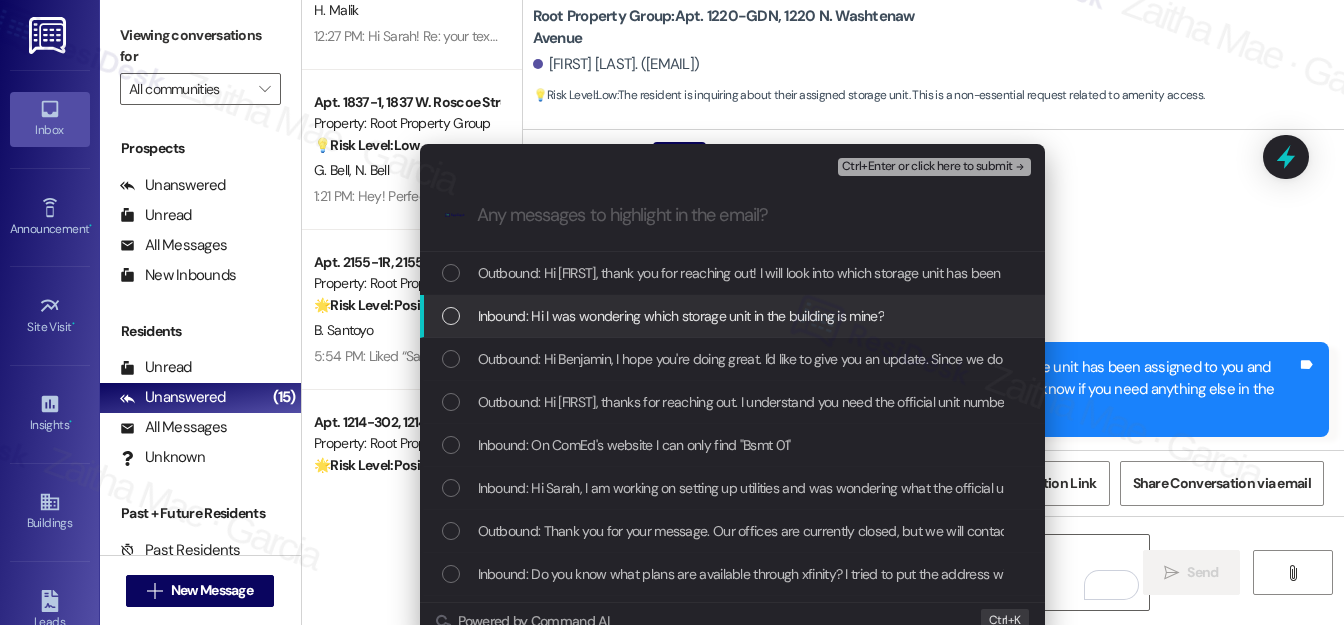 click at bounding box center [451, 316] 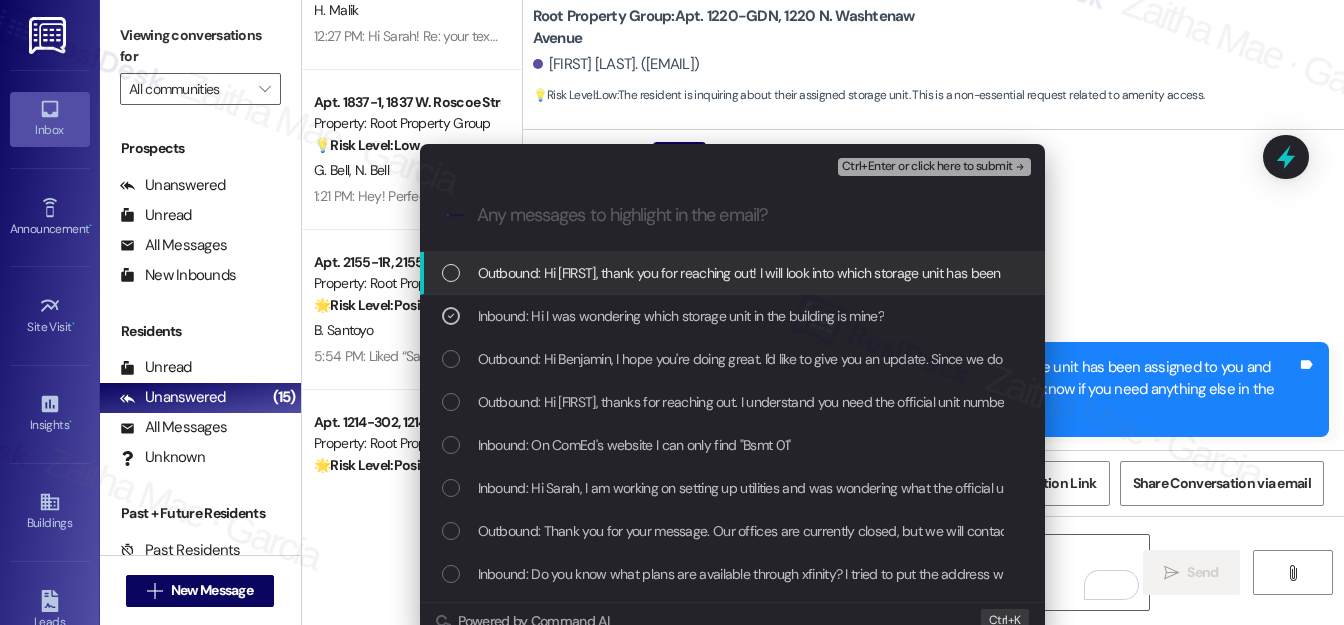 click on "Ctrl+Enter or click here to submit" at bounding box center [927, 167] 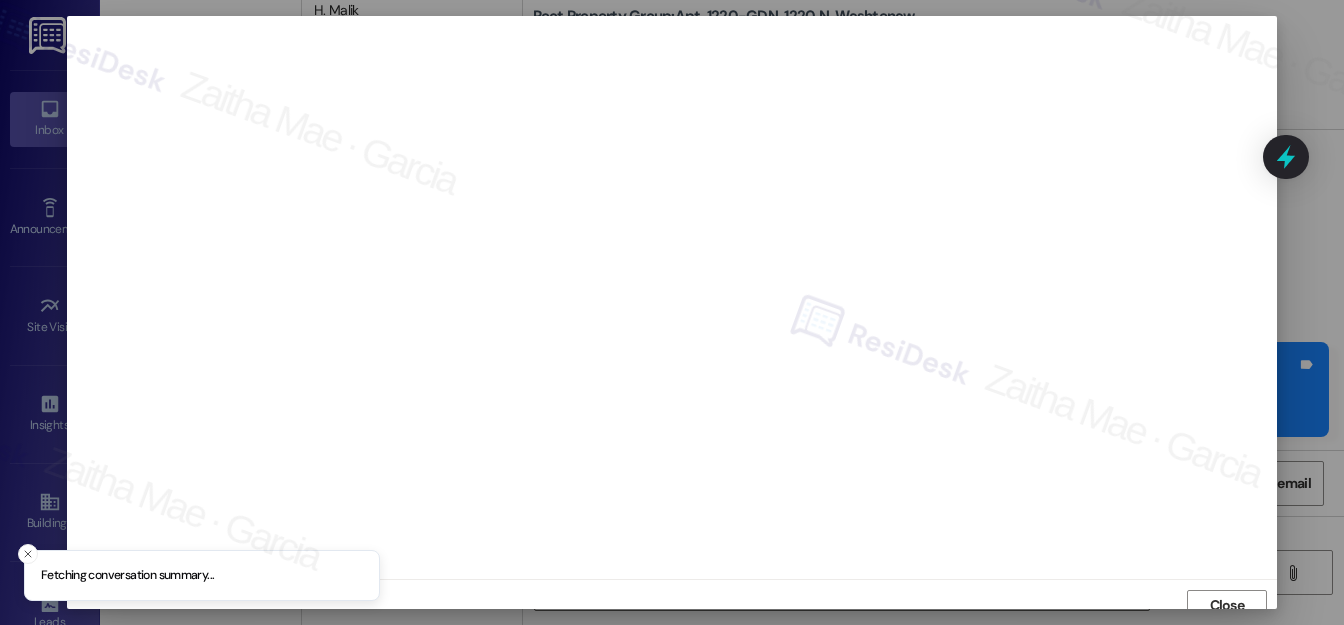 scroll, scrollTop: 12, scrollLeft: 0, axis: vertical 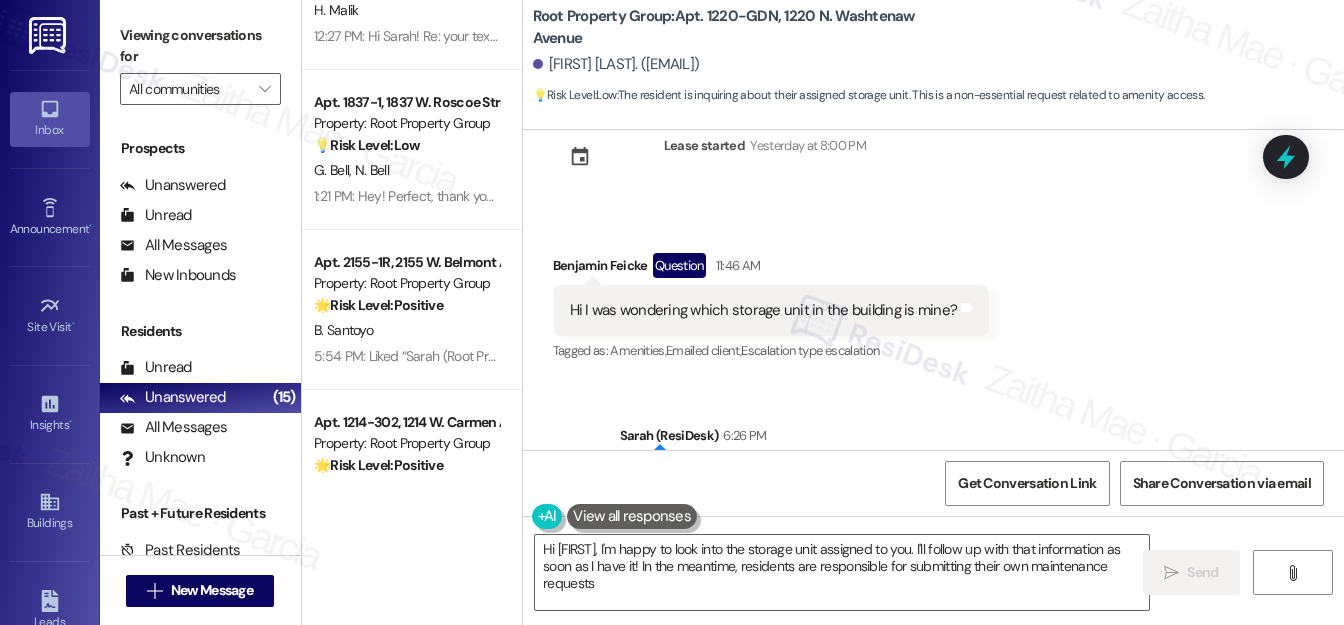 type on "Hi {{first_name}}, I'm happy to look into the storage unit assigned to you. I'll follow up with that information as soon as I have it! In the meantime, residents are responsible for submitting their own maintenance requests." 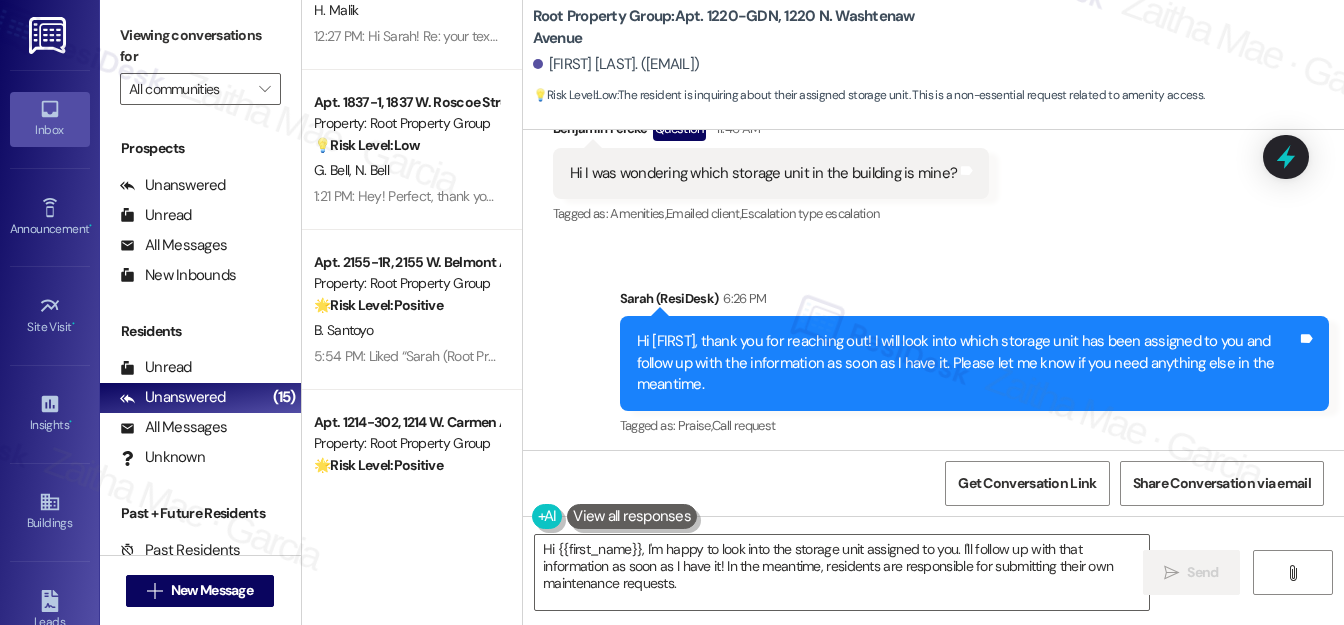 scroll, scrollTop: 5181, scrollLeft: 0, axis: vertical 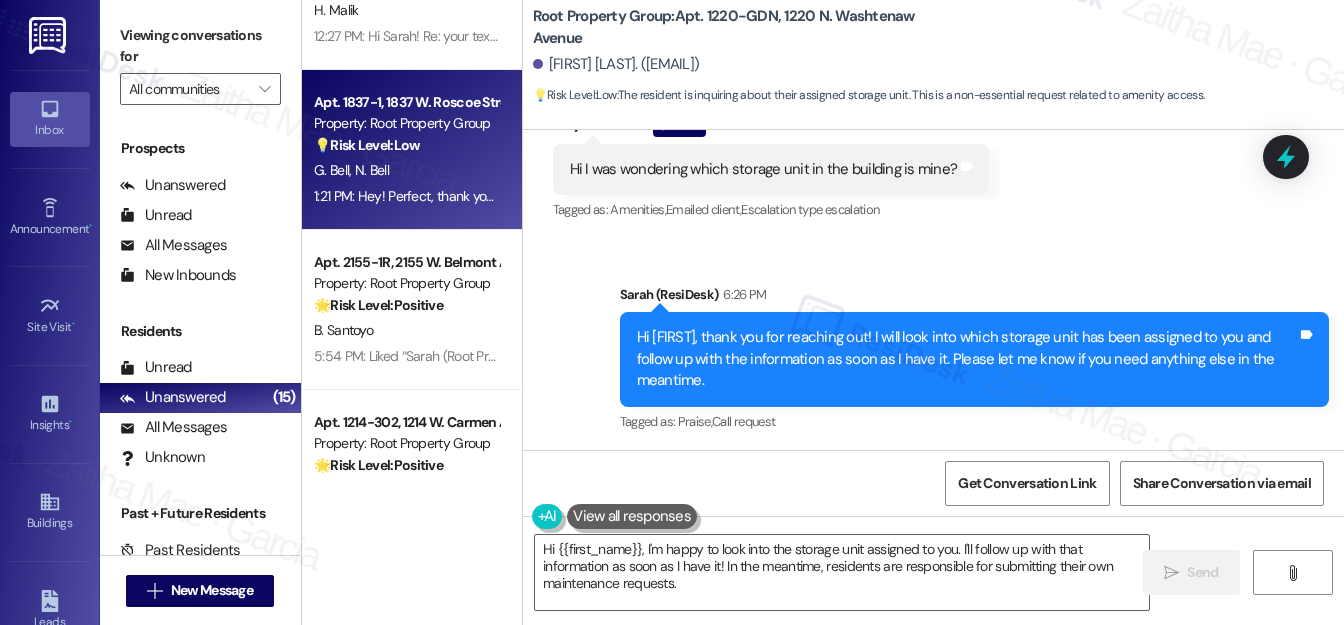 click on "G. Bell N. Bell" at bounding box center (406, 170) 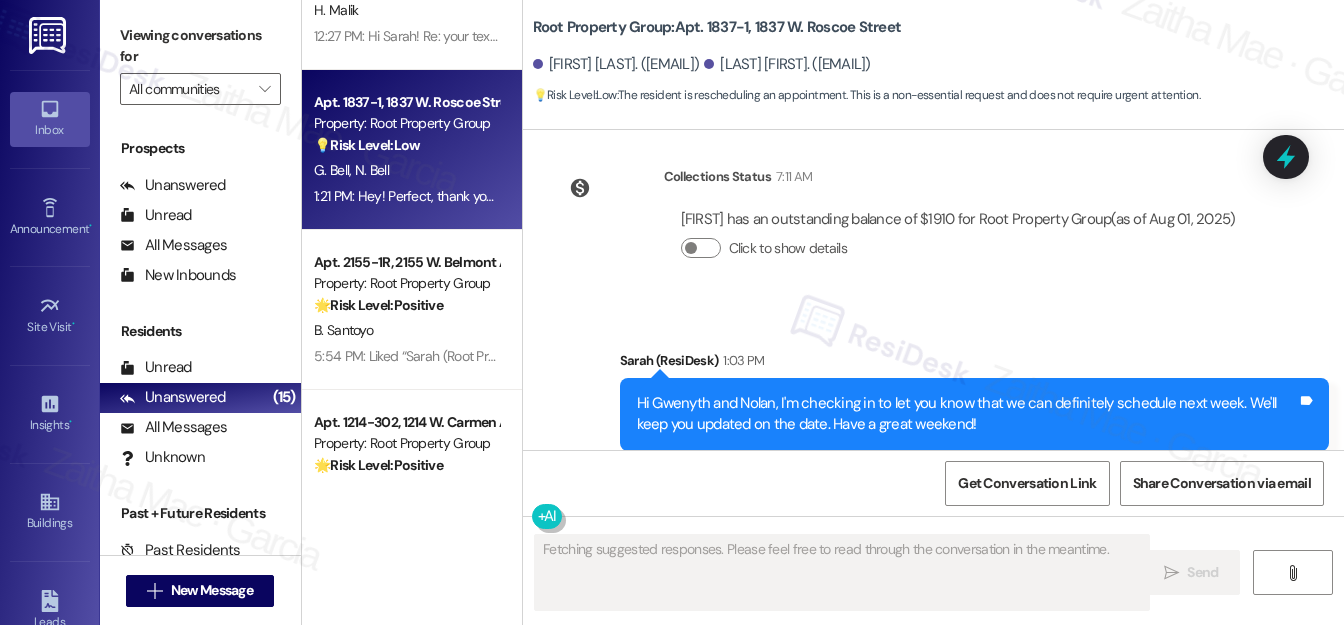 scroll, scrollTop: 8578, scrollLeft: 0, axis: vertical 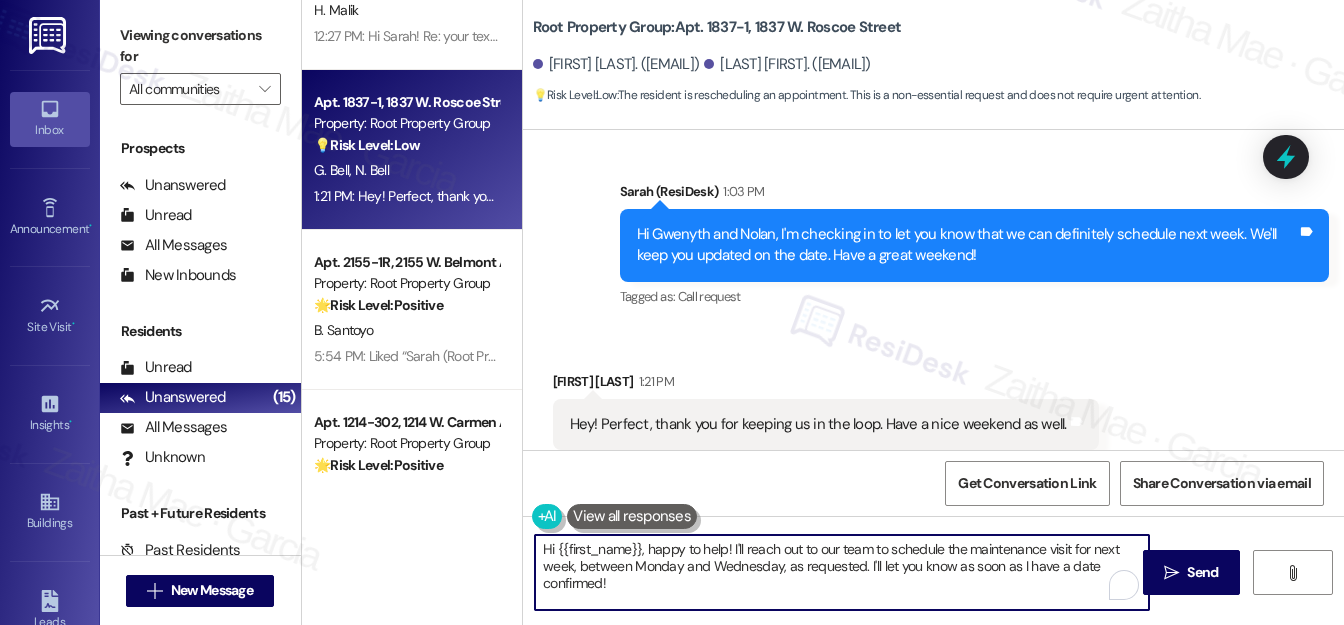 drag, startPoint x: 653, startPoint y: 546, endPoint x: 547, endPoint y: 540, distance: 106.16968 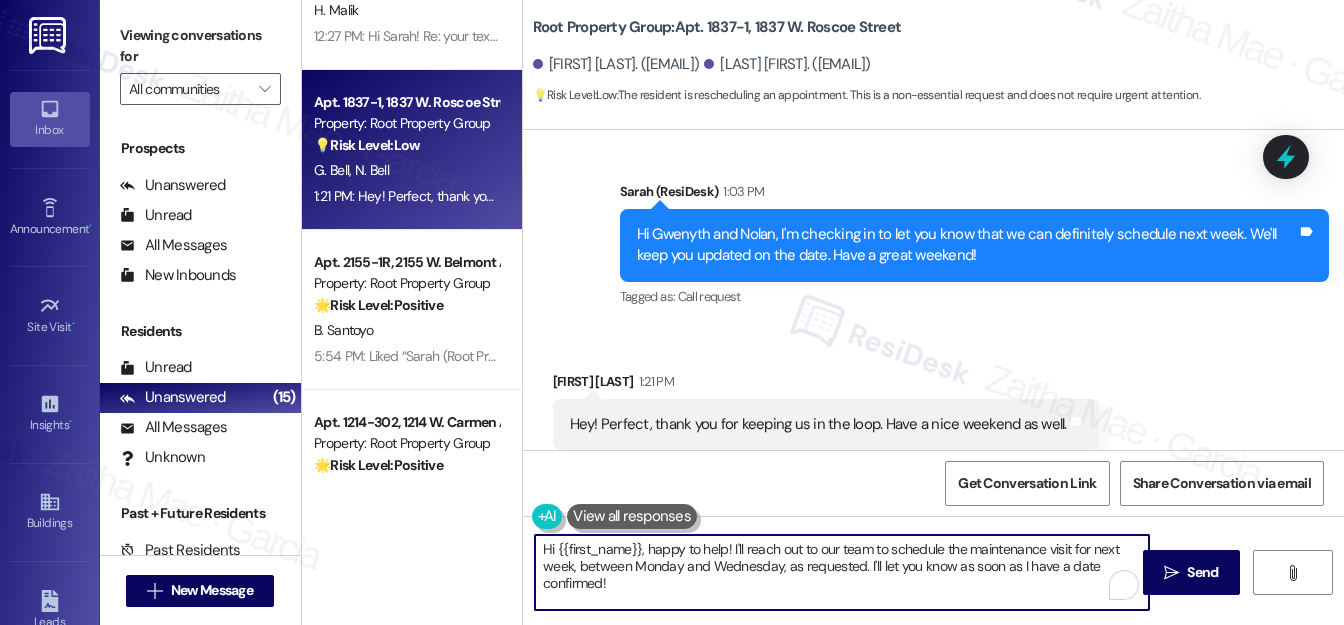click on "Hi {{first_name}}, happy to help! I'll reach out to our team to schedule the maintenance visit for next week, between Monday and Wednesday, as requested. I'll let you know as soon as I have a date confirmed!" at bounding box center [842, 572] 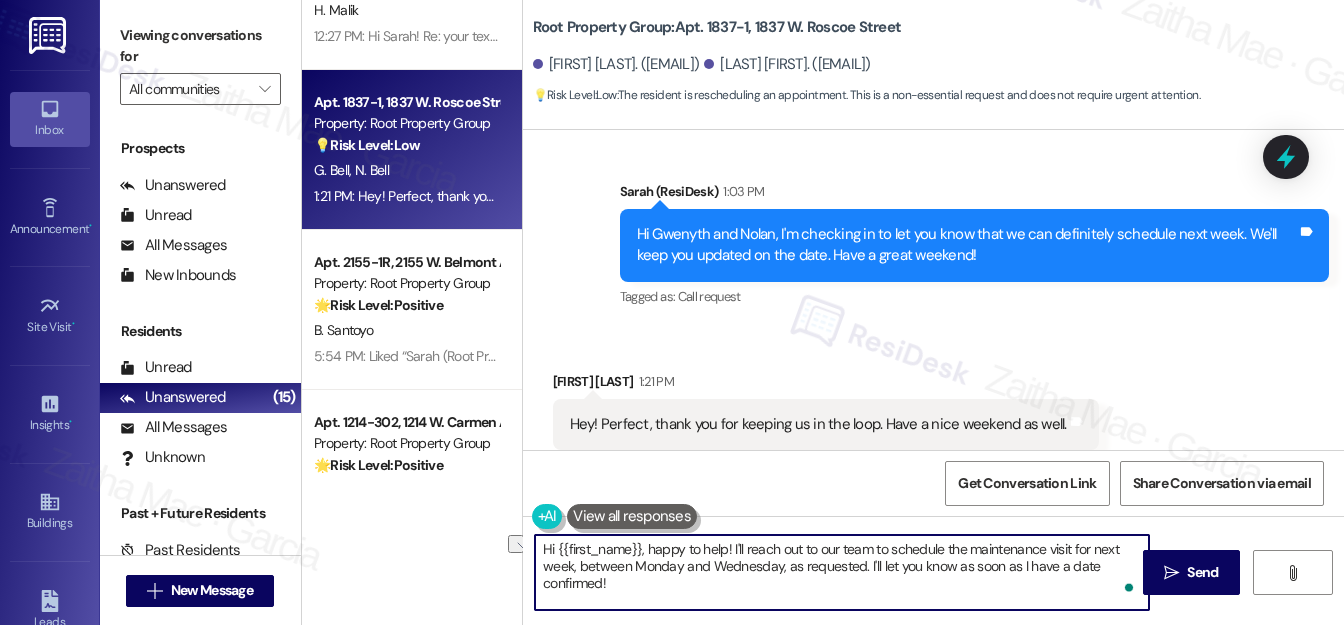type on "Happy to help! I'll reach out to our team to schedule the maintenance visit for next week, between Monday and Wednesday, as requested. I'll let you know as soon as I have a date confirmed!" 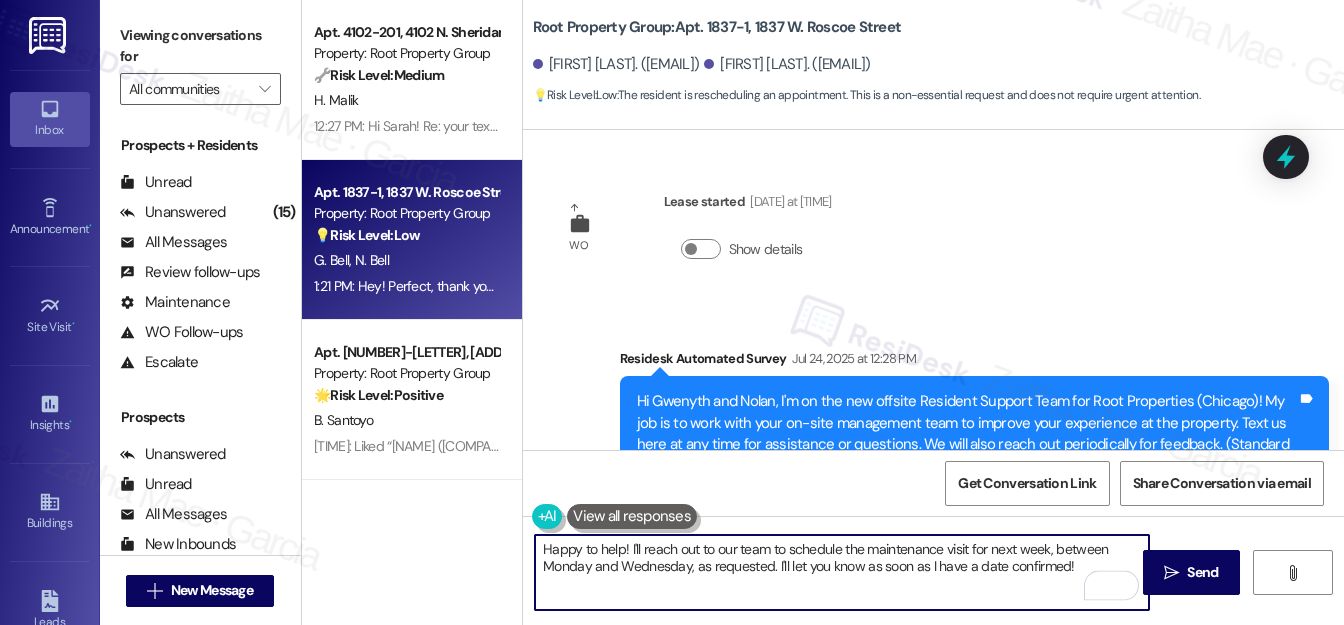 scroll, scrollTop: 0, scrollLeft: 0, axis: both 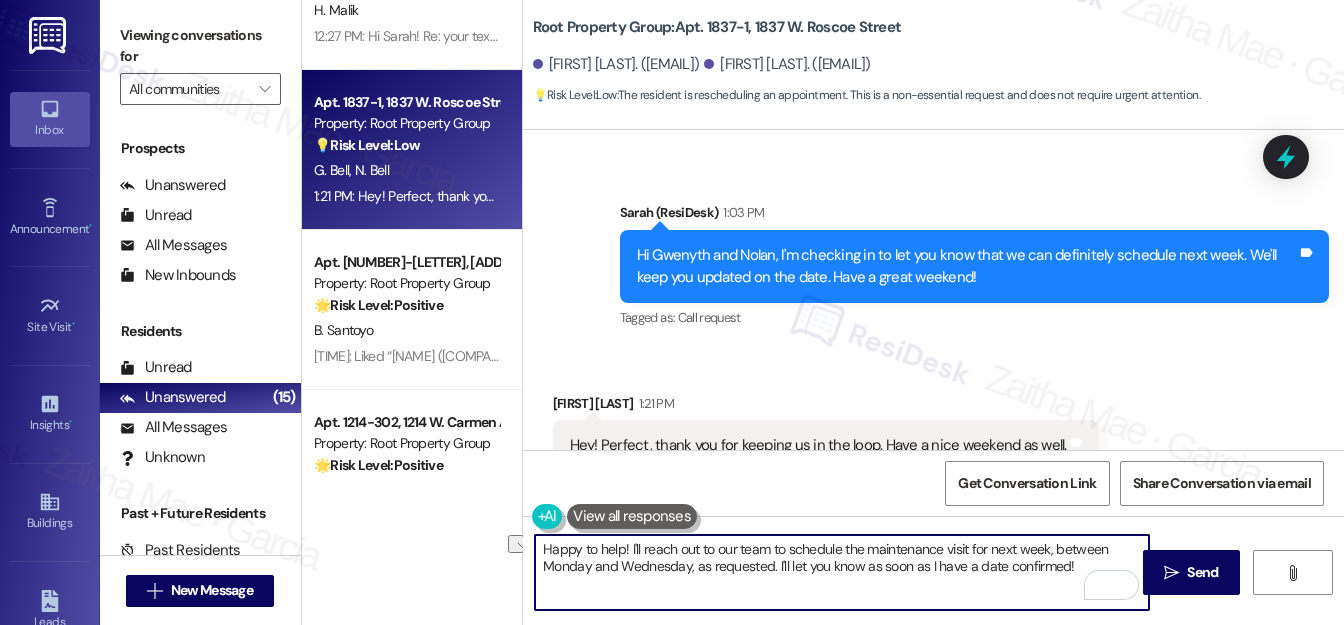 drag, startPoint x: 626, startPoint y: 547, endPoint x: 669, endPoint y: 554, distance: 43.56604 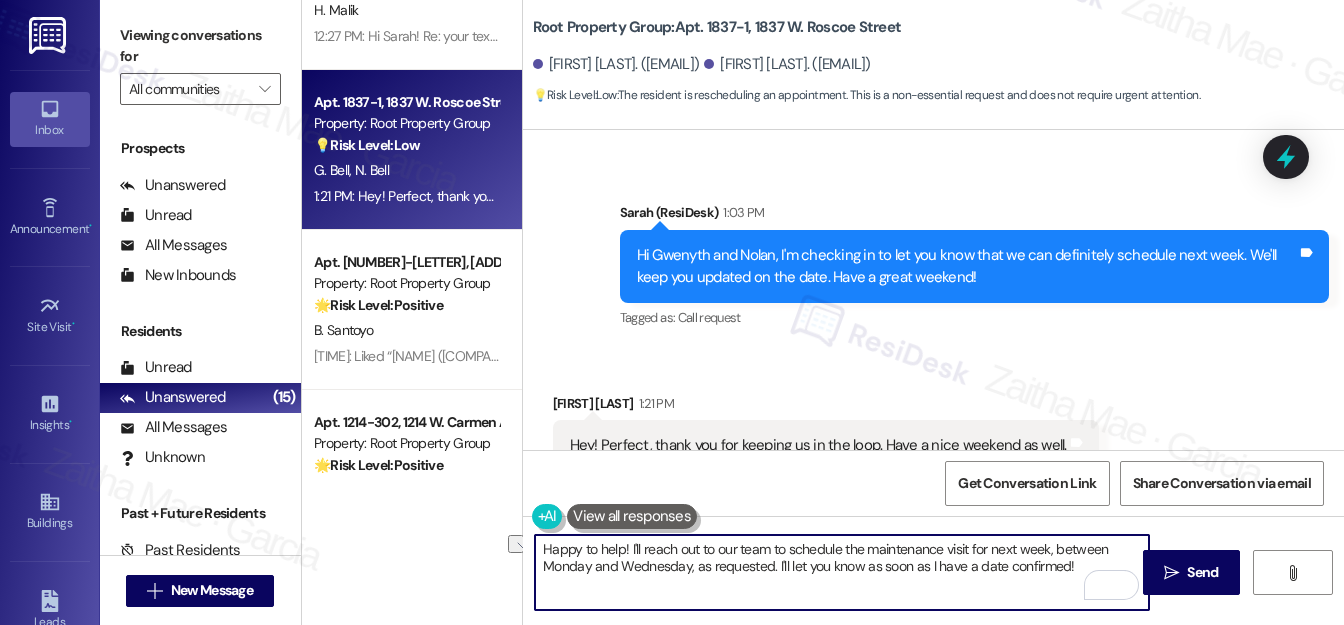 click on "Happy to help! I'll reach out to our team to schedule the maintenance visit for next week, between Monday and Wednesday, as requested. I'll let you know as soon as I have a date confirmed!" at bounding box center [842, 572] 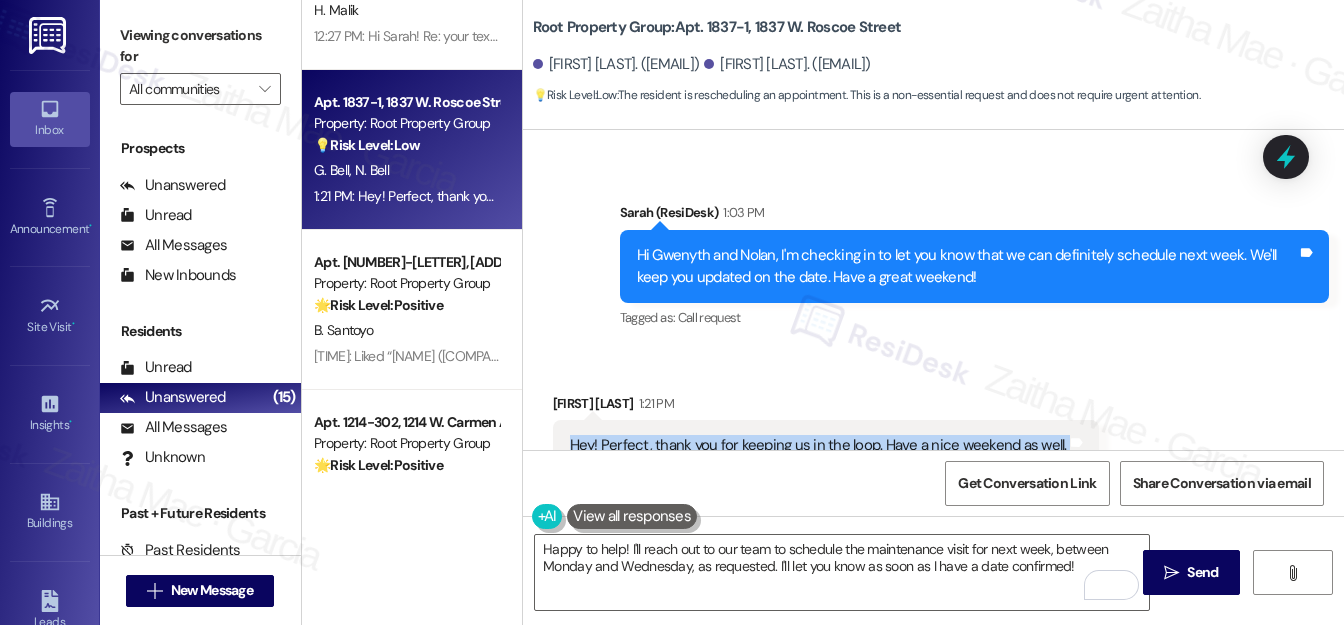 drag, startPoint x: 565, startPoint y: 375, endPoint x: 1023, endPoint y: 410, distance: 459.3354 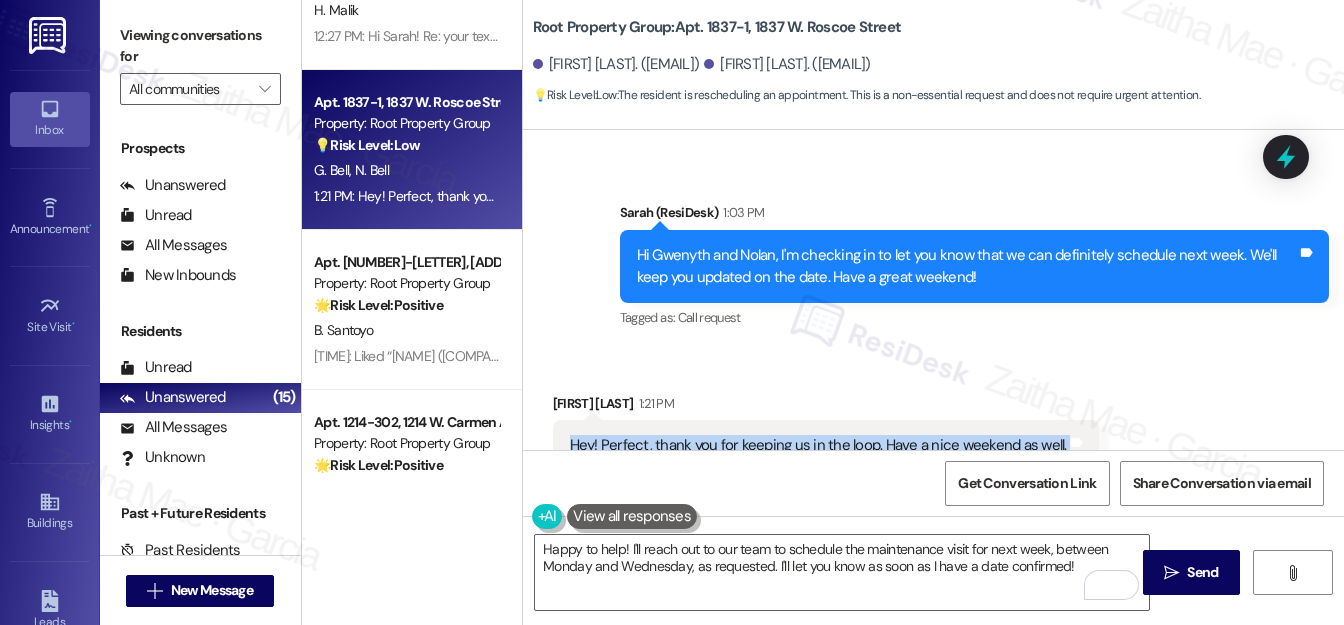 click on "[FIRST] [LAST] [TIME] Hey! Perfect, thank you for keeping us in the loop. Have a nice weekend as well.  Tags and notes Tagged as:   Praise Click to highlight conversations about Praise" at bounding box center (826, 447) 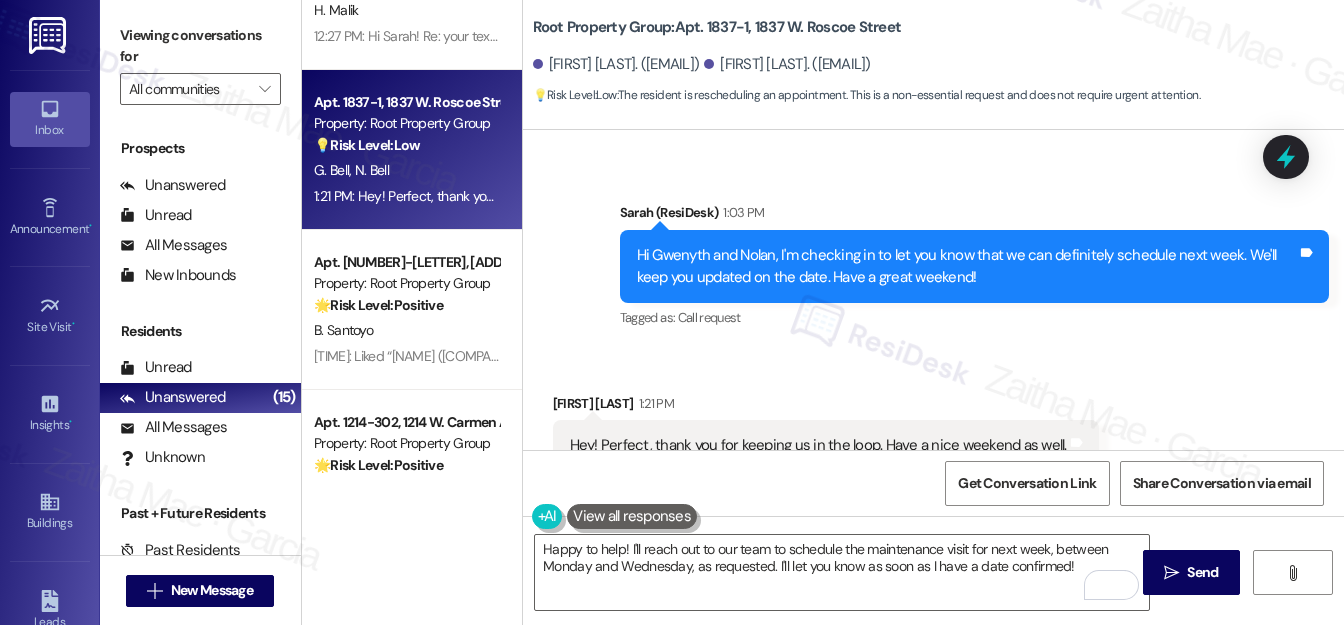 click on "Received via SMS [NAME] [TIME]: Hey! Perfect, thank you for keeping us in the loop. Have a nice weekend as well.  Tags and notes Tagged as:   Praise Click to highlight conversations about Praise" at bounding box center [933, 432] 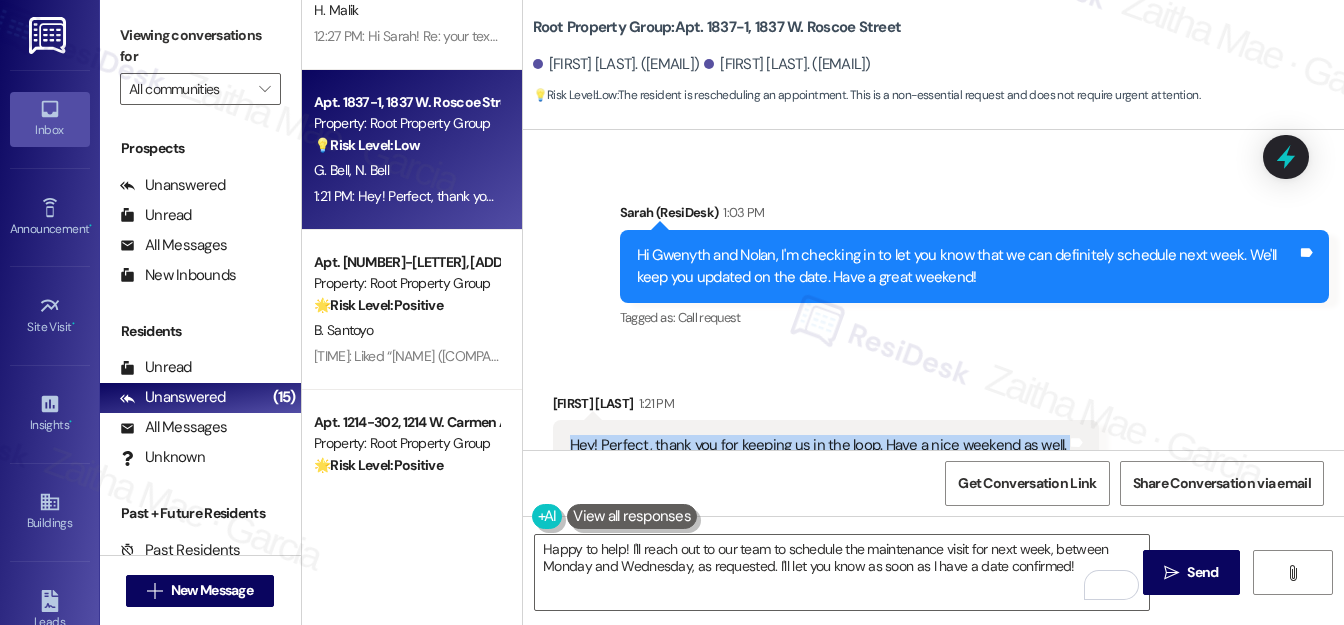 drag, startPoint x: 573, startPoint y: 373, endPoint x: 1060, endPoint y: 393, distance: 487.4105 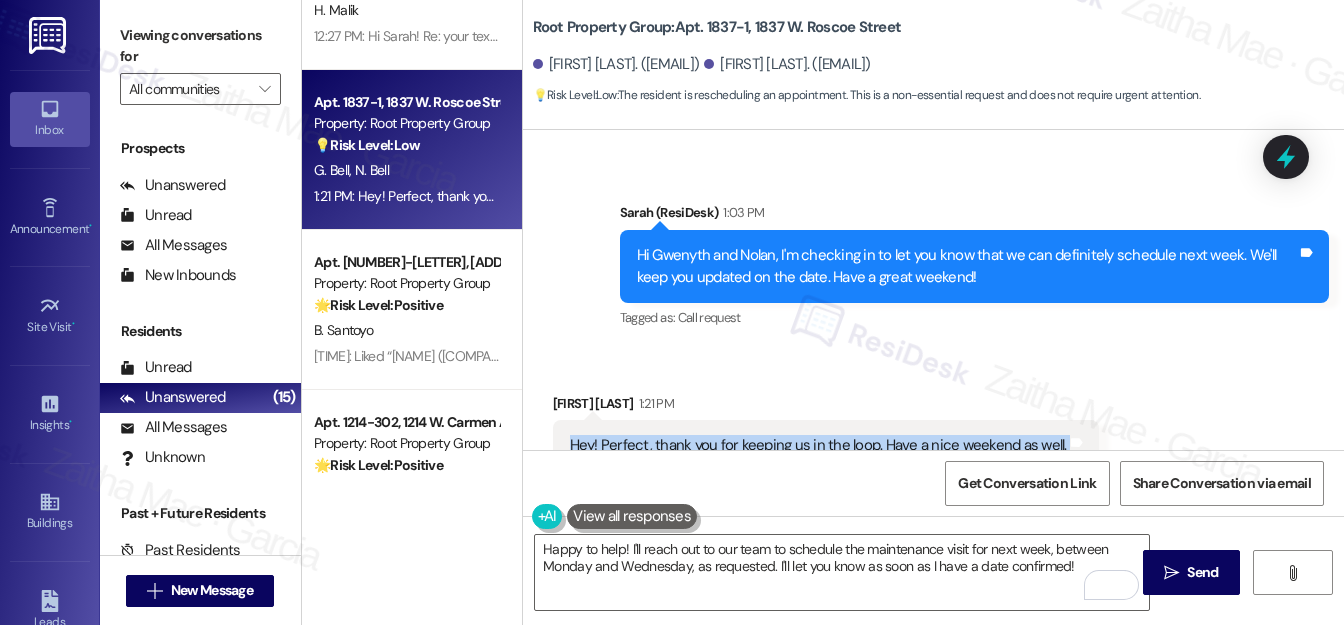 click on "Hey! Perfect, thank you for keeping us in the loop. Have a nice weekend as well.  Tags and notes" at bounding box center (826, 445) 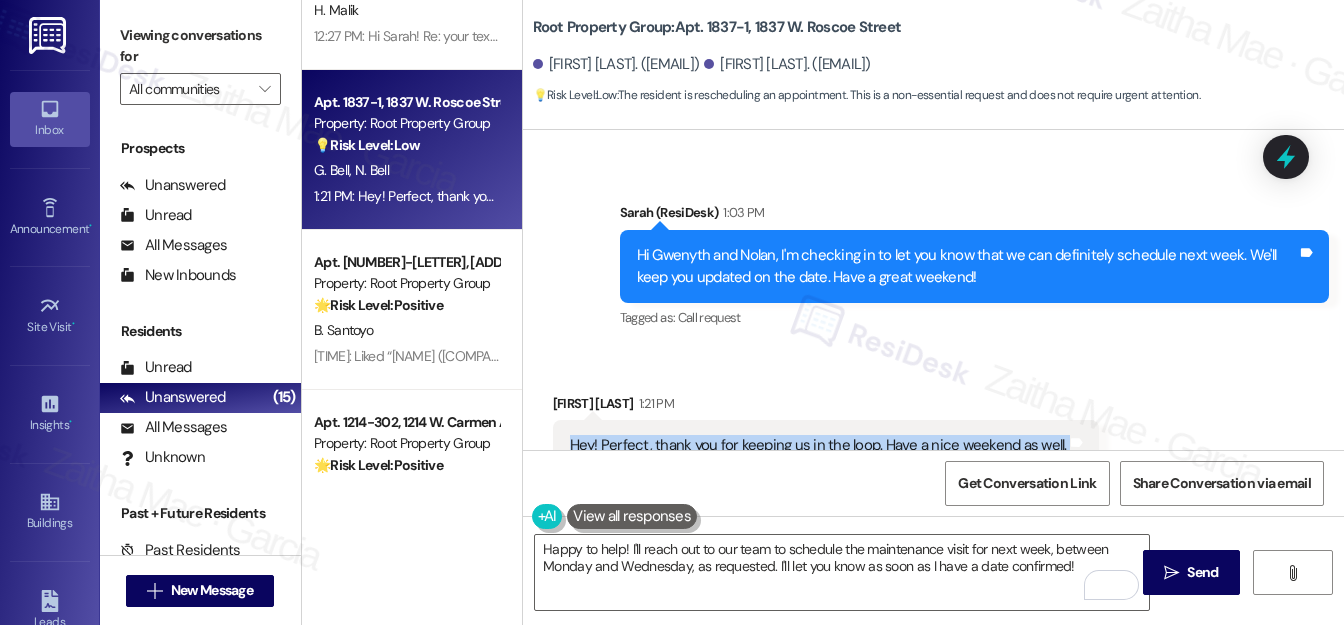 copy on "Hey! Perfect, thank you for keeping us in the loop. Have a nice weekend as well.  Tags and notes" 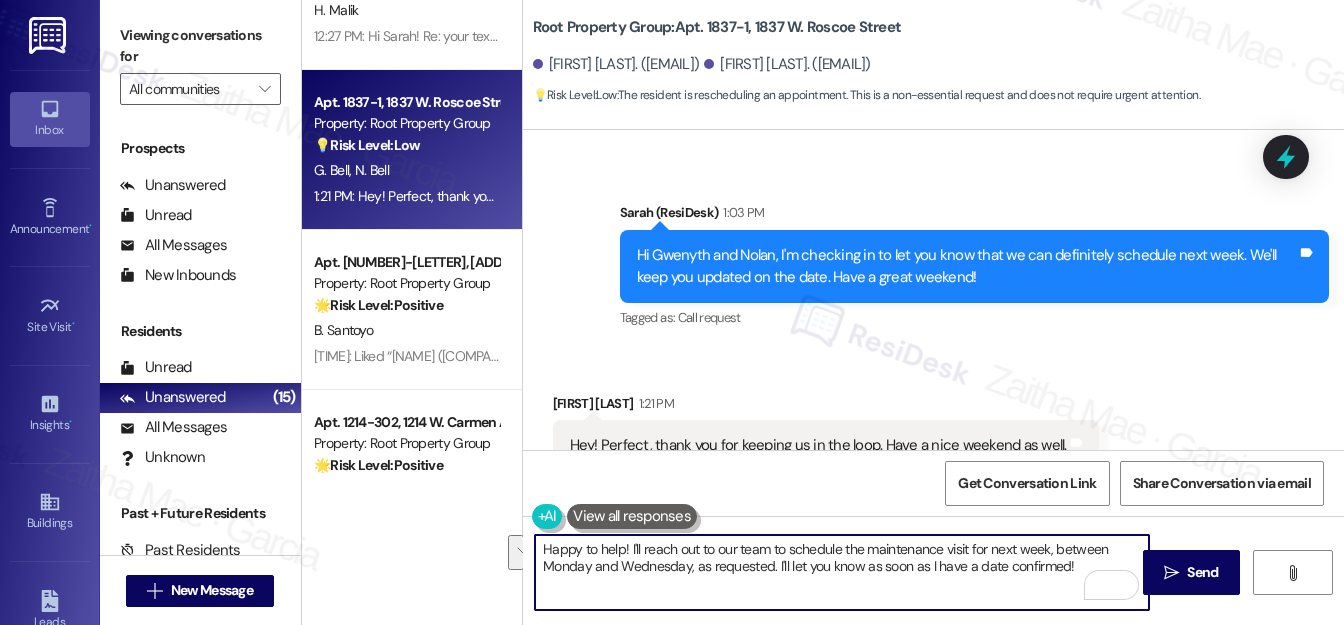 drag, startPoint x: 541, startPoint y: 546, endPoint x: 1068, endPoint y: 583, distance: 528.29724 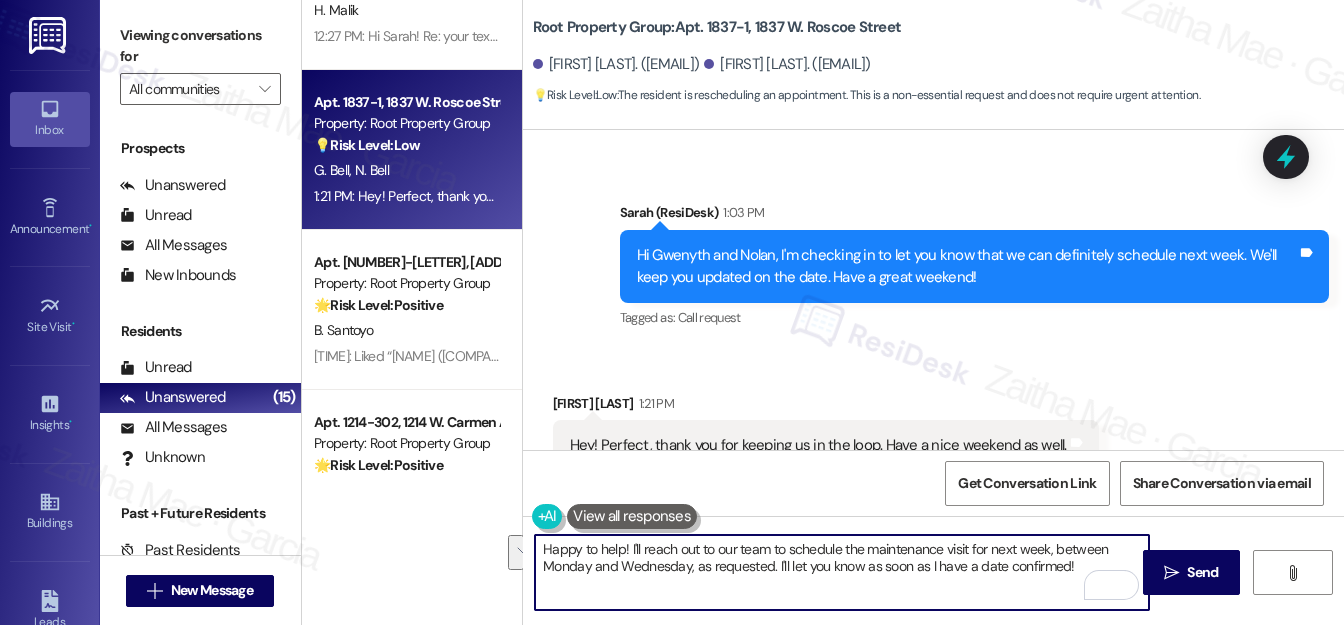 click on "Happy to help! I'll reach out to our team to schedule the maintenance visit for next week, between Monday and Wednesday, as requested. I'll let you know as soon as I have a date confirmed!" at bounding box center [842, 572] 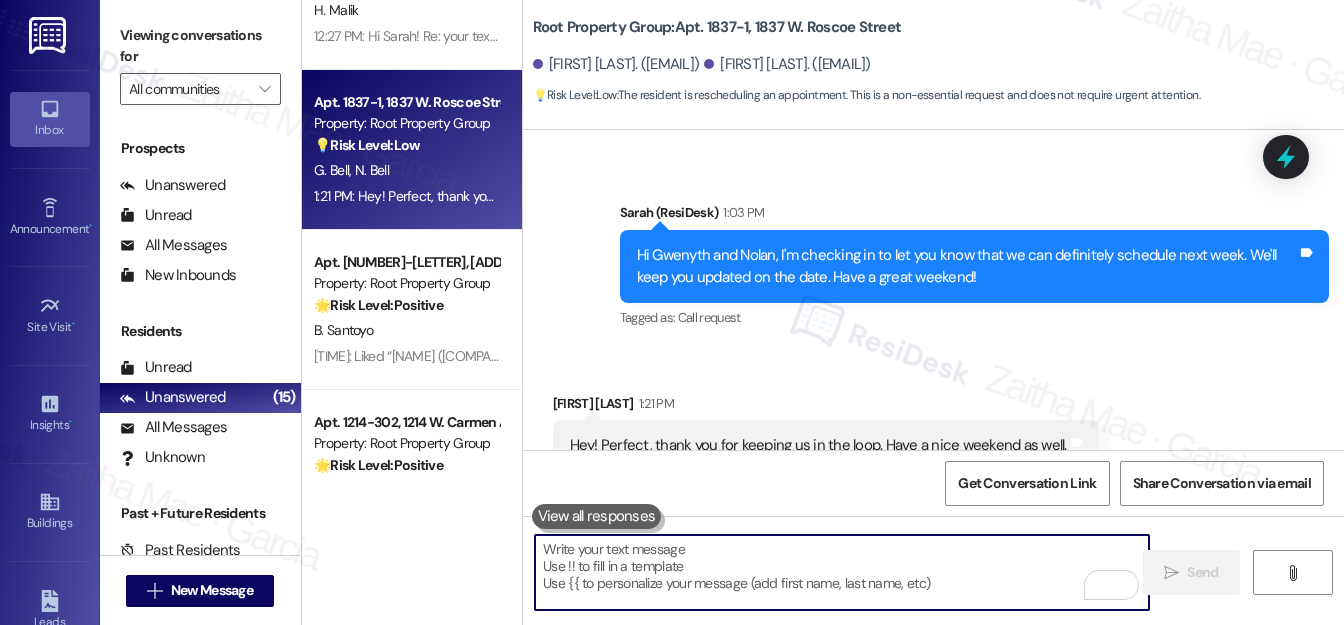 paste on "You're very welcome!" 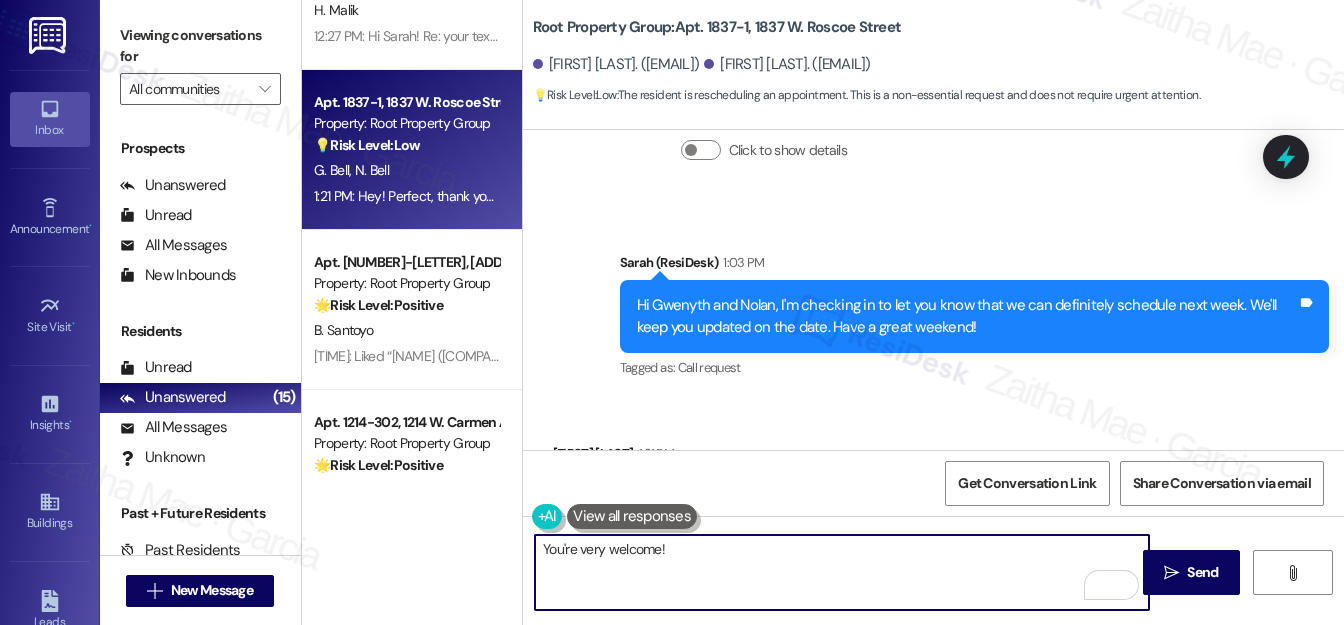 scroll, scrollTop: 8578, scrollLeft: 0, axis: vertical 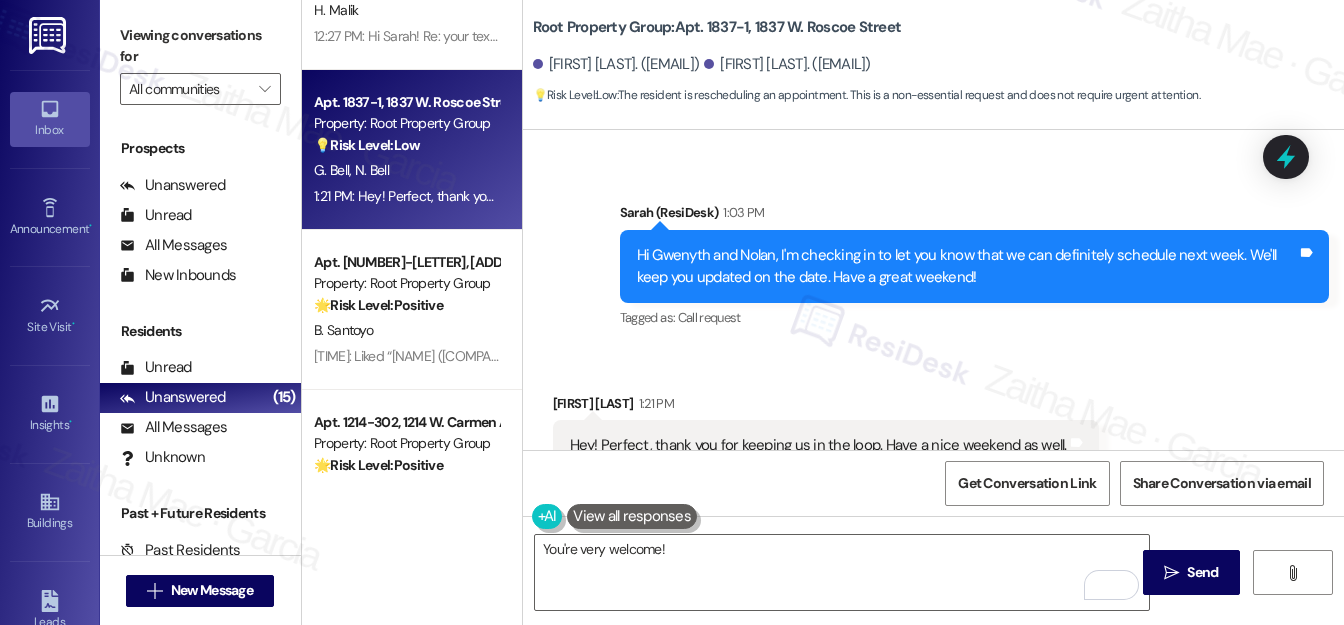 click on "[FIRST] [LAST] [TIME]" at bounding box center (826, 407) 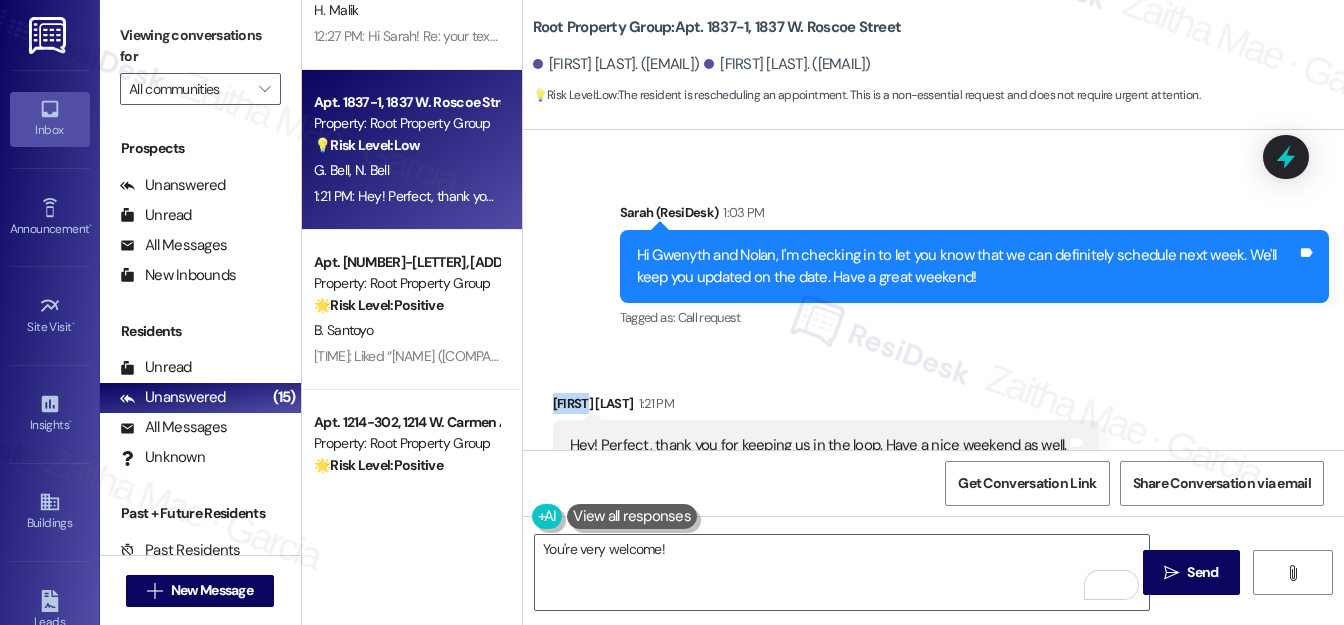click on "[FIRST] [LAST] [TIME]" at bounding box center (826, 407) 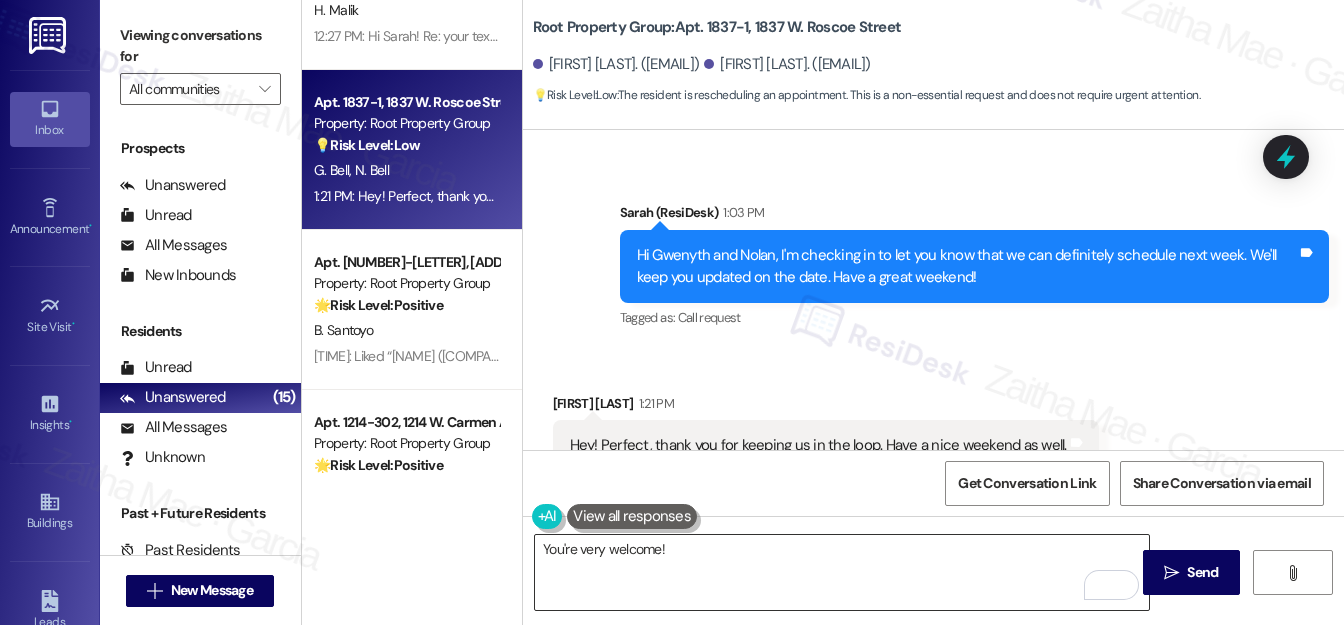 click on "You're very welcome!" at bounding box center [842, 572] 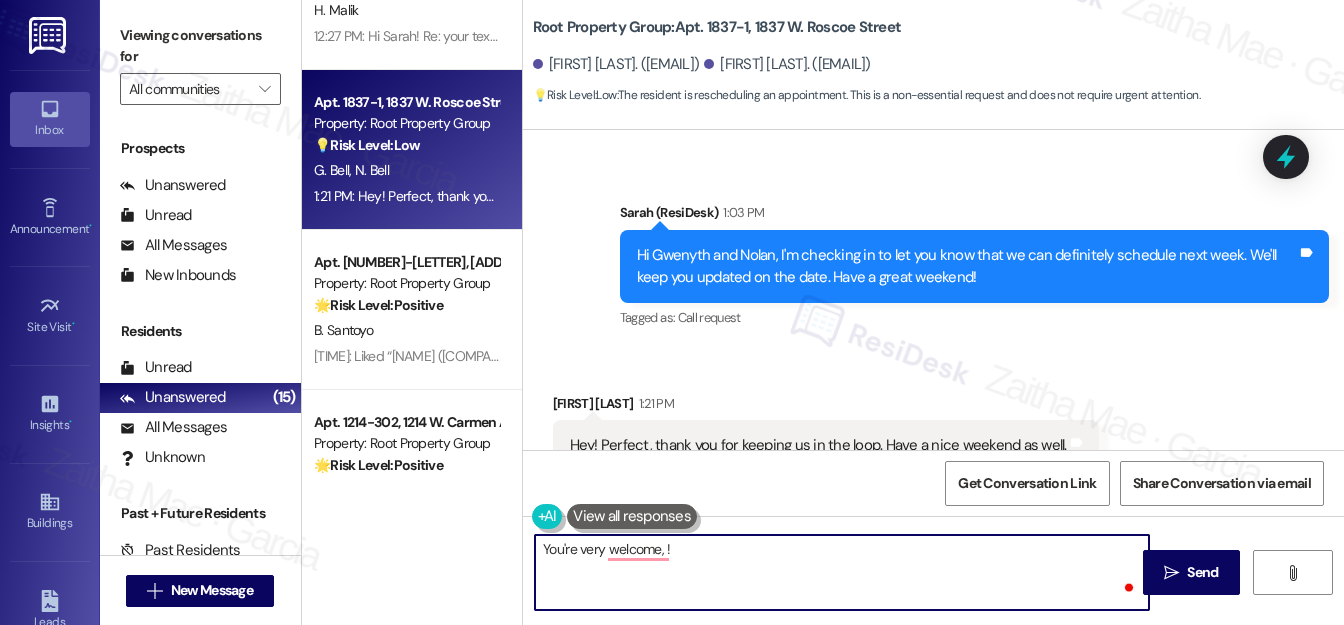 paste on "Nolan" 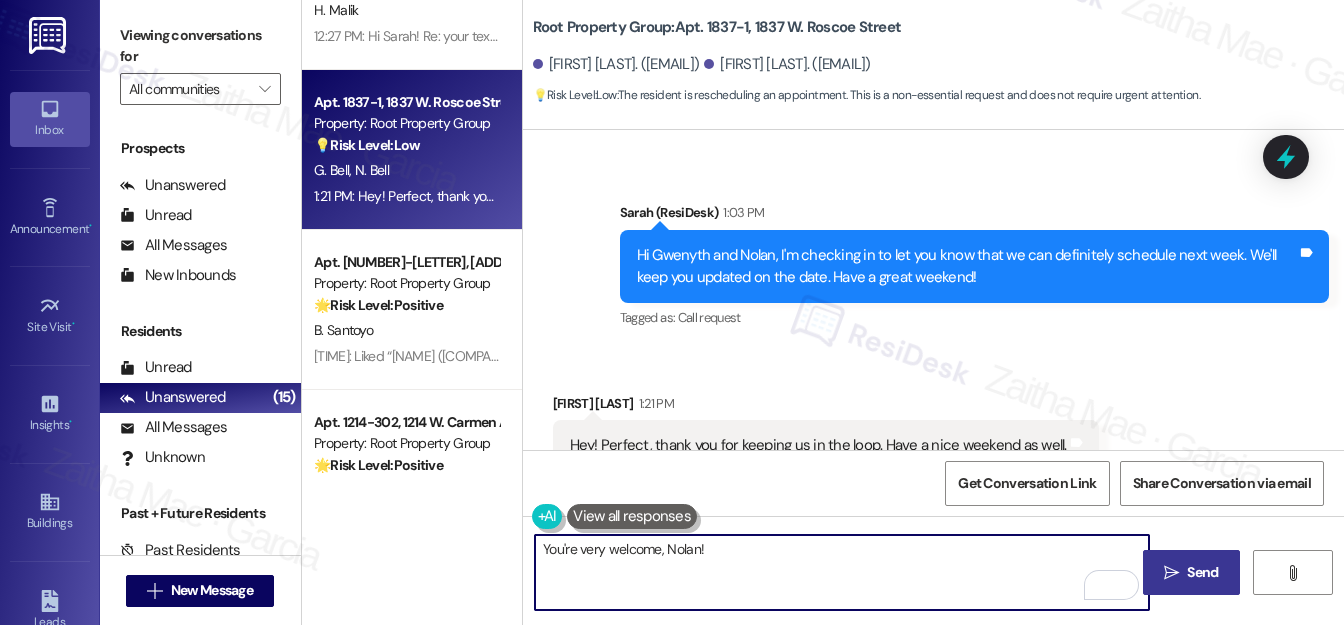 type on "You're very welcome, Nolan!" 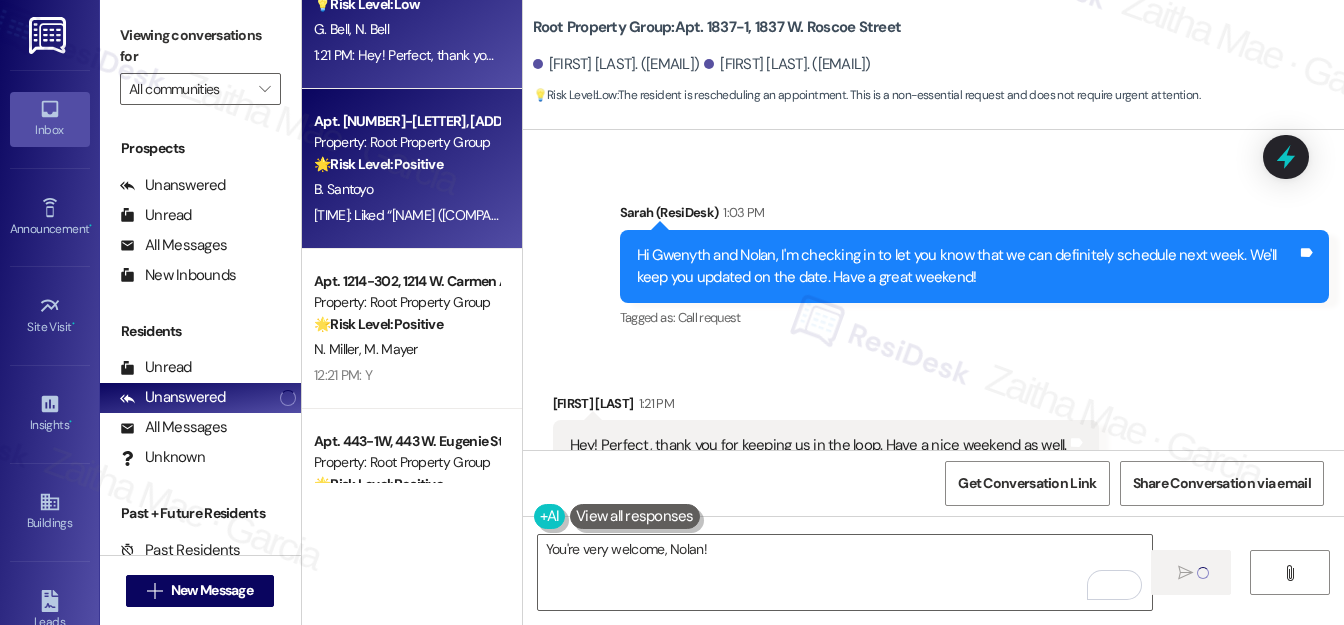 scroll, scrollTop: 363, scrollLeft: 0, axis: vertical 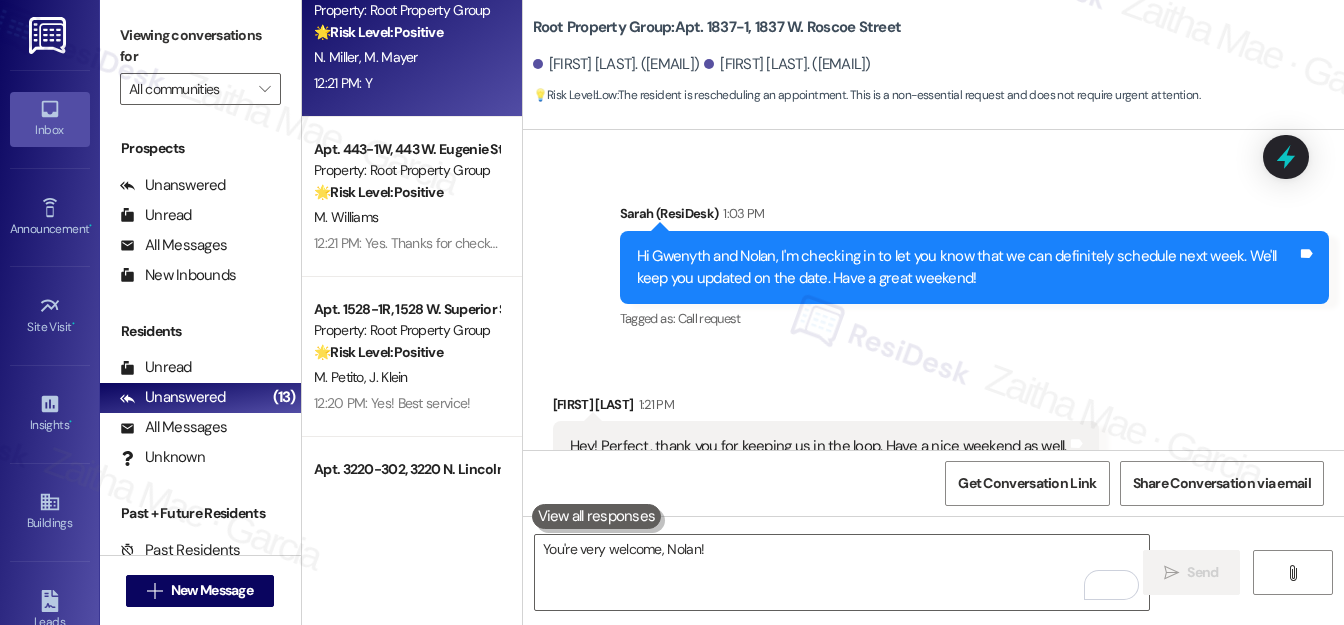 click on "12:21 PM: Y 12:21 PM: Y" at bounding box center [406, 83] 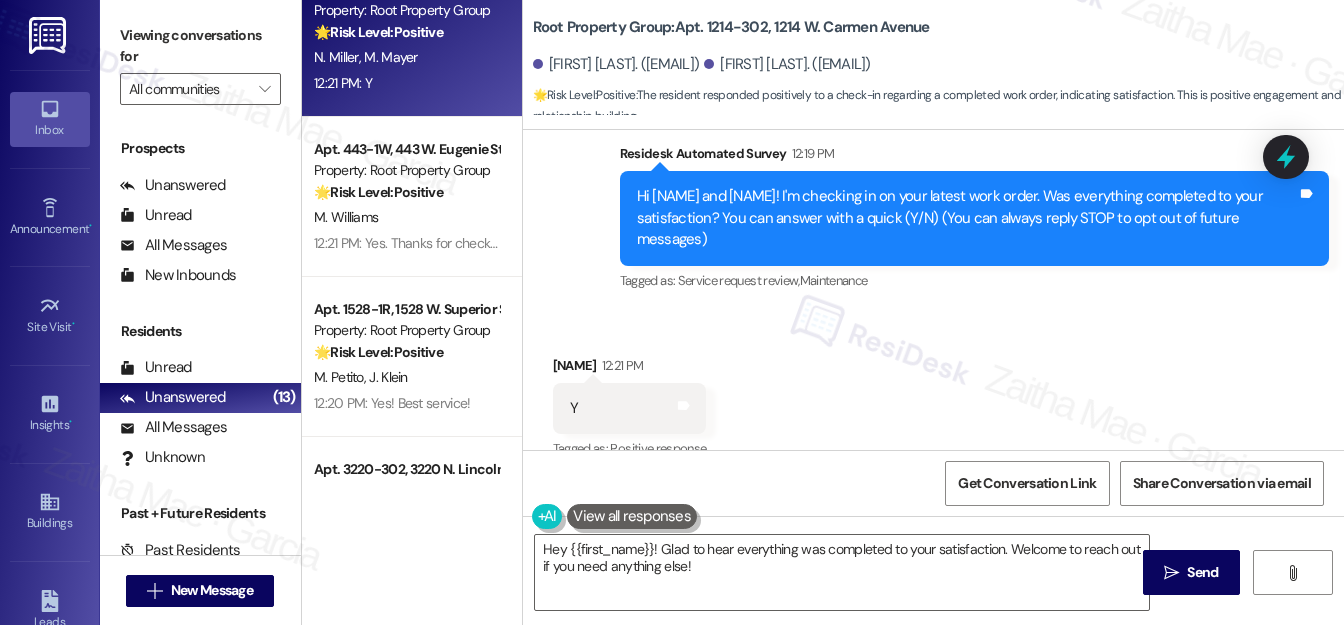 scroll, scrollTop: 234, scrollLeft: 0, axis: vertical 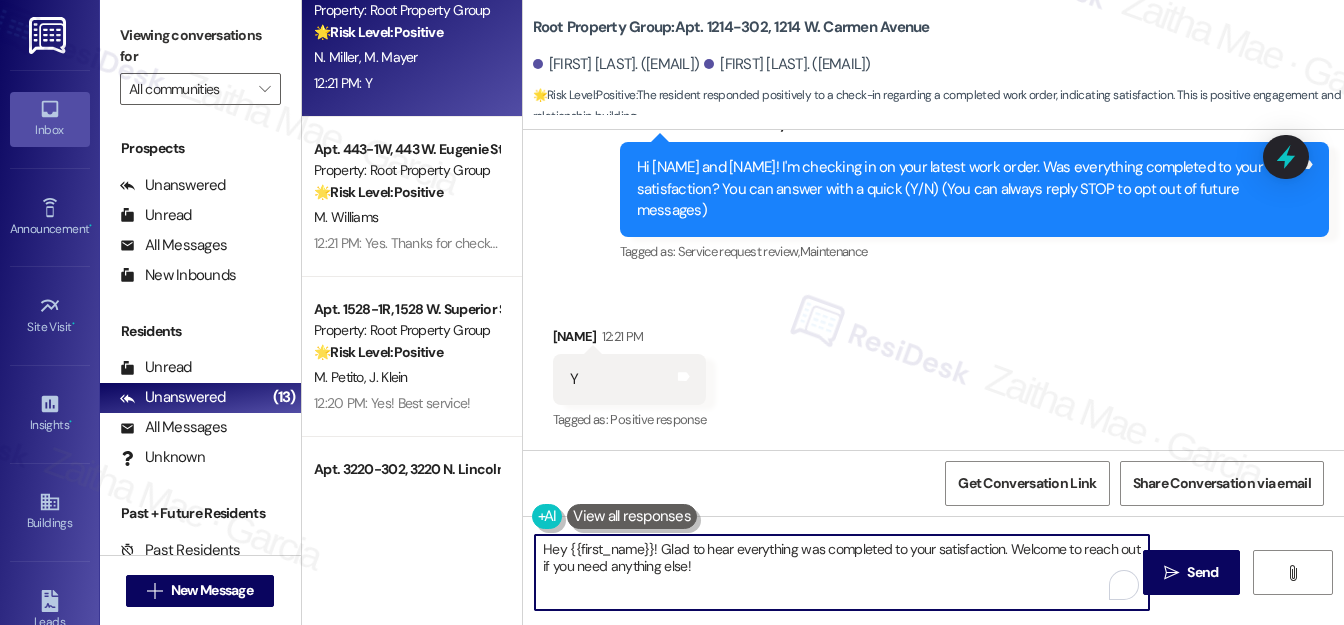 click on "Hey {{first_name}}! Glad to hear everything was completed to your satisfaction. Welcome to reach out if you need anything else!" at bounding box center (842, 572) 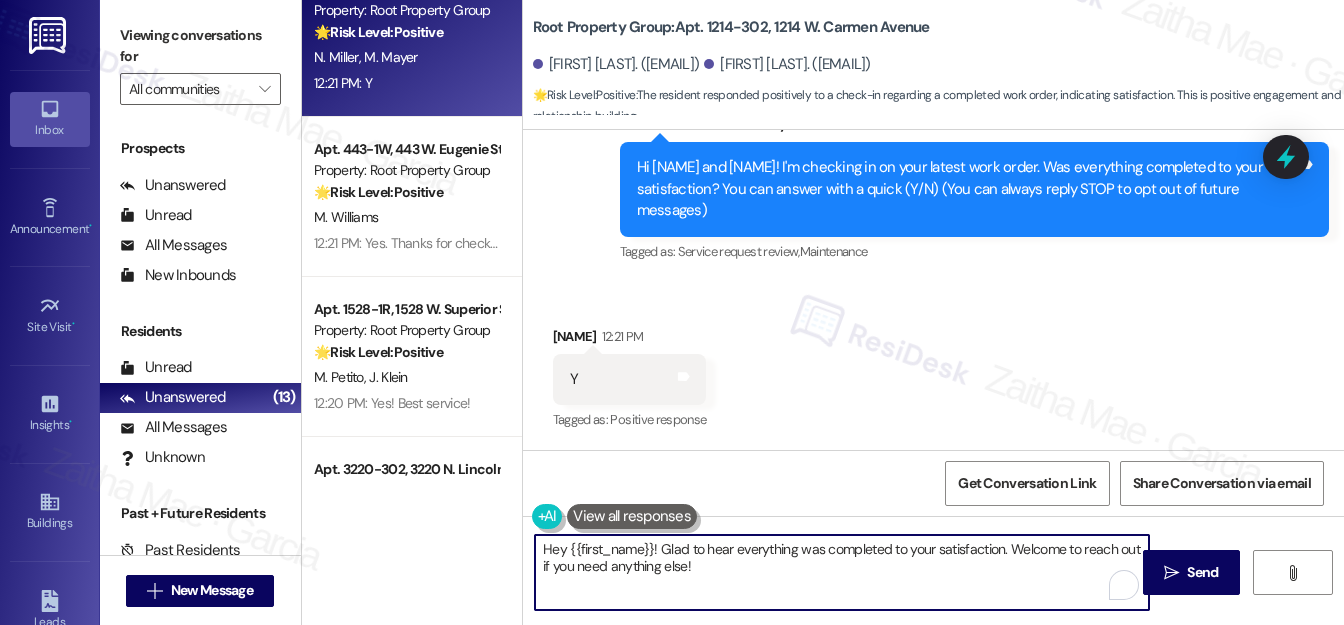 click on "Hey {{first_name}}! Glad to hear everything was completed to your satisfaction. Welcome to reach out if you need anything else!" at bounding box center [842, 572] 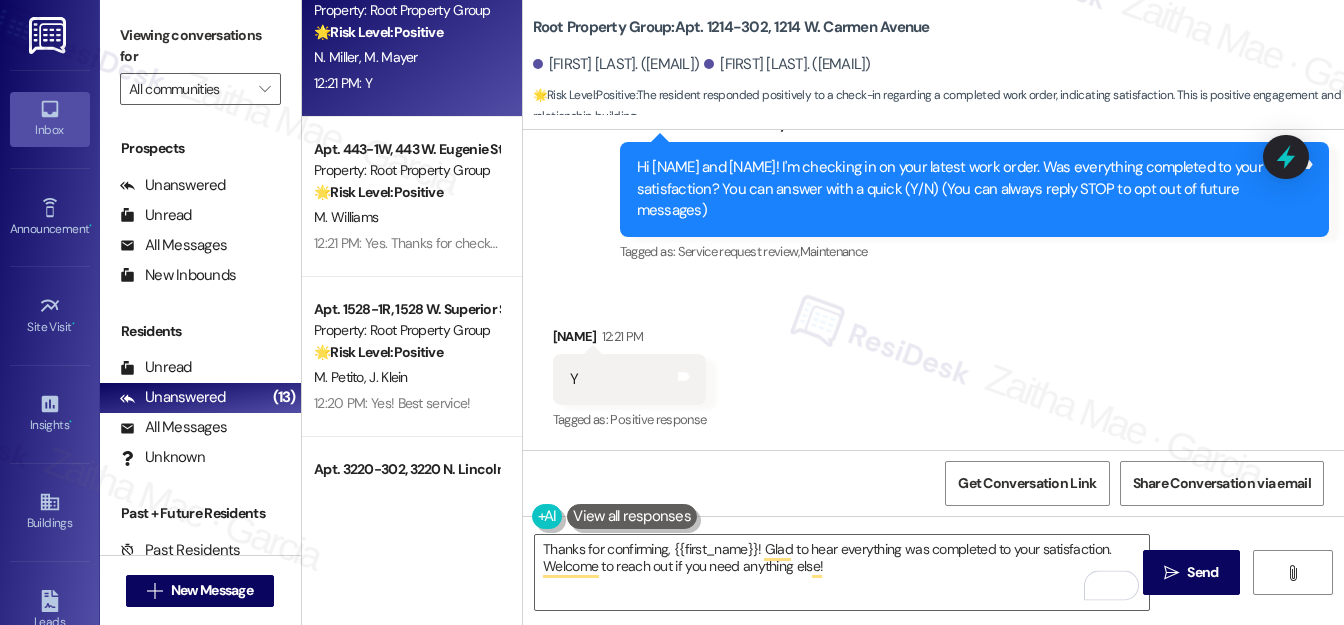 click on "Natalie Miller 12:21 PM" at bounding box center (630, 340) 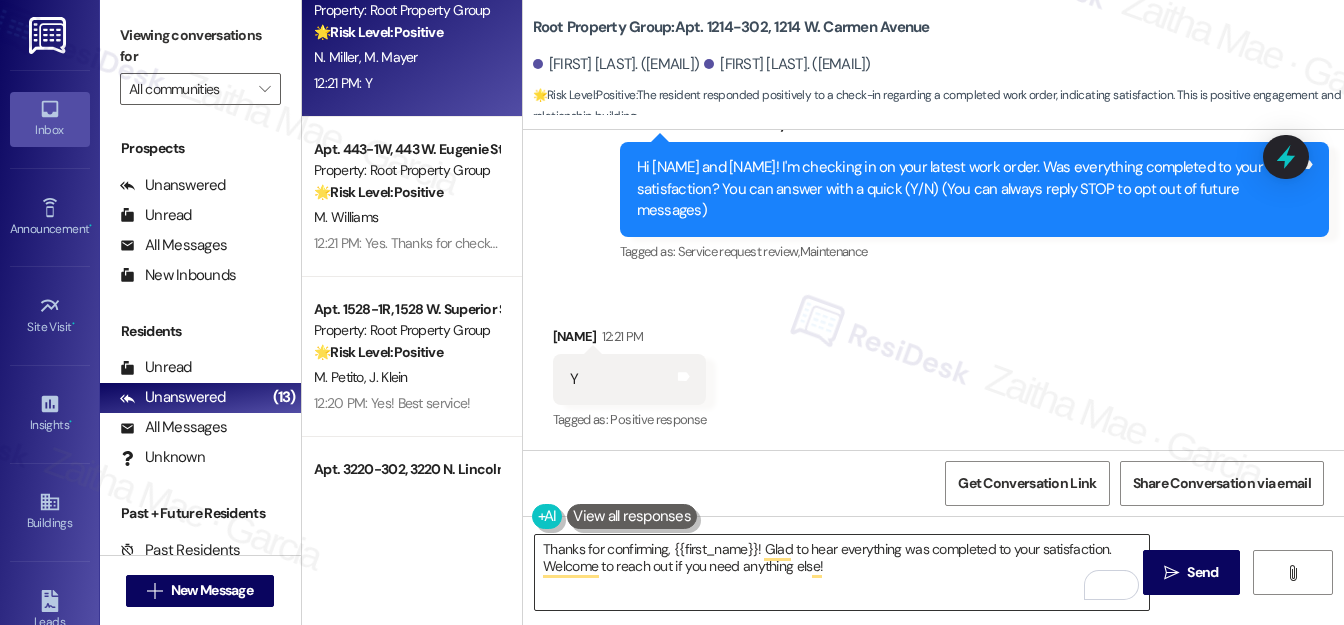 click on "Thanks for confirming, {{first_name}}! Glad to hear everything was completed to your satisfaction. Welcome to reach out if you need anything else!" at bounding box center (842, 572) 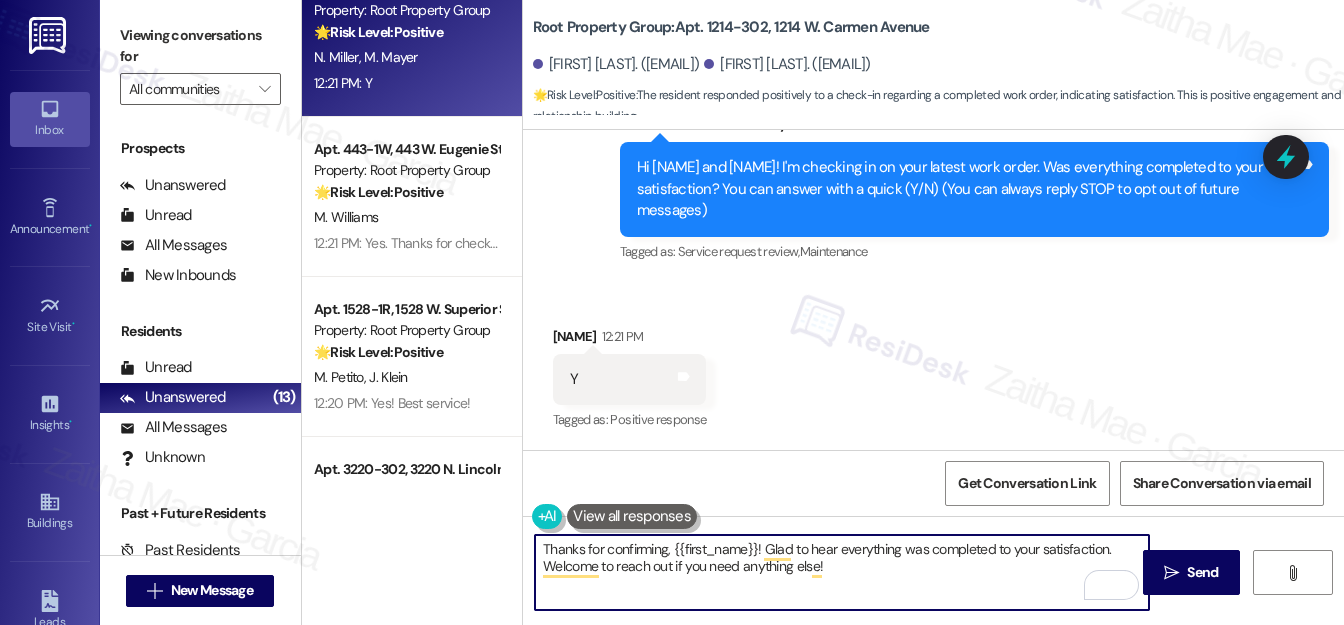 click on "Thanks for confirming, {{first_name}}! Glad to hear everything was completed to your satisfaction. Welcome to reach out if you need anything else!" at bounding box center (842, 572) 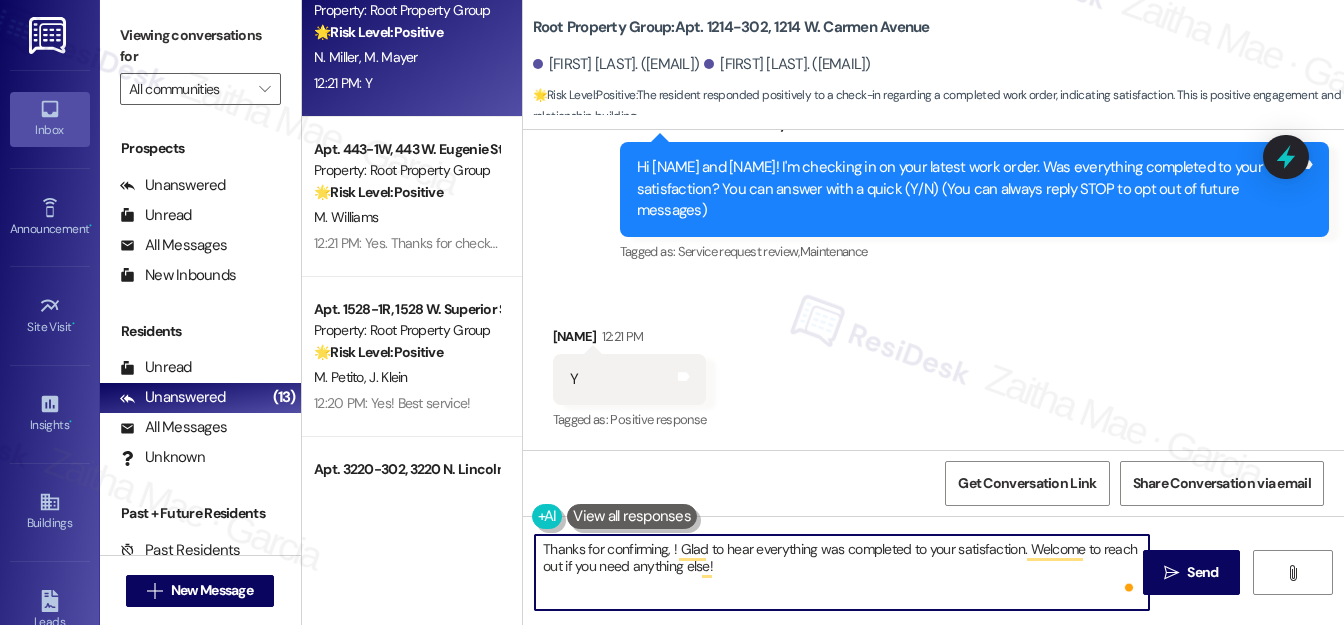 paste on "Natalie" 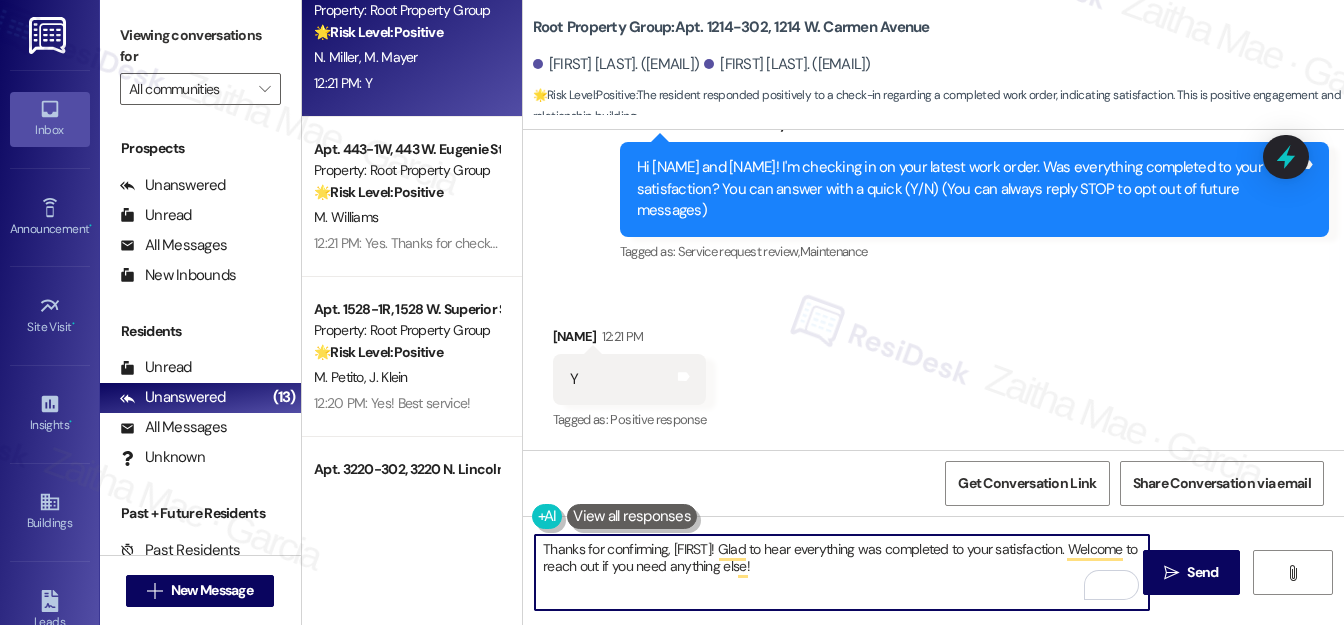click on "Thanks for confirming, Natalie! Glad to hear everything was completed to your satisfaction. Welcome to reach out if you need anything else!" at bounding box center (842, 572) 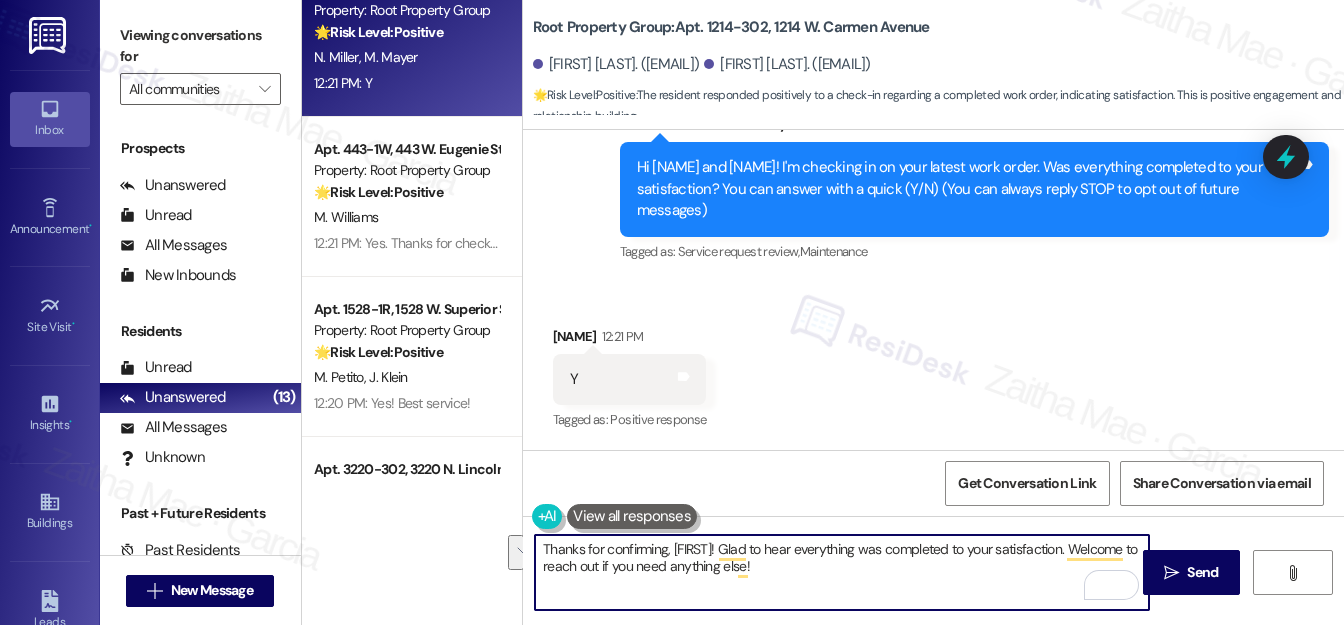 drag, startPoint x: 1062, startPoint y: 548, endPoint x: 1056, endPoint y: 567, distance: 19.924858 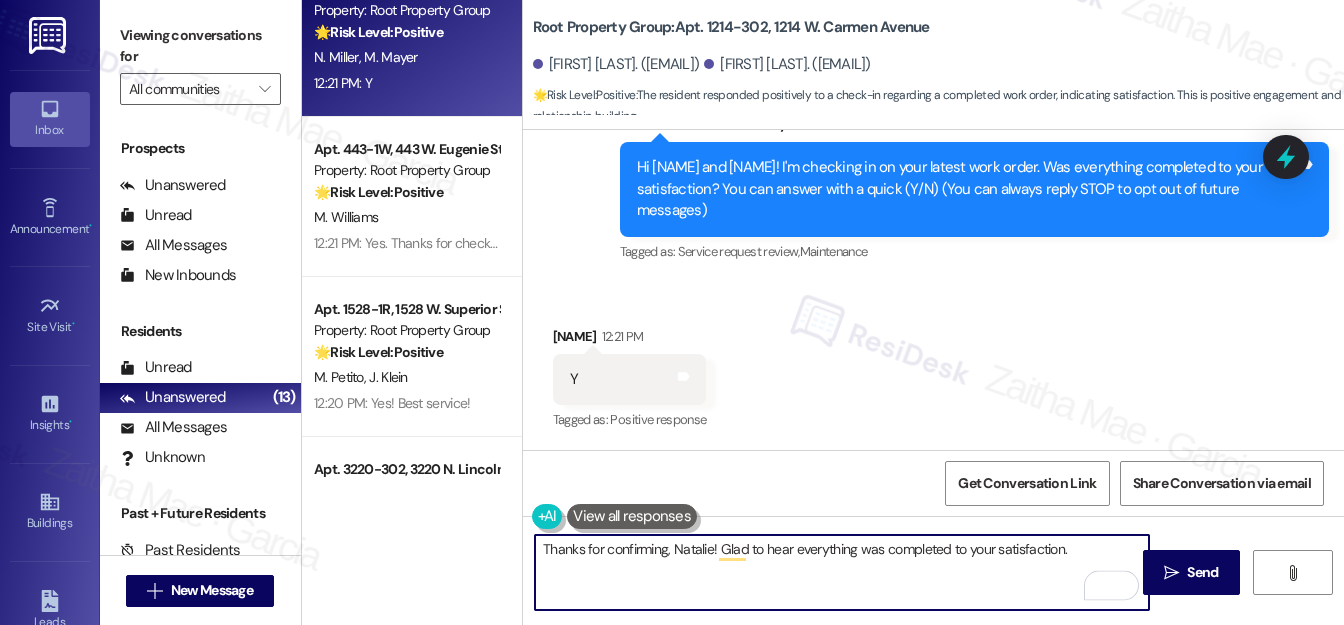 paste on "We'd also love to hear your thoughts, has {{property}} lived up to your expectations?" 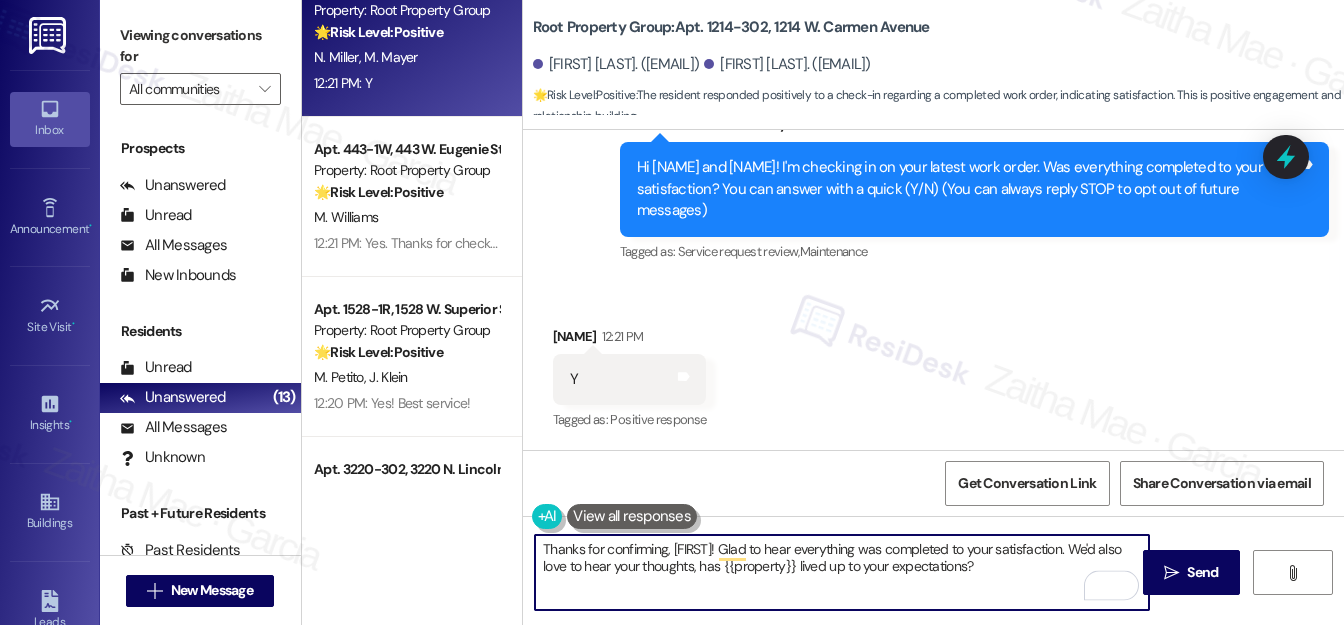 click on "Thanks for confirming, Natalie! Glad to hear everything was completed to your satisfaction.  We'd also love to hear your thoughts, has {{property}} lived up to your expectations?" at bounding box center [842, 572] 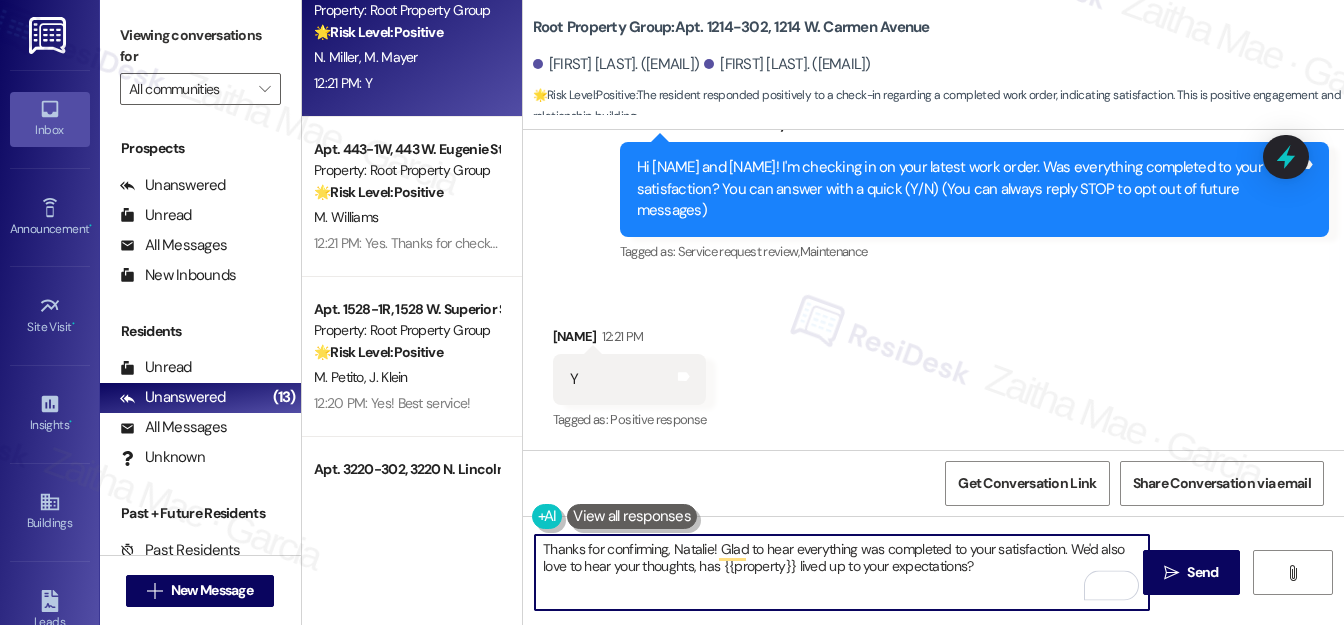 click on "Thanks for confirming, Natalie! Glad to hear everything was completed to your satisfaction. We'd also love to hear your thoughts, has {{property}} lived up to your expectations?" at bounding box center [842, 572] 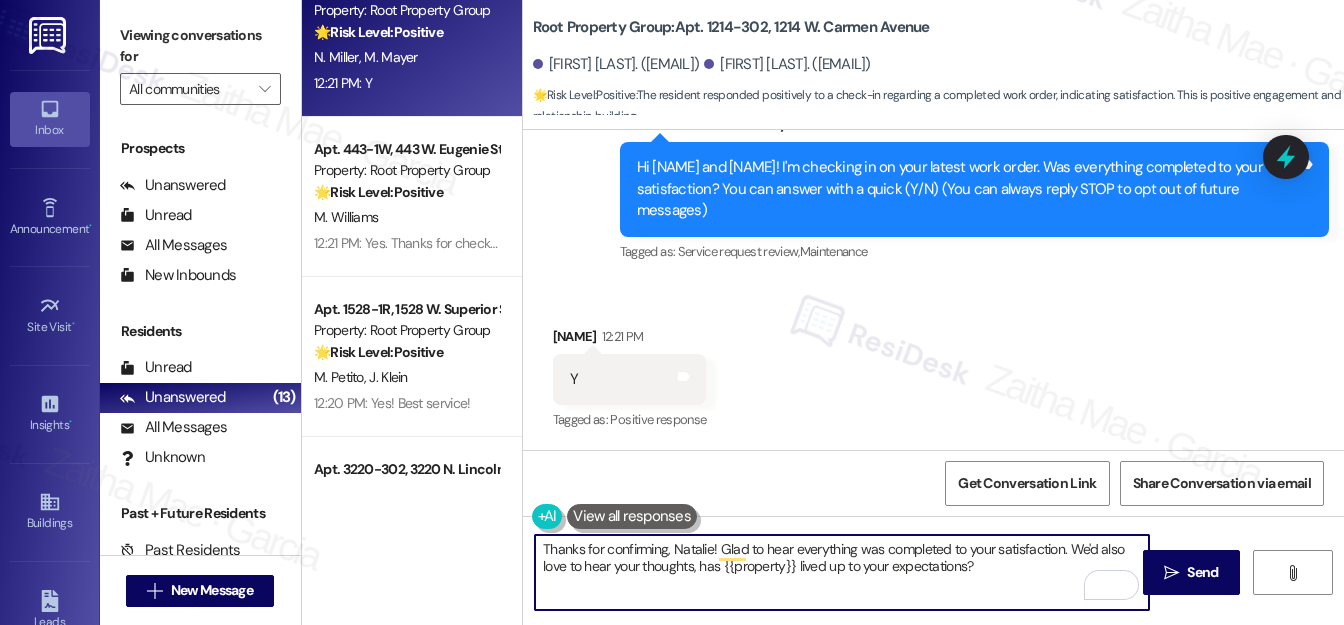 click on "Thanks for confirming, Natalie! Glad to hear everything was completed to your satisfaction. We'd also love to hear your thoughts, has {{property}} lived up to your expectations?" at bounding box center (842, 572) 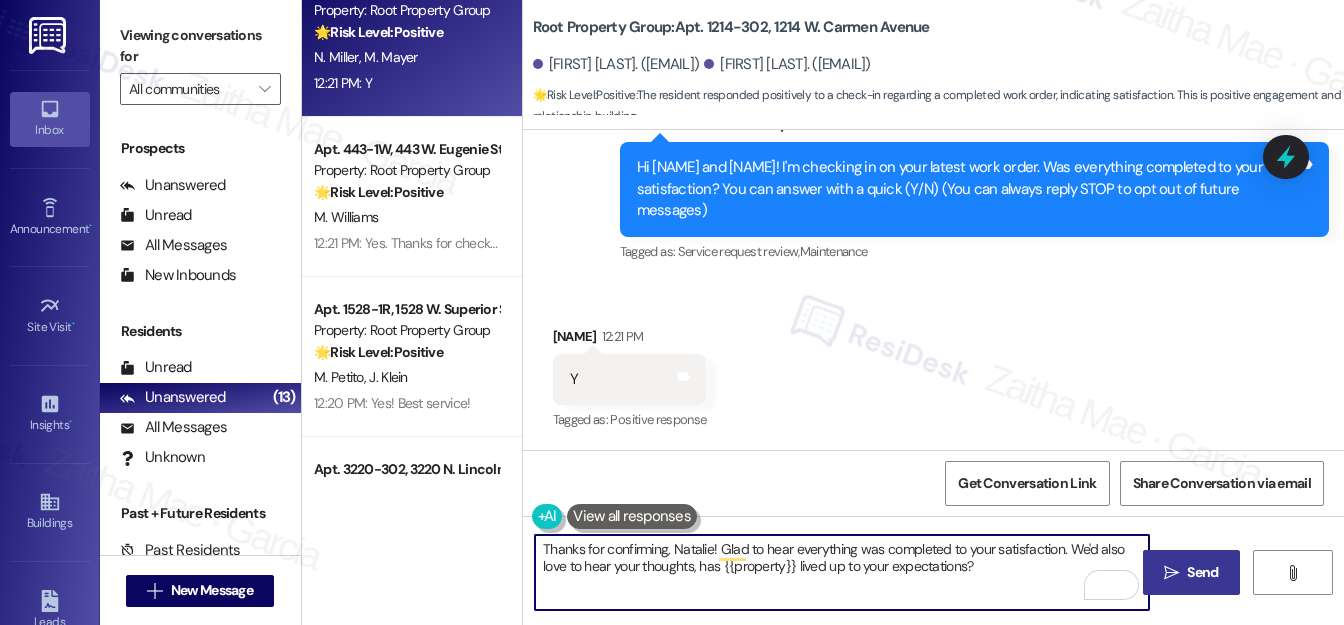 type on "Thanks for confirming, Natalie! Glad to hear everything was completed to your satisfaction. We'd also love to hear your thoughts, has {{property}} lived up to your expectations?" 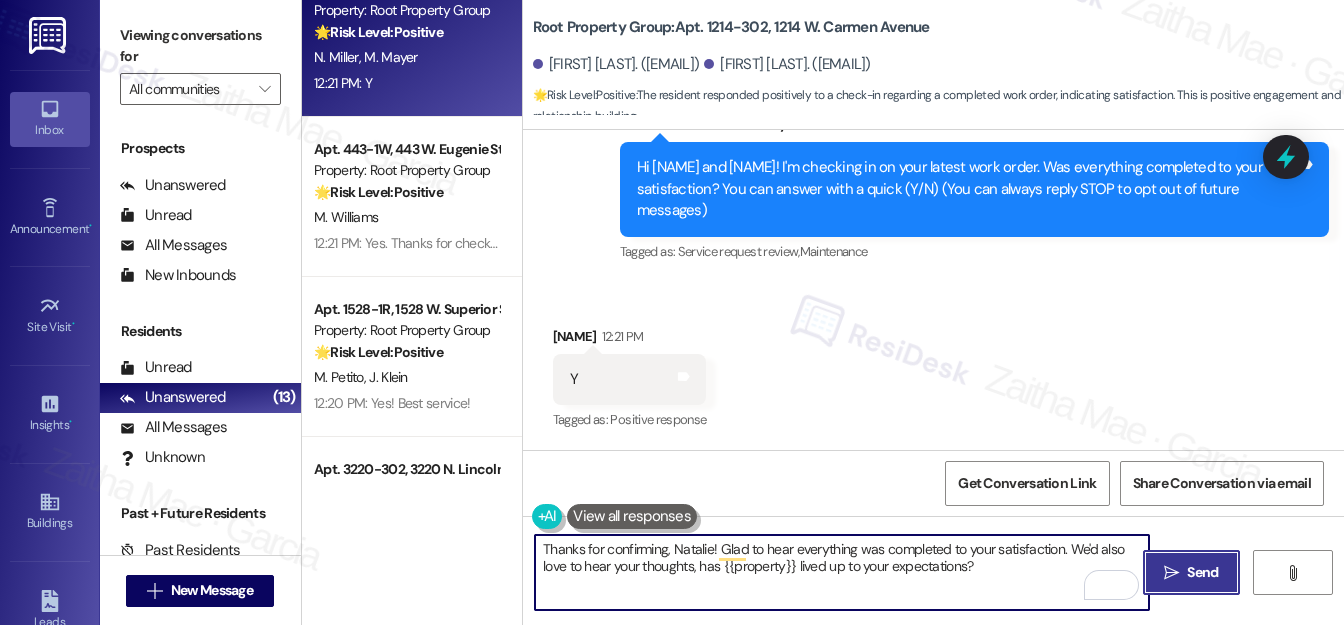 drag, startPoint x: 1179, startPoint y: 564, endPoint x: 1166, endPoint y: 551, distance: 18.384777 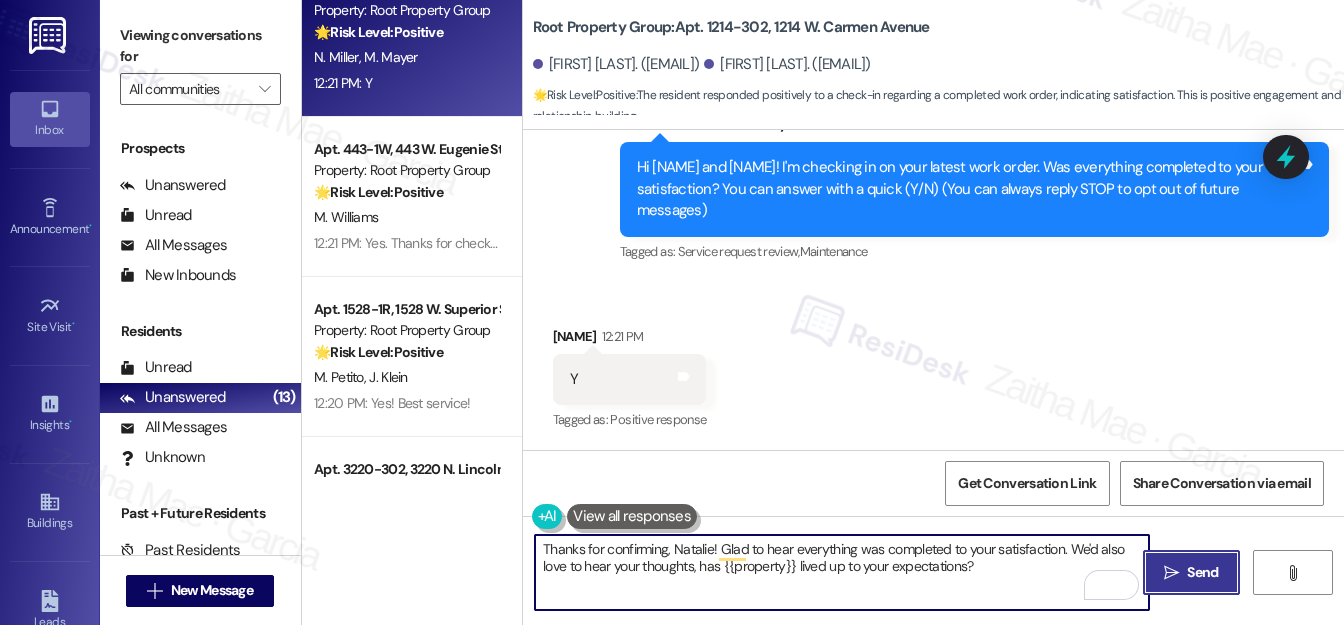 click on " Send" at bounding box center [1191, 572] 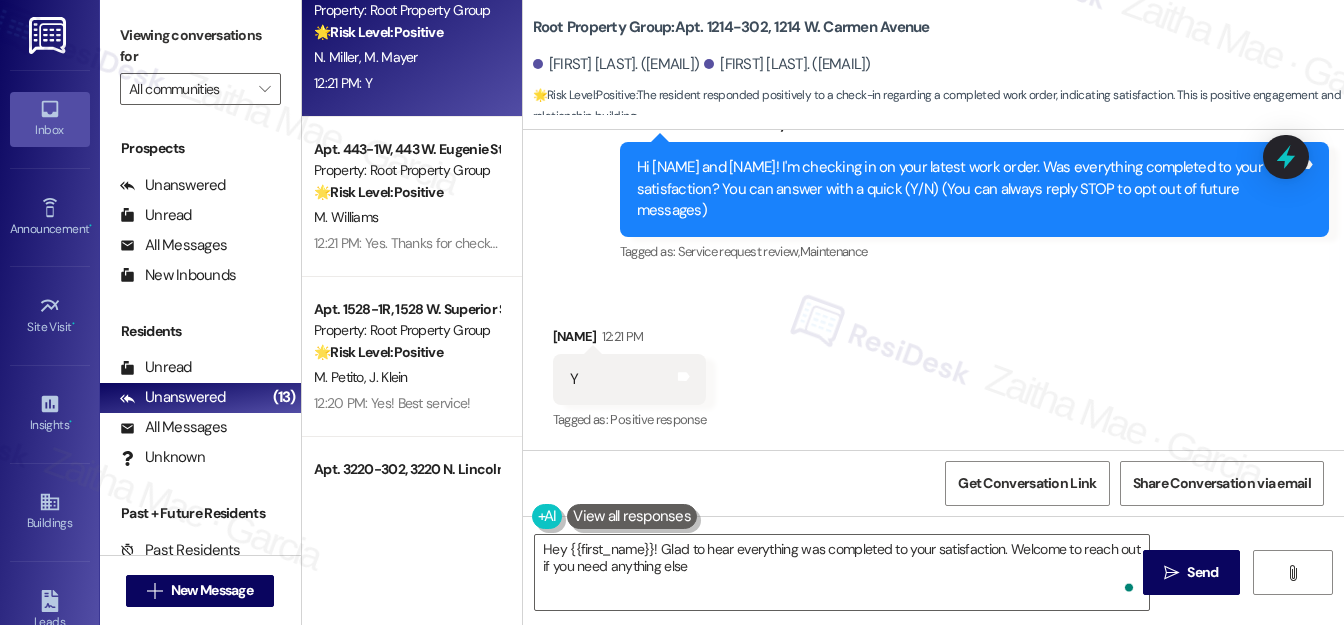 type on "Hey {{first_name}}! Glad to hear everything was completed to your satisfaction. Welcome to reach out if you need anything else!" 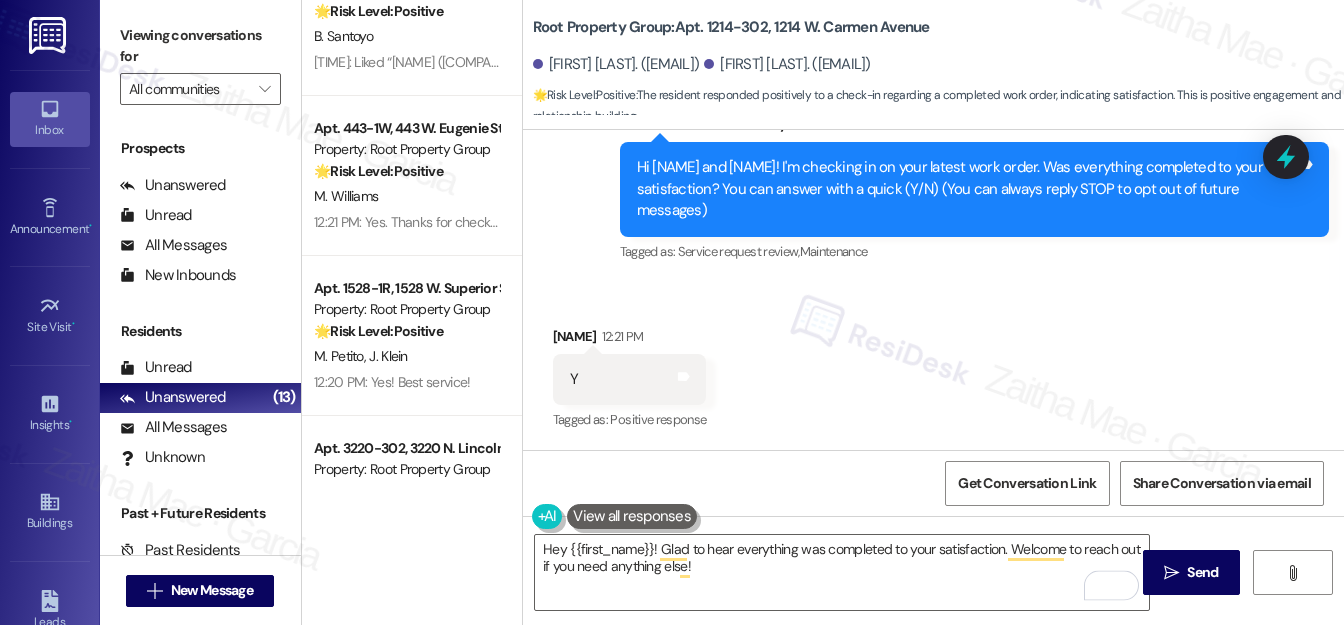 scroll, scrollTop: 181, scrollLeft: 0, axis: vertical 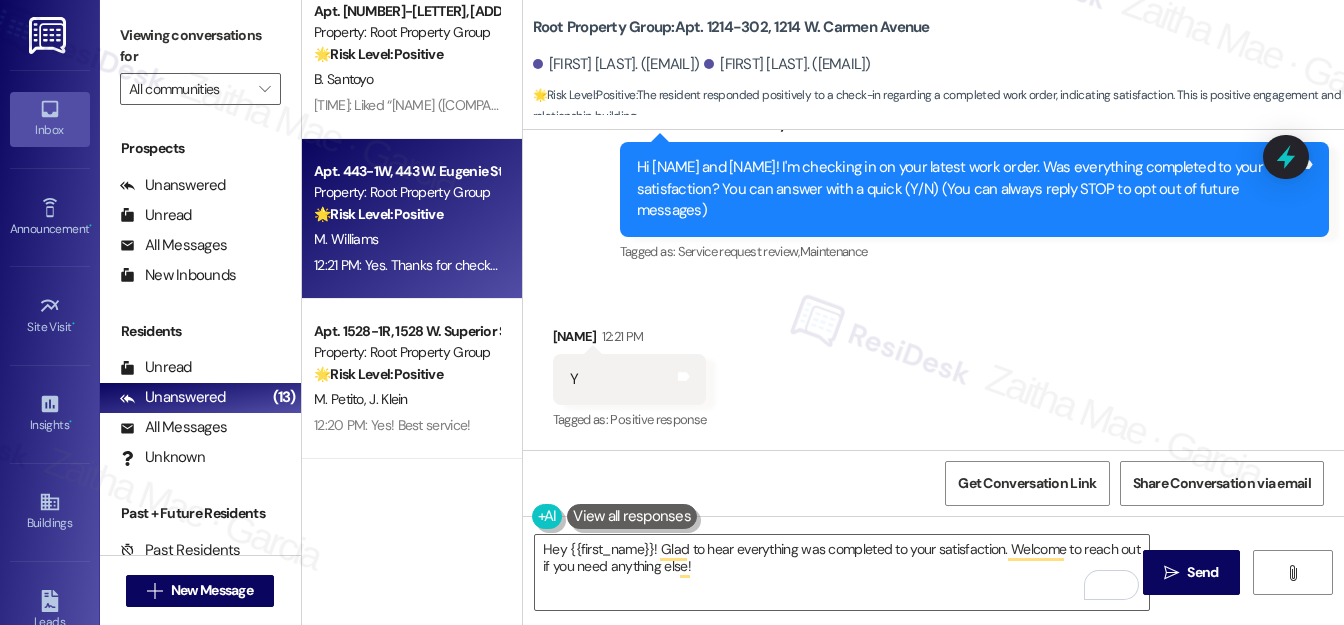 click on "M. Williams" at bounding box center [406, 239] 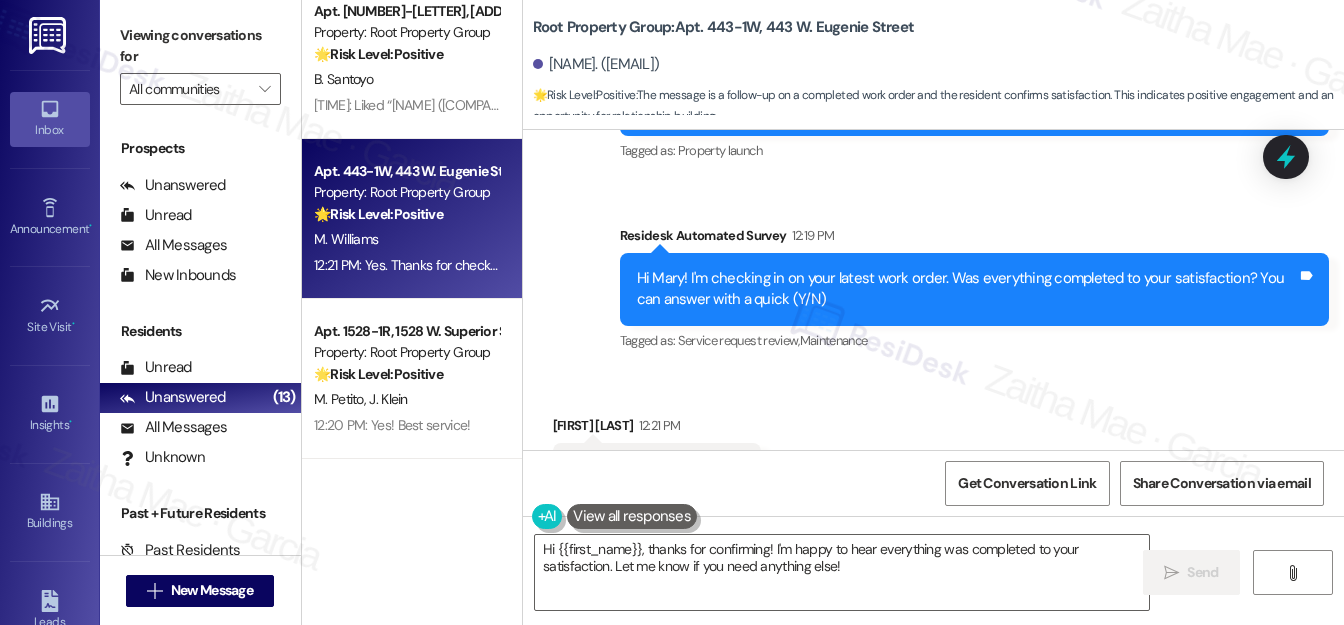 scroll, scrollTop: 405, scrollLeft: 0, axis: vertical 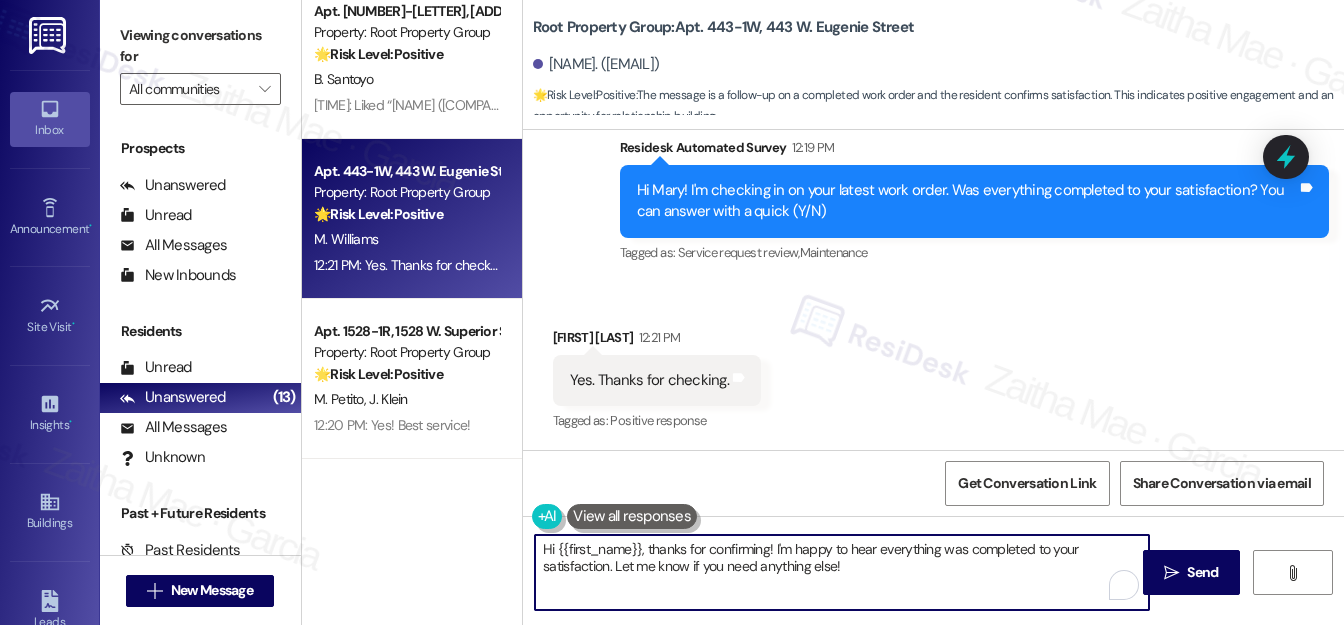 drag, startPoint x: 650, startPoint y: 547, endPoint x: 546, endPoint y: 547, distance: 104 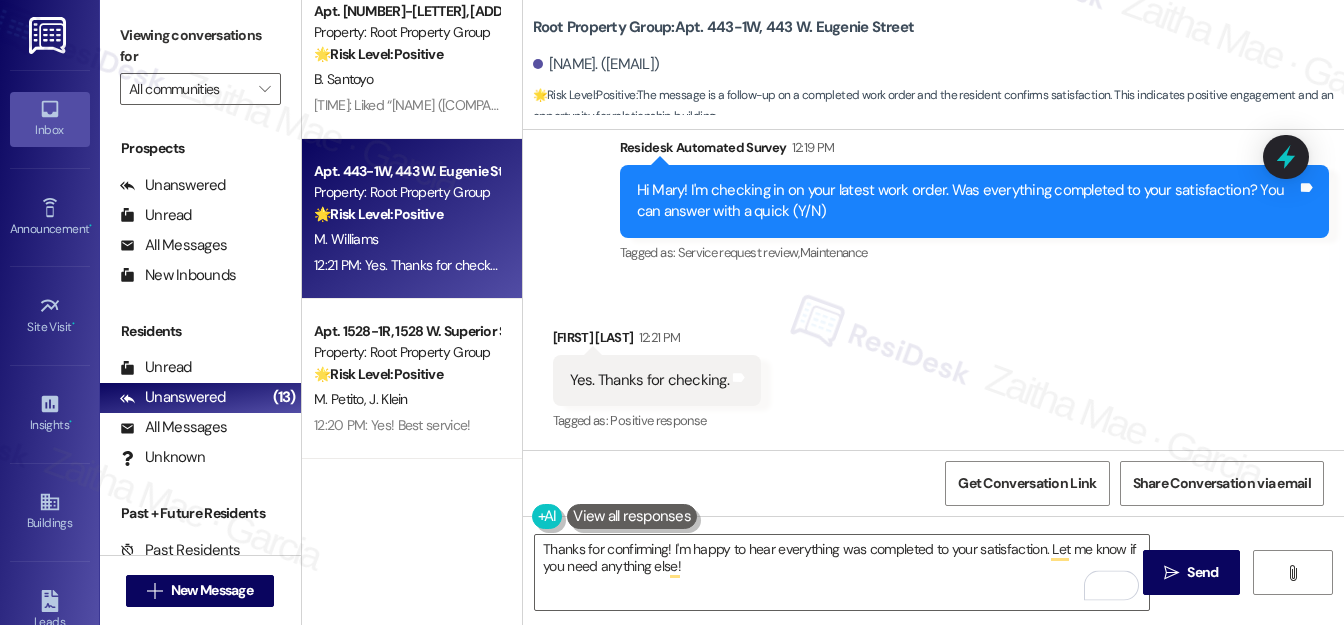 click on "Mary Williams 12:21 PM" at bounding box center [657, 341] 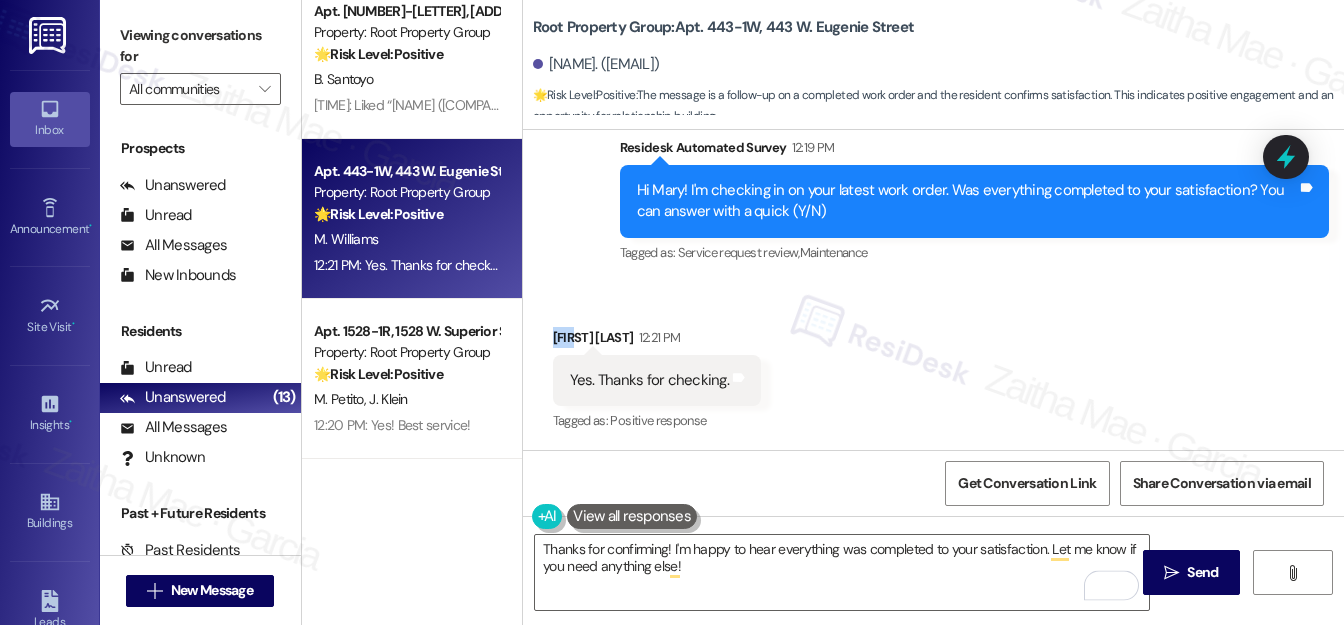 click on "Mary Williams 12:21 PM" at bounding box center [657, 341] 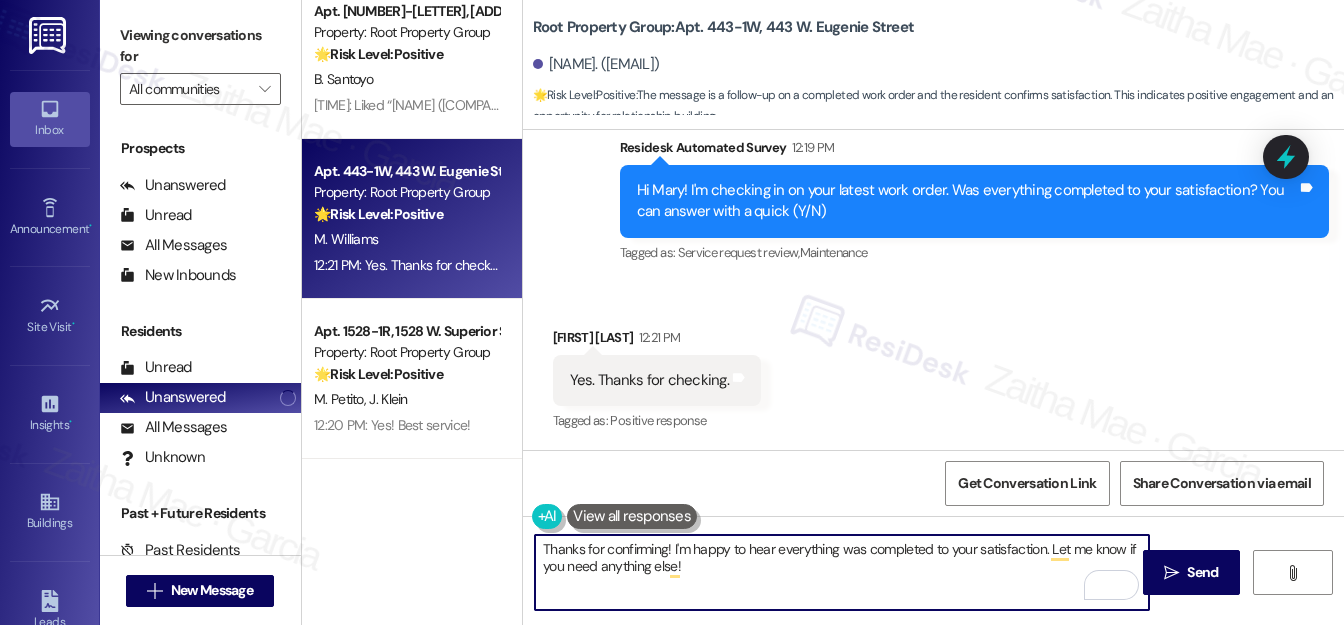 click on "Thanks for confirming! I'm happy to hear everything was completed to your satisfaction. Let me know if you need anything else!" at bounding box center (842, 572) 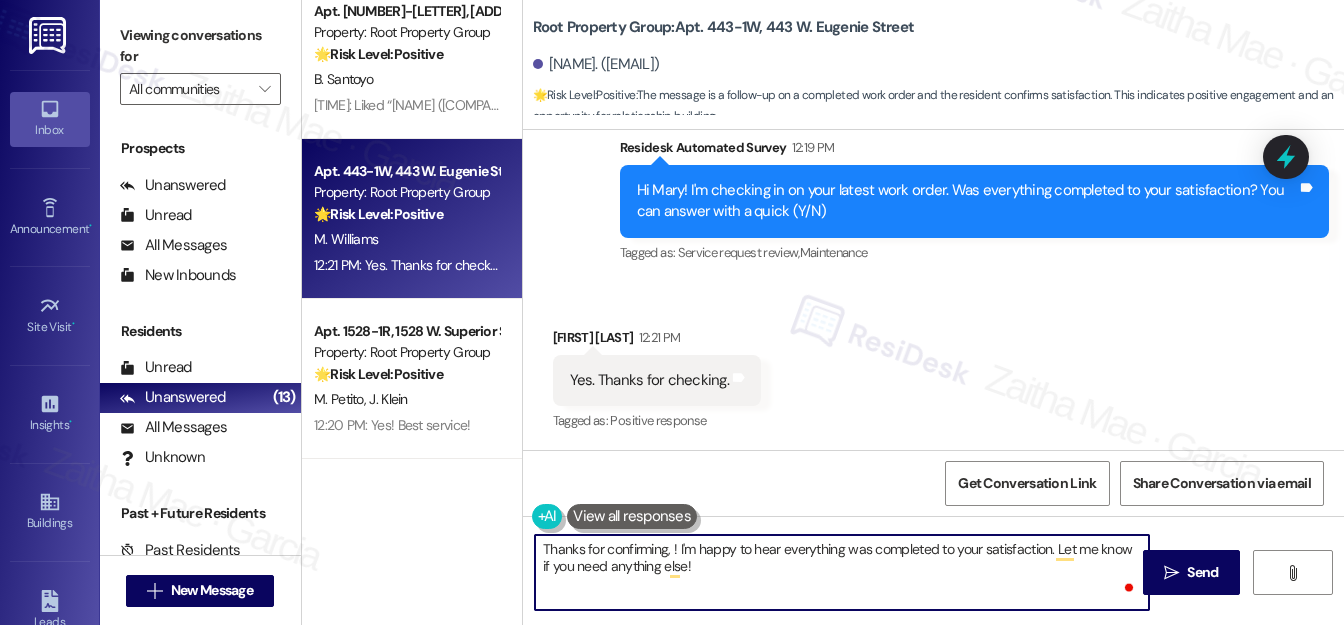 paste on "Mary" 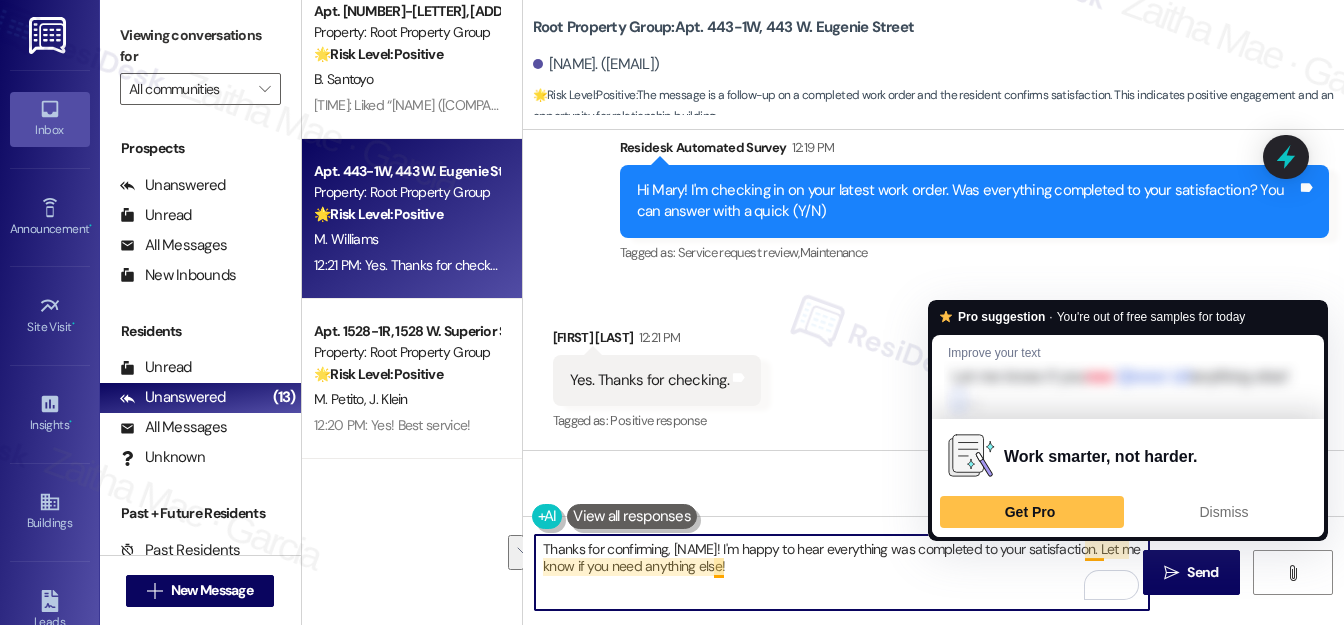 drag, startPoint x: 1085, startPoint y: 544, endPoint x: 1073, endPoint y: 574, distance: 32.31099 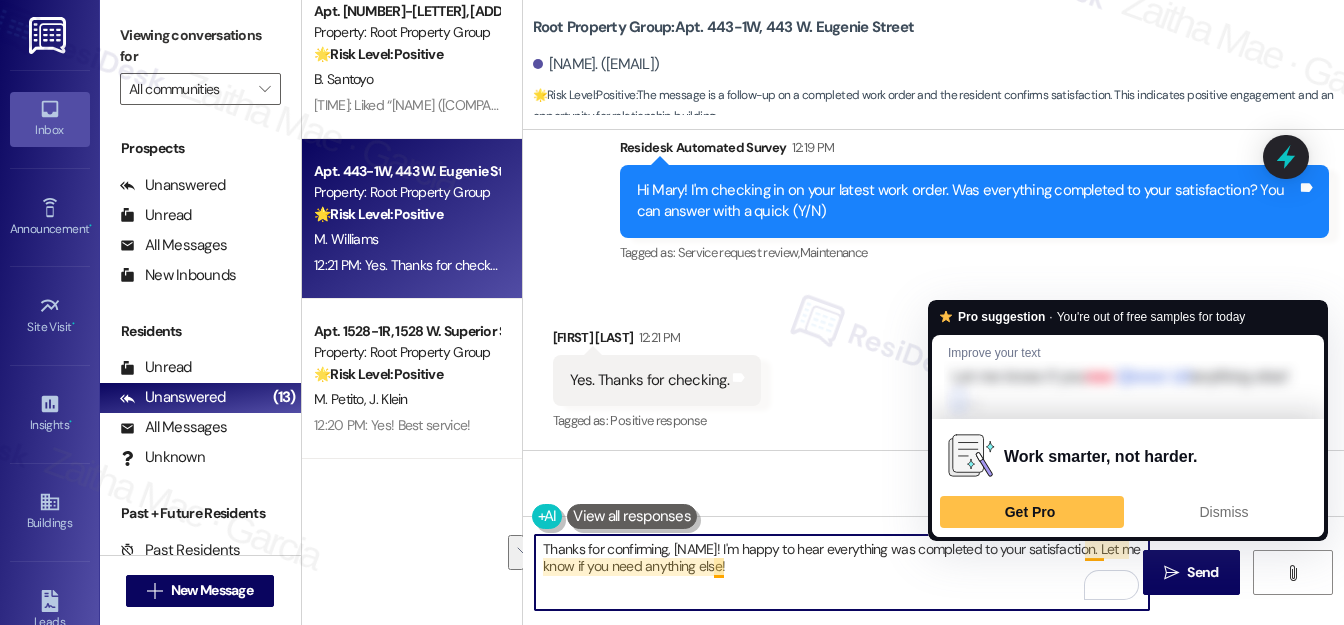 click on "Thanks for confirming, Mary! I'm happy to hear everything was completed to your satisfaction. Let me know if you need anything else!" at bounding box center [842, 572] 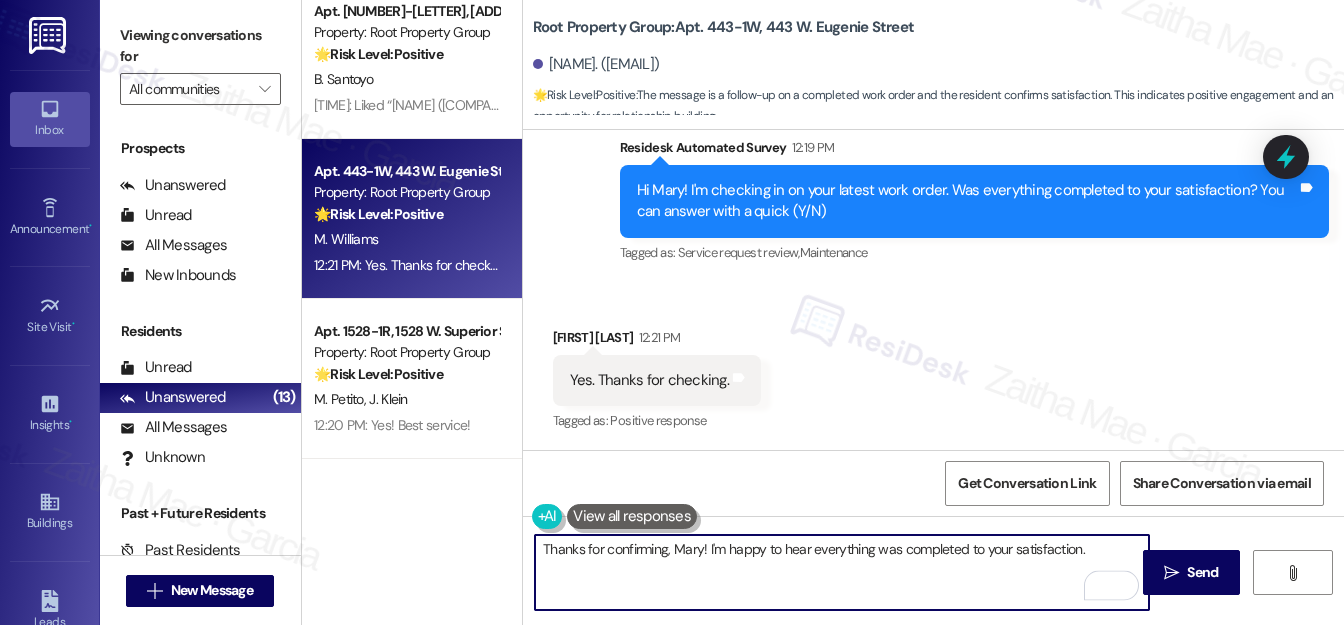 paste on "We'd also love to hear your thoughts, has {{property}} lived up to your expectations?" 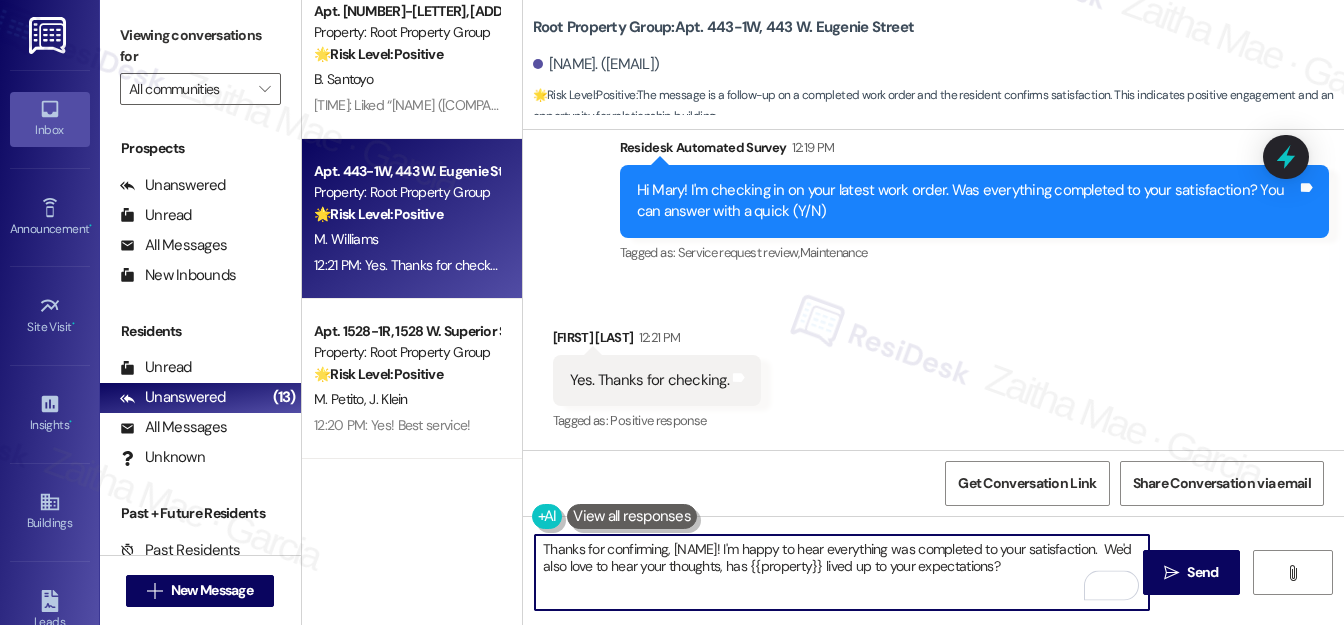 click on "Thanks for confirming, Mary! I'm happy to hear everything was completed to your satisfaction.  We'd also love to hear your thoughts, has {{property}} lived up to your expectations?" at bounding box center [842, 572] 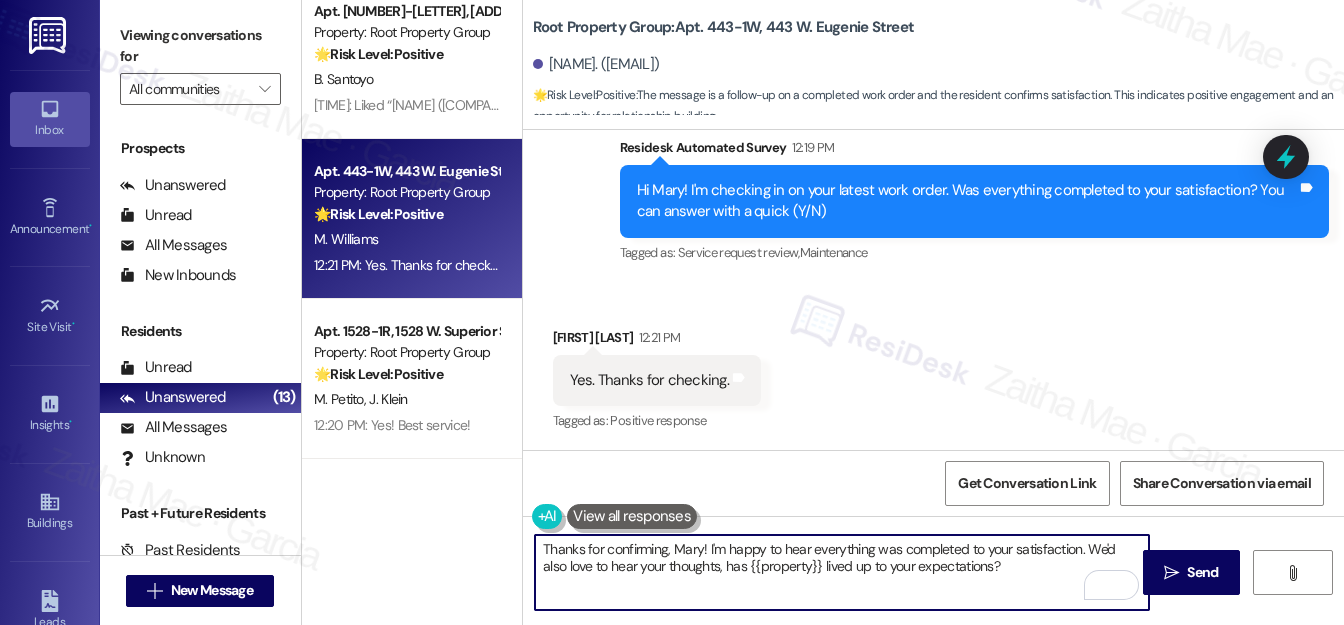scroll, scrollTop: 406, scrollLeft: 0, axis: vertical 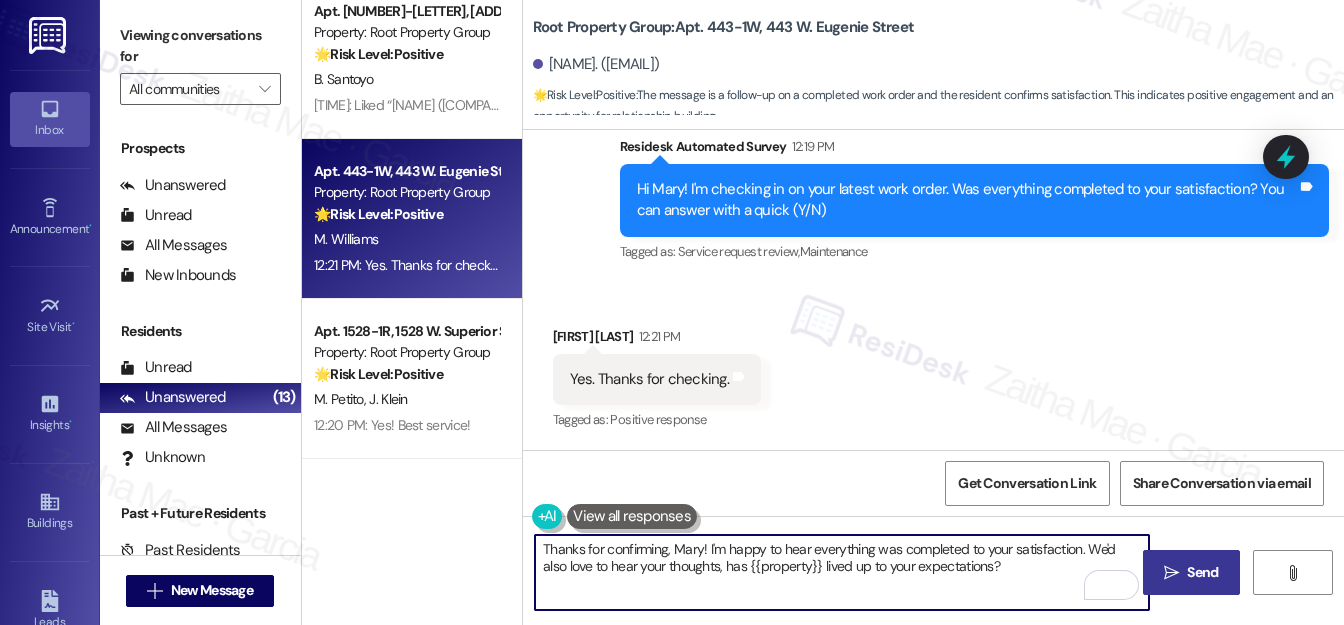 type on "Thanks for confirming, Mary! I'm happy to hear everything was completed to your satisfaction. We'd also love to hear your thoughts, has {{property}} lived up to your expectations?" 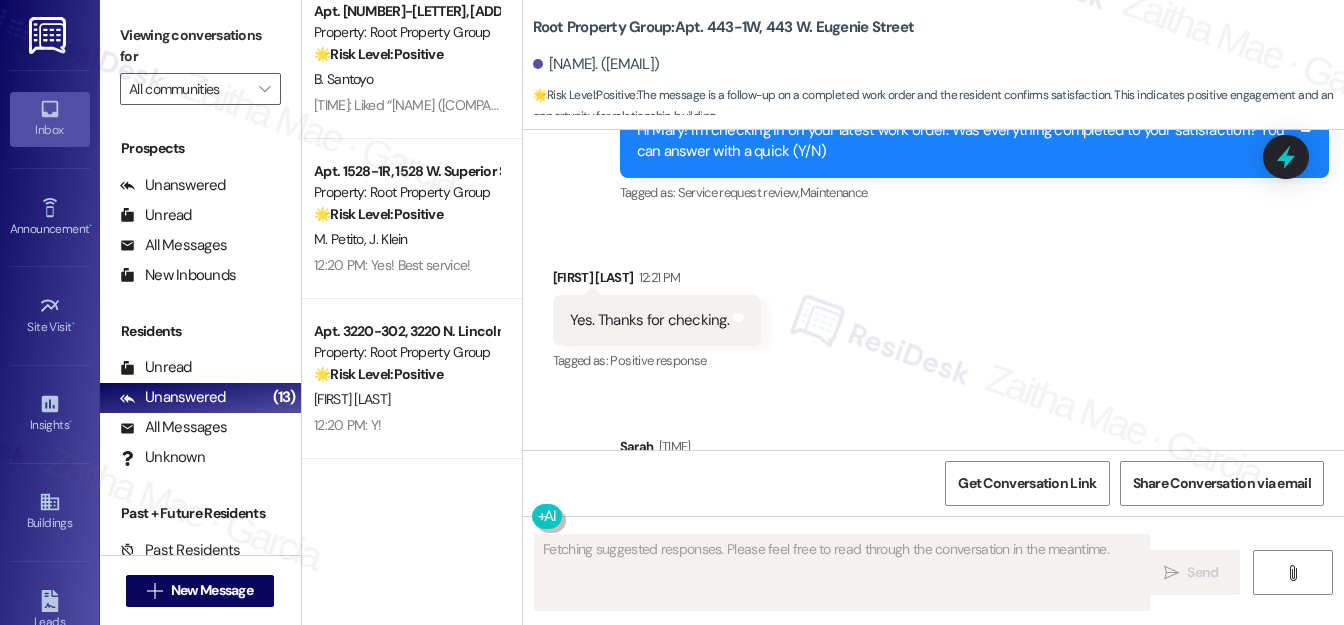 scroll, scrollTop: 496, scrollLeft: 0, axis: vertical 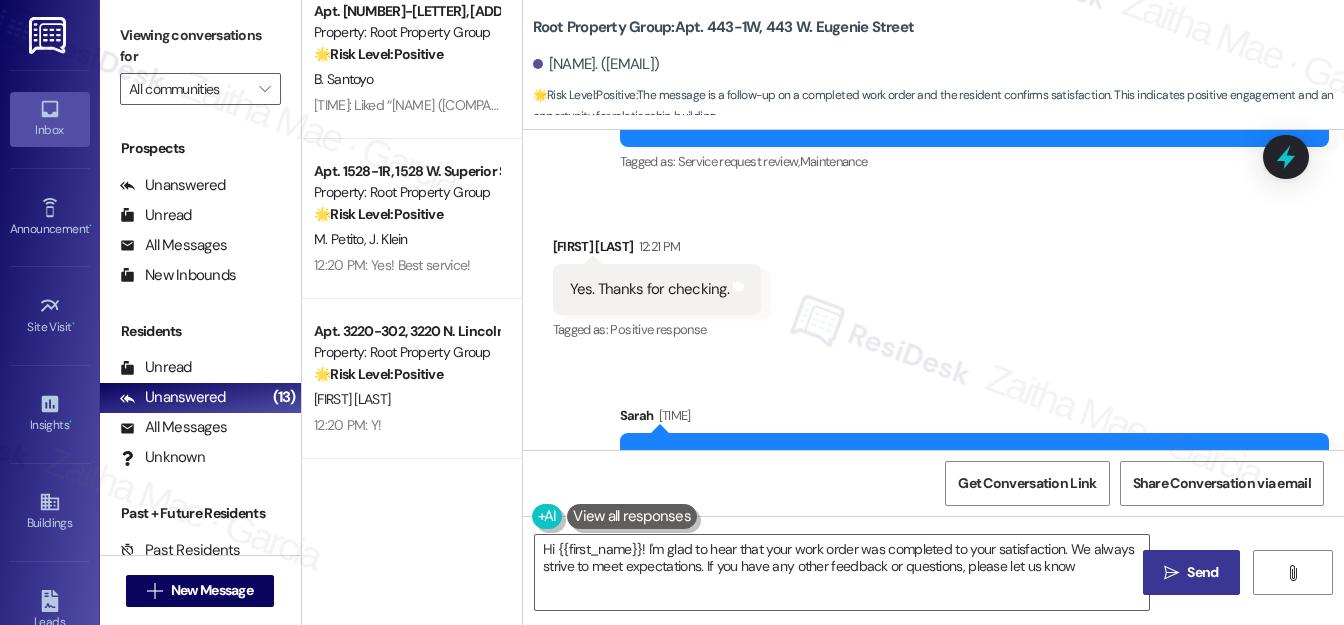 type on "Hi {{first_name}}! I'm glad to hear that your work order was completed to your satisfaction. We always strive to meet expectations. If you have any other feedback or questions, please let us know!" 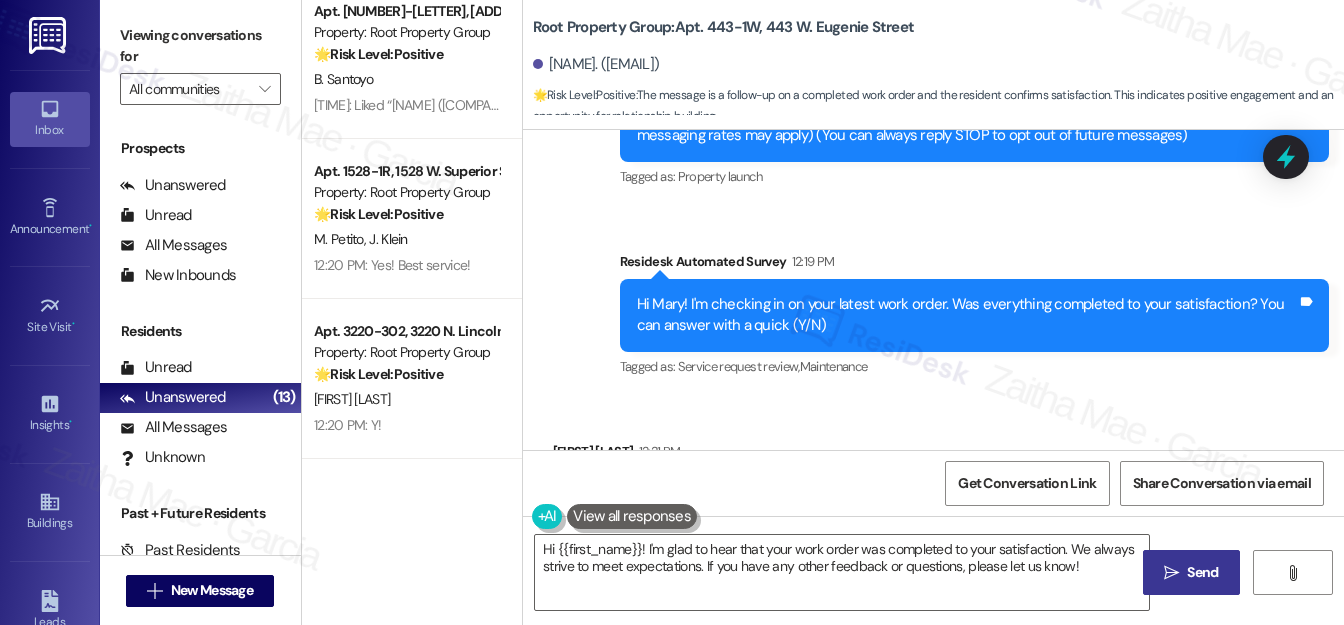 scroll, scrollTop: 204, scrollLeft: 0, axis: vertical 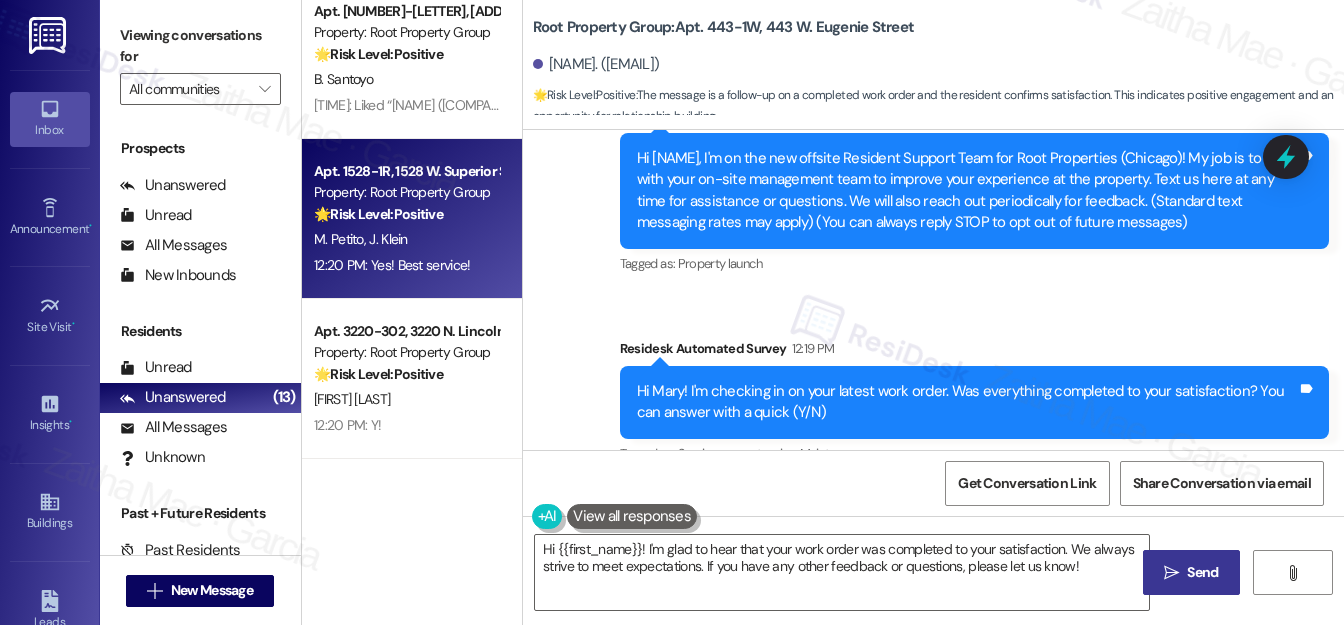 click on "M. Petito J. Klein" at bounding box center (406, 239) 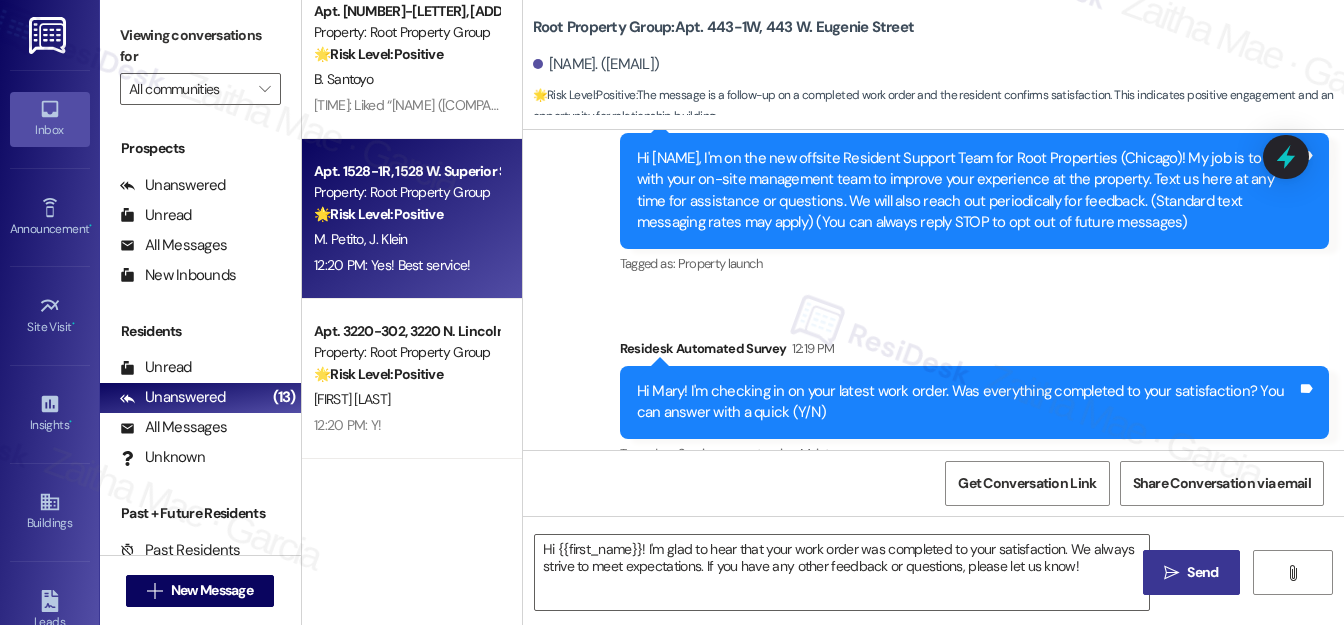 type on "Fetching suggested responses. Please feel free to read through the conversation in the meantime." 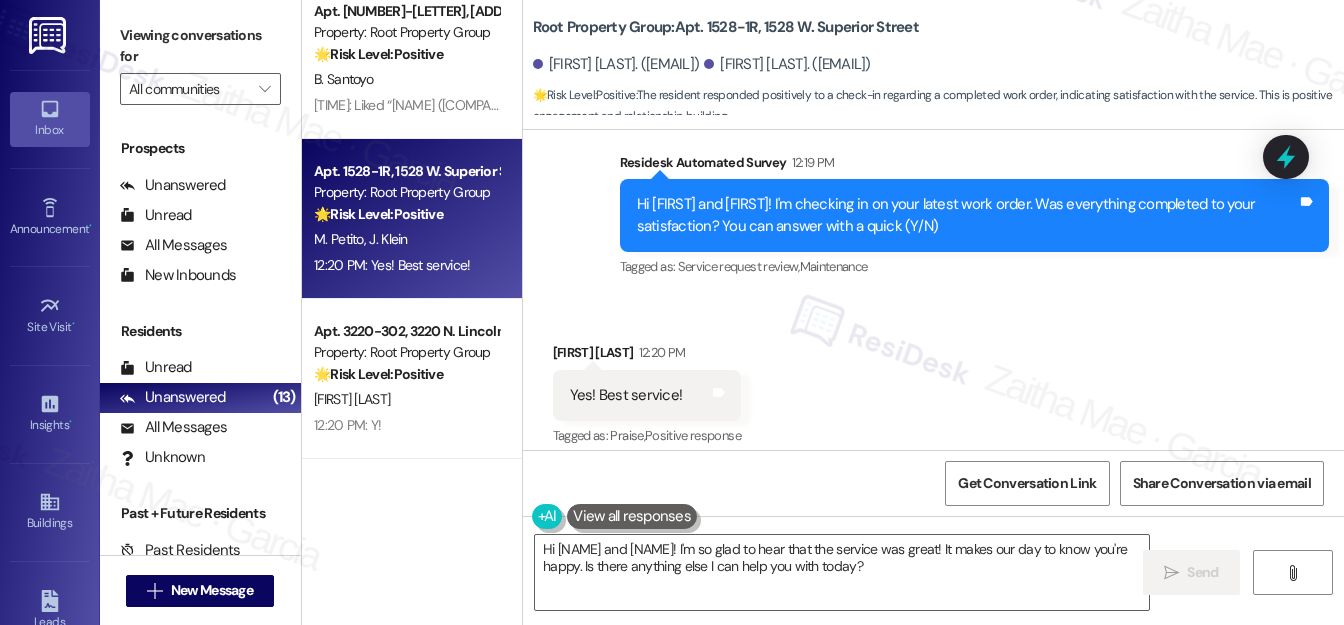 scroll, scrollTop: 666, scrollLeft: 0, axis: vertical 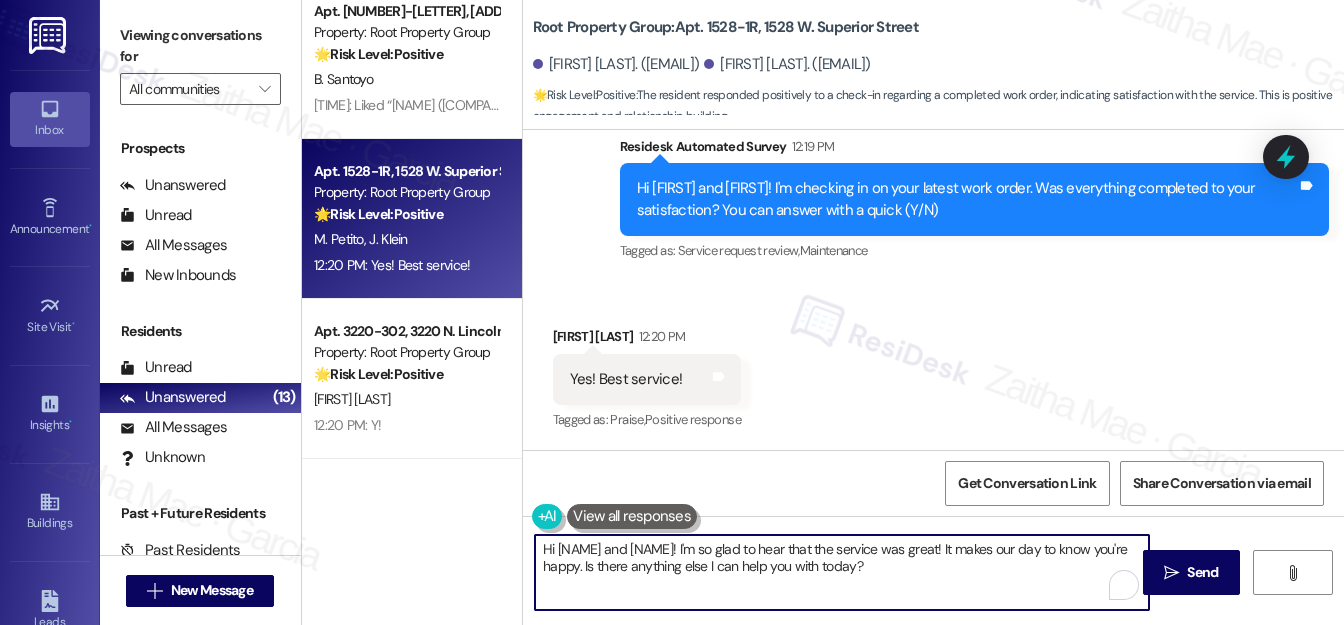 drag, startPoint x: 648, startPoint y: 547, endPoint x: 606, endPoint y: 546, distance: 42.0119 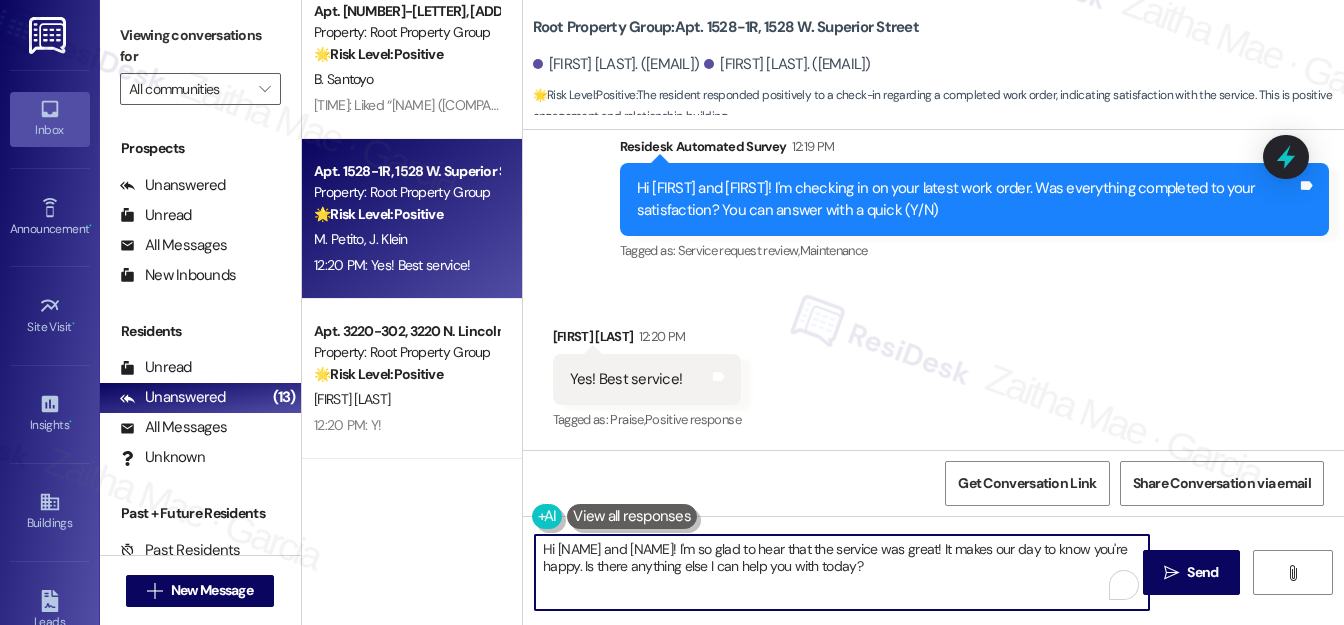 click on "Hi Melissa and Jon! I'm so glad to hear that the service was great! It makes our day to know you're happy. Is there anything else I can help you with today?" at bounding box center (842, 572) 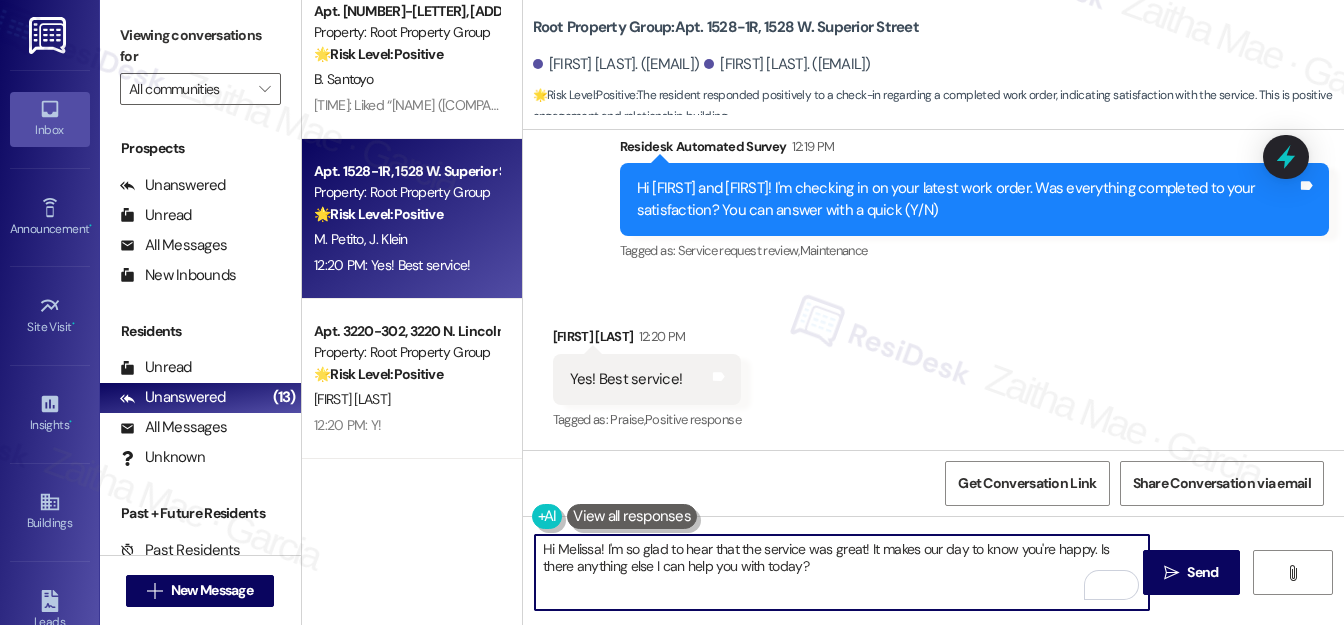 drag, startPoint x: 554, startPoint y: 543, endPoint x: 535, endPoint y: 543, distance: 19 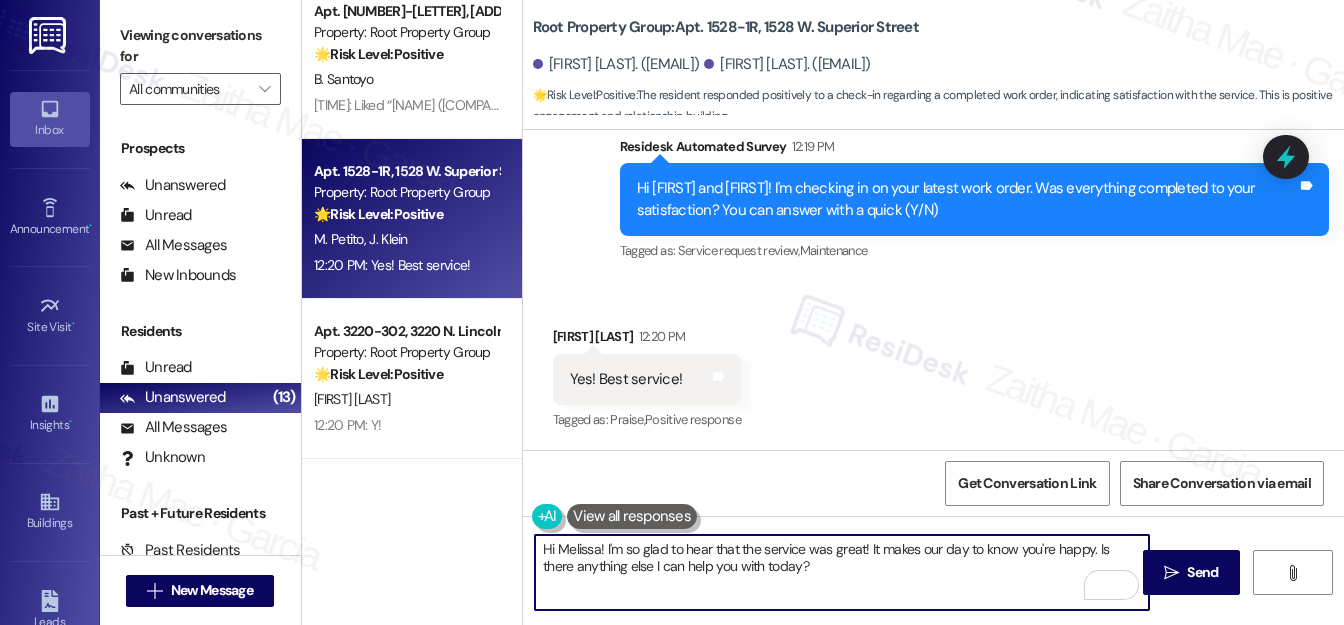click on "Hi Melissa! I'm so glad to hear that the service was great! It makes our day to know you're happy. Is there anything else I can help you with today?" at bounding box center [842, 572] 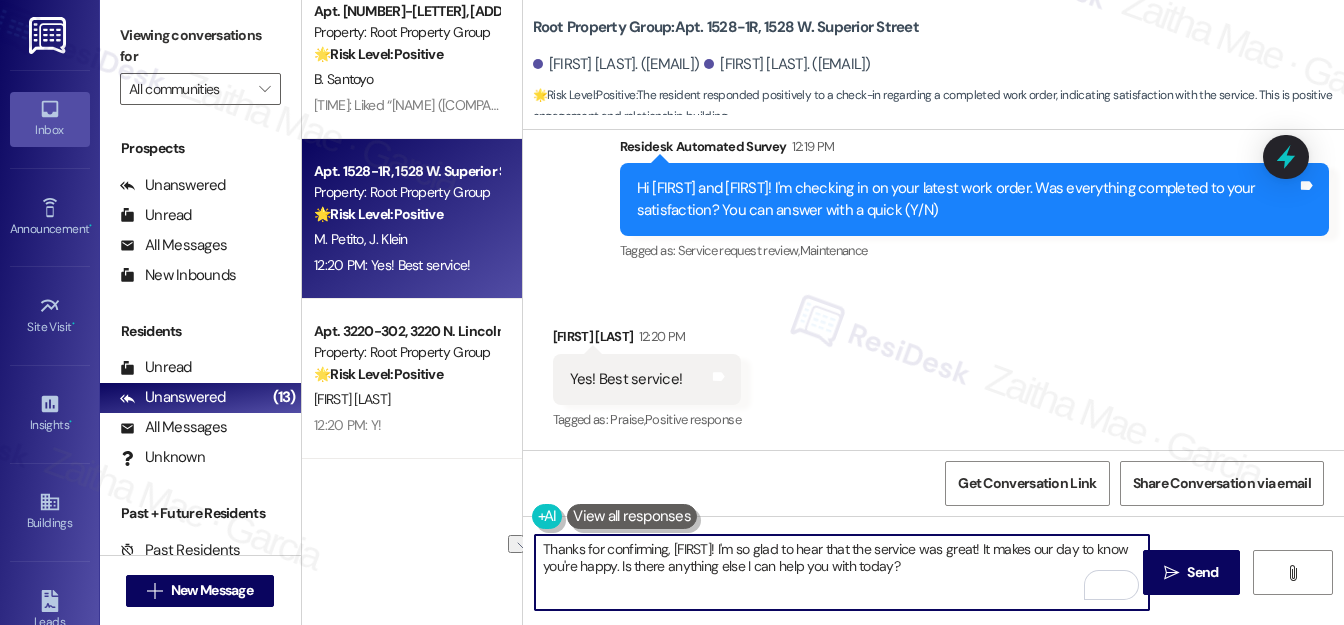 drag, startPoint x: 617, startPoint y: 563, endPoint x: 941, endPoint y: 567, distance: 324.0247 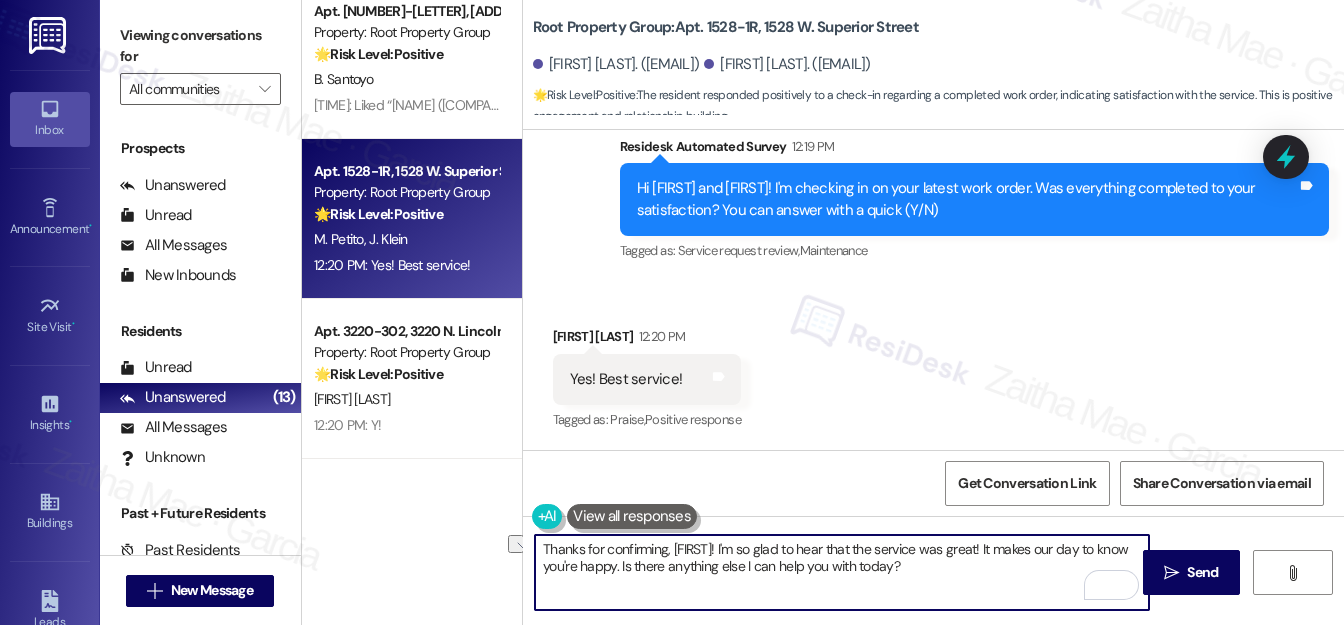 click on "Thanks for confirming, Melissa! I'm so glad to hear that the service was great! It makes our day to know you're happy. Is there anything else I can help you with today?" at bounding box center [842, 572] 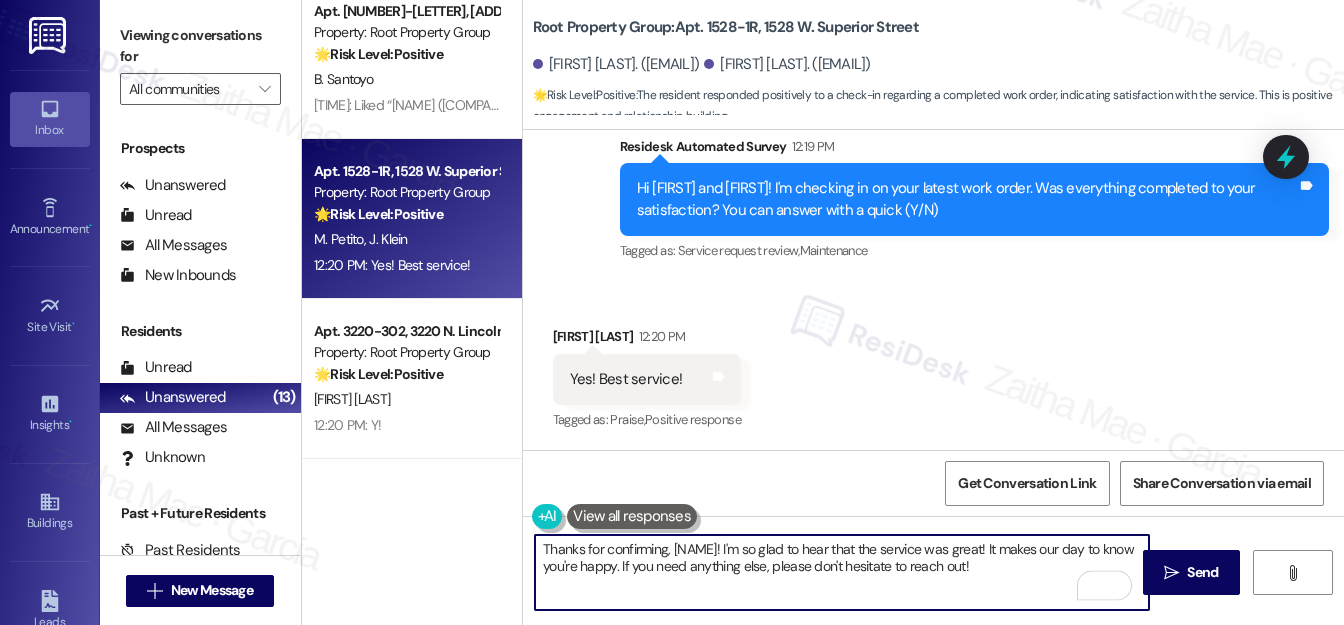 paste on "We truly value your opinion and would appreciate your honest feedback. Has {{property}} been meeting your expectations?" 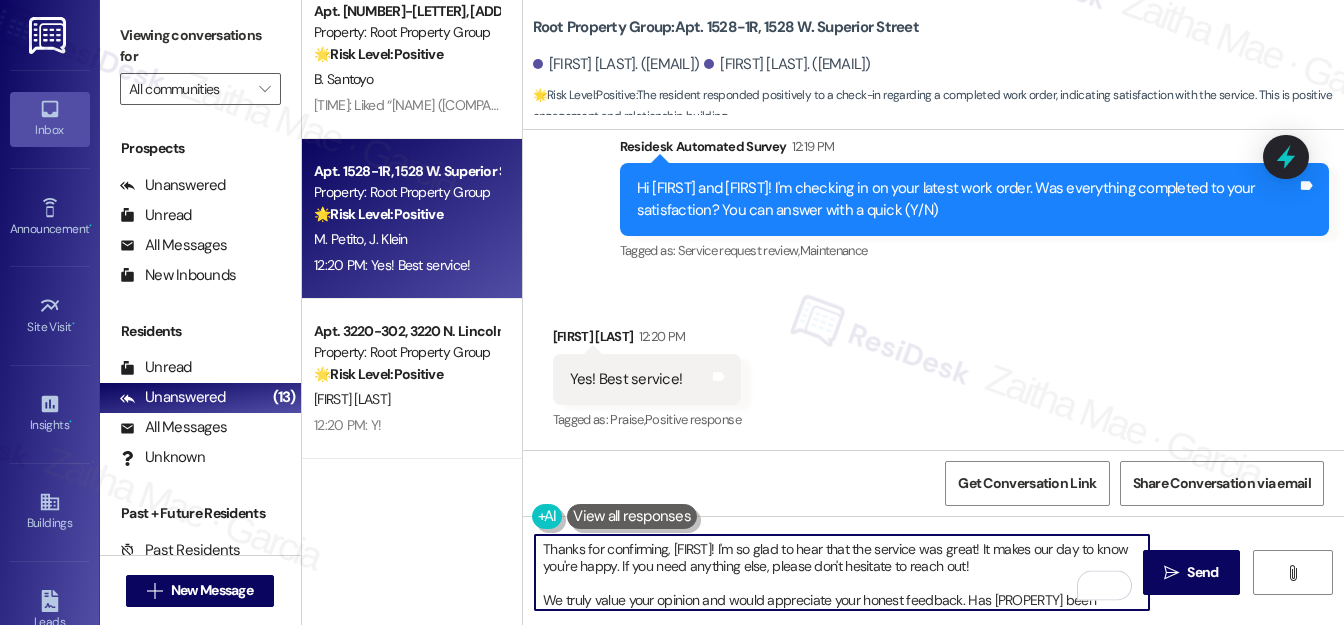scroll, scrollTop: 16, scrollLeft: 0, axis: vertical 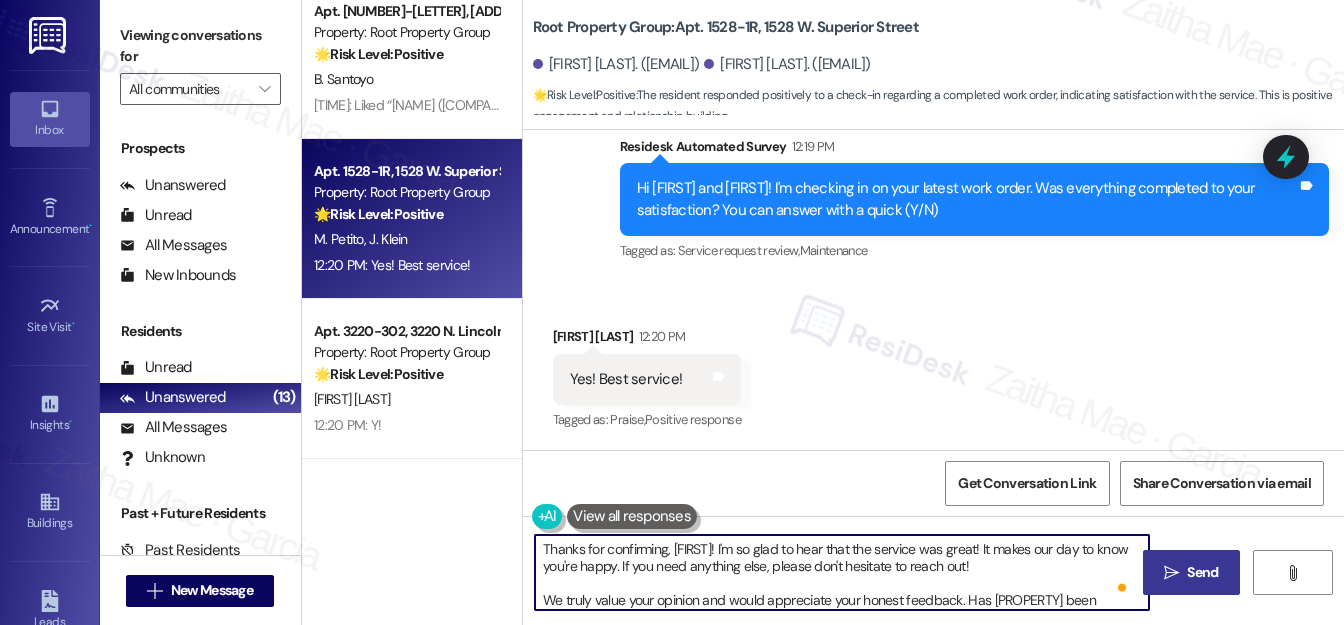 type on "Thanks for confirming, Melissa! I'm so glad to hear that the service was great! It makes our day to know you're happy. If you need anything else, please don't hesitate to reach out!
We truly value your opinion and would appreciate your honest feedback. Has {{property}} been meeting your expectations?" 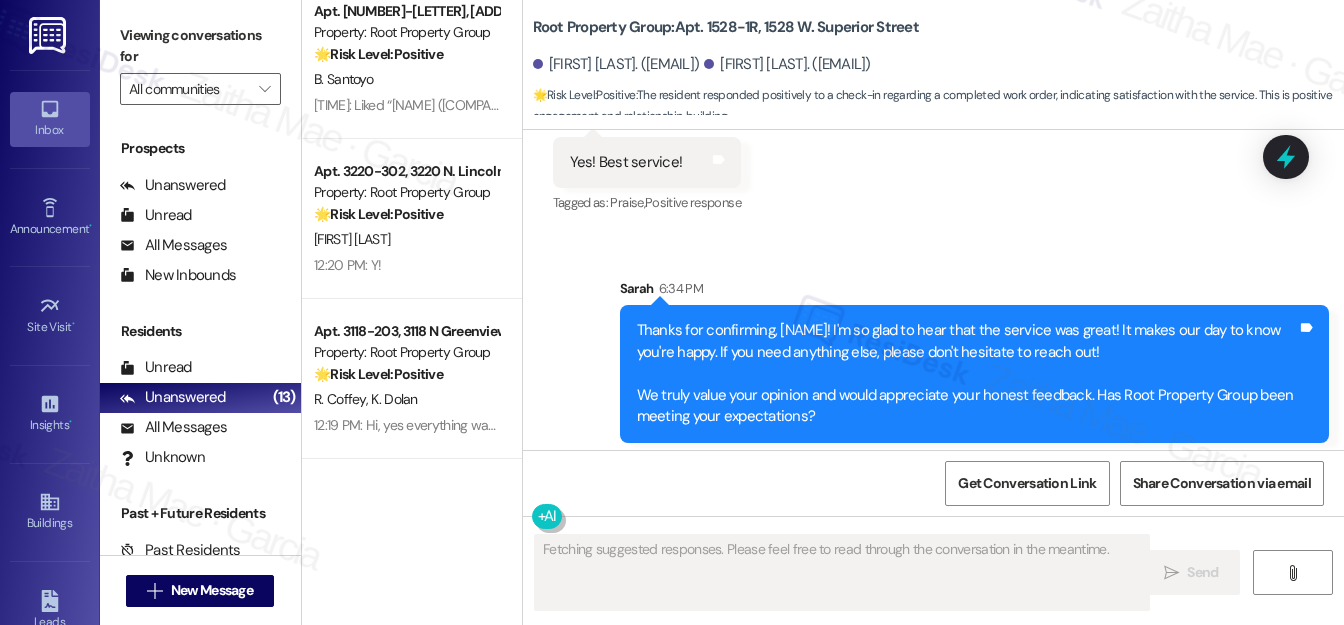 scroll, scrollTop: 890, scrollLeft: 0, axis: vertical 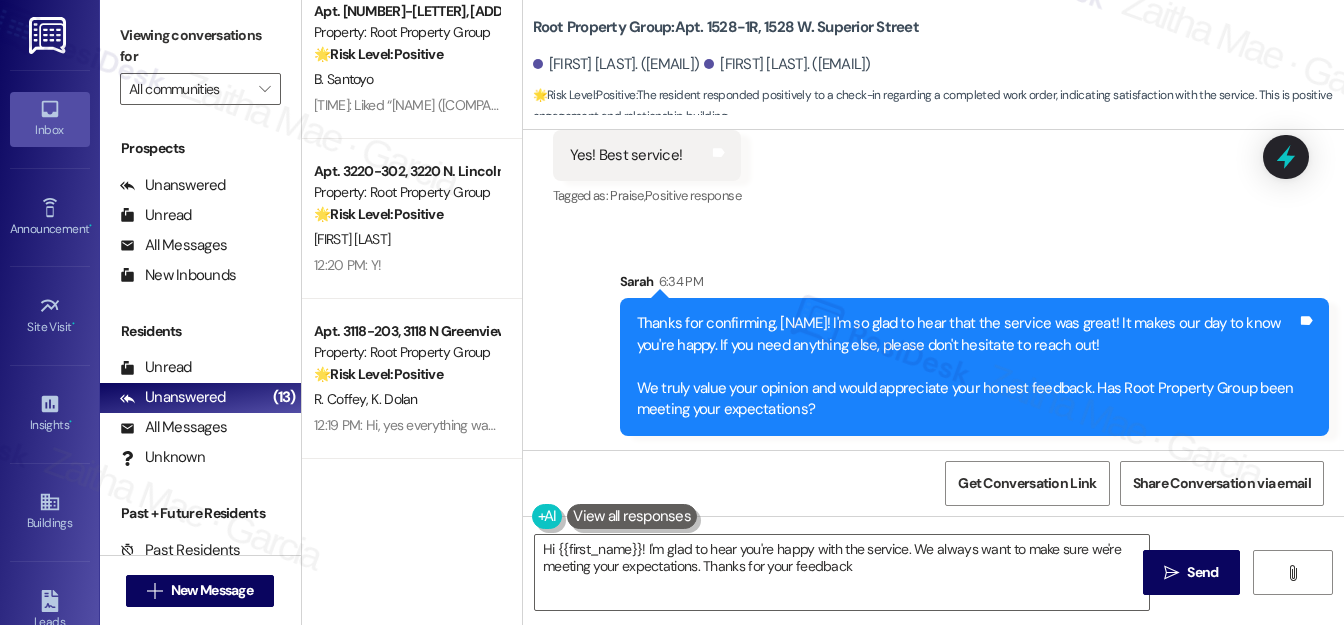 type on "Hi {{first_name}}! I'm glad to hear you're happy with the service. We always want to make sure we're meeting your expectations. Thanks for your feedback!" 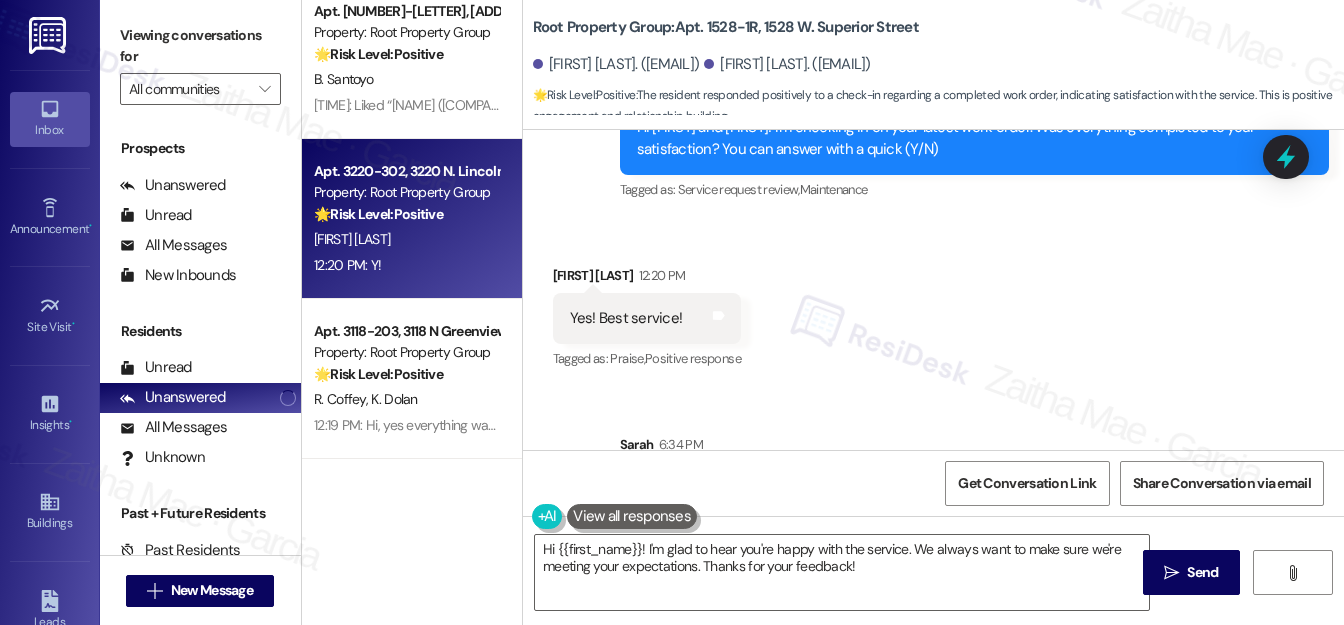 scroll, scrollTop: 709, scrollLeft: 0, axis: vertical 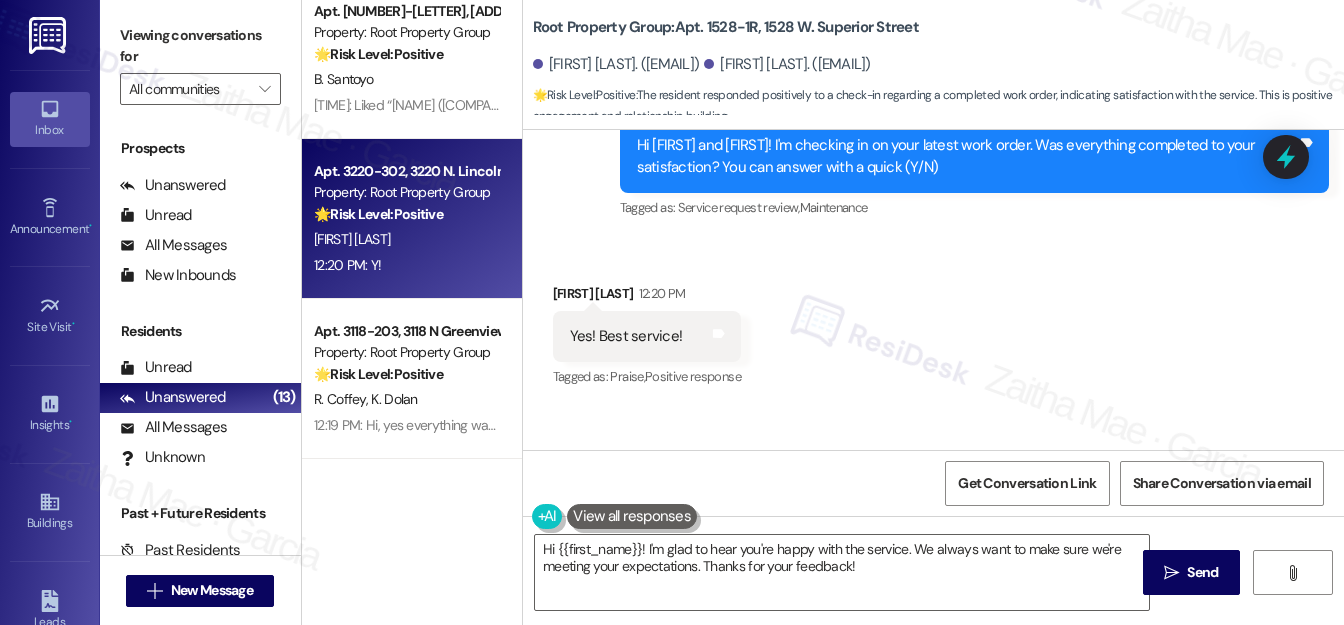 click on "12:20 PM: Y! 12:20 PM: Y!" at bounding box center (406, 265) 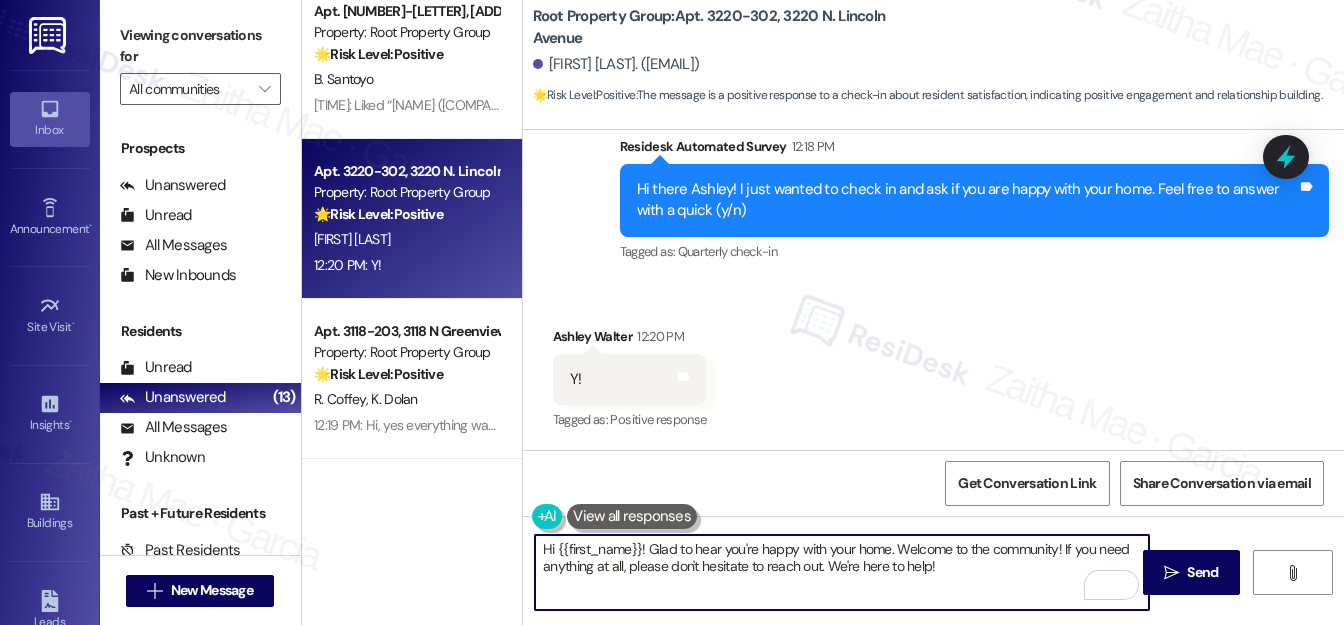 drag, startPoint x: 645, startPoint y: 548, endPoint x: 541, endPoint y: 554, distance: 104.172935 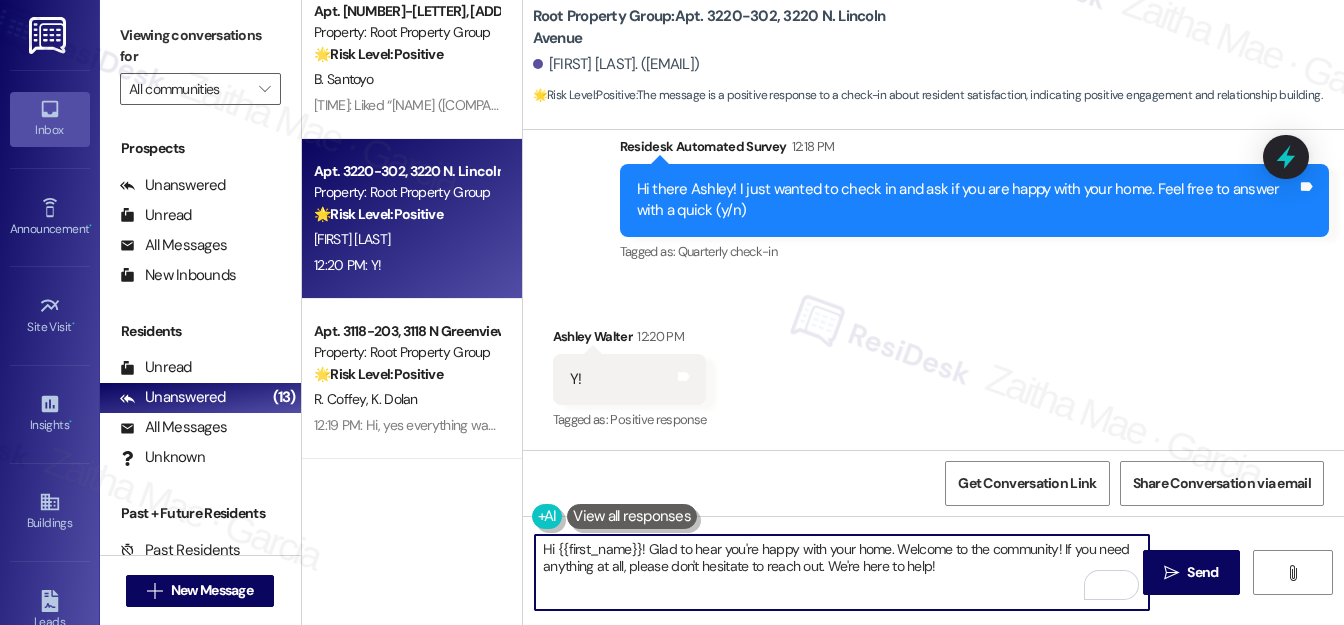 click on "Hi {{first_name}}! Glad to hear you're happy with your home. Welcome to the community! If you need anything at all, please don't hesitate to reach out. We're here to help!" at bounding box center [842, 572] 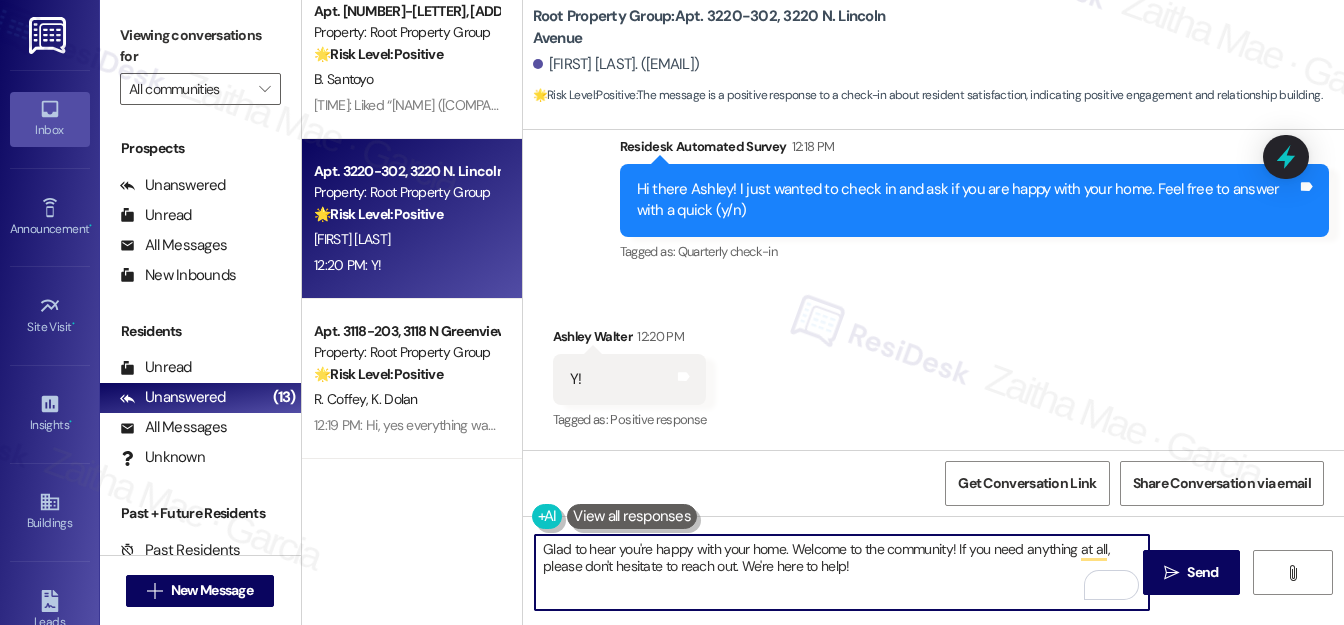 click on "Ashley Walter 12:20 PM" at bounding box center [630, 340] 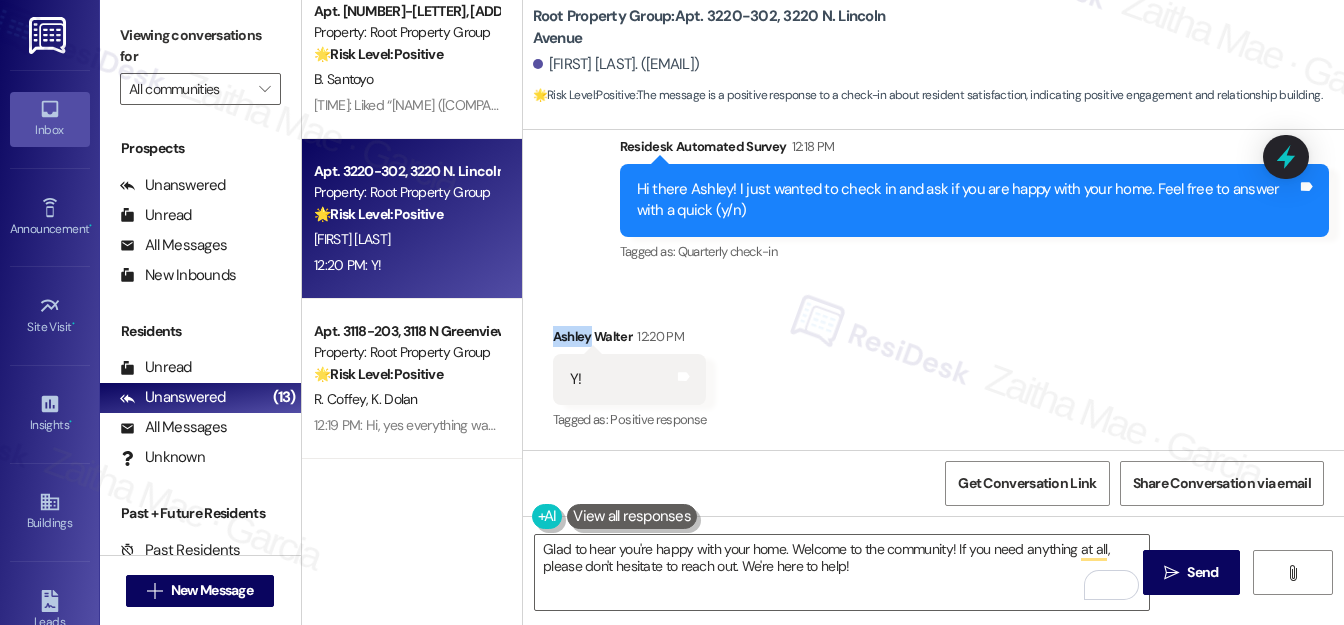 click on "Ashley Walter 12:20 PM" at bounding box center [630, 340] 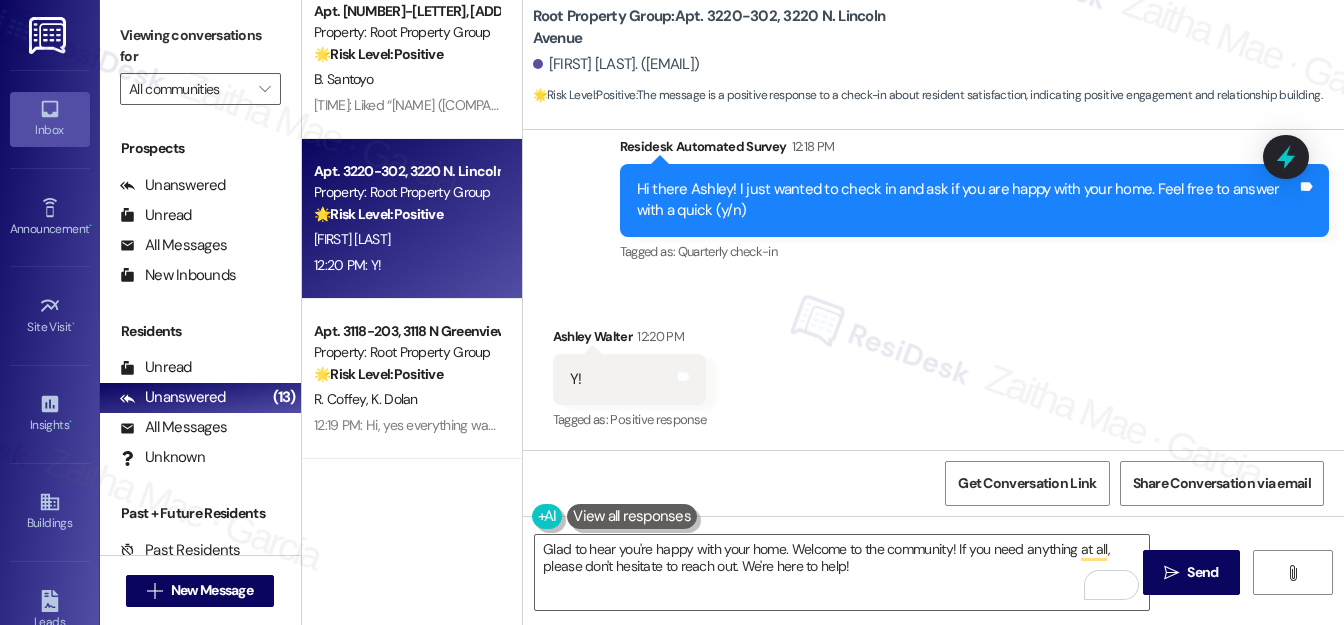 click on "Received via SMS Ashley Walter 12:20 PM Y! Tags and notes Tagged as:   Positive response Click to highlight conversations about Positive response" at bounding box center [933, 365] 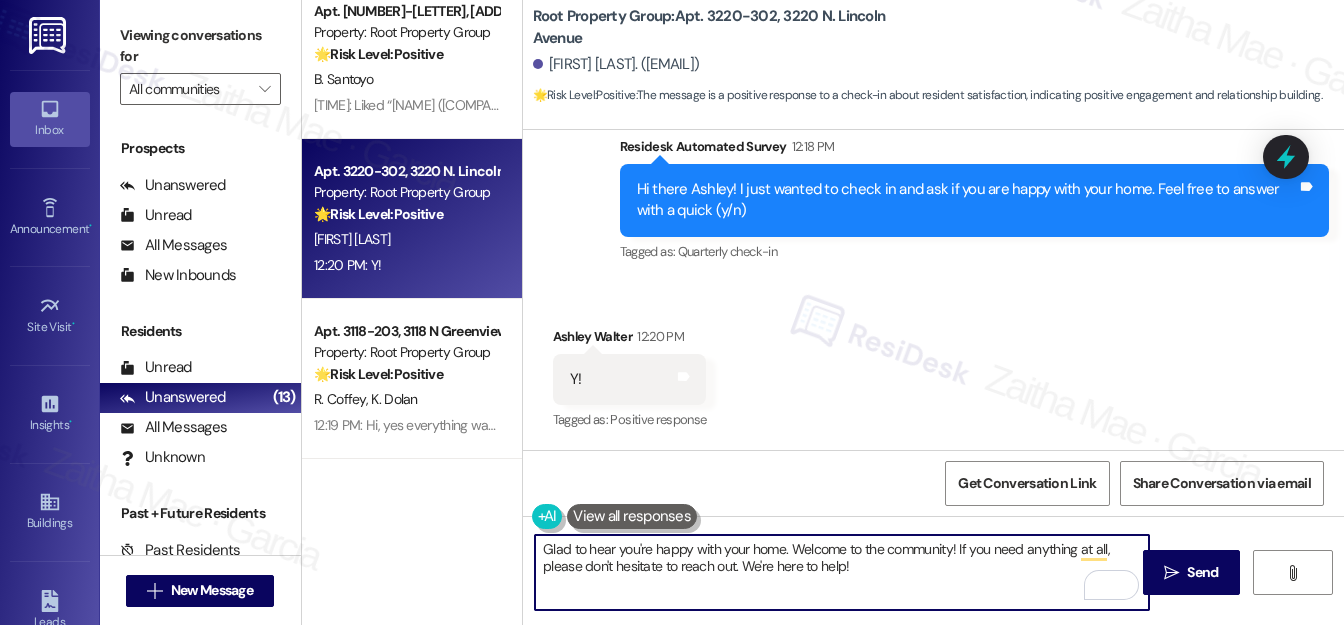 click on "Glad to hear you're happy with your home. Welcome to the community! If you need anything at all, please don't hesitate to reach out. We're here to help!" at bounding box center (842, 572) 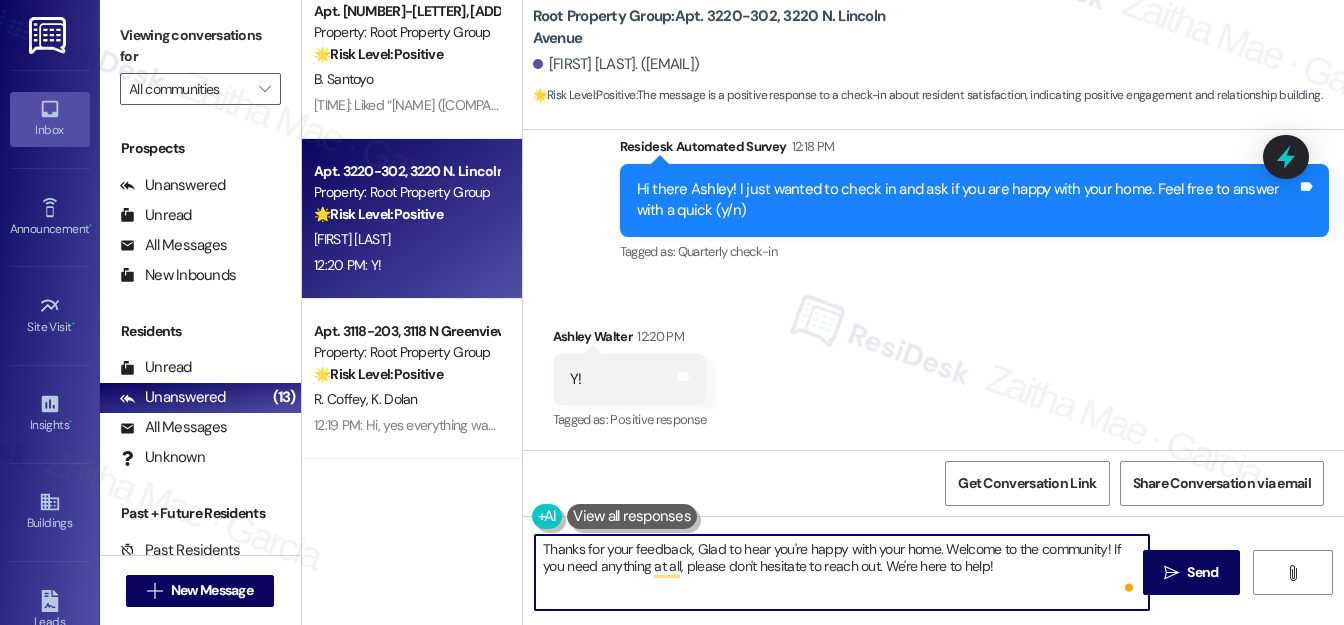 paste on "Ashley" 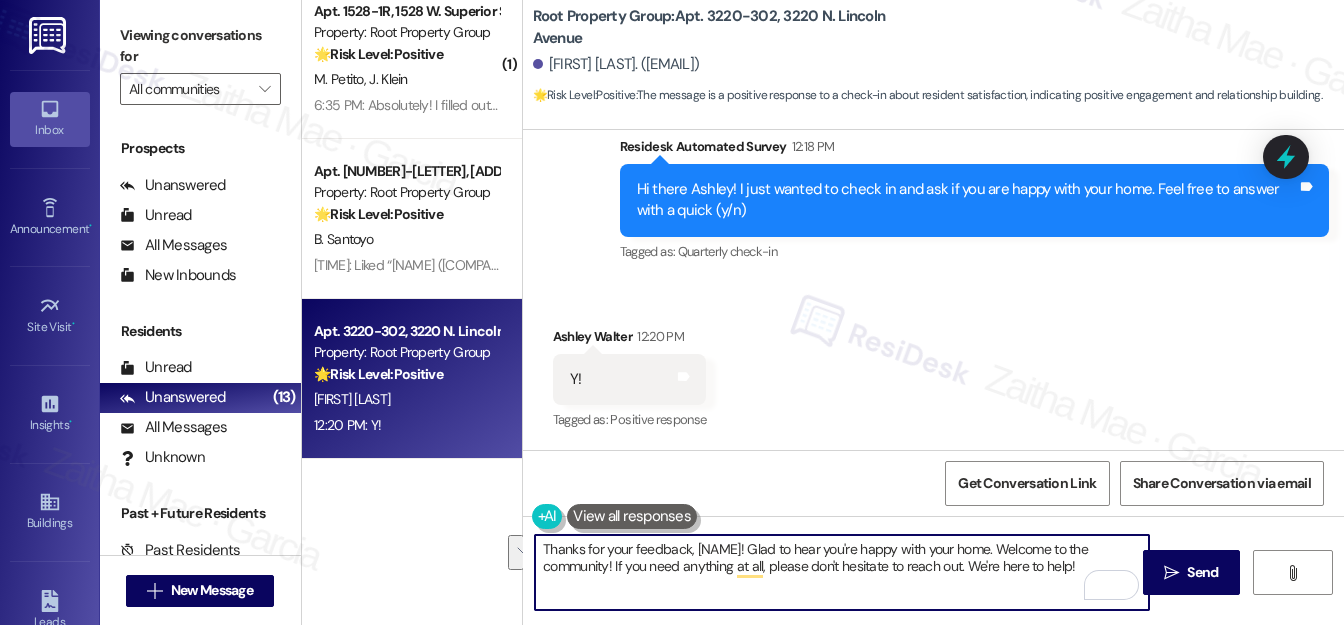 drag, startPoint x: 985, startPoint y: 547, endPoint x: 613, endPoint y: 570, distance: 372.71036 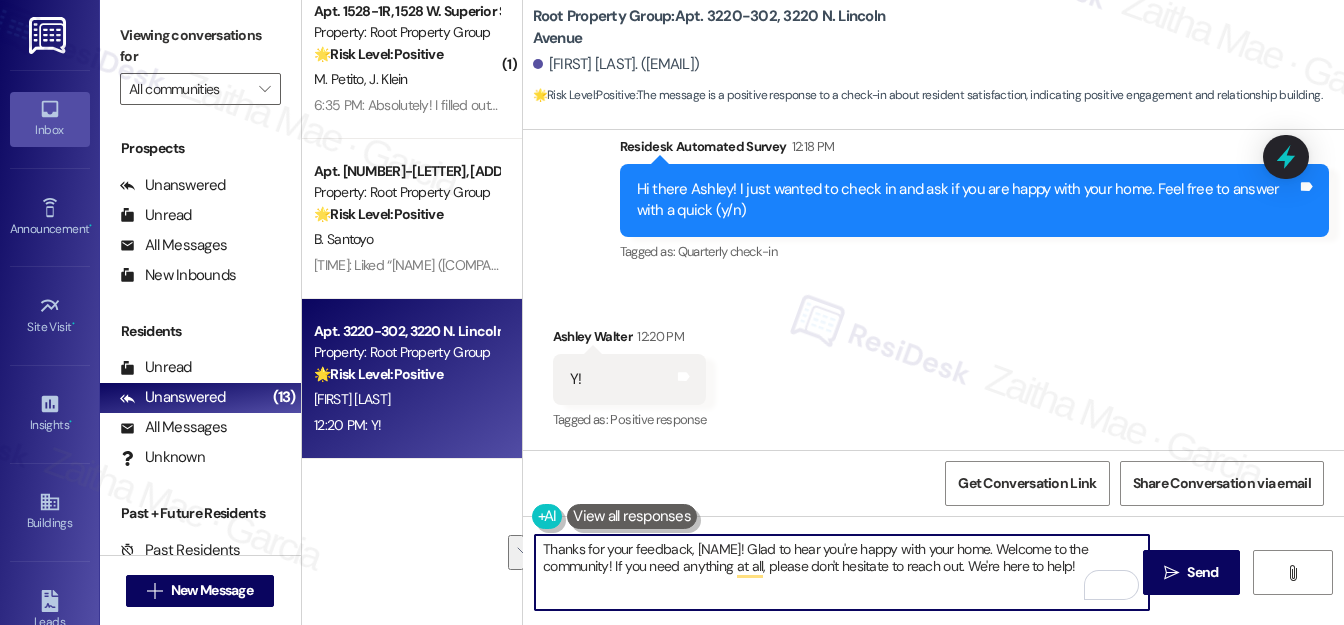click on "Thanks for your feedback, Ashley! Glad to hear you're happy with your home. Welcome to the community! If you need anything at all, please don't hesitate to reach out. We're here to help!" at bounding box center (842, 572) 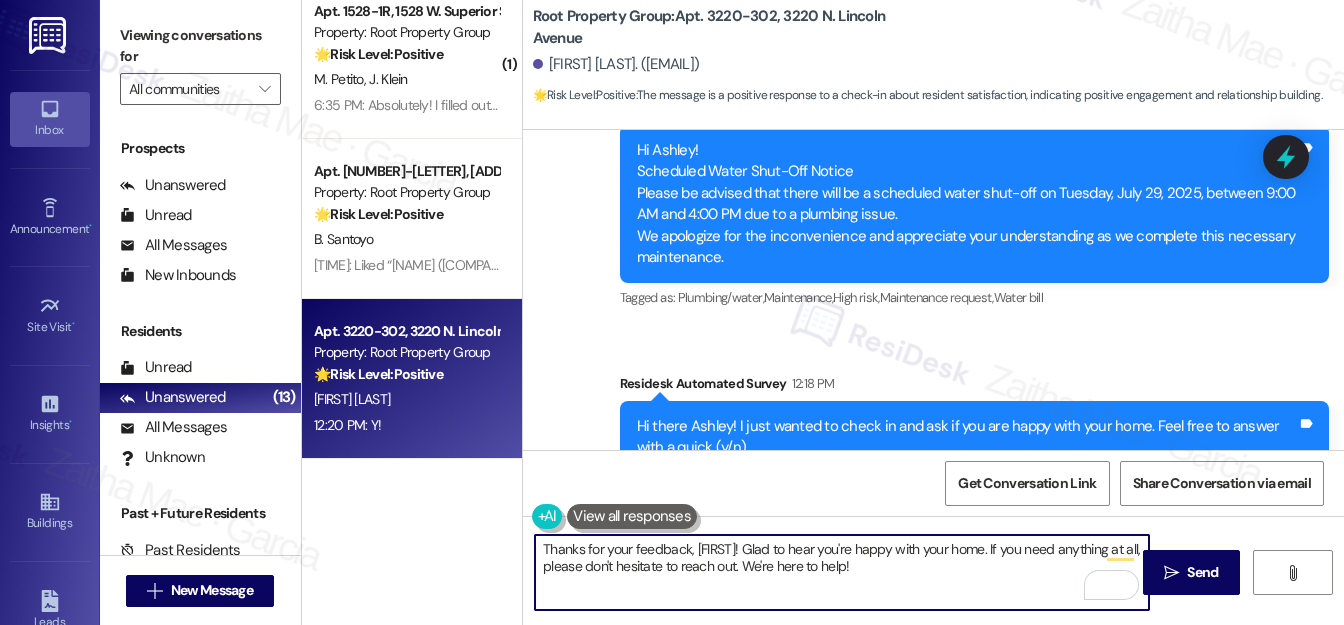 scroll, scrollTop: 682, scrollLeft: 0, axis: vertical 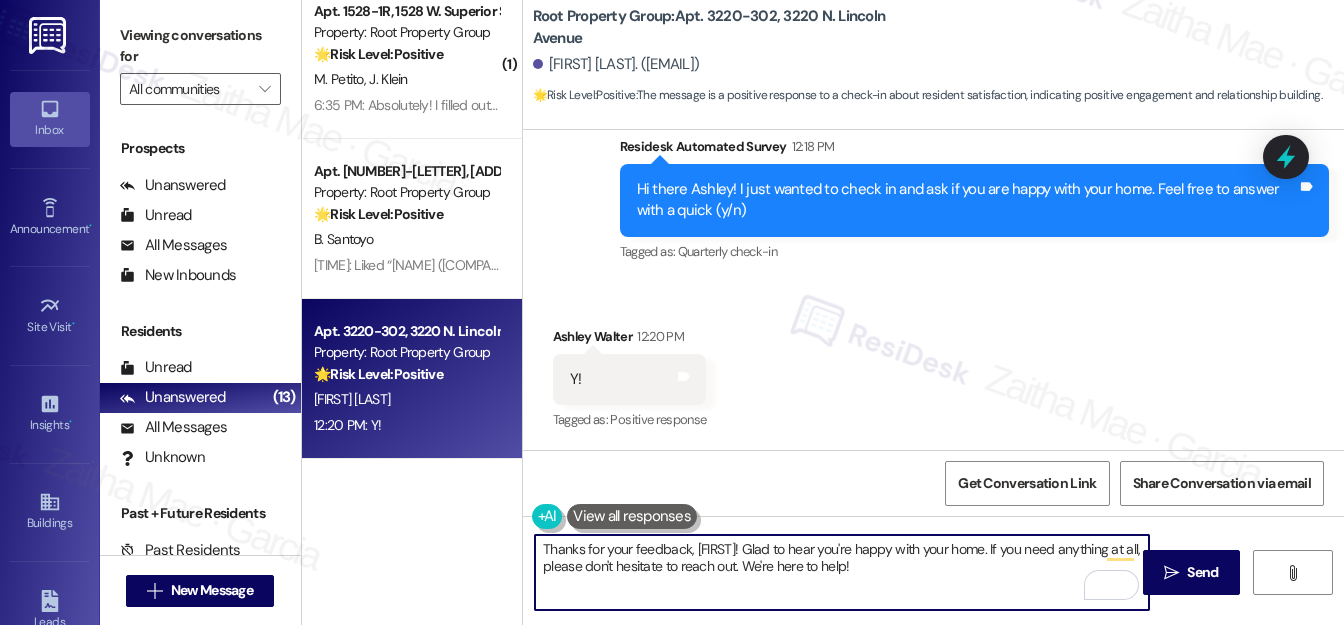 click on "Thanks for your feedback, Ashley! Glad to hear you're happy with your home. If you need anything at all, please don't hesitate to reach out. We're here to help!" at bounding box center [842, 572] 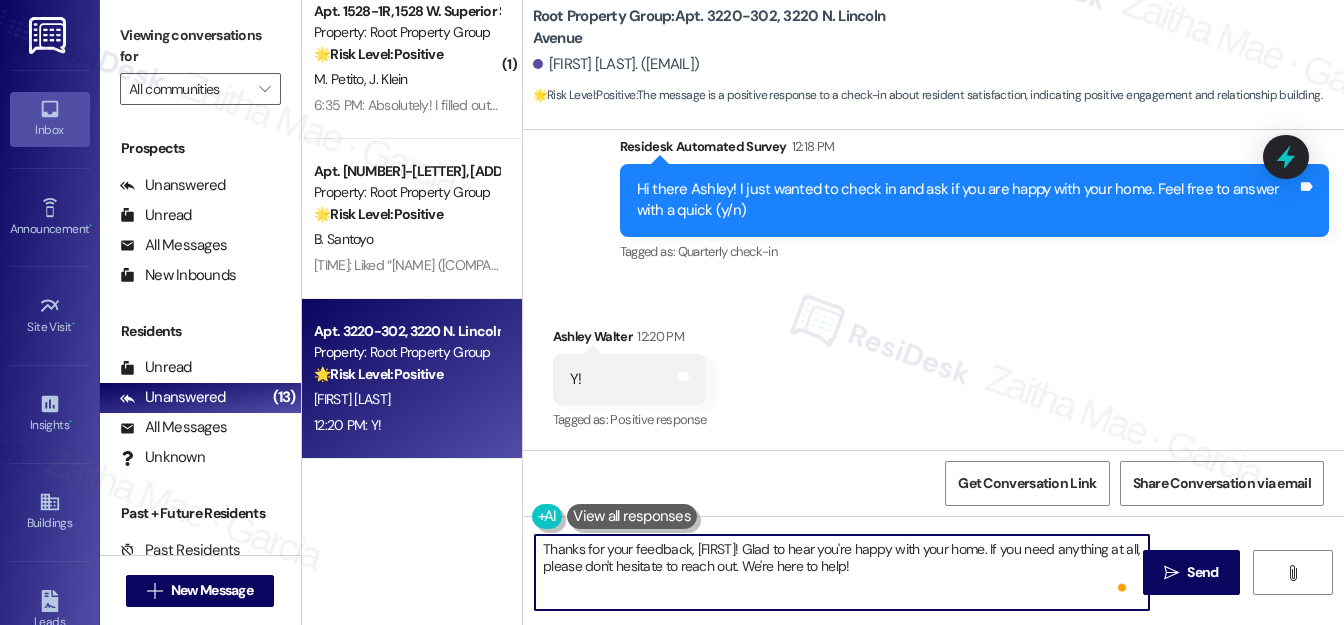 paste on "We truly value your opinion and would appreciate your honest feedback. Has {{property}} been meeting your expectations?" 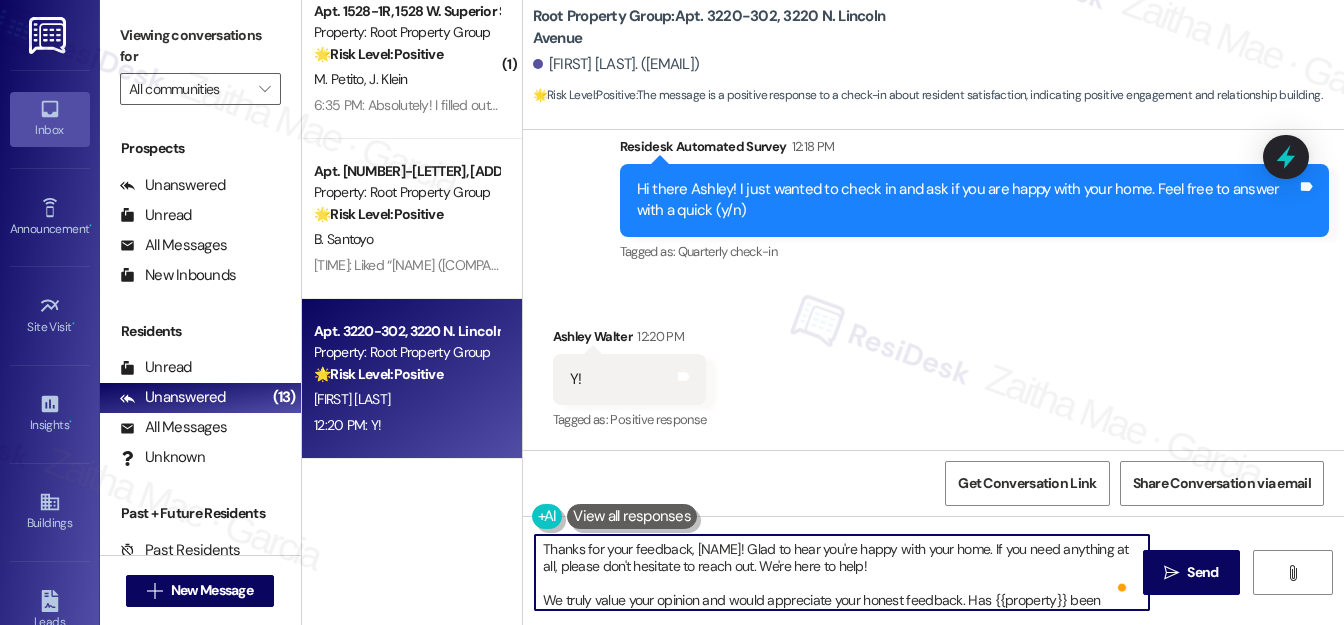 scroll, scrollTop: 16, scrollLeft: 0, axis: vertical 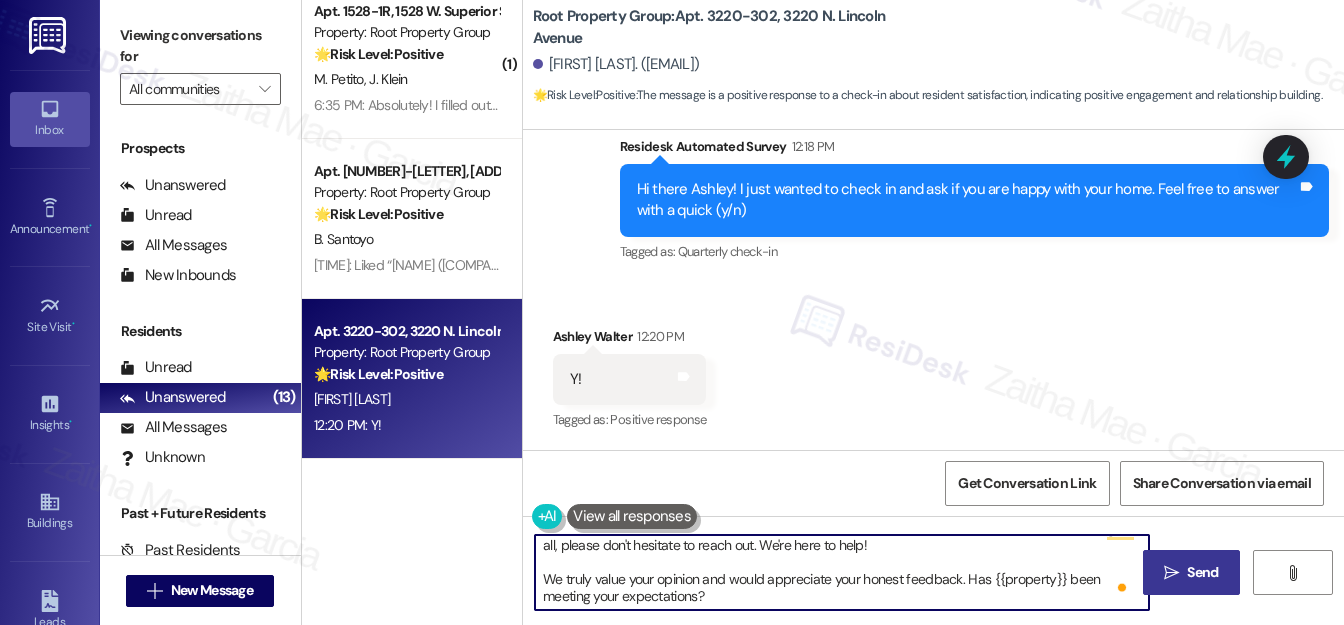 type on "Thanks for your feedback, Ashley! Glad to hear you're happy with your home. If you need anything at all, please don't hesitate to reach out. We're here to help!
We truly value your opinion and would appreciate your honest feedback. Has {{property}} been meeting your expectations?" 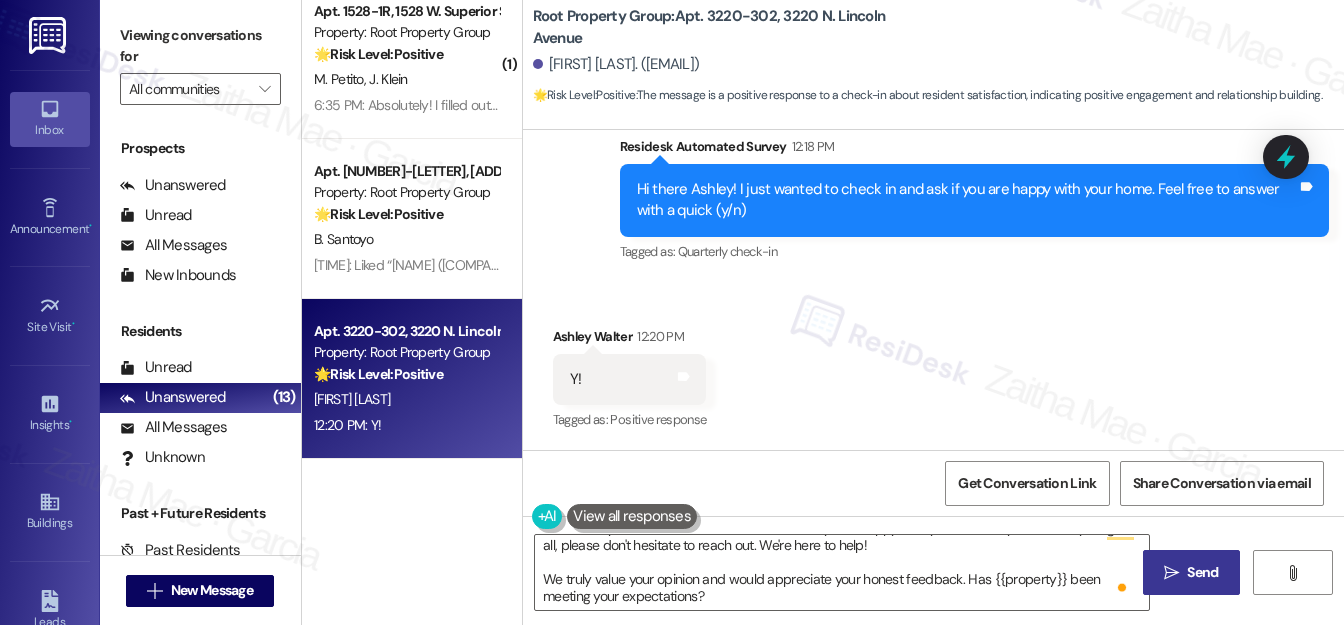 click on "Send" at bounding box center [1202, 572] 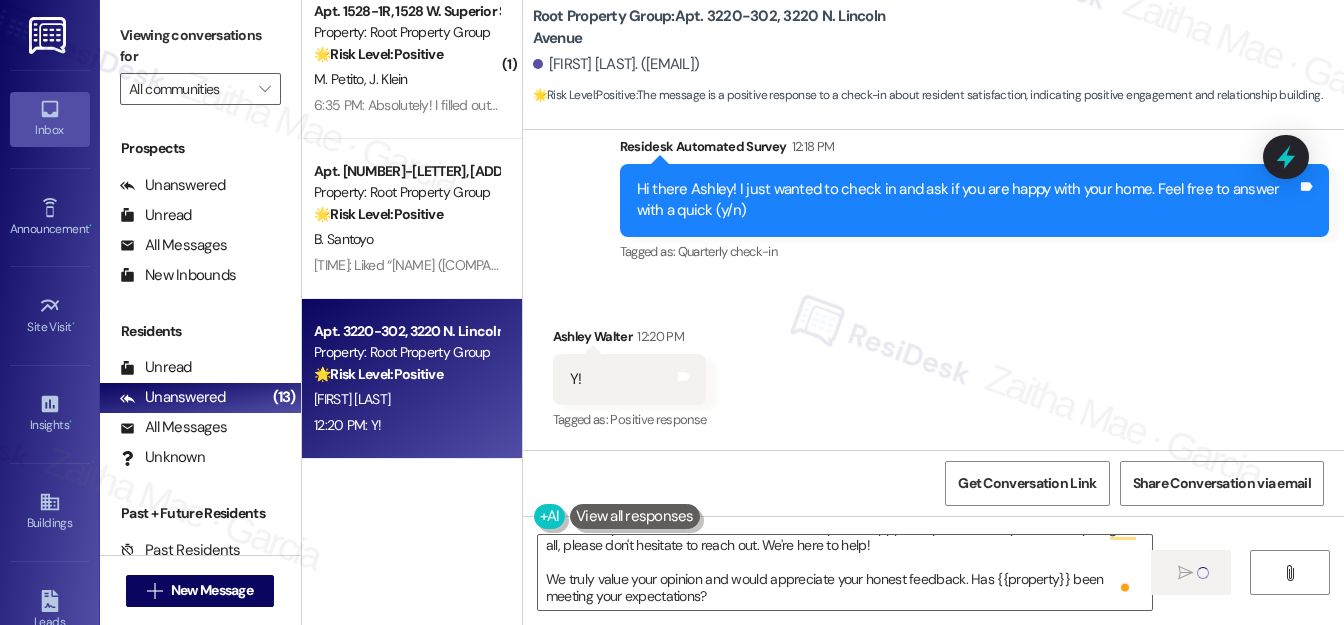 type 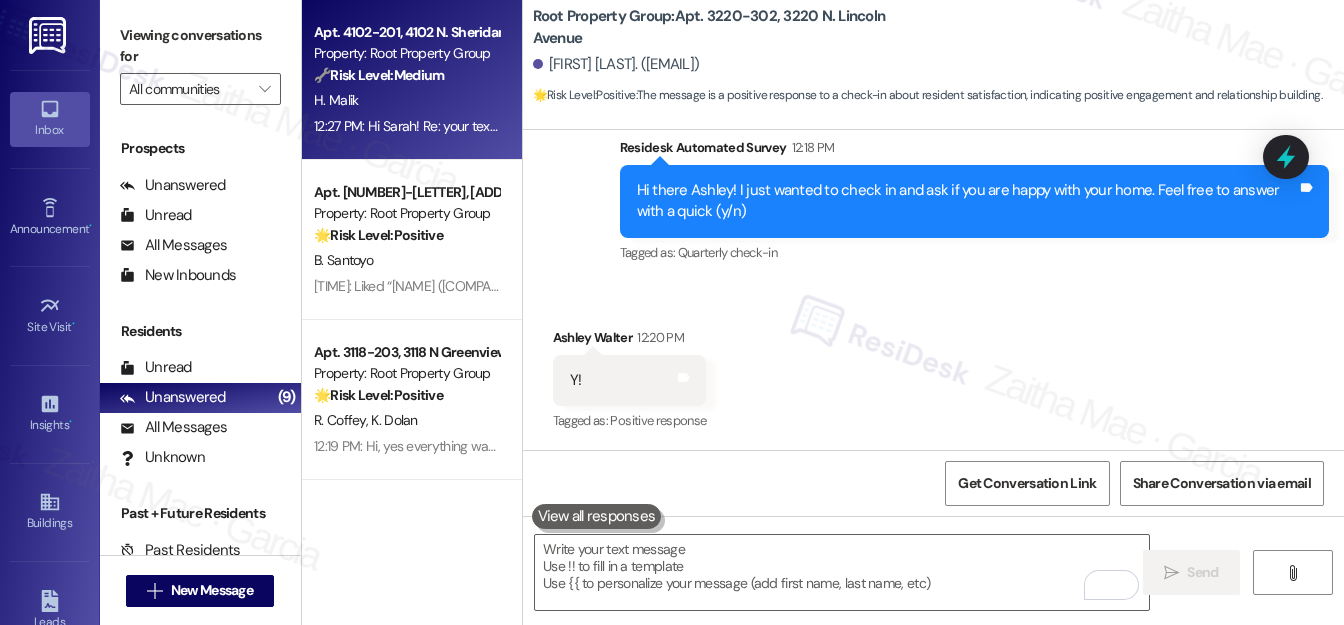 click on "H. Malik" at bounding box center [406, 100] 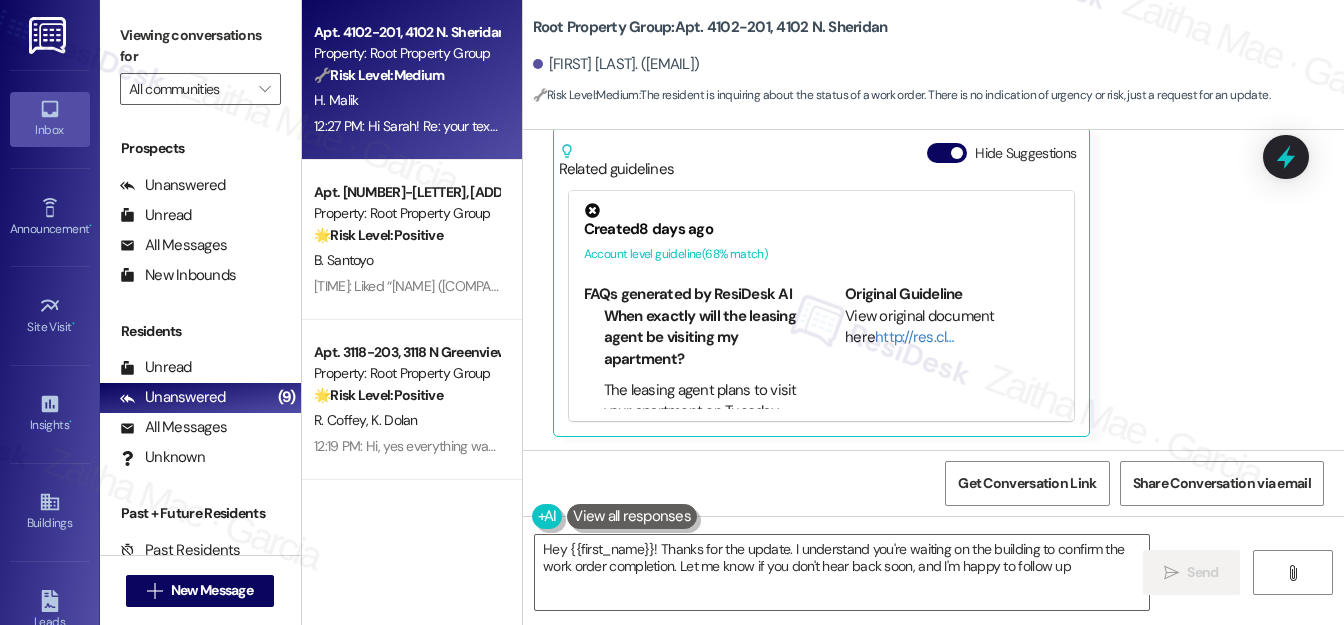 type on "Hey {{first_name}}! Thanks for the update. I understand you're waiting on the building to confirm the work order completion. Let me know if you don't hear back soon, and I'm happy to follow up!" 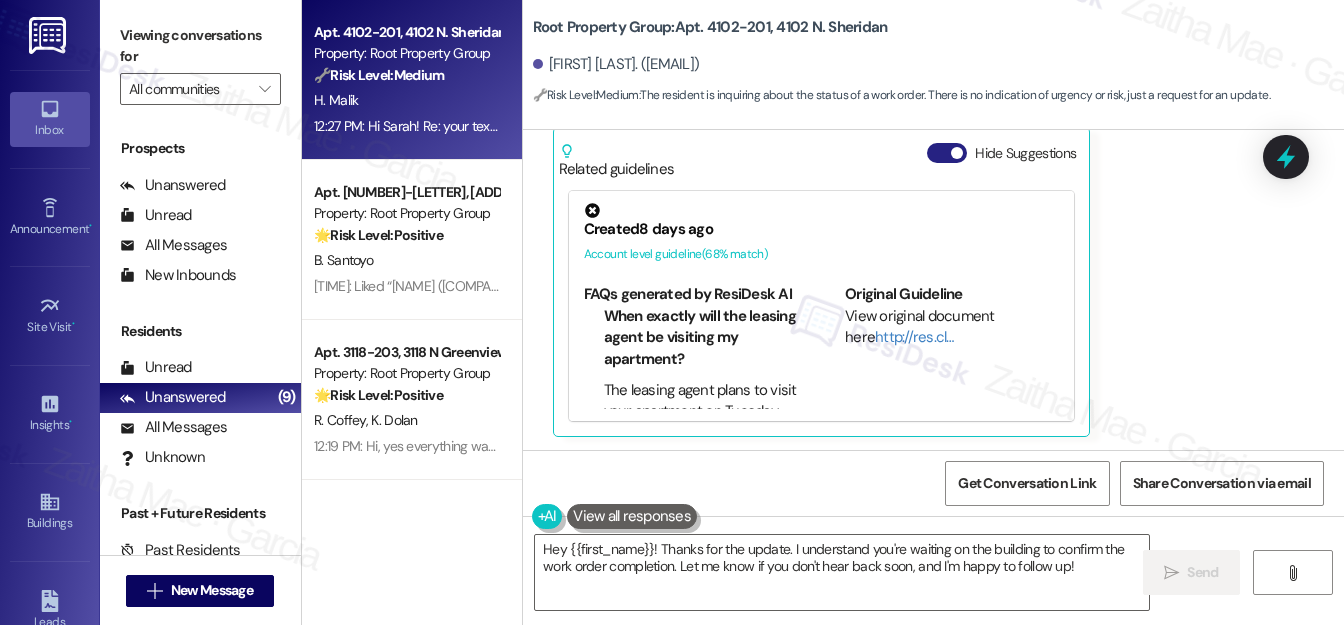 click on "Hide Suggestions" at bounding box center (947, 153) 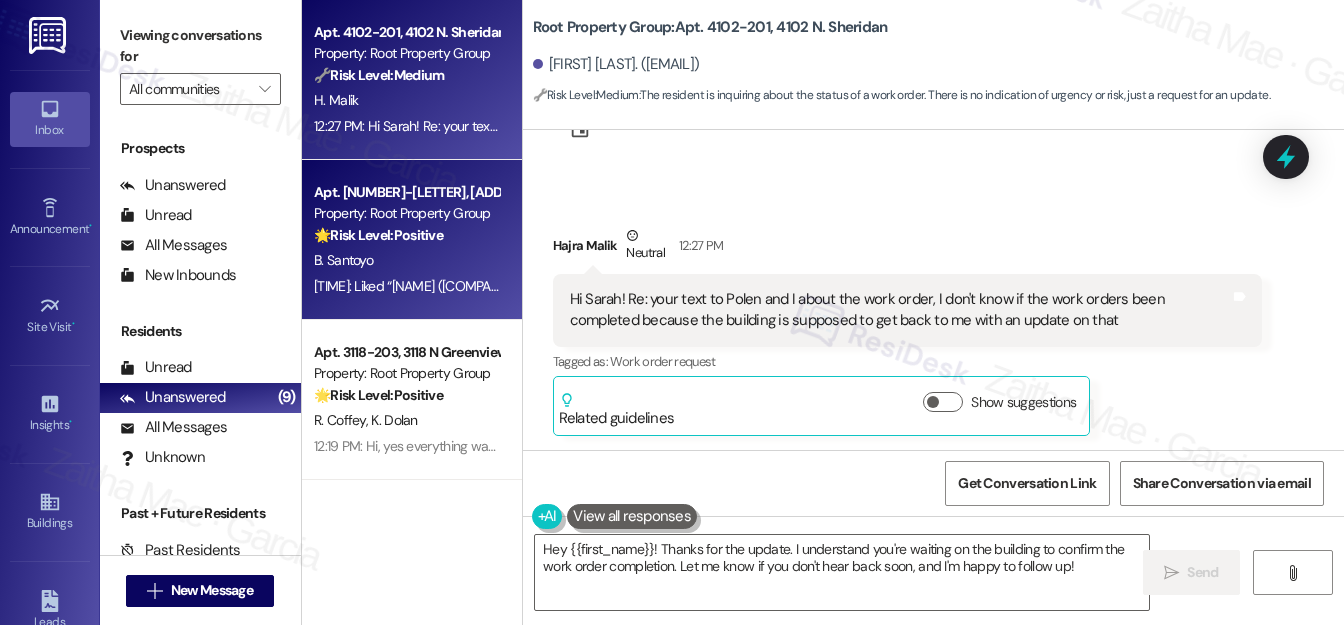 click on "B. Santoyo" at bounding box center (406, 260) 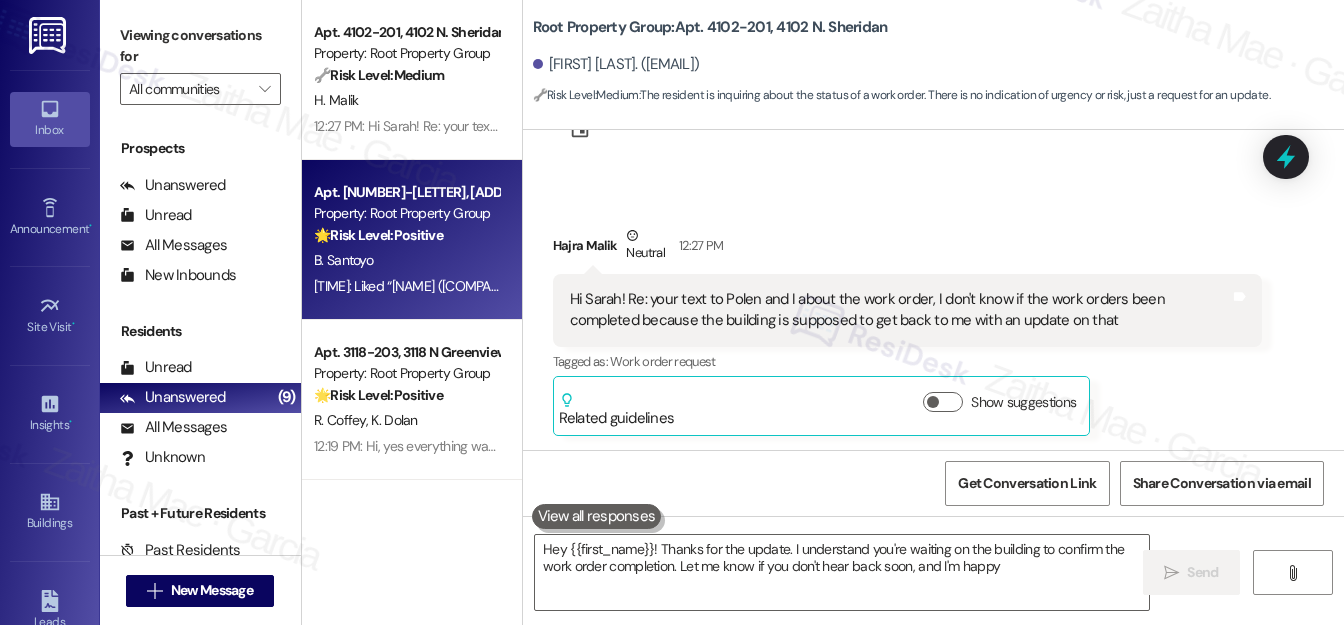 type on "Hey {{first_name}}! Thanks for the update. I understand you're waiting on the building to confirm the work order completion. Let me know if you don't hear back soon, and I'm happy" 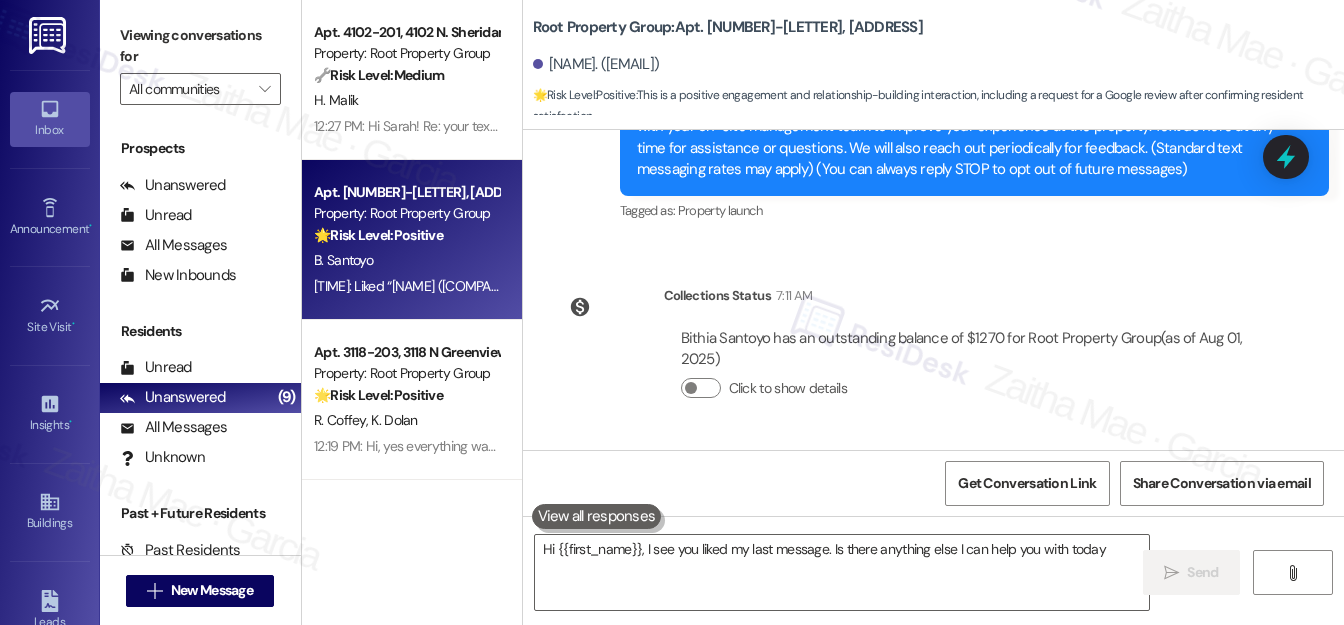 type on "Hi {{first_name}}, I see you liked my last message. Is there anything else I can help you with today?" 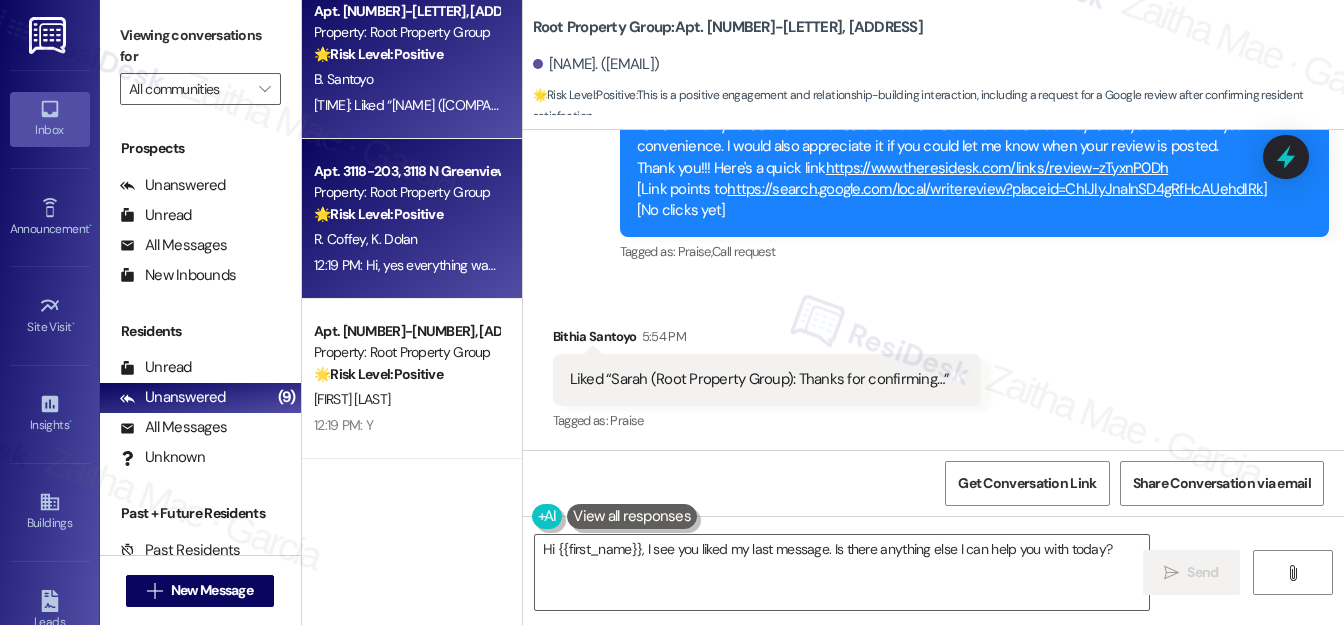 click on "R. Coffey K. Dolan" at bounding box center (406, 239) 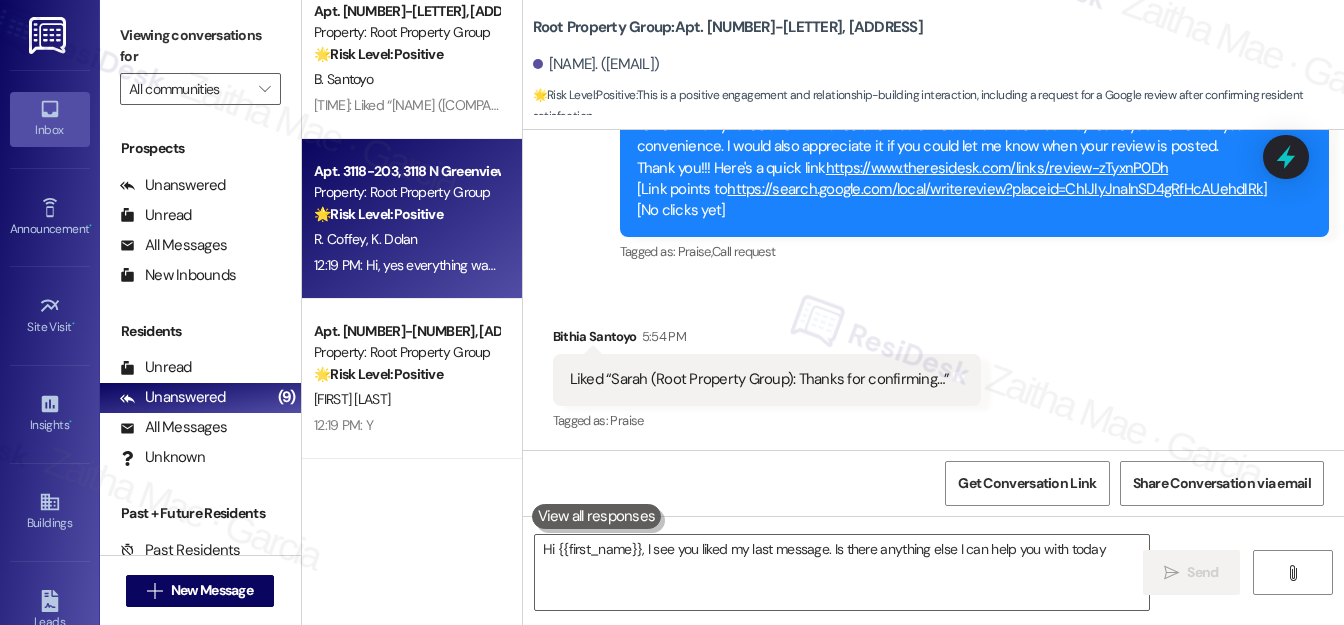 type on "Hi {{first_name}}, I see you liked my last message. Is there anything else I can help you with today?" 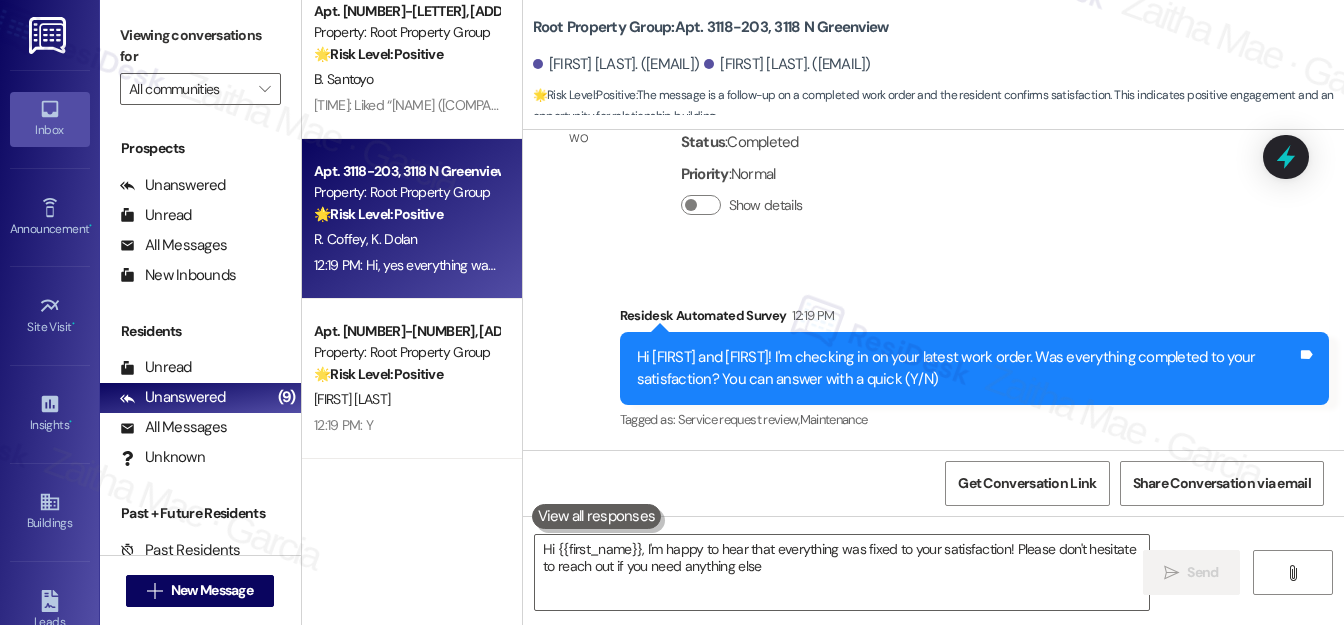 type on "Hi {{first_name}}, I'm happy to hear that everything was fixed to your satisfaction! Please don't hesitate to reach out if you need anything else." 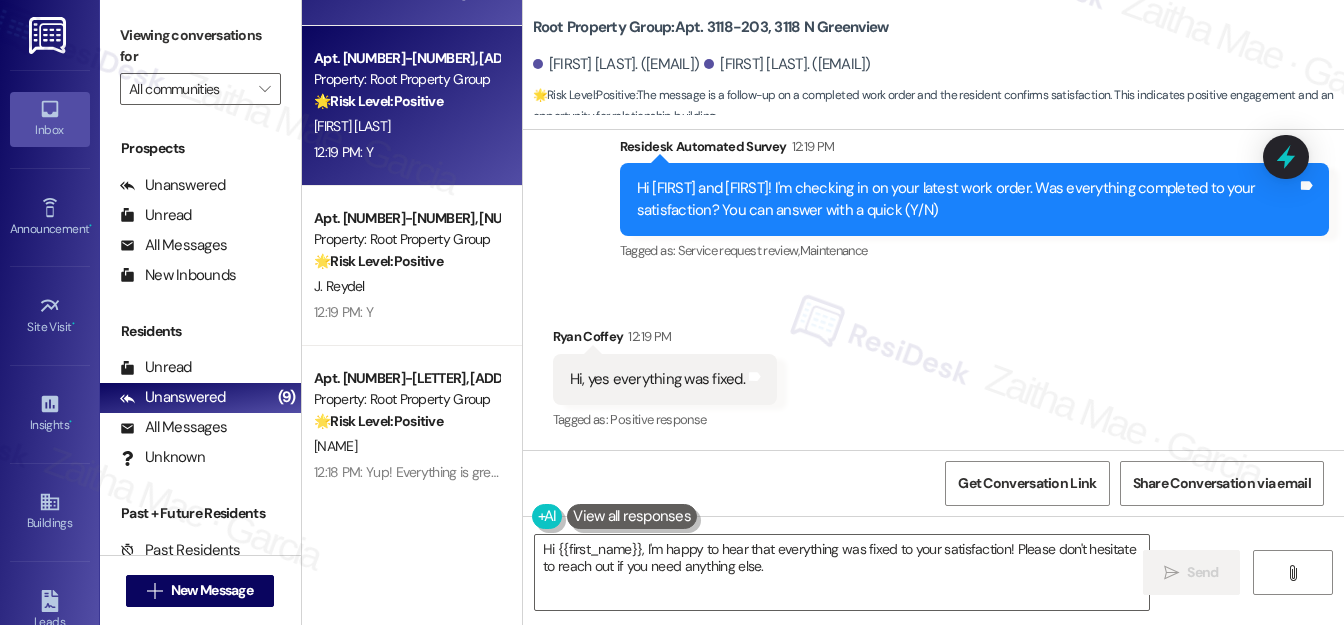click on "12:19 PM: Y 12:19 PM: Y" at bounding box center (406, 152) 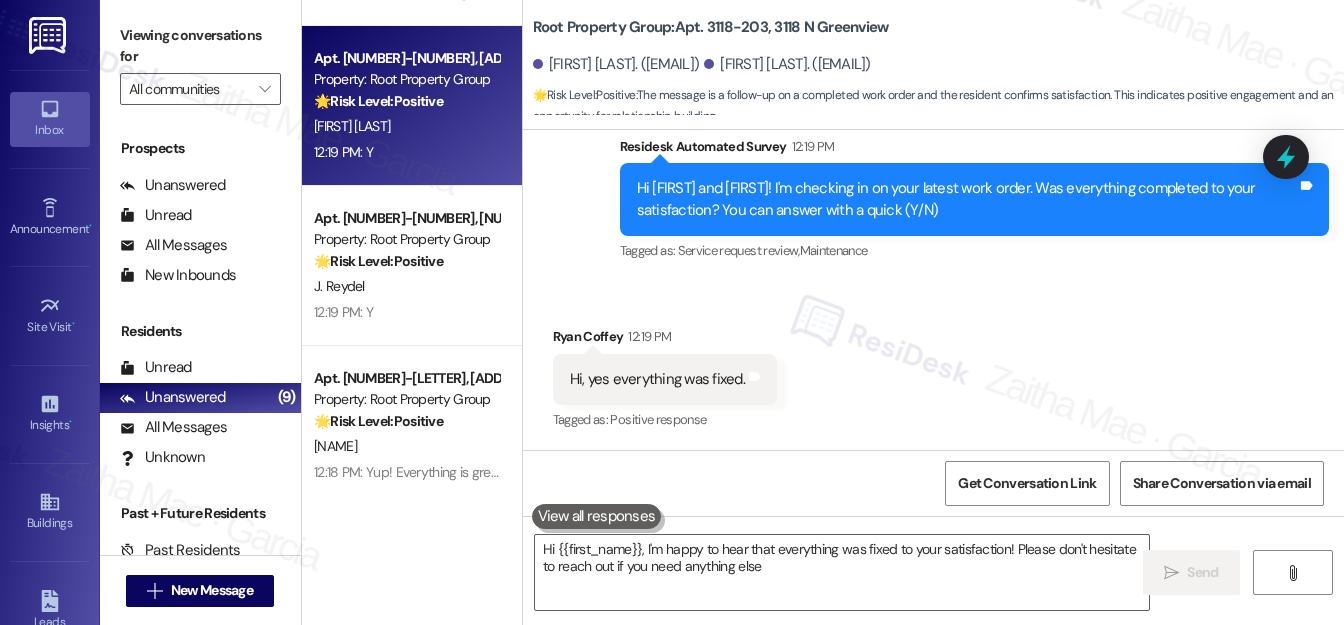 type on "Hi {{first_name}}, I'm happy to hear that everything was fixed to your satisfaction! Please don't hesitate to reach out if you need anything else." 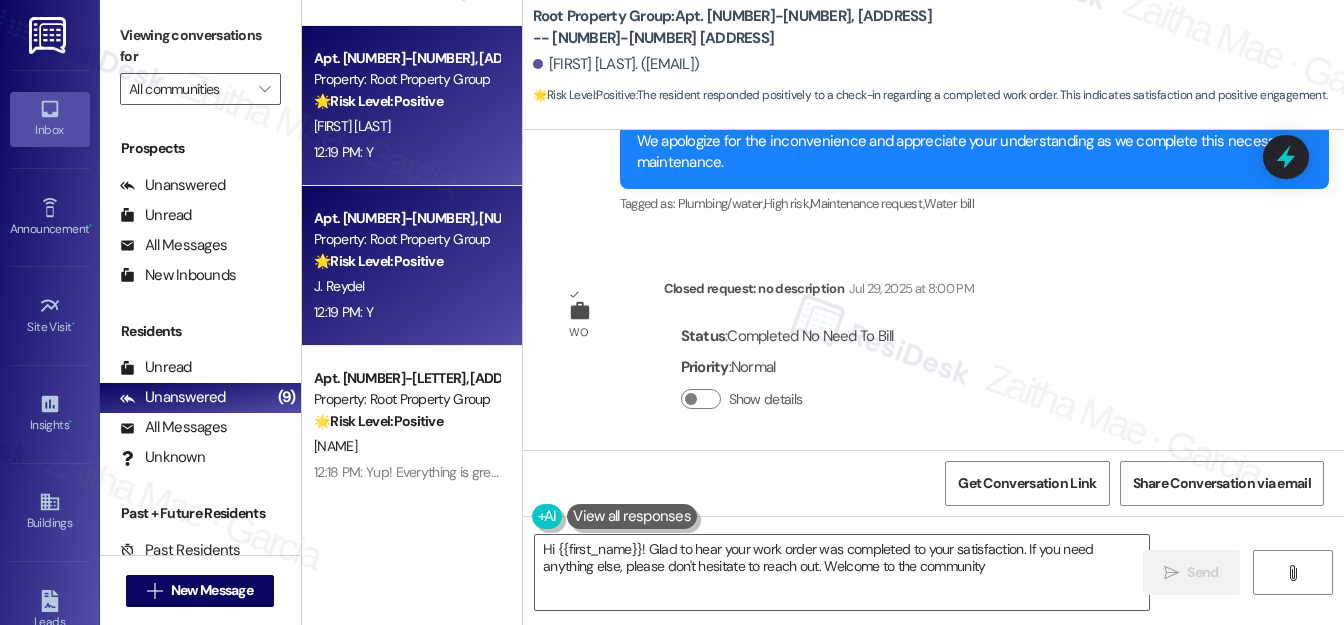 type on "Hi {{first_name}}! Glad to hear your work order was completed to your satisfaction. If you need anything else, please don't hesitate to reach out. Welcome to the community!" 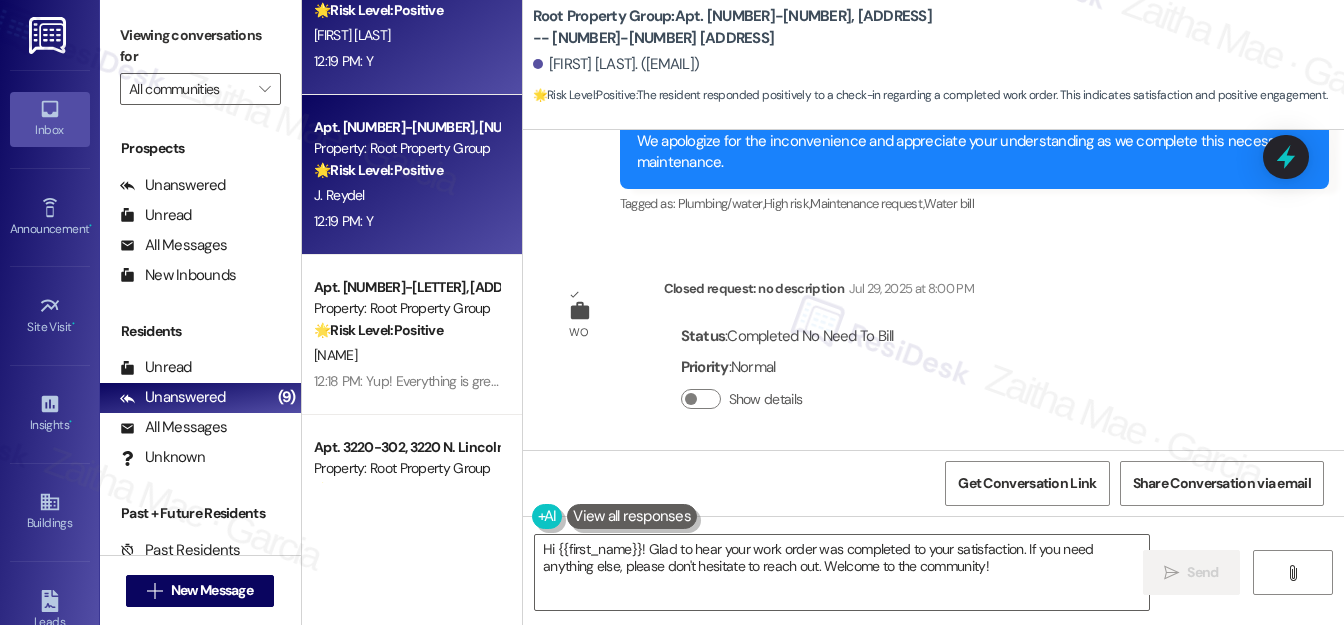 click on "12:19 PM: Y 12:19 PM: Y" at bounding box center (406, 221) 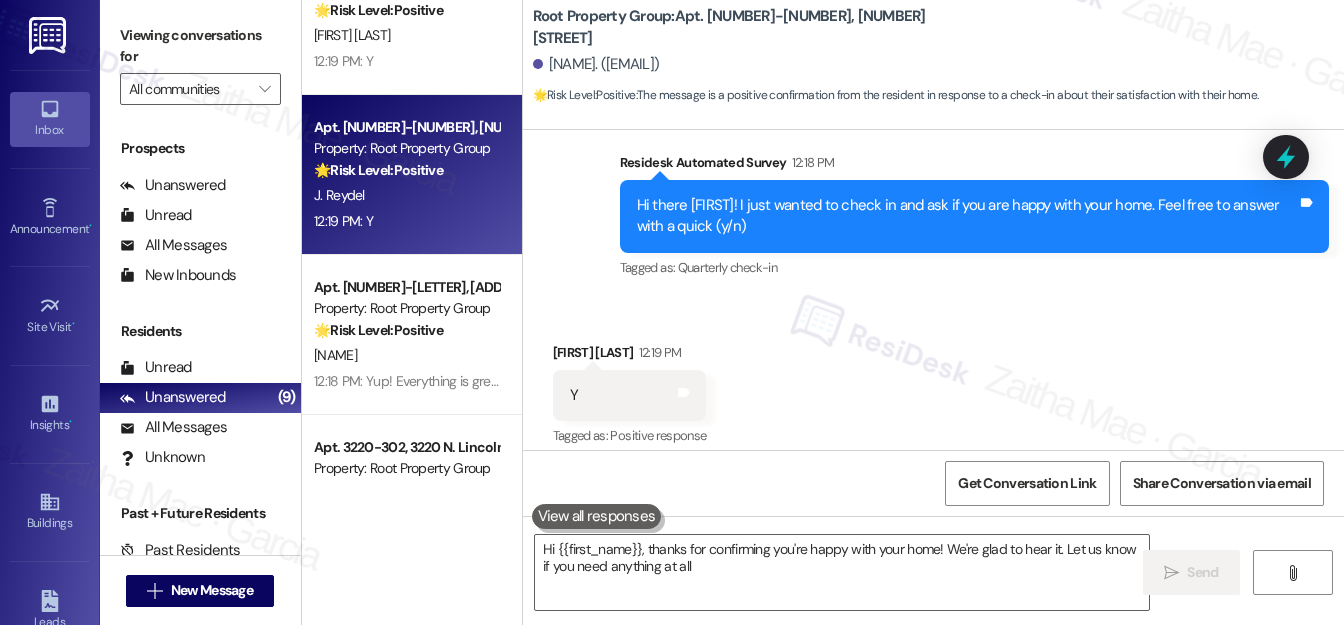 type on "Hi {{first_name}}, thanks for confirming you're happy with your home! We're glad to hear it. Let us know if you need anything at all!" 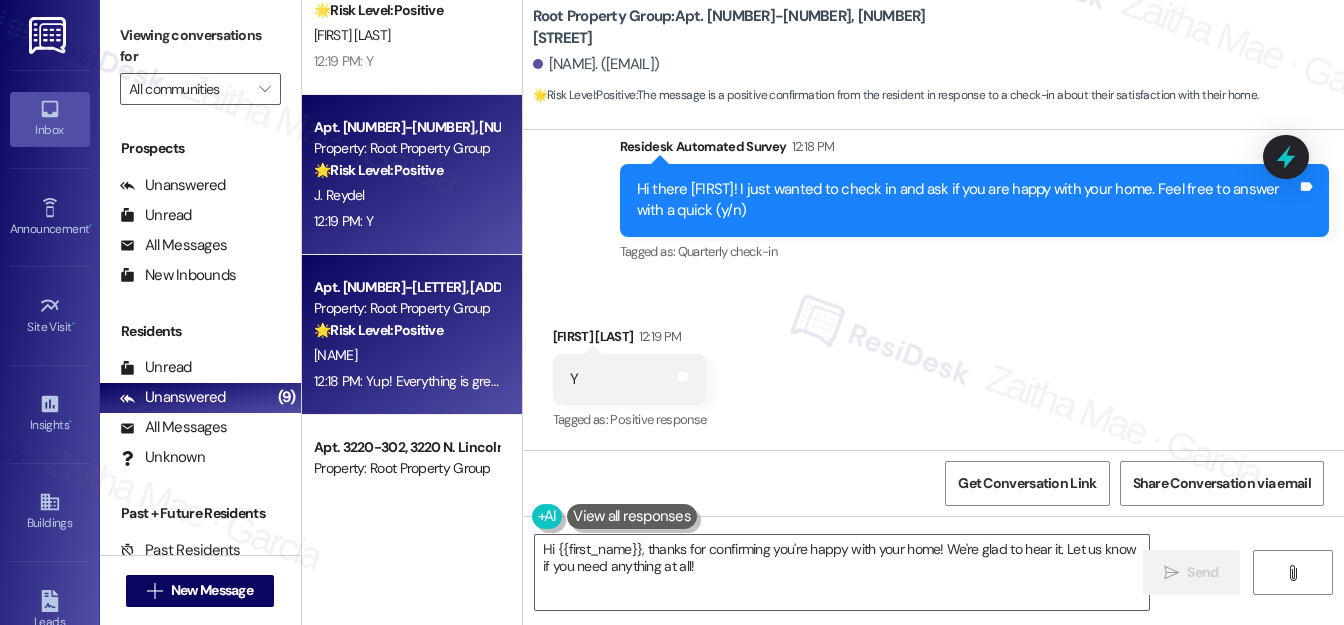 click on "[FIRST]. [LAST]" at bounding box center [406, 355] 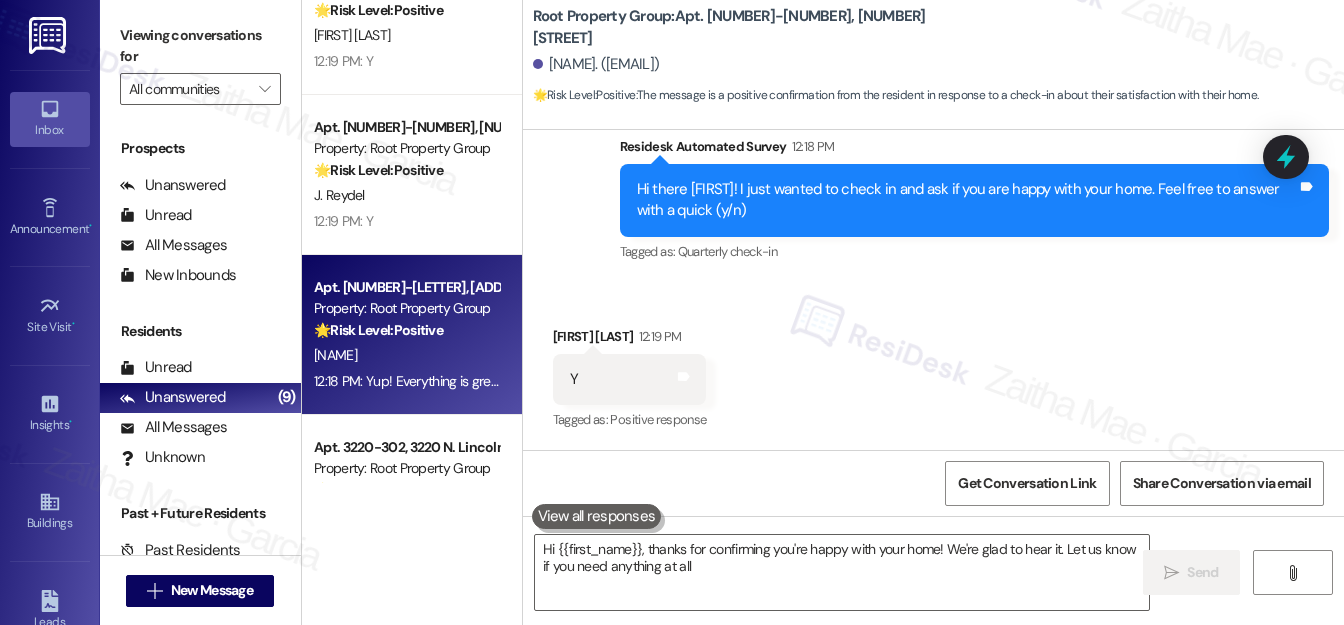 type on "Hi {{first_name}}, thanks for confirming you're happy with your home! We're glad to hear it. Let us know if you need anything at all!" 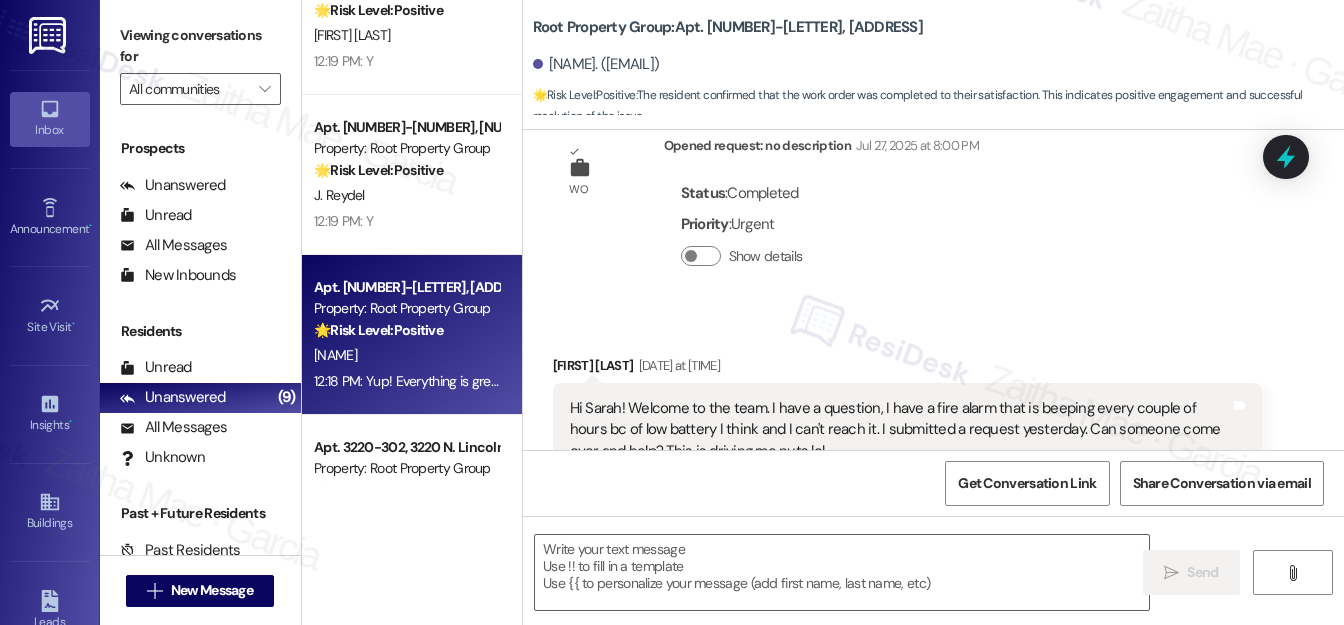 type on "Fetching suggested responses. Please feel free to read through the conversation in the meantime." 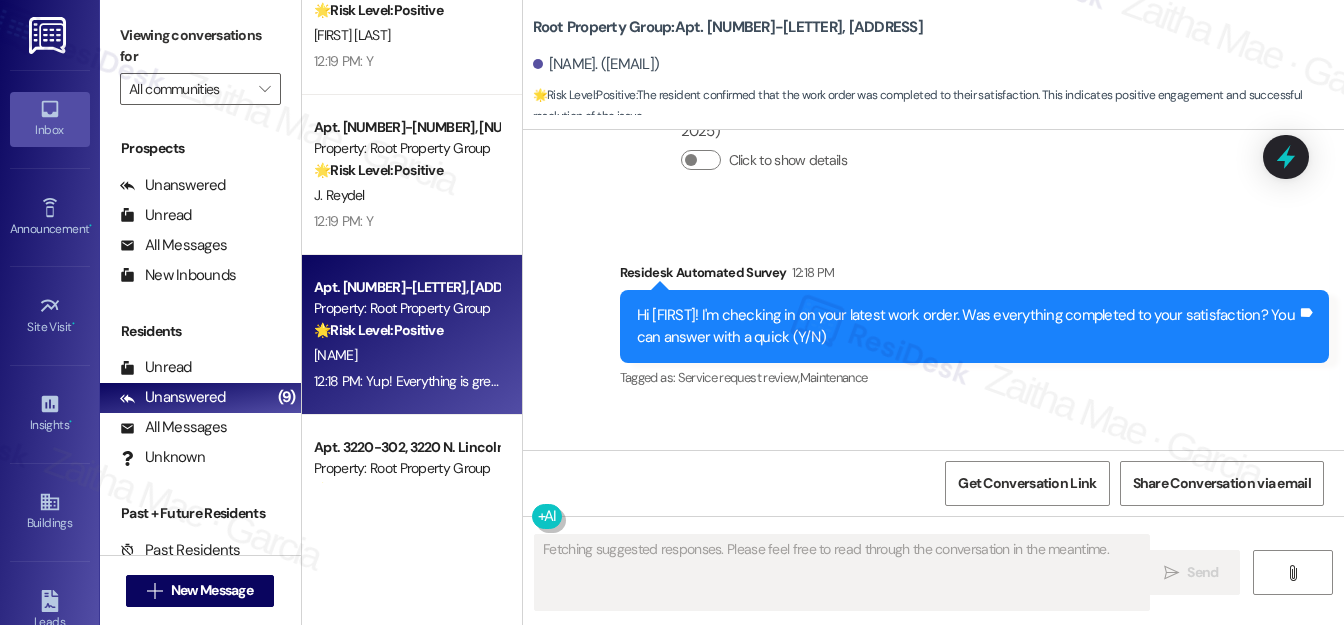 scroll, scrollTop: 2040, scrollLeft: 0, axis: vertical 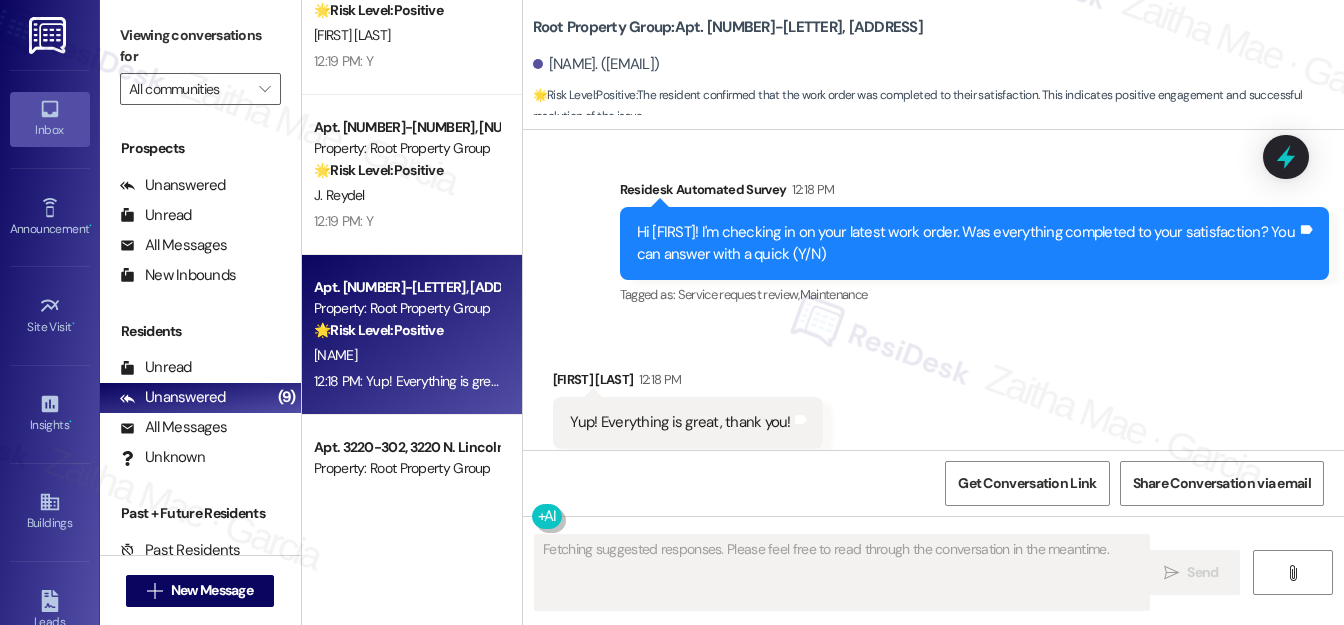 type 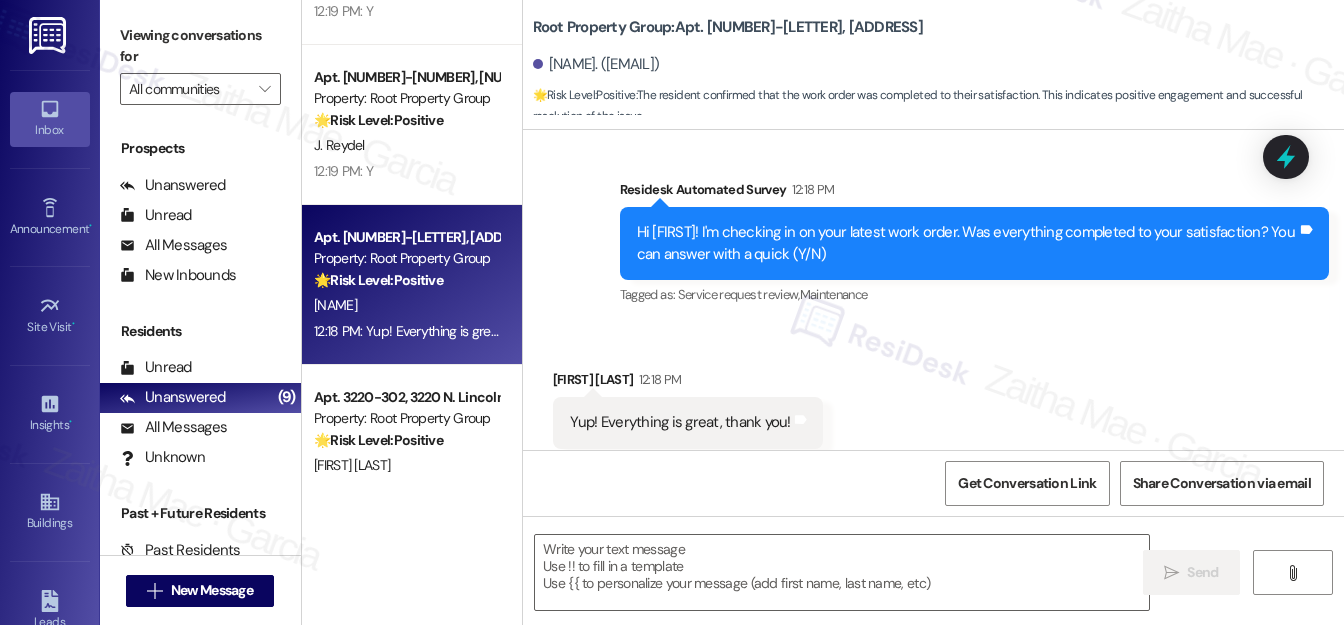 scroll, scrollTop: 818, scrollLeft: 0, axis: vertical 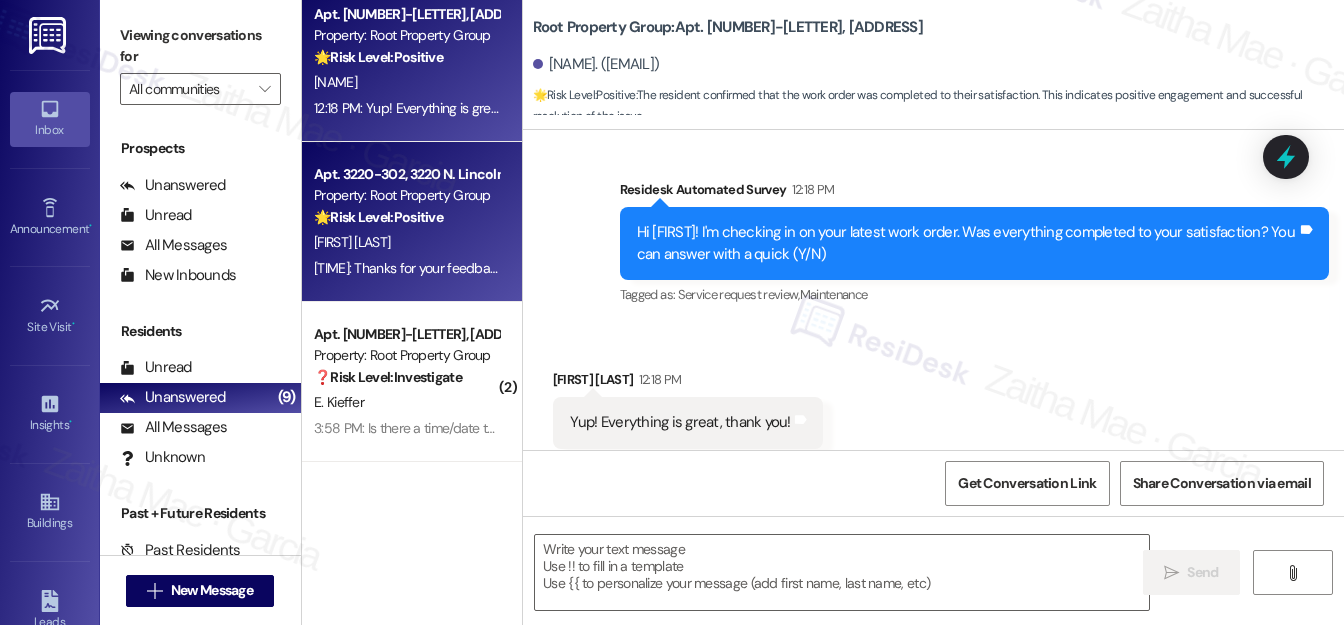 click on "A. Walter" at bounding box center (406, 242) 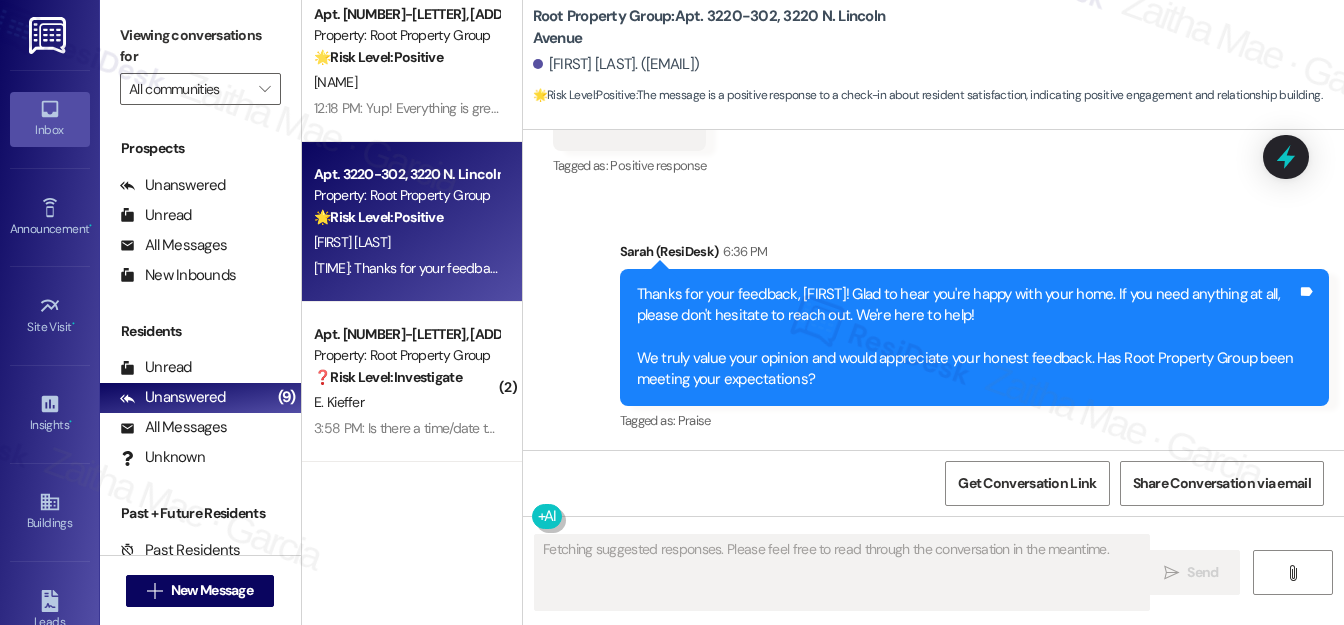 scroll, scrollTop: 936, scrollLeft: 0, axis: vertical 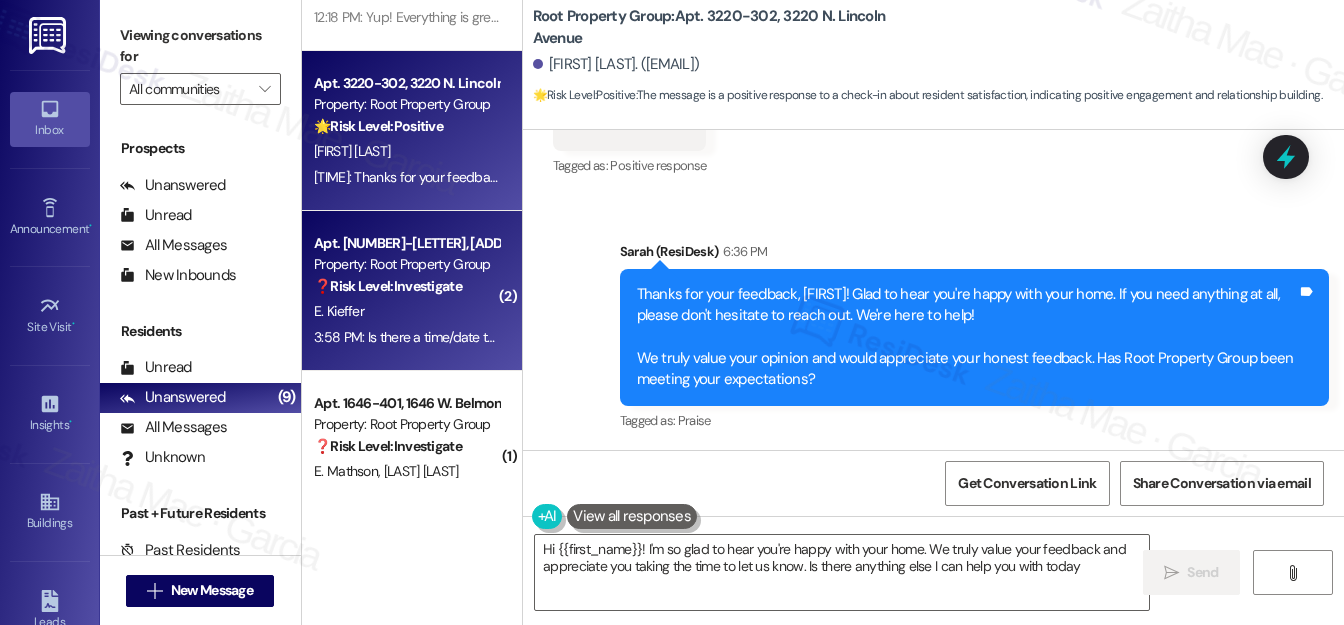type on "Hi {{first_name}}! I'm so glad to hear you're happy with your home. We truly value your feedback and appreciate you taking the time to let us know. Is there anything else I can help you with today?" 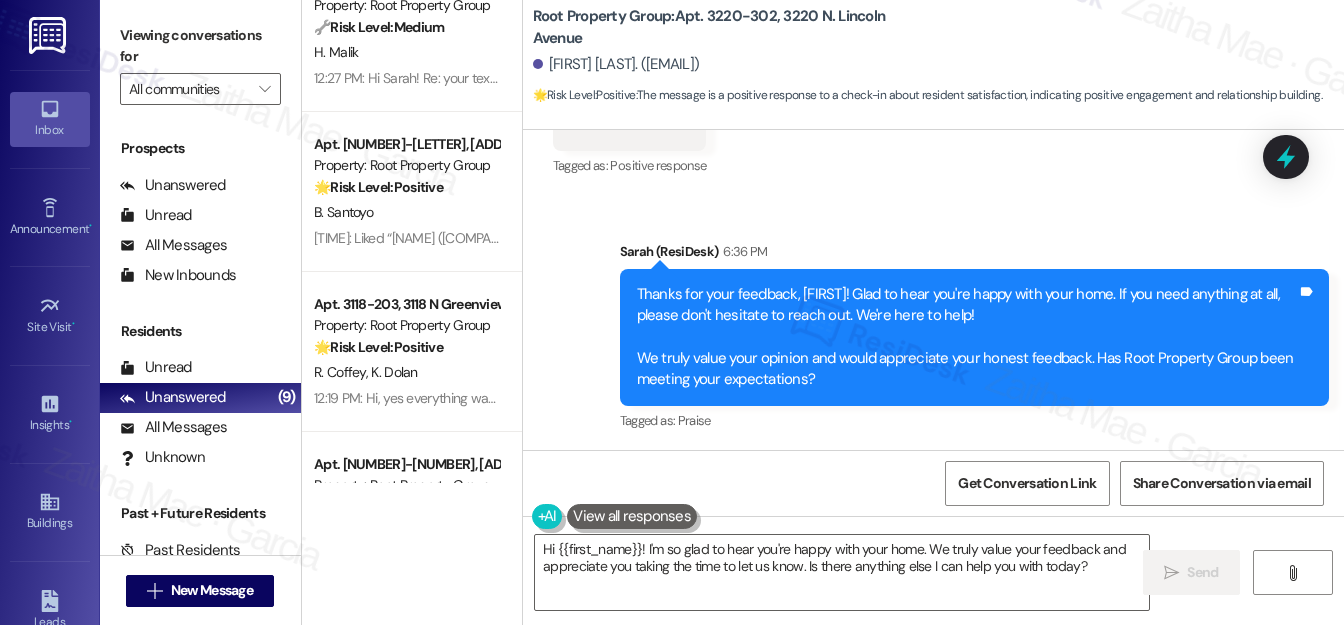 scroll, scrollTop: 0, scrollLeft: 0, axis: both 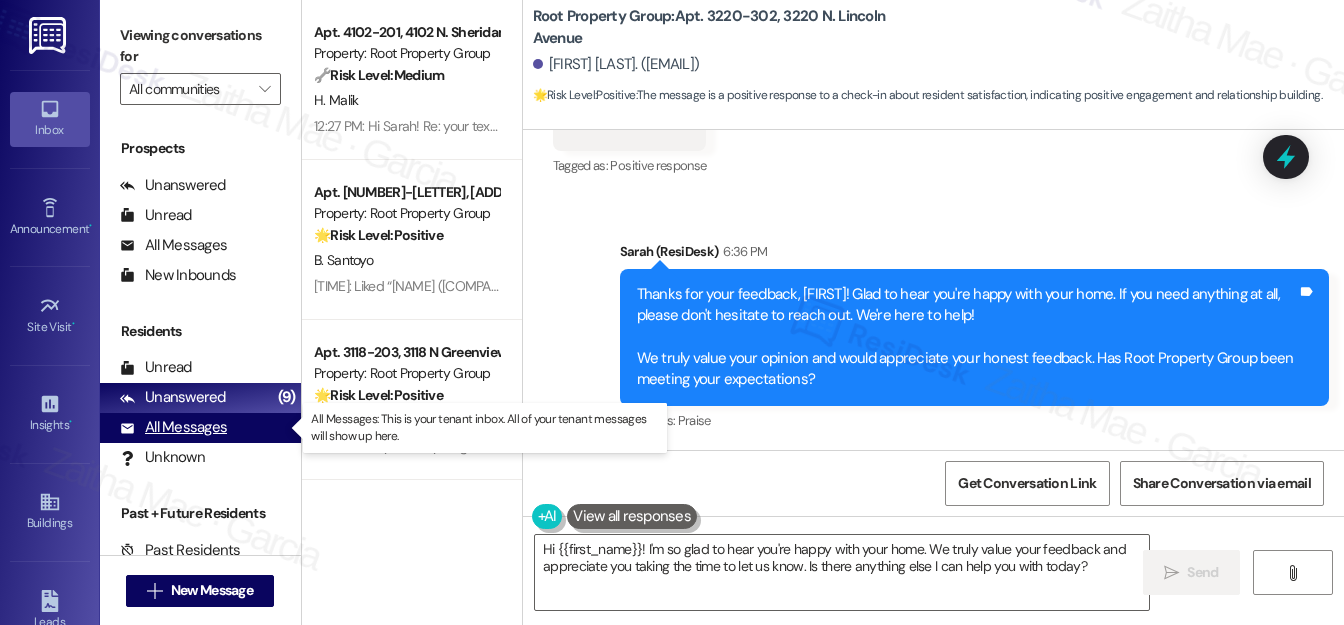 click on "All Messages" at bounding box center (173, 427) 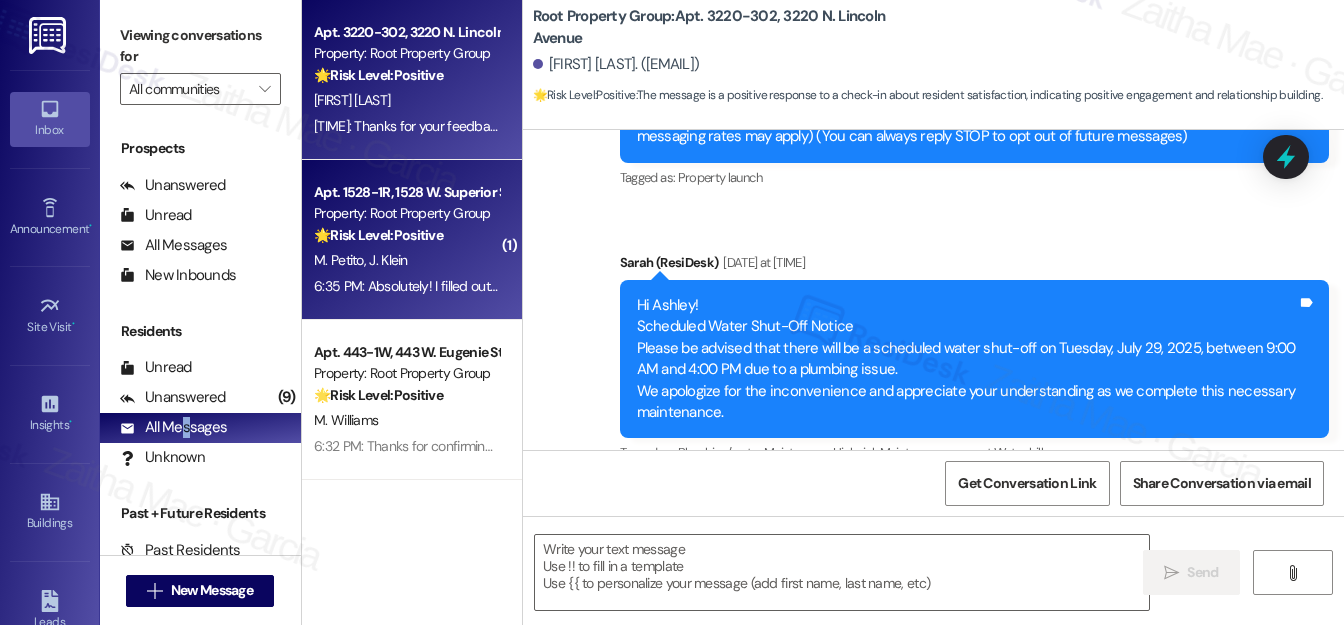 type on "Fetching suggested responses. Please feel free to read through the conversation in the meantime." 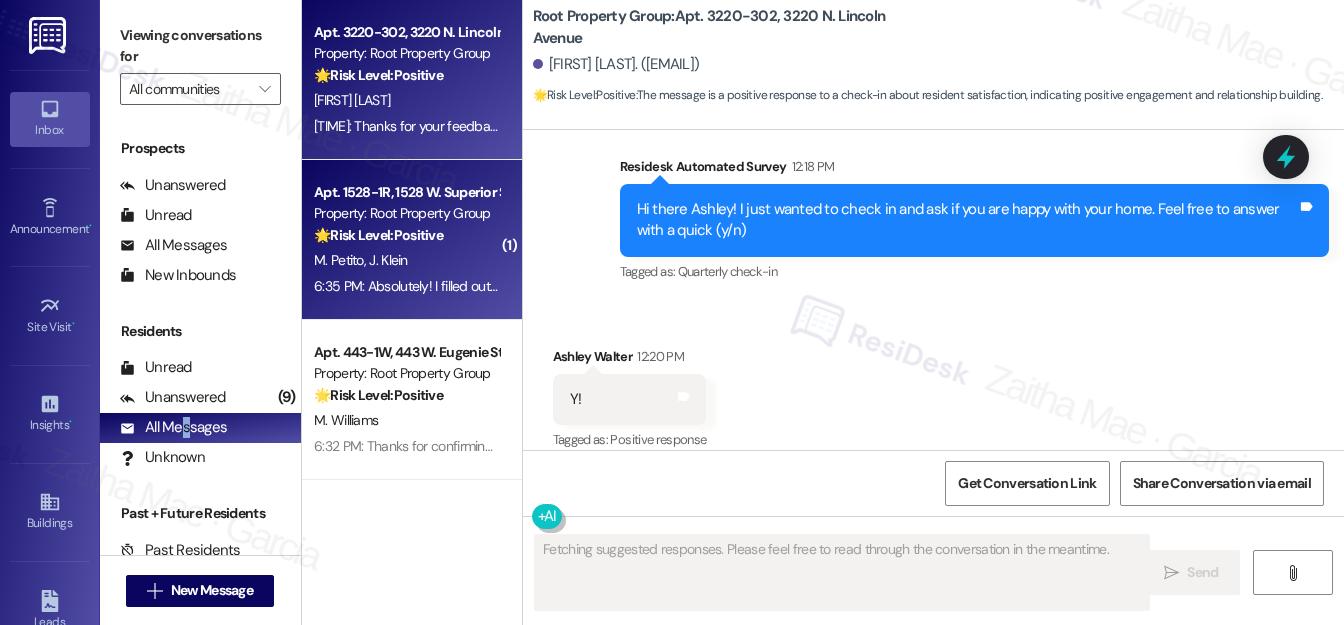 scroll, scrollTop: 681, scrollLeft: 0, axis: vertical 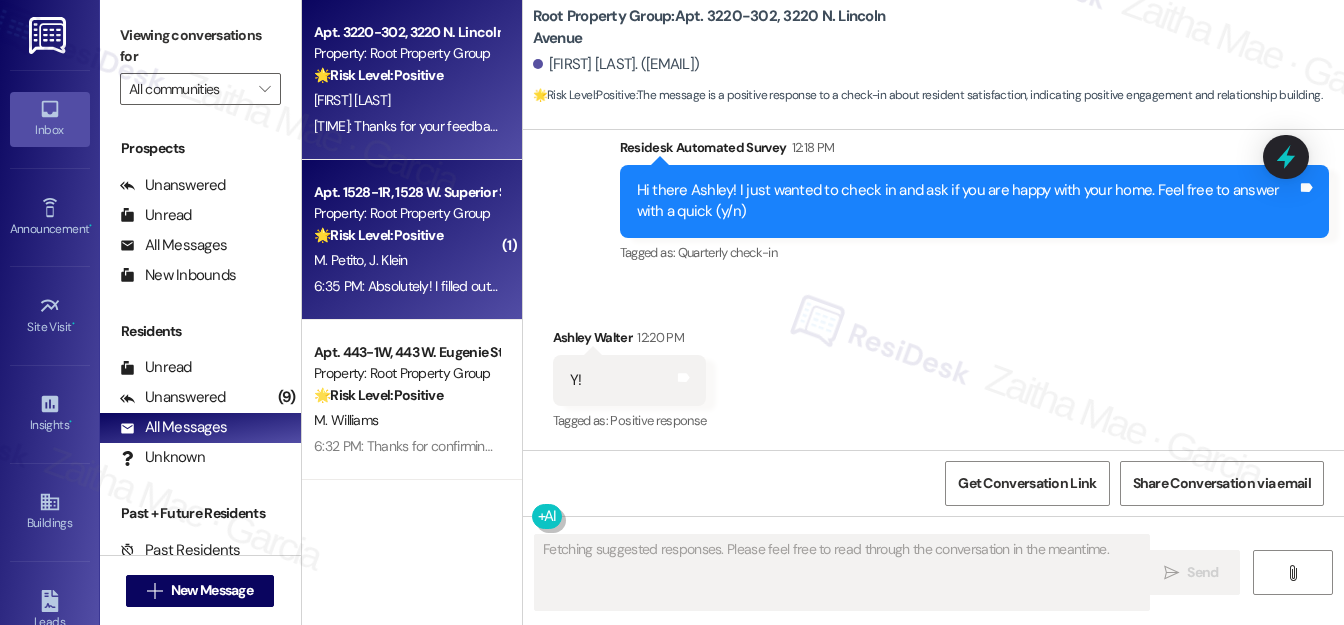 click on "6:35 PM: Absolutely! I filled out the review with a glowing review as well 6:35 PM: Absolutely! I filled out the review with a glowing review as well" at bounding box center (406, 286) 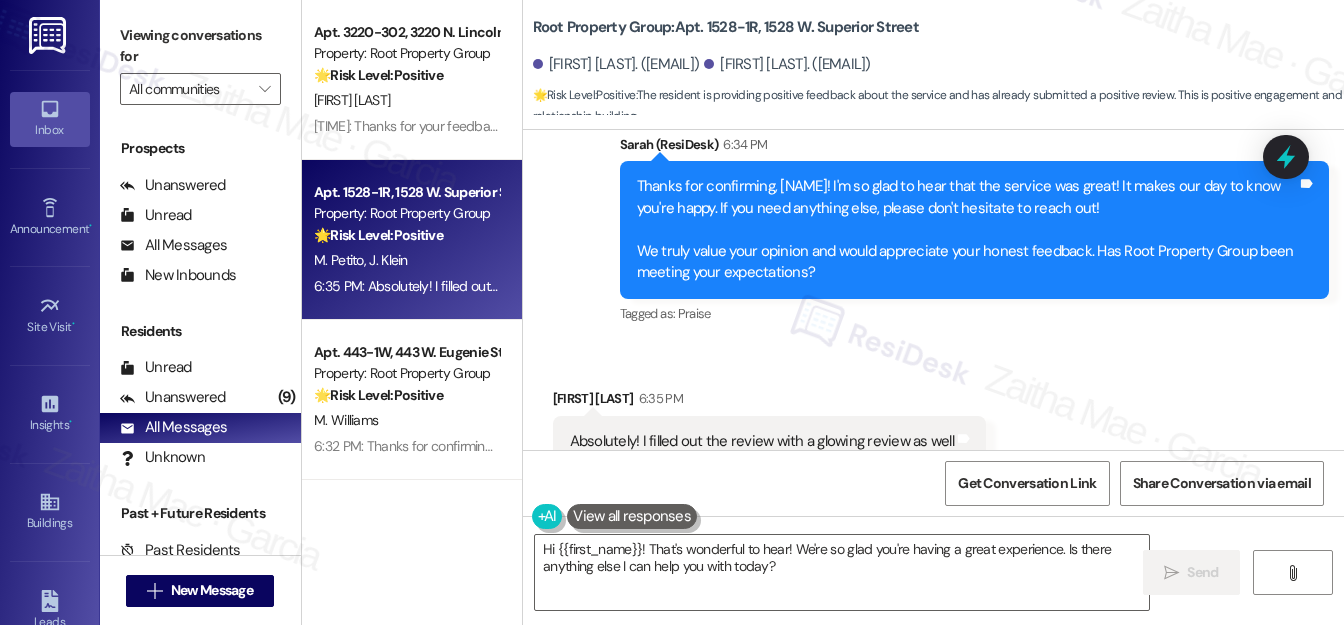 scroll, scrollTop: 1089, scrollLeft: 0, axis: vertical 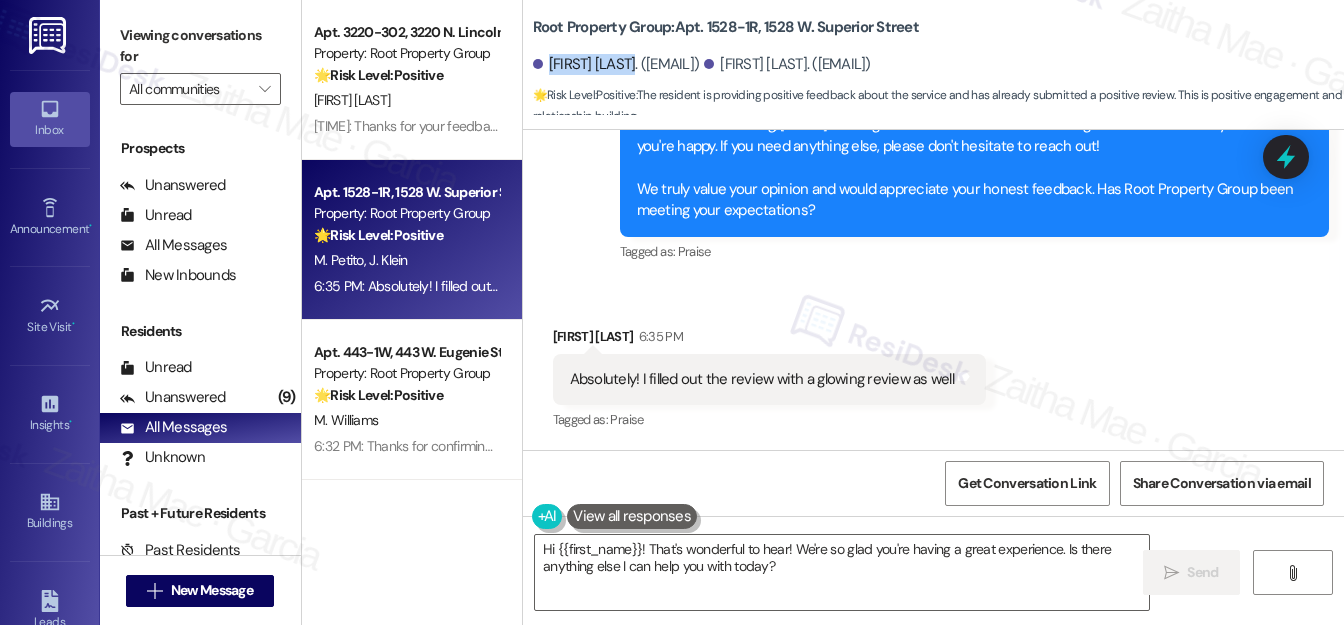 drag, startPoint x: 546, startPoint y: 57, endPoint x: 628, endPoint y: 52, distance: 82.1523 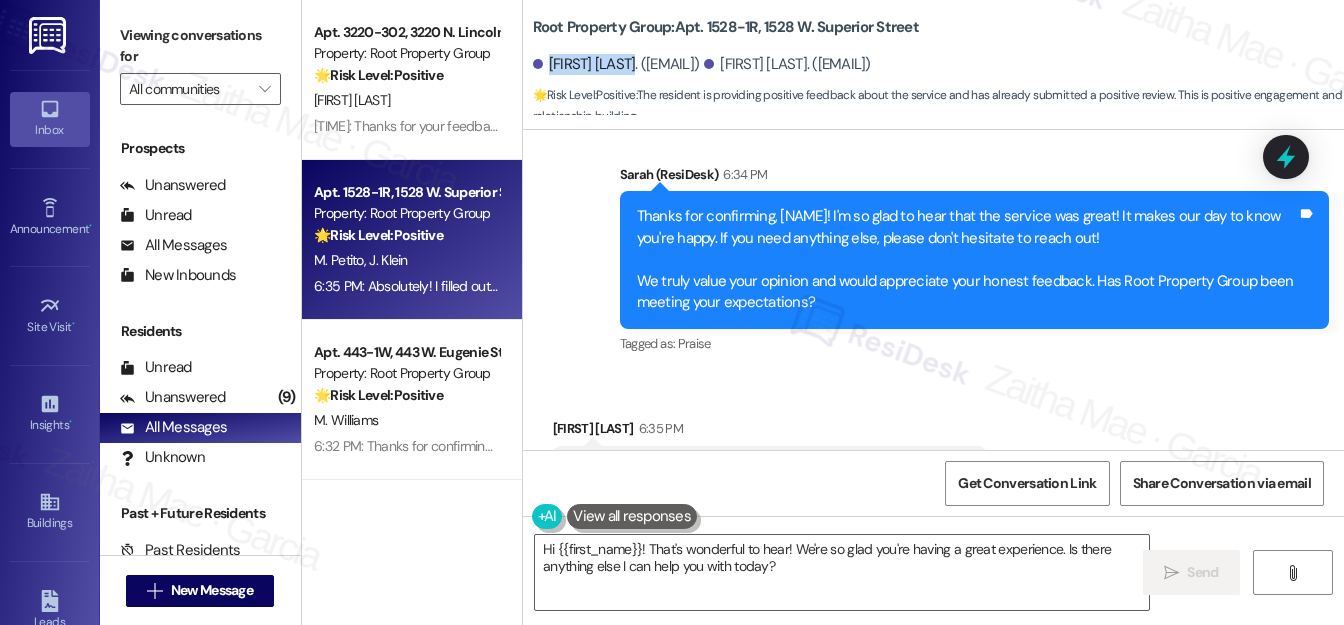 scroll, scrollTop: 1089, scrollLeft: 0, axis: vertical 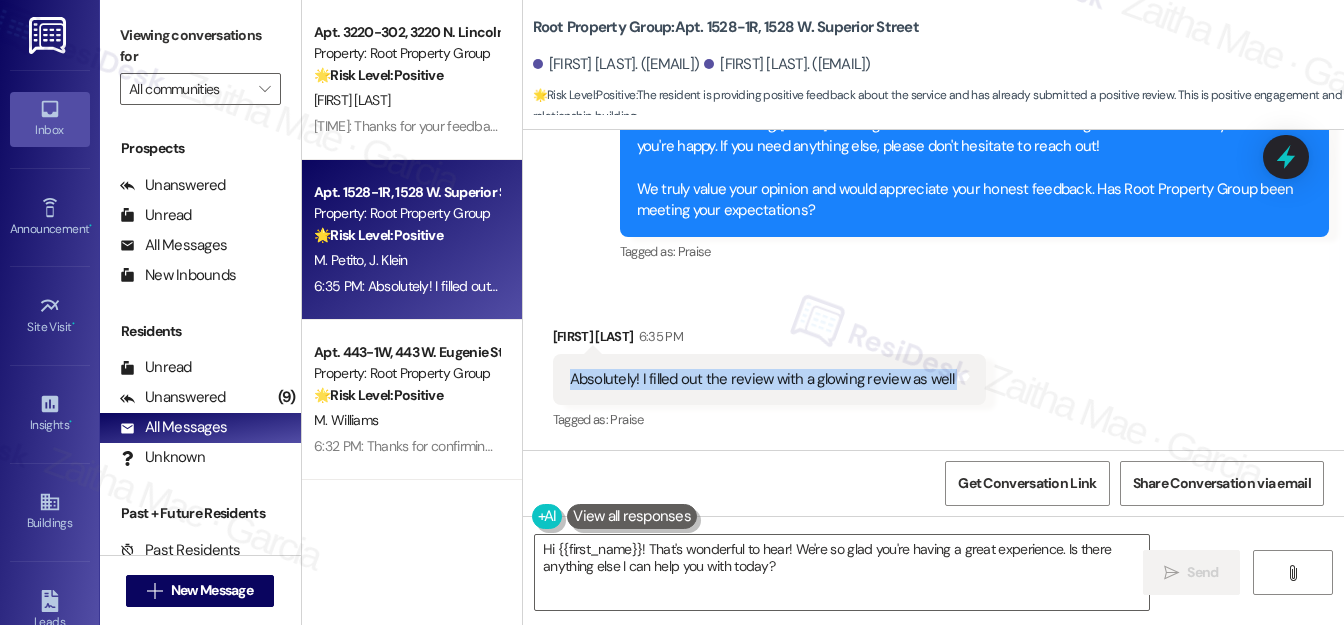 drag, startPoint x: 560, startPoint y: 380, endPoint x: 952, endPoint y: 397, distance: 392.36844 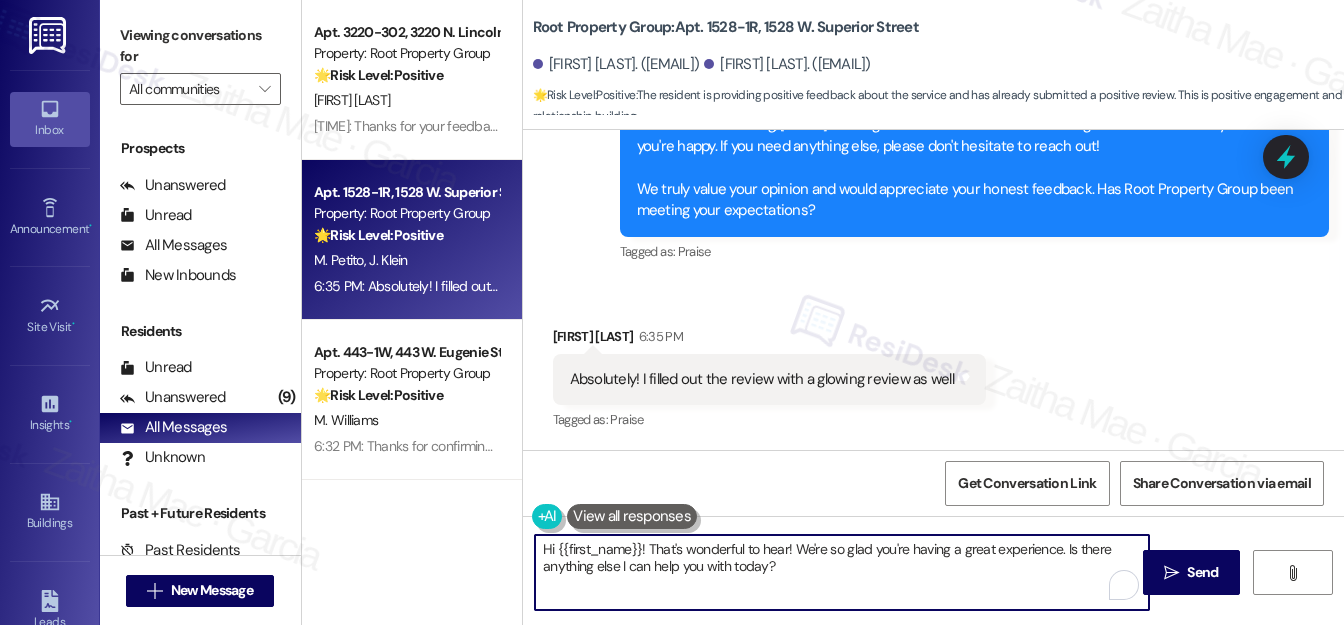 drag, startPoint x: 648, startPoint y: 544, endPoint x: 533, endPoint y: 550, distance: 115.15642 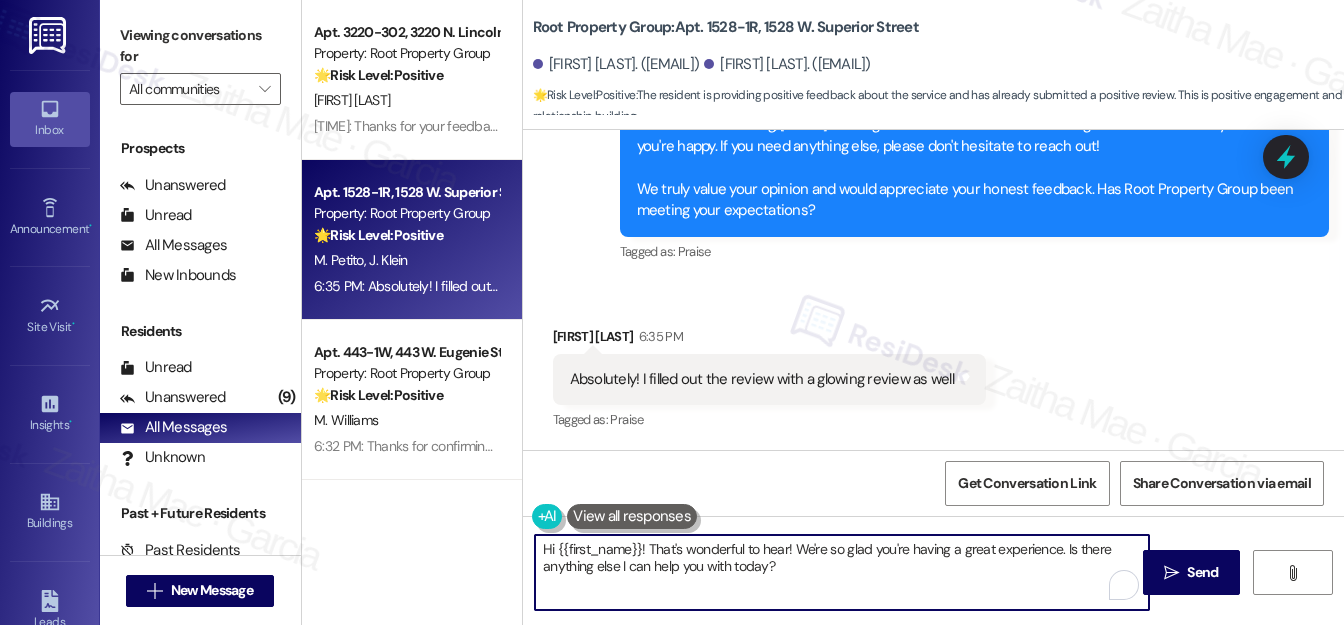 click on "Hi {{first_name}}! That's wonderful to hear! We're so glad you're having a great experience. Is there anything else I can help you with today?" at bounding box center (842, 572) 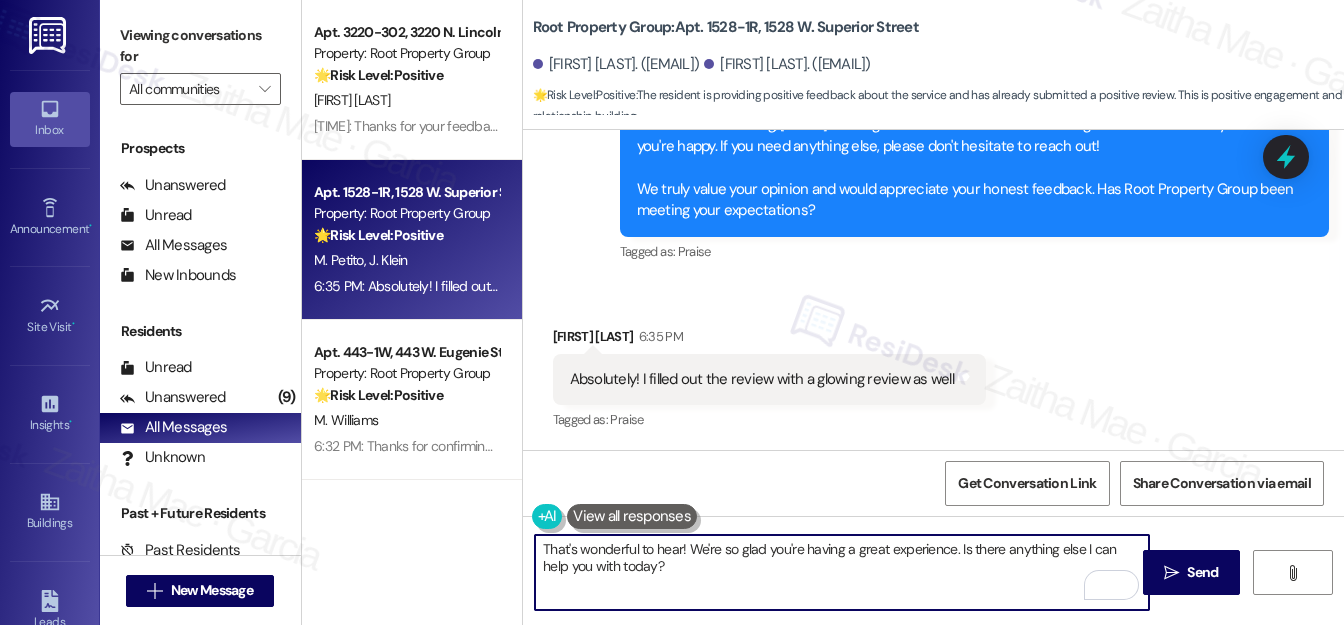 type on "That's wonderful to hear! We're so glad you're having a great experience. Is there anything else I can help you with today?" 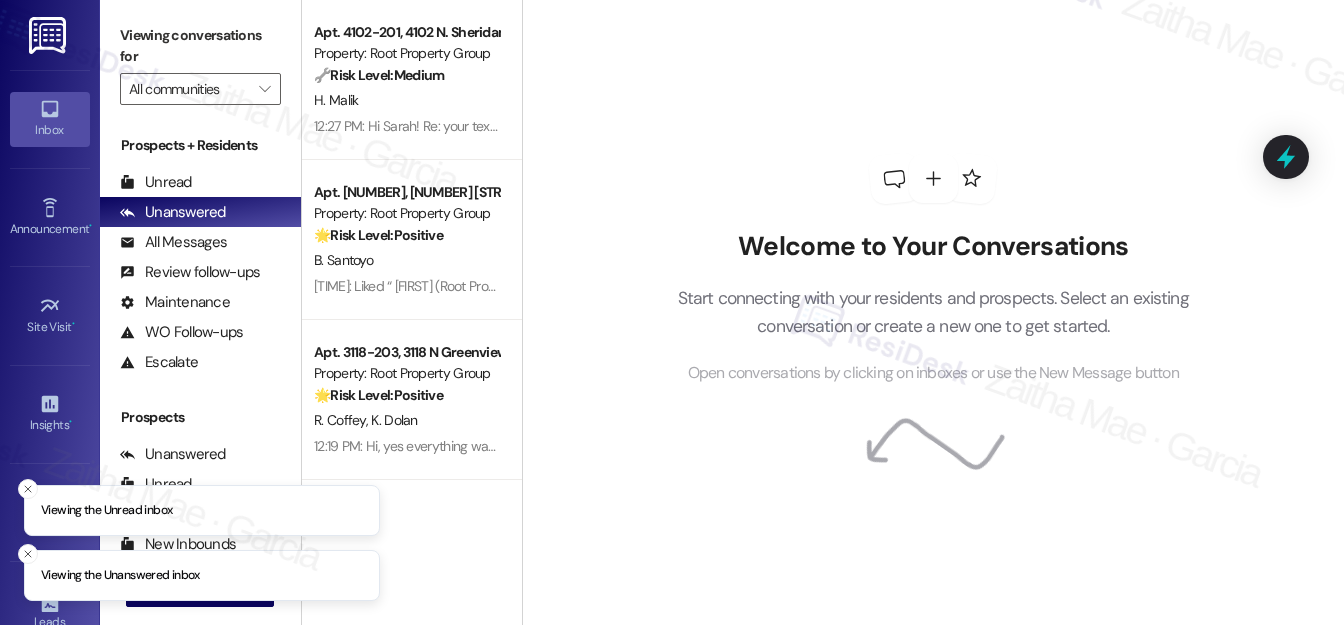 scroll, scrollTop: 0, scrollLeft: 0, axis: both 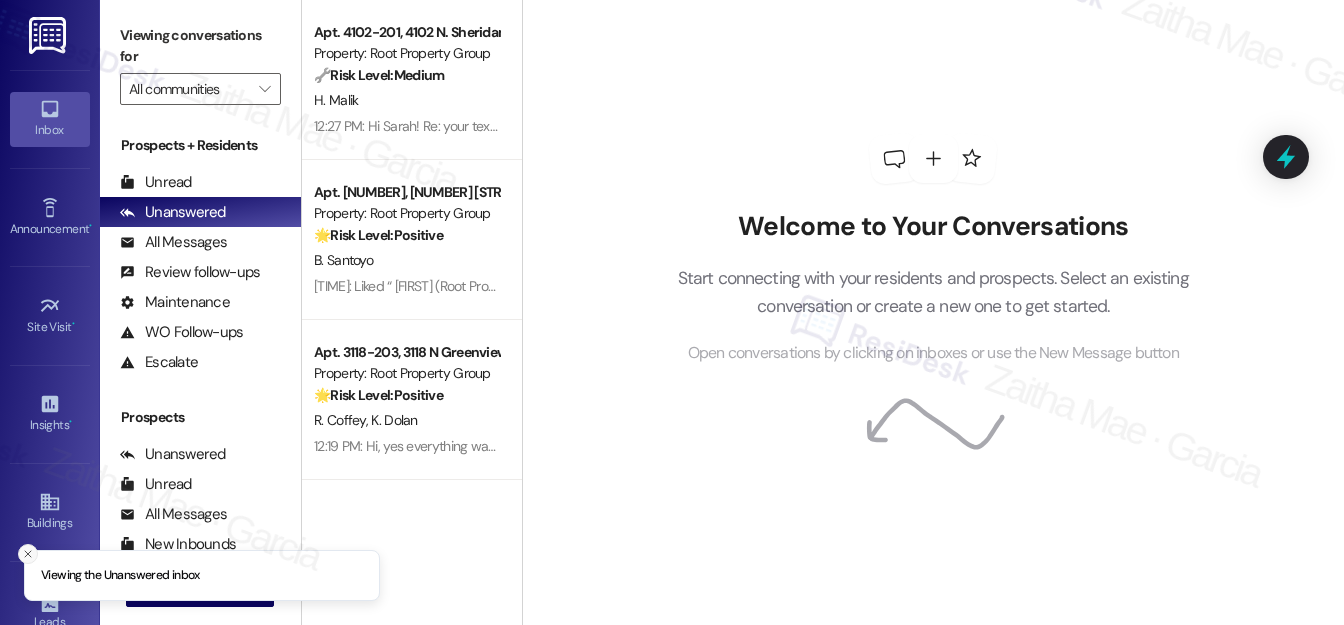 click 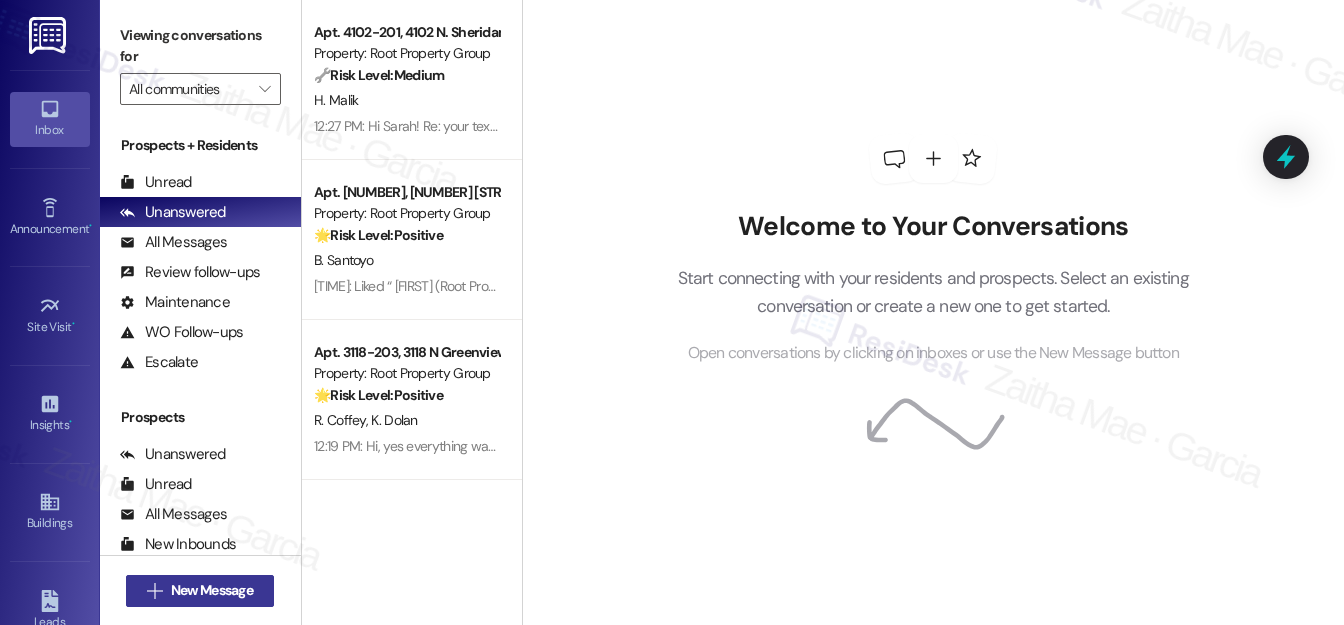 click on "New Message" at bounding box center [212, 590] 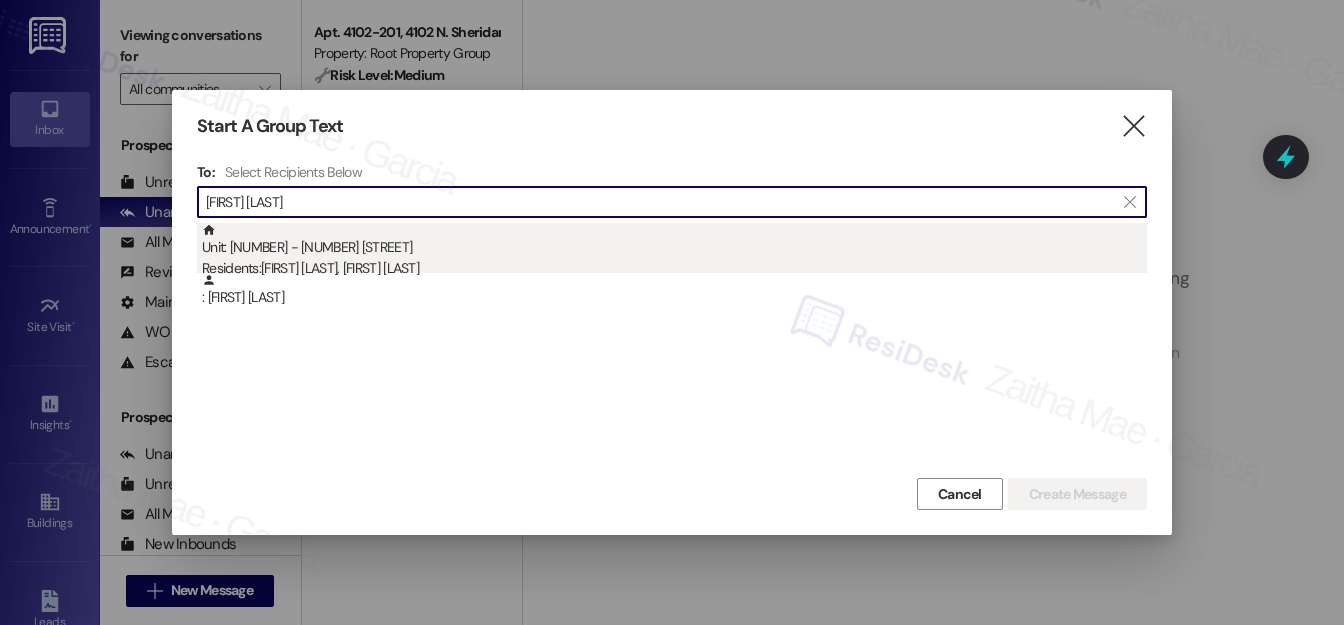 type on "Melissa Petito" 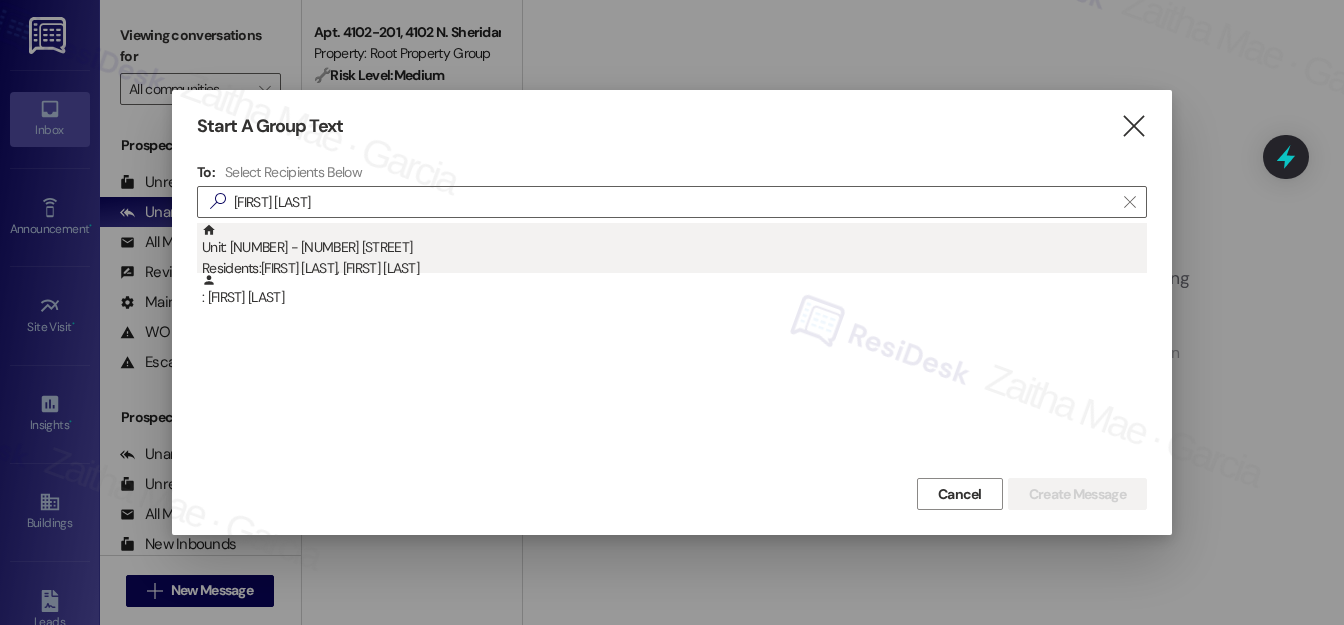 click on "Unit: 1528-1R - 1528 W. Superior Street Residents:  Melissa Petito, Jon Klein" at bounding box center (674, 251) 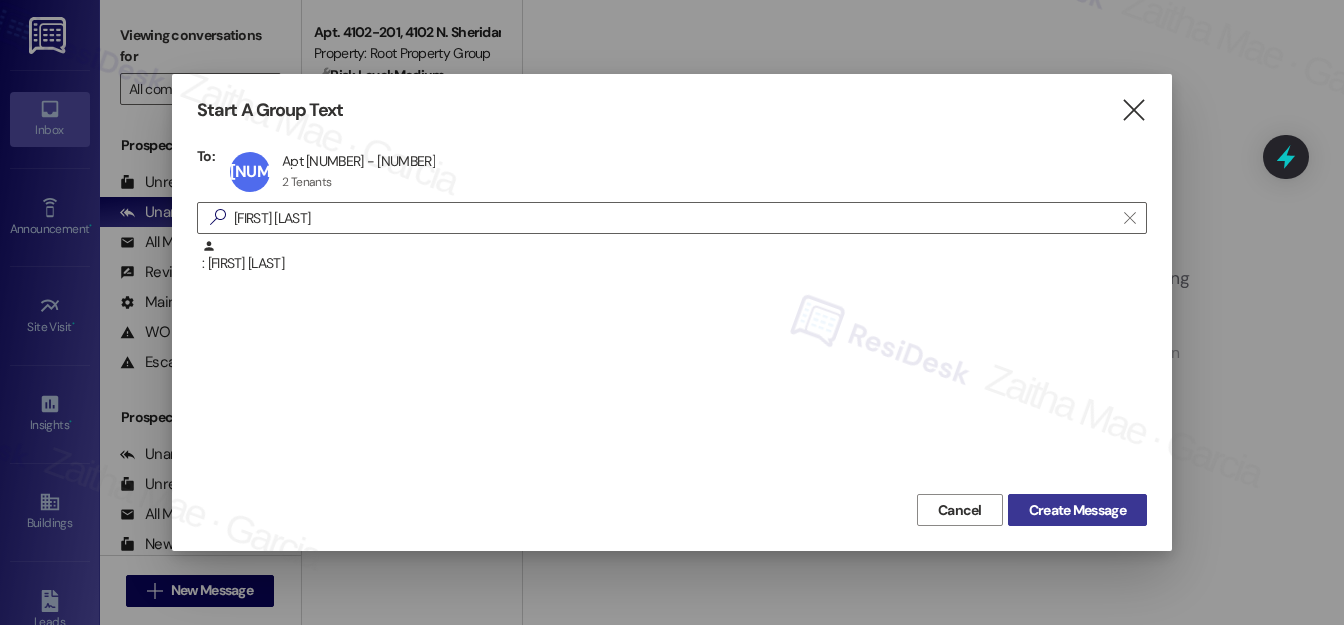 click on "Create Message" at bounding box center [1077, 510] 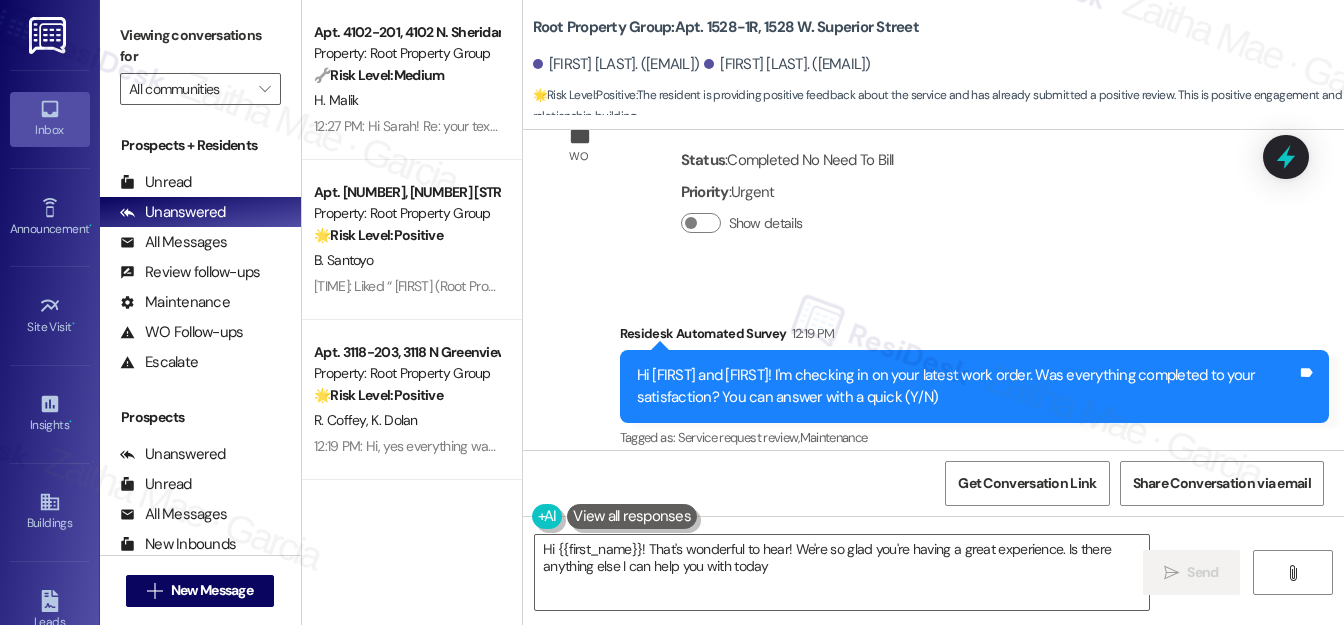 type on "Hi {{first_name}}! That's wonderful to hear! We're so glad you're having a great experience. Is there anything else I can help you with today?" 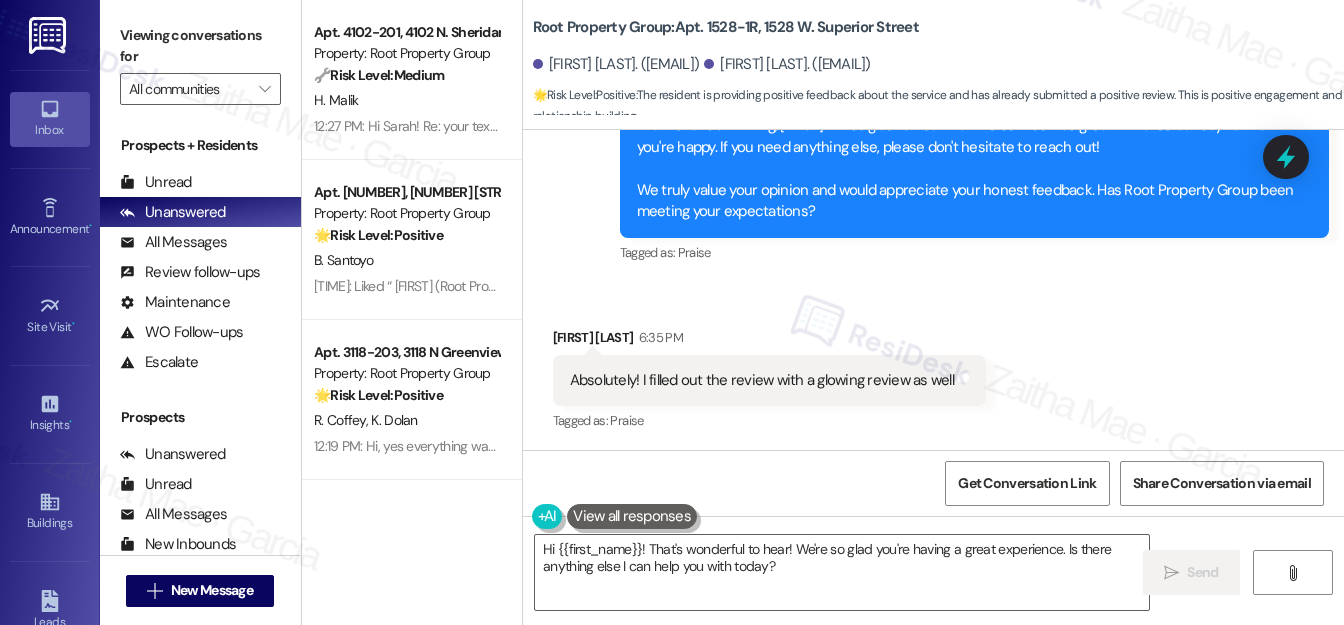 scroll, scrollTop: 1089, scrollLeft: 0, axis: vertical 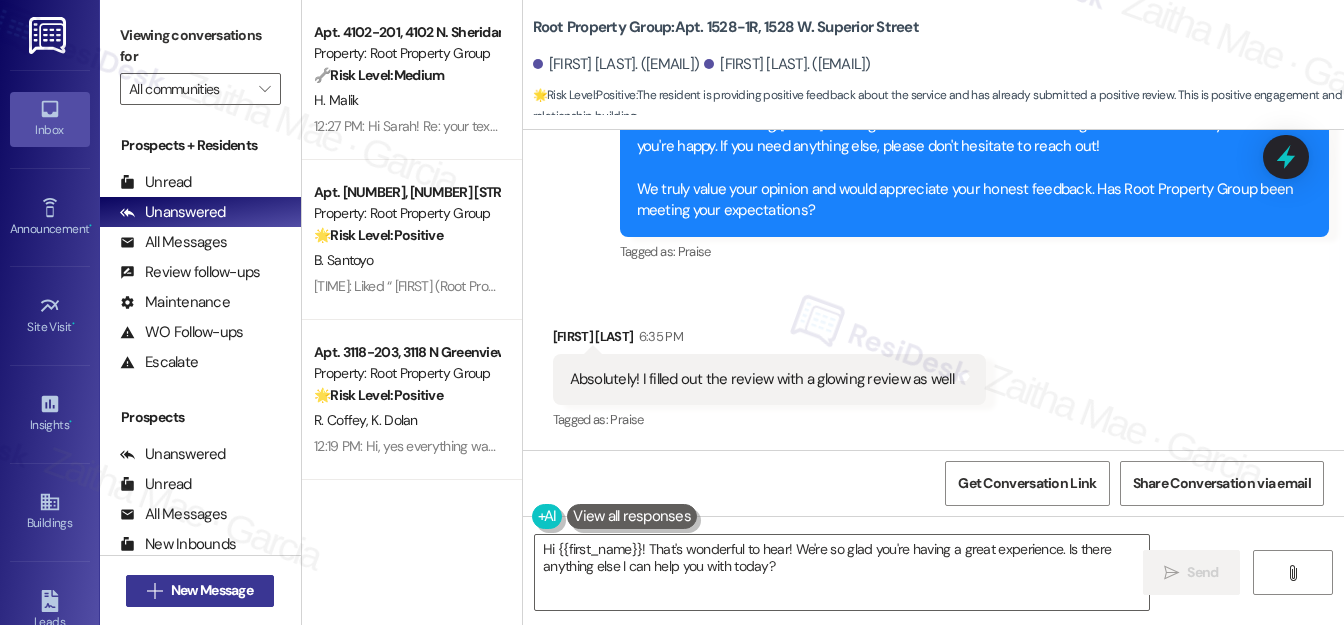 click on "New Message" at bounding box center (212, 590) 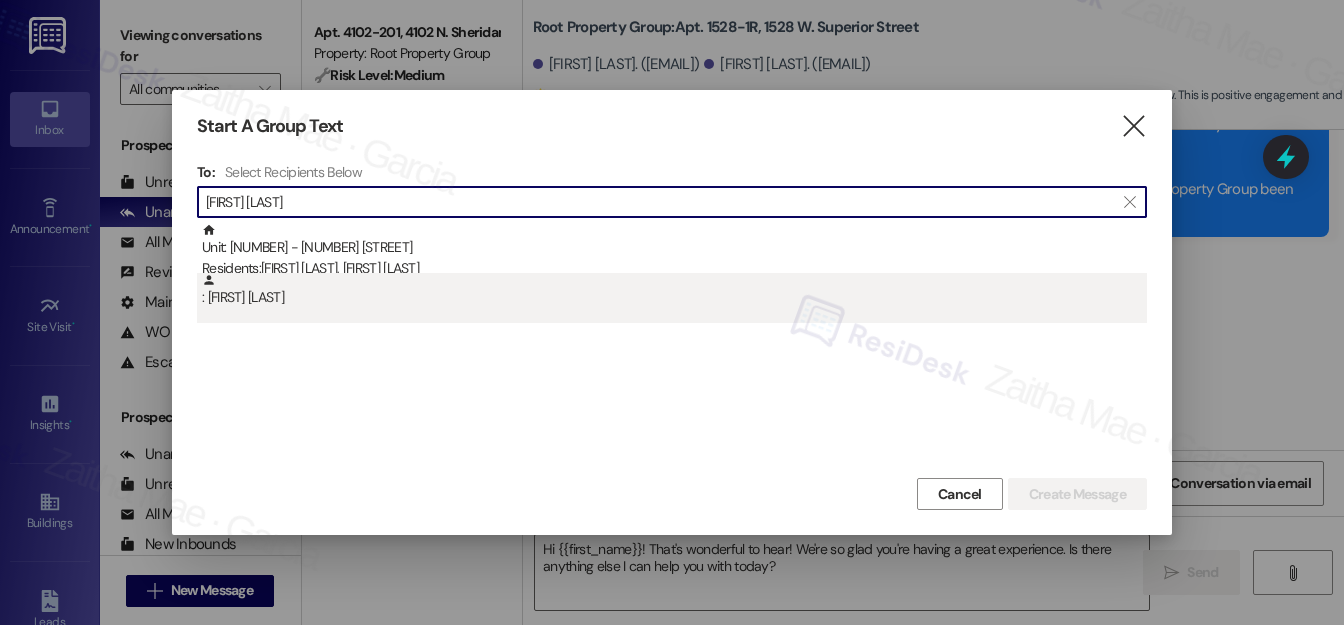 type on "[FIRST] [LAST]" 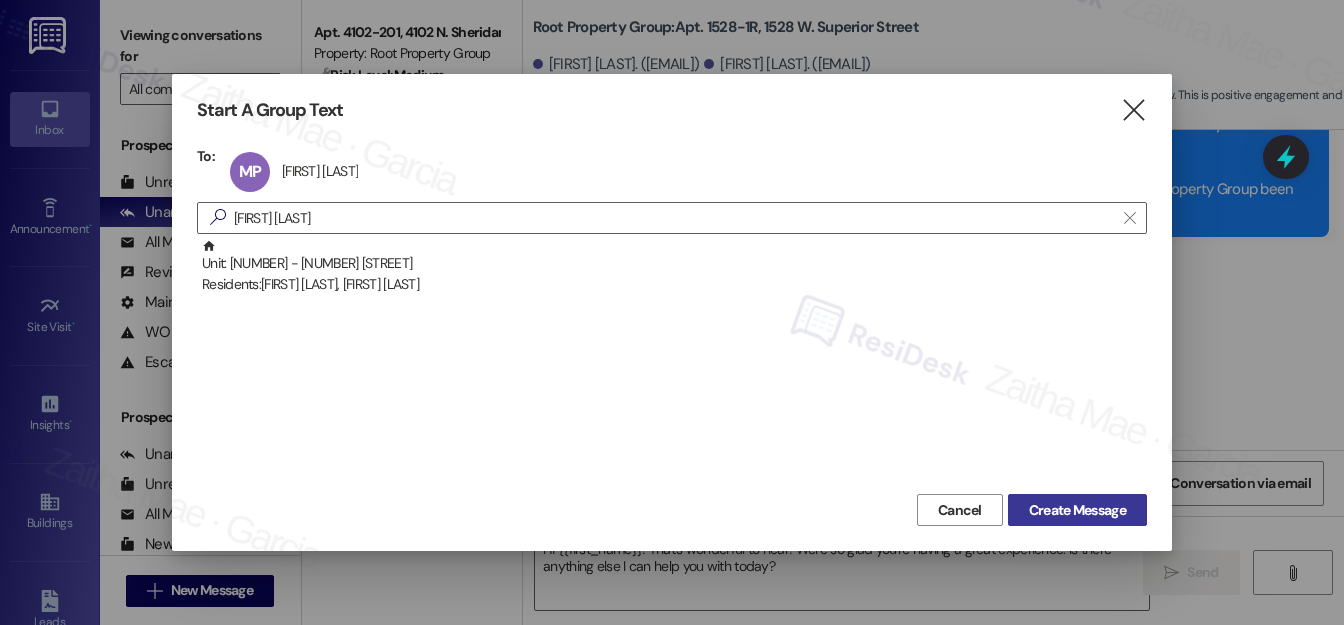 click on "Create Message" at bounding box center [1077, 510] 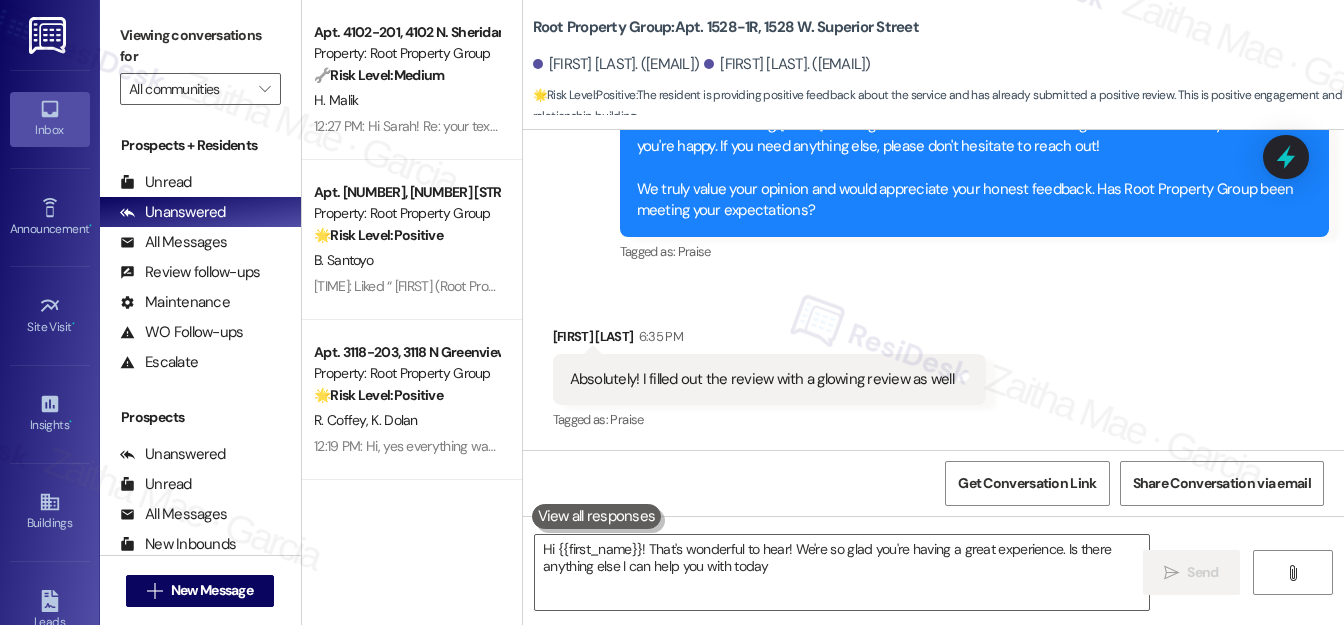type on "Hi {{first_name}}! That's wonderful to hear! We're so glad you're having a great experience. Is there anything else I can help you with today?" 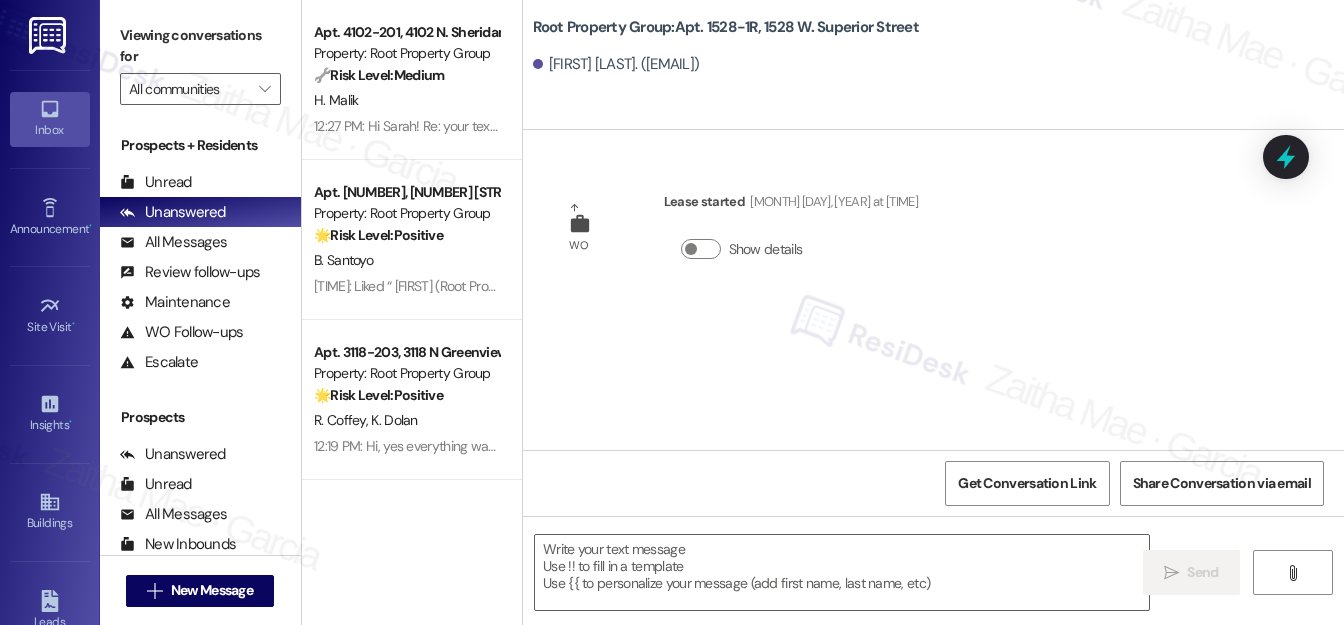type on "Fetching suggested responses. Please feel free to read through the conversation in the meantime." 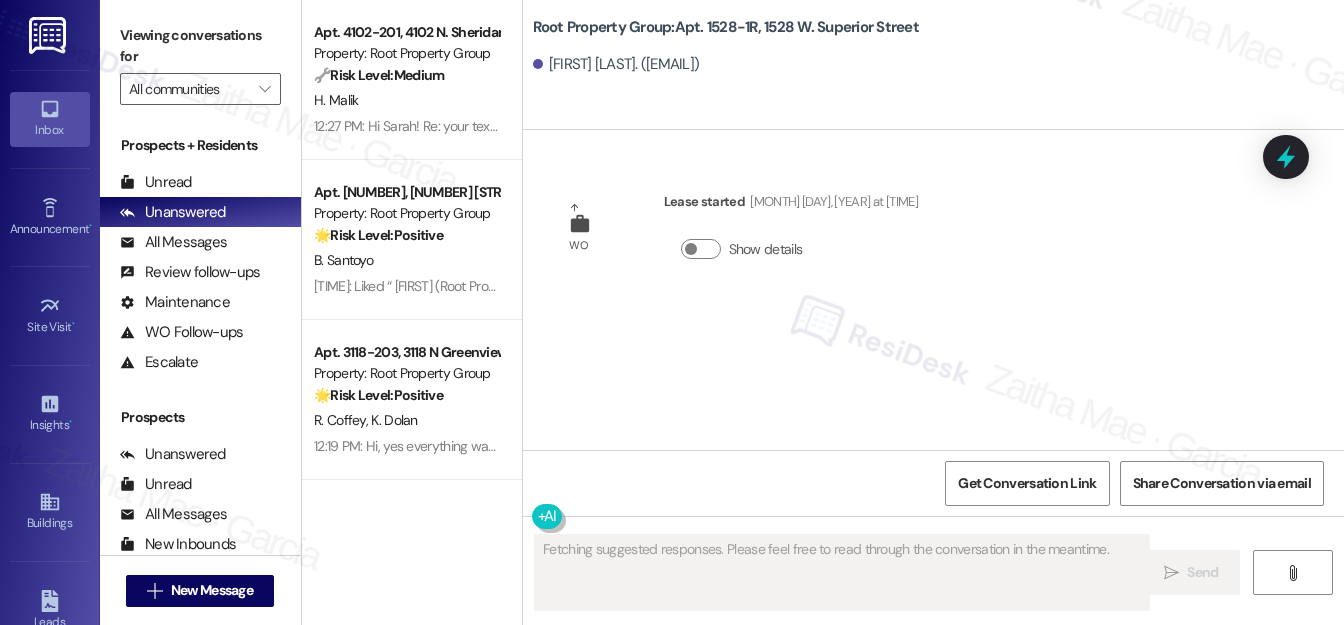 type 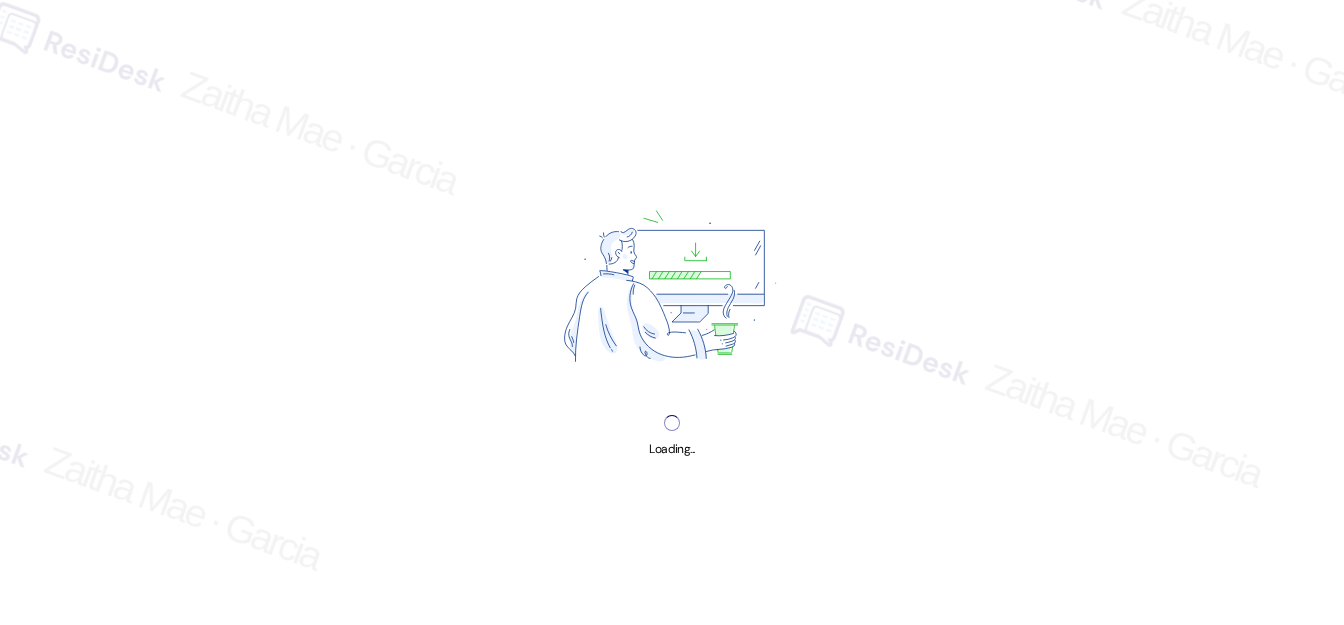 scroll, scrollTop: 0, scrollLeft: 0, axis: both 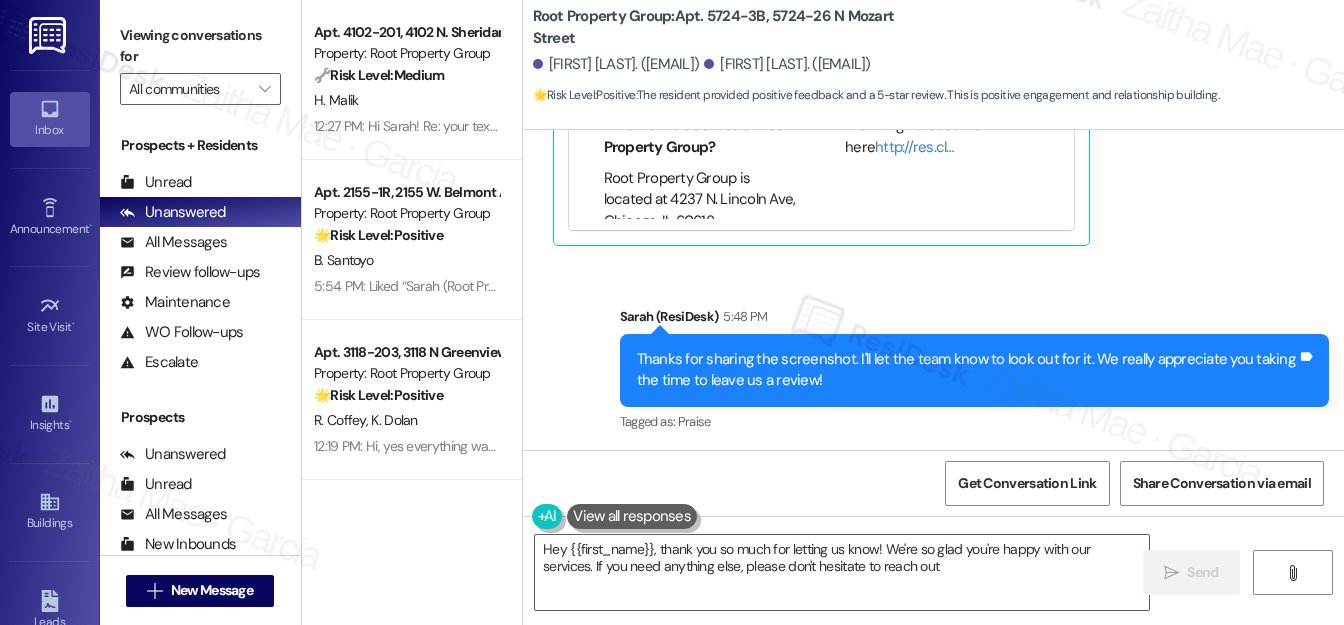 type on "Hey {{first_name}}, thank you so much for letting us know! We're so glad you're happy with our services. If you need anything else, please don't hesitate to reach out!" 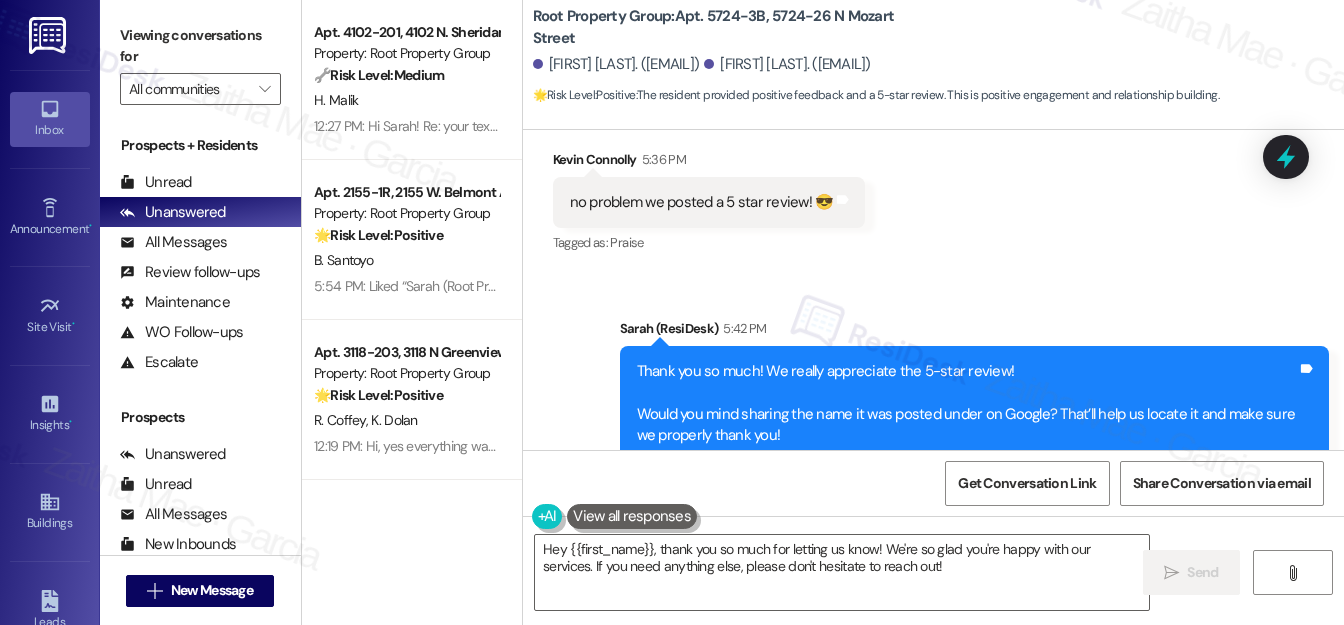 scroll, scrollTop: 1004, scrollLeft: 0, axis: vertical 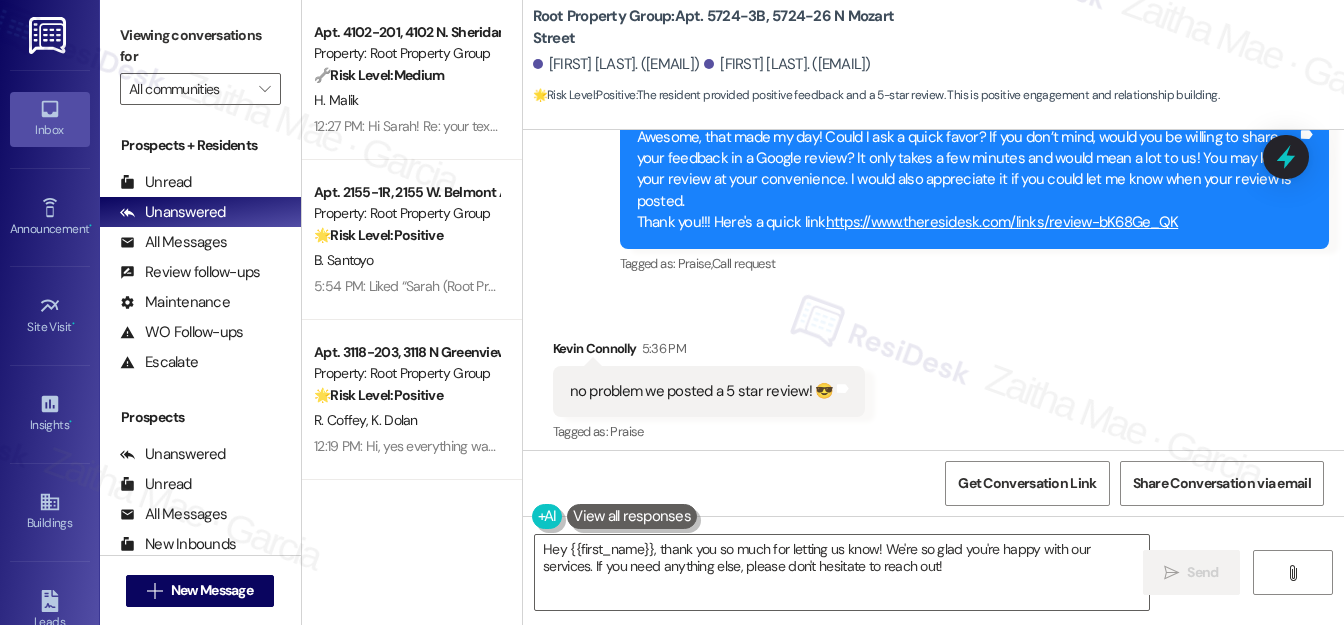 click on "https://www.theresidesk.com/links/review-bK68Ge_QK" at bounding box center [1002, 222] 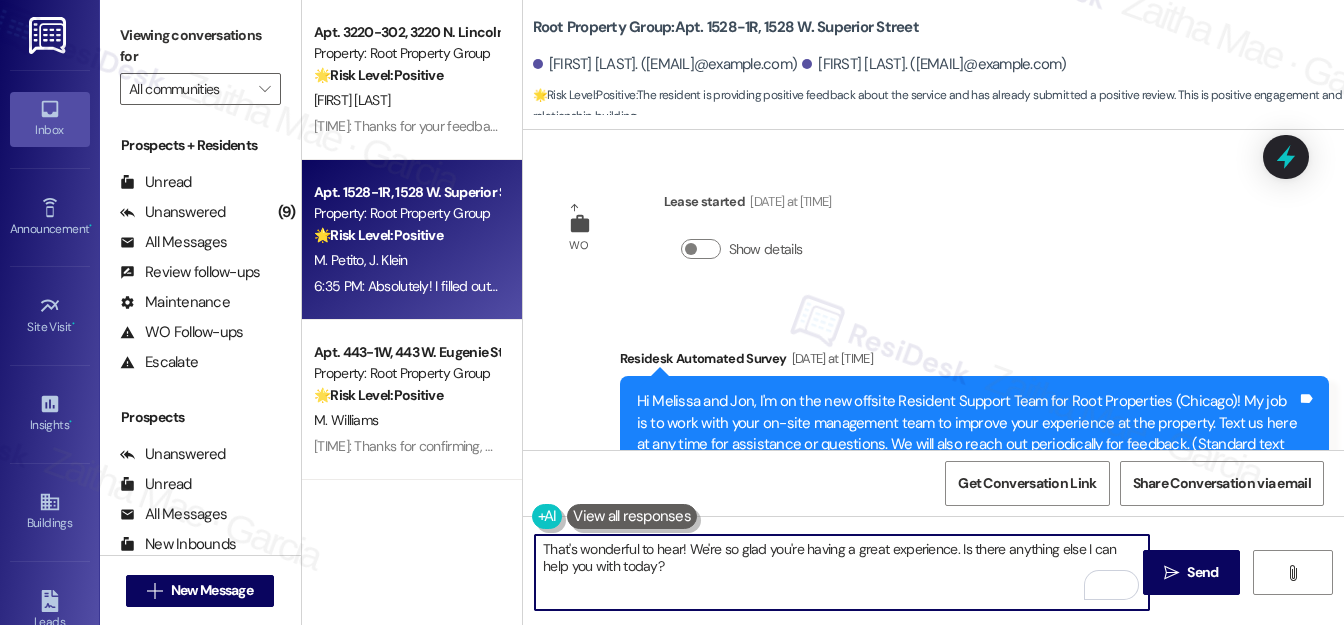 scroll, scrollTop: 0, scrollLeft: 0, axis: both 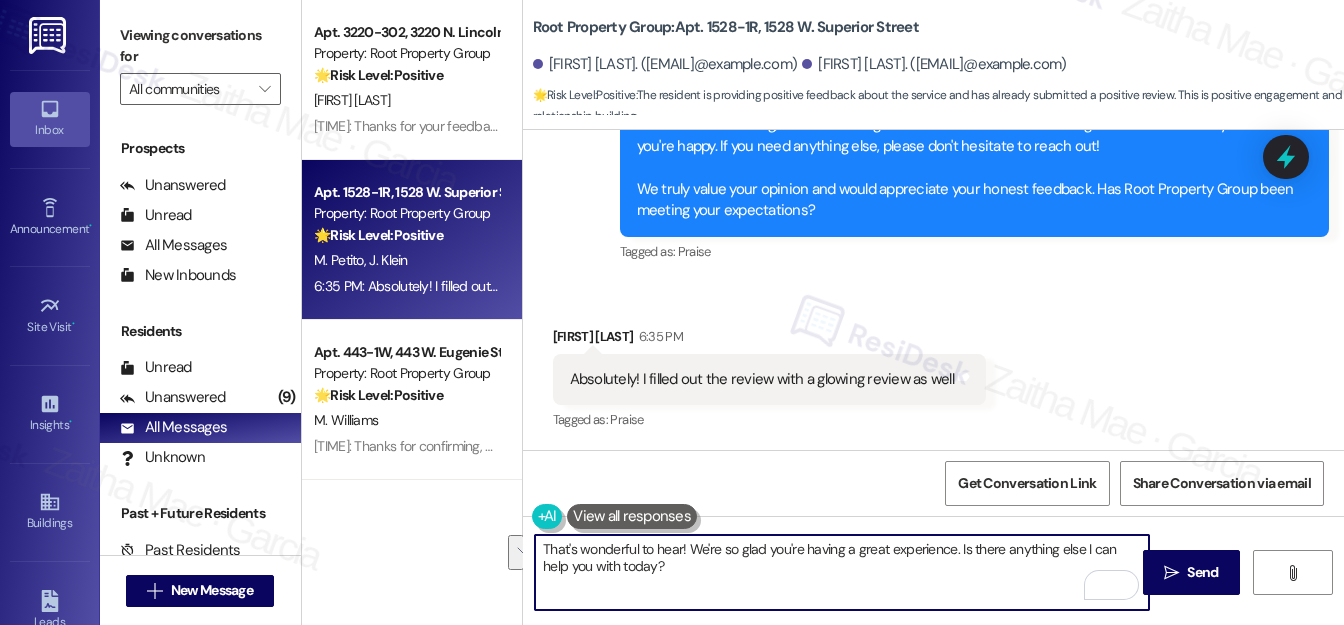 drag, startPoint x: 953, startPoint y: 546, endPoint x: 969, endPoint y: 573, distance: 31.38471 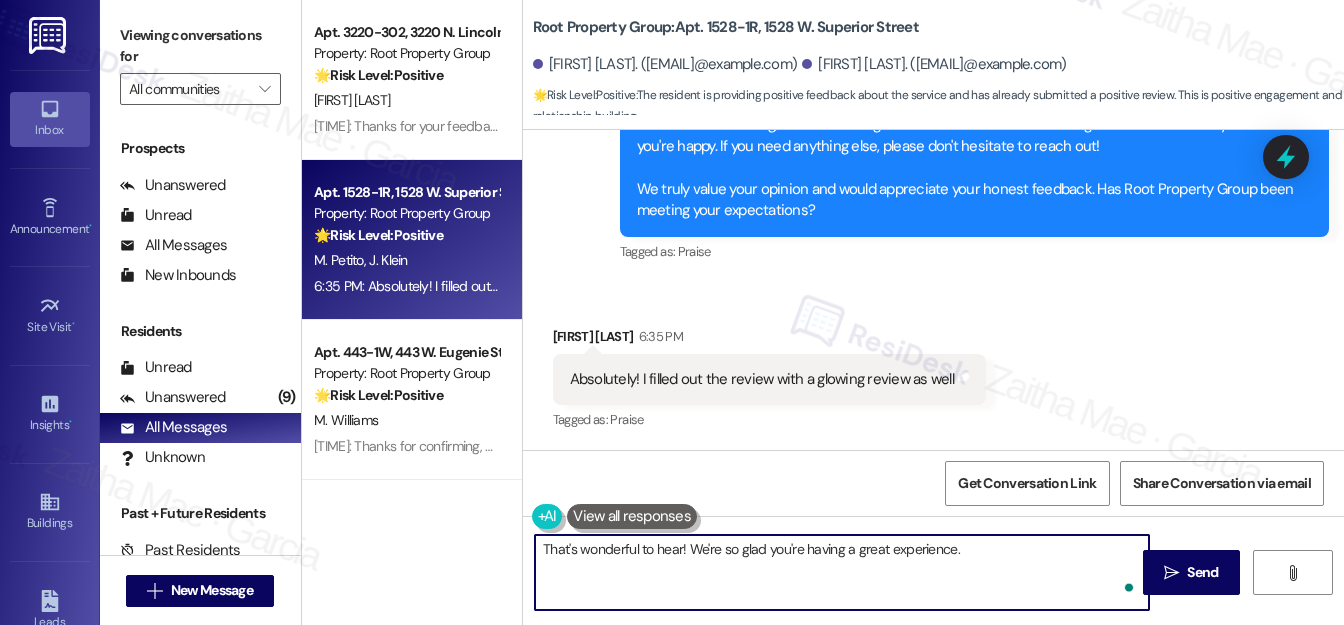paste on "Just to confirm, was the review submitted on Google?" 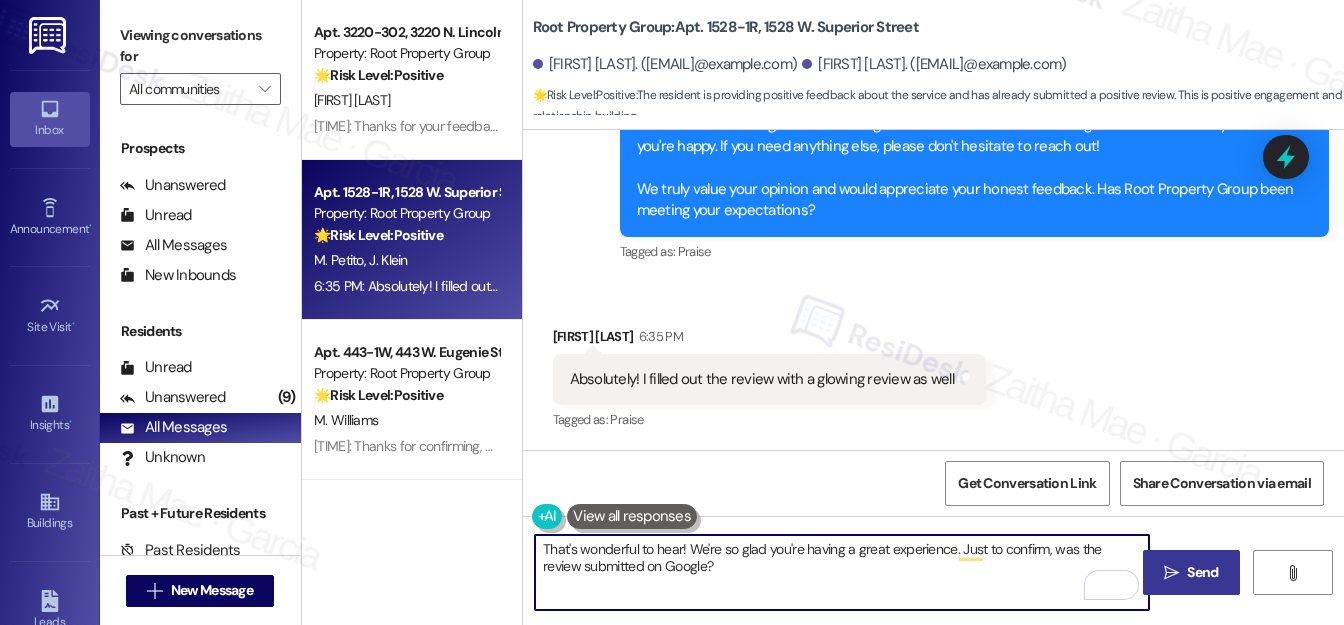 type on "That's wonderful to hear! We're so glad you're having a great experience. Just to confirm, was the review submitted on Google?" 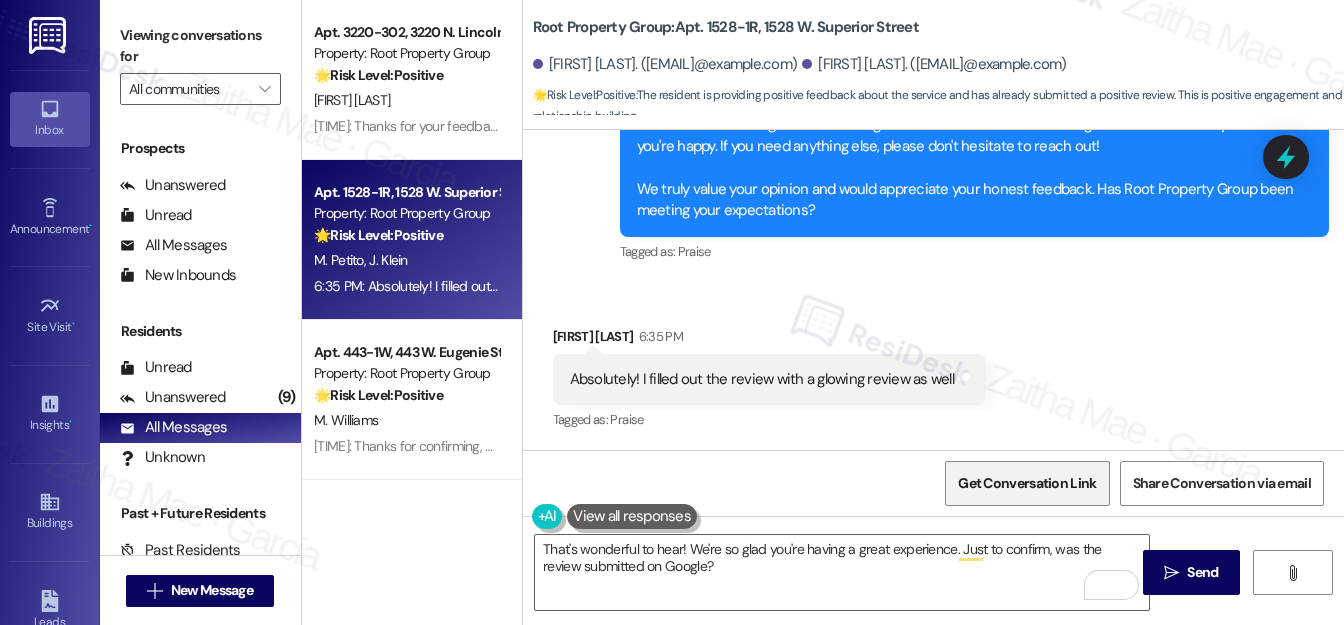 drag, startPoint x: 1197, startPoint y: 579, endPoint x: 995, endPoint y: 468, distance: 230.48862 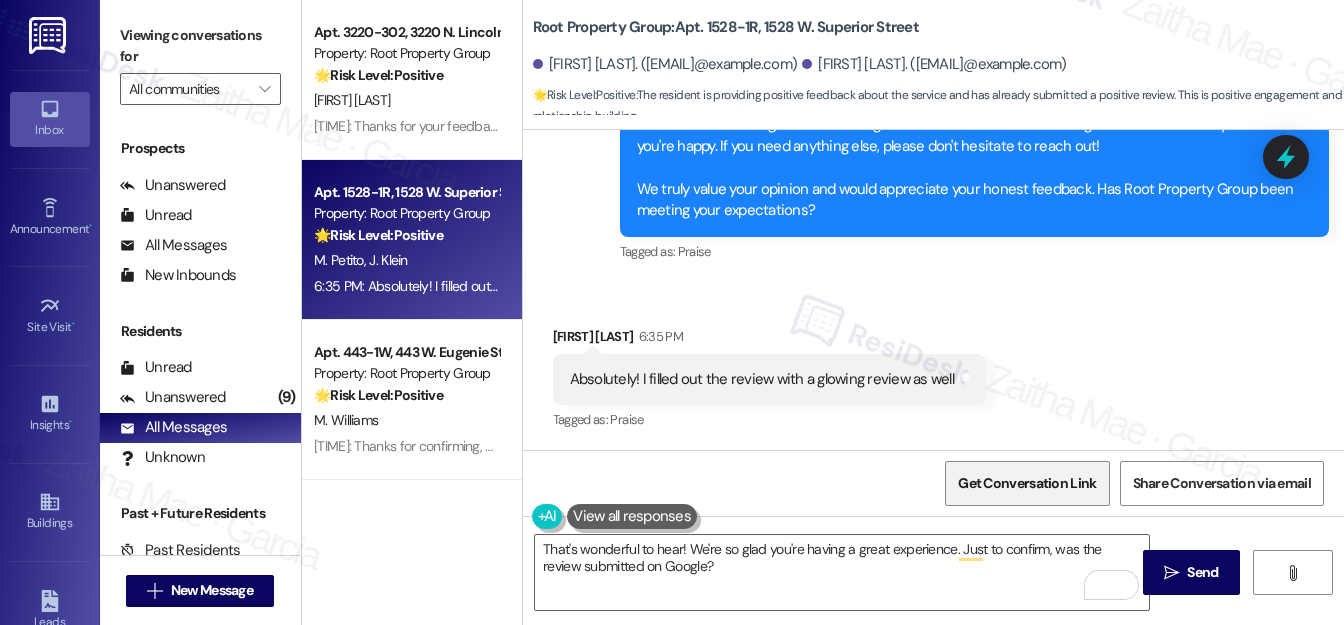 click on "Send" at bounding box center [1202, 572] 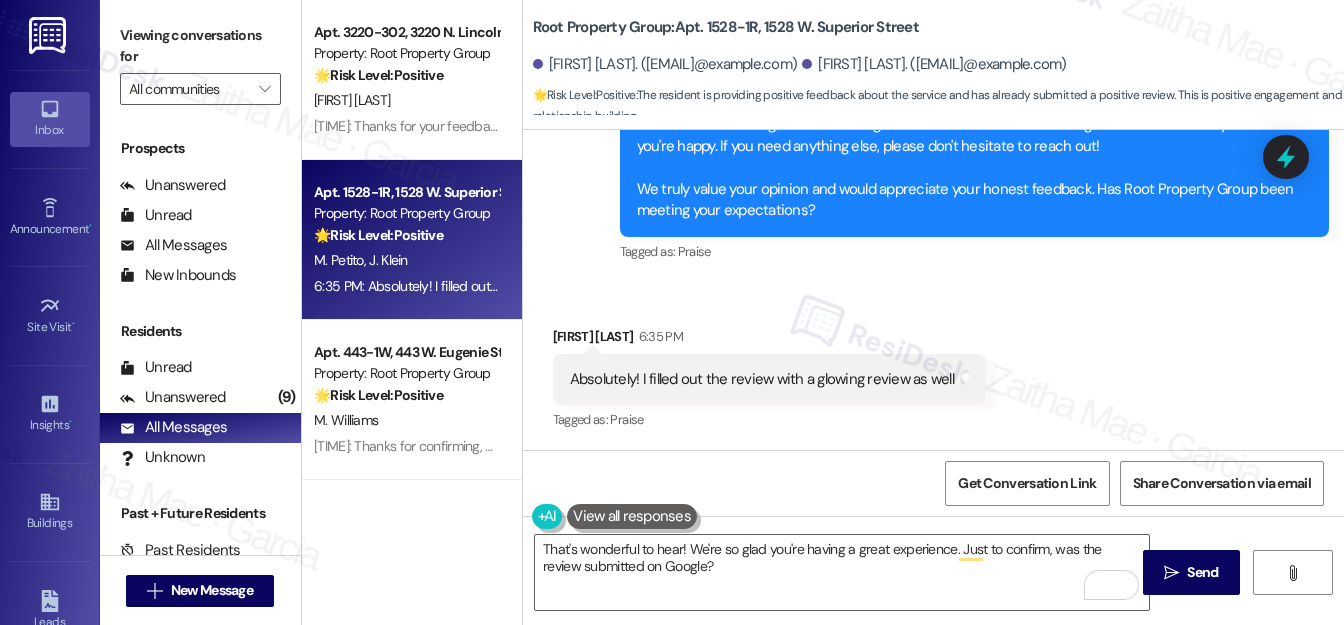 scroll, scrollTop: 1088, scrollLeft: 0, axis: vertical 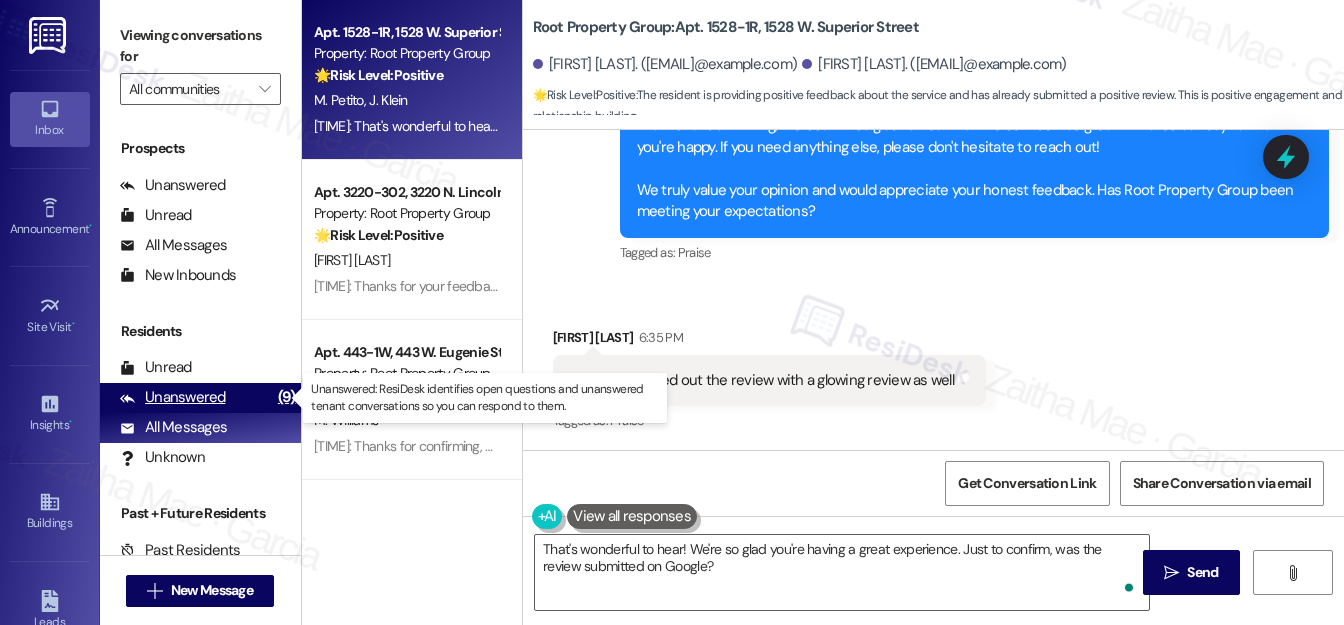 drag, startPoint x: 212, startPoint y: 403, endPoint x: 200, endPoint y: 396, distance: 13.892444 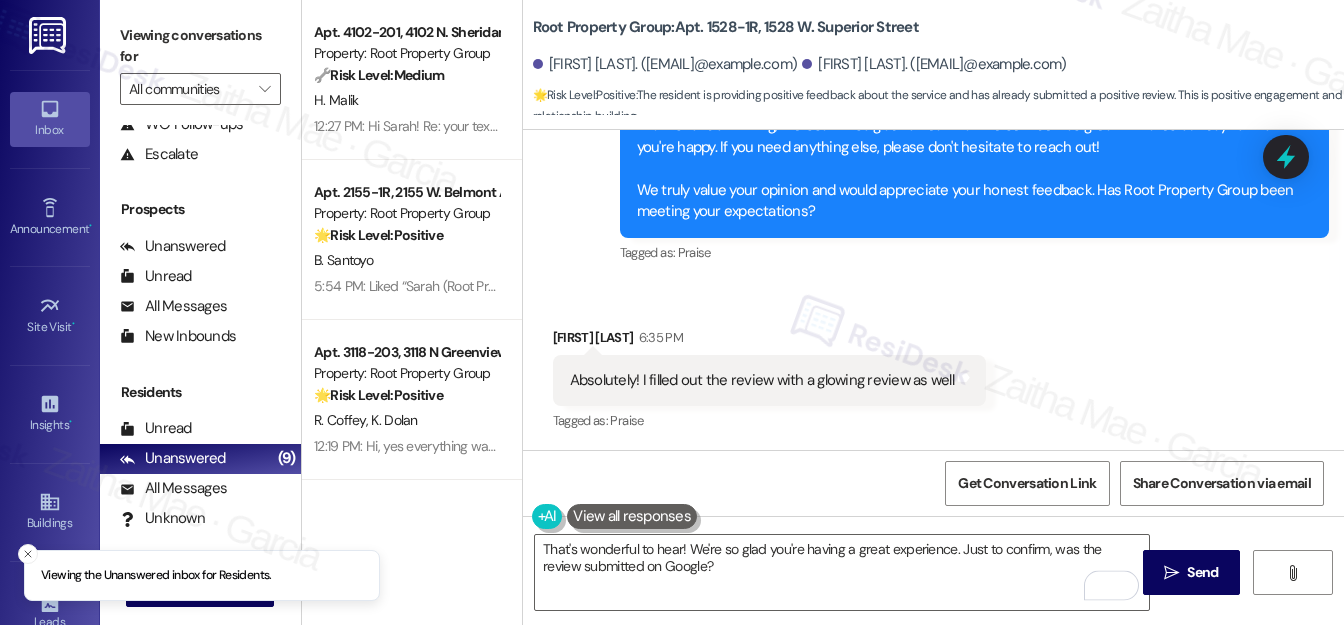 scroll, scrollTop: 178, scrollLeft: 0, axis: vertical 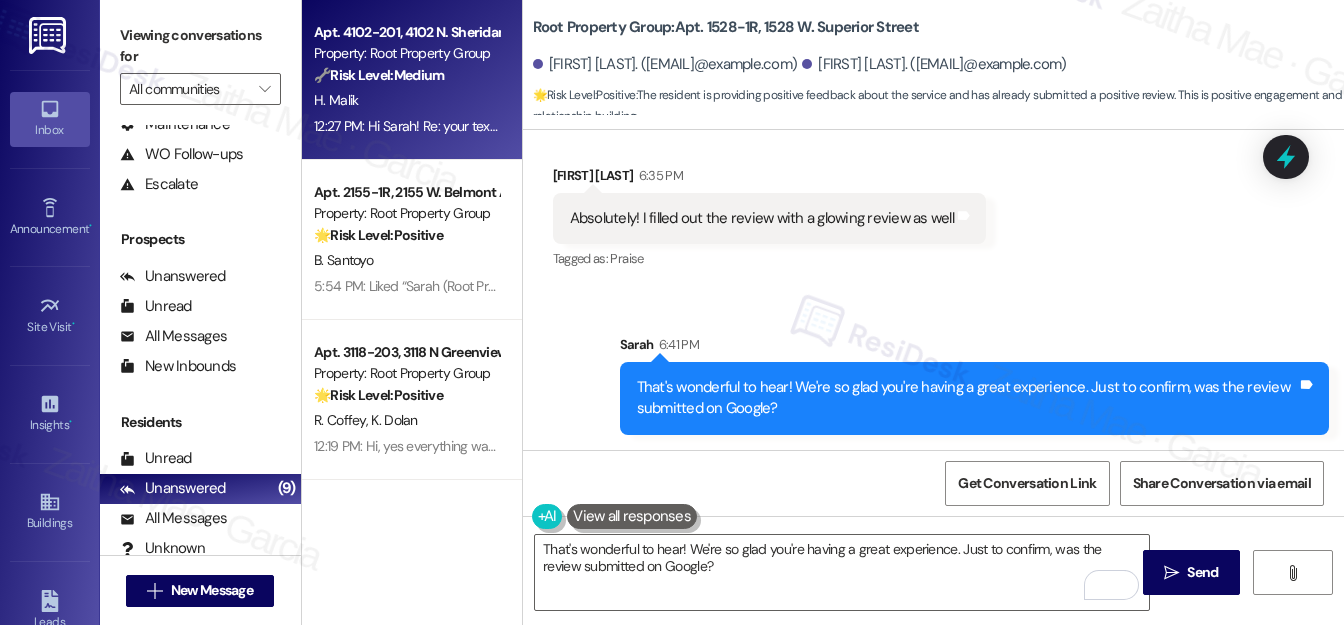 click on "H. Malik" at bounding box center [406, 100] 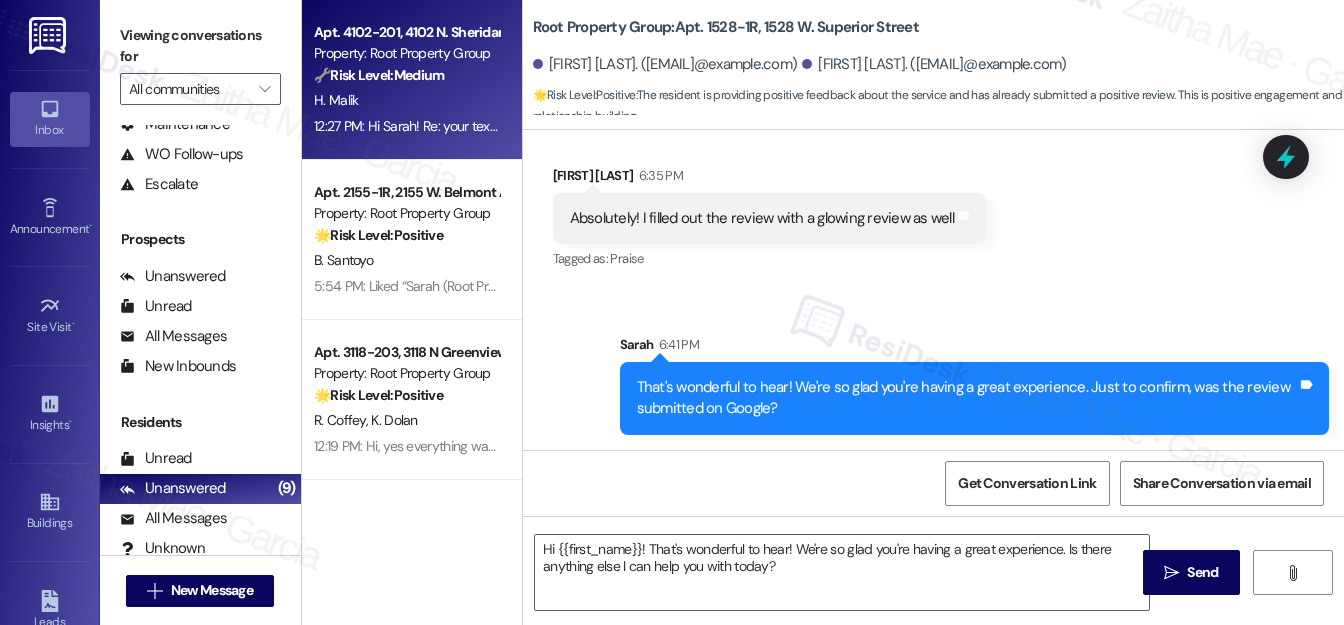 type on "Fetching suggested responses. Please feel free to read through the conversation in the meantime." 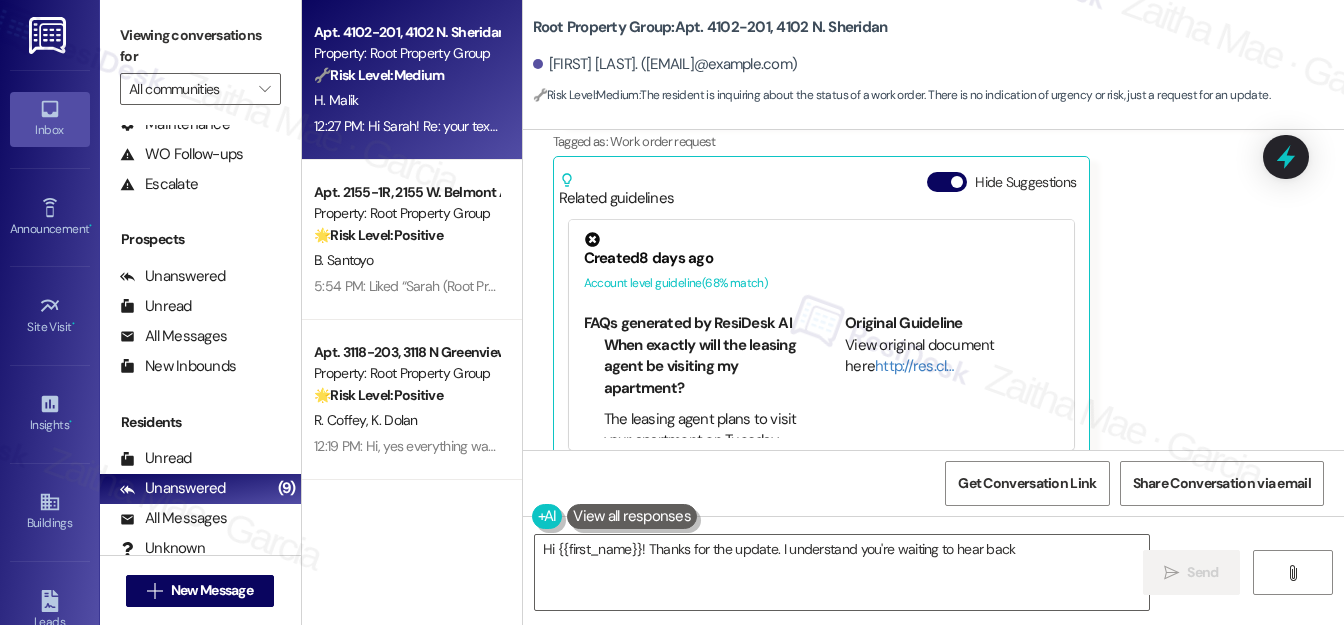 scroll, scrollTop: 333, scrollLeft: 0, axis: vertical 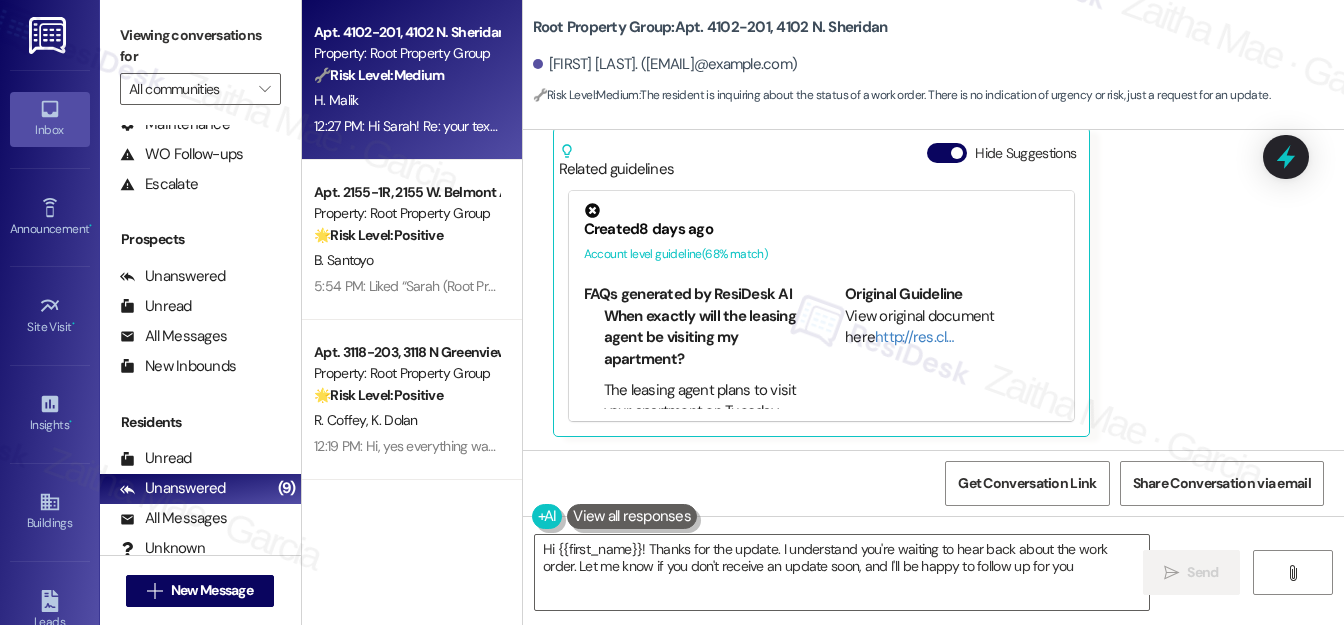 type on "Hi {{first_name}}! Thanks for the update. I understand you're waiting to hear back about the work order. Let me know if you don't receive an update soon, and I'll be happy to follow up for you!" 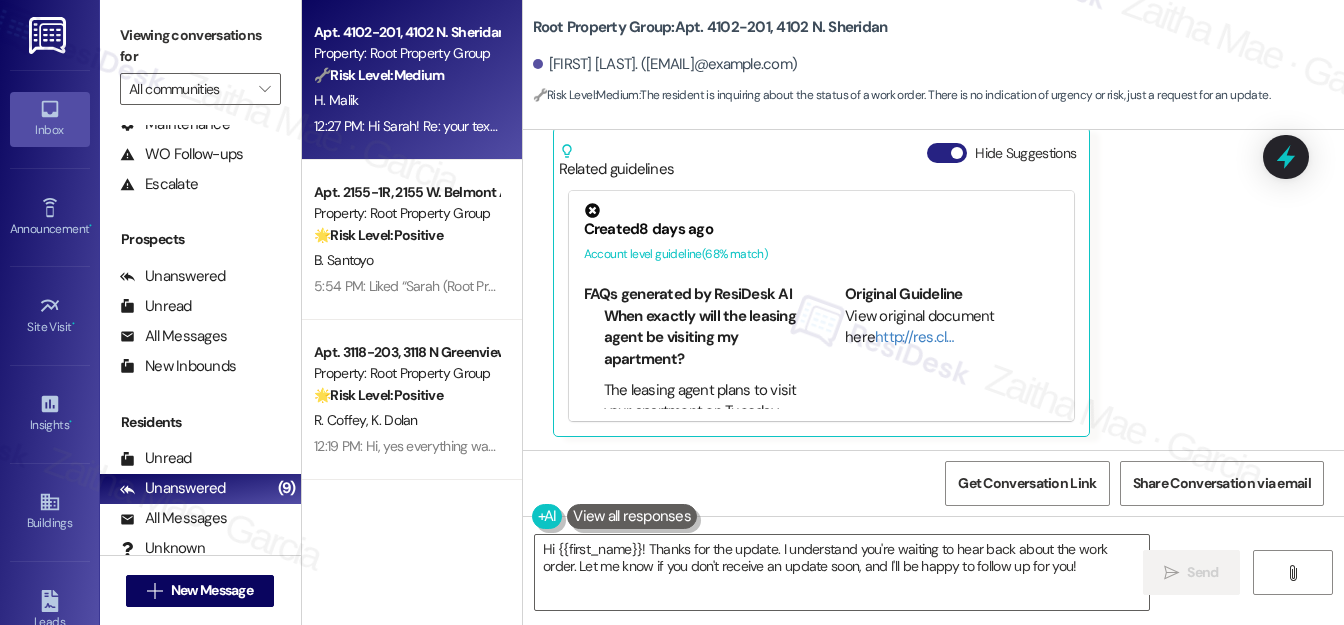 click on "Hide Suggestions" at bounding box center [947, 153] 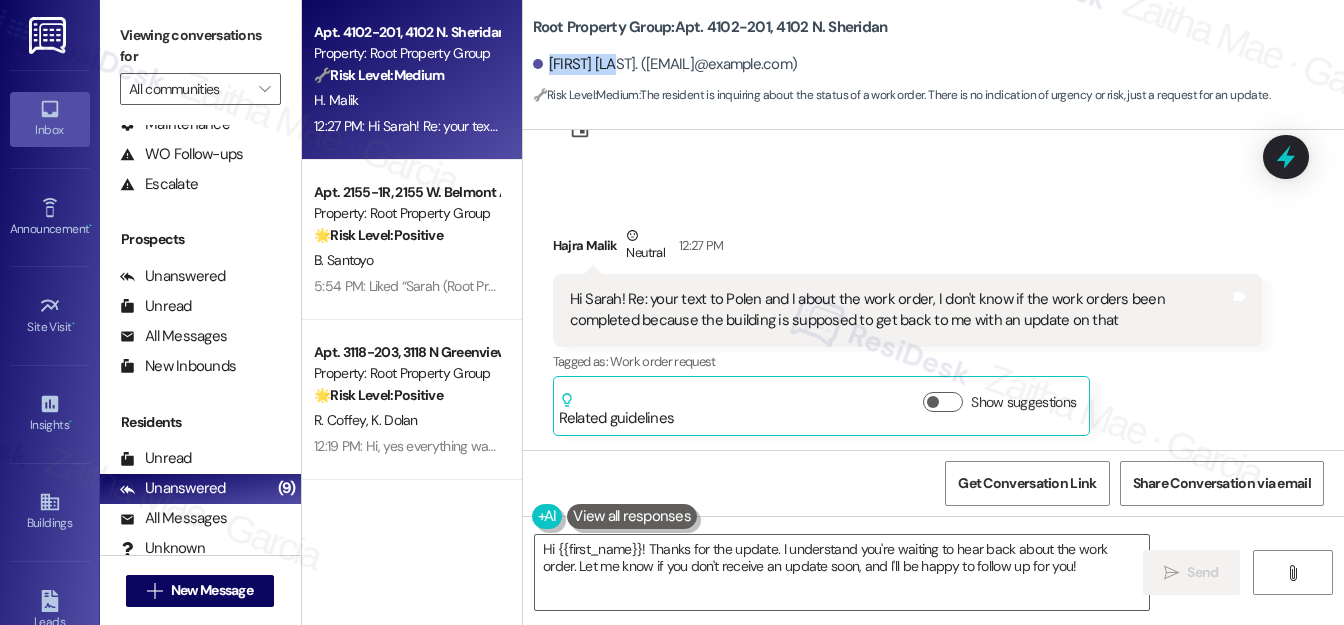 drag, startPoint x: 546, startPoint y: 63, endPoint x: 610, endPoint y: 57, distance: 64.28063 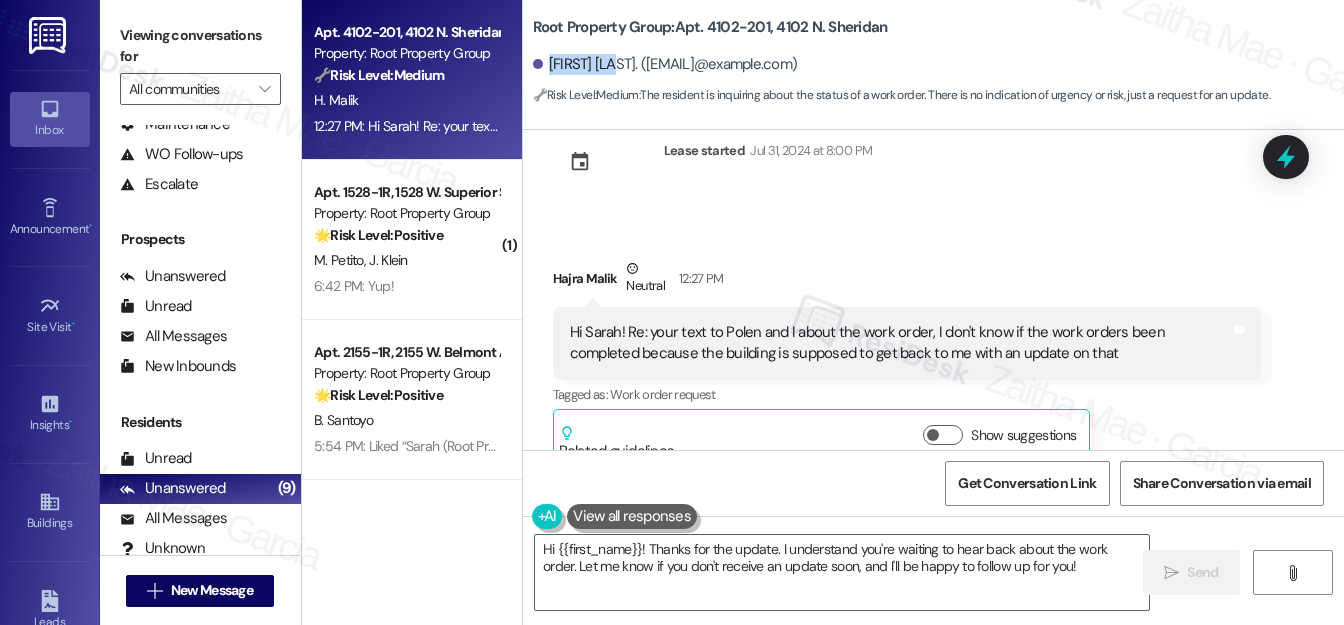 scroll, scrollTop: 84, scrollLeft: 0, axis: vertical 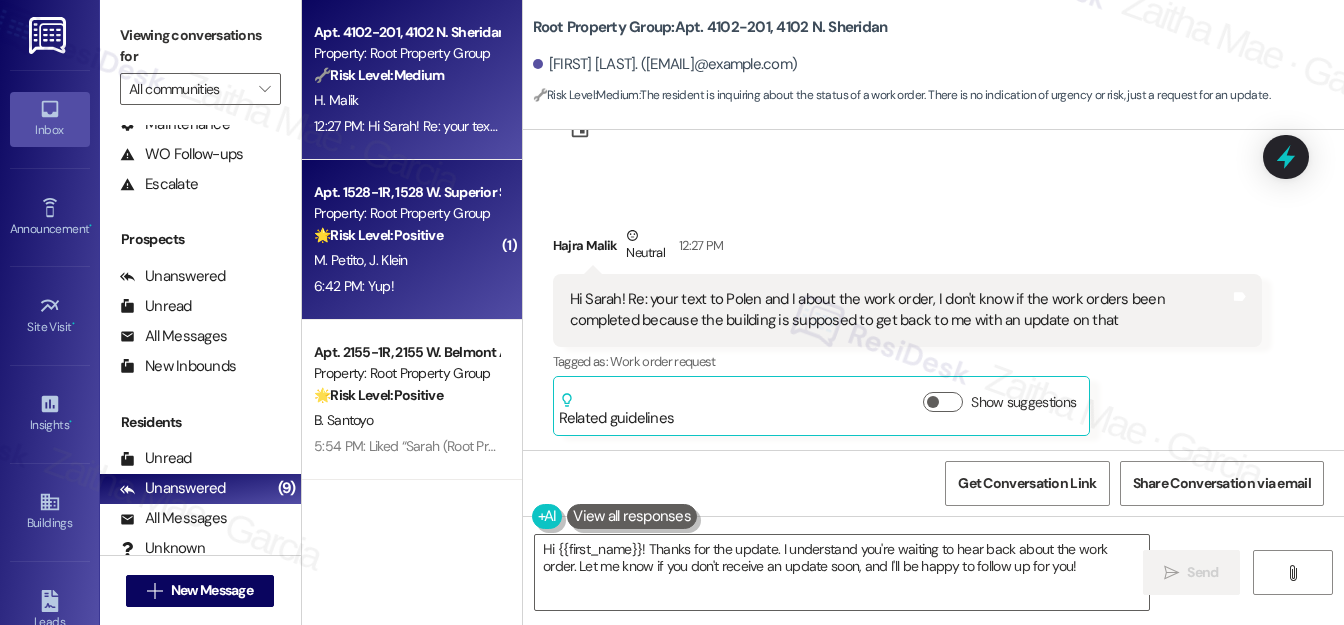 click on "6:42 PM: Yup! 6:42 PM: Yup!" at bounding box center (406, 286) 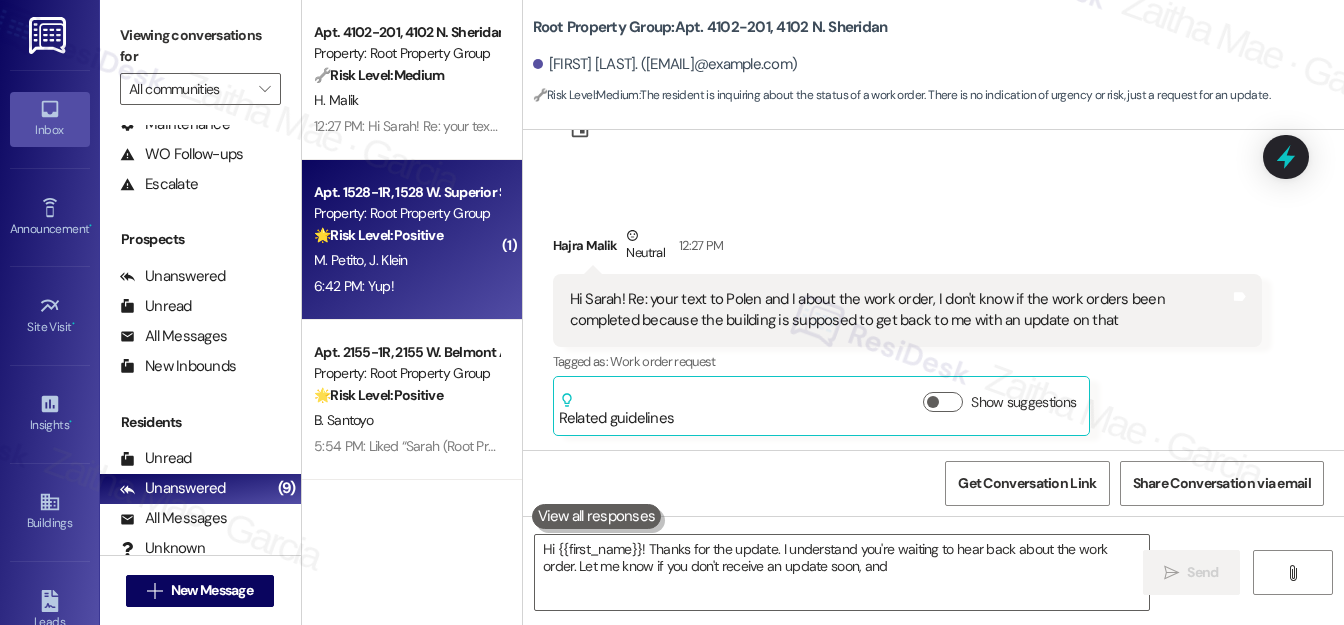 type on "Hi {{first_name}}! Thanks for the update. I understand you're waiting to hear back about the work order. Let me know if you don't receive an update soon, and I'll" 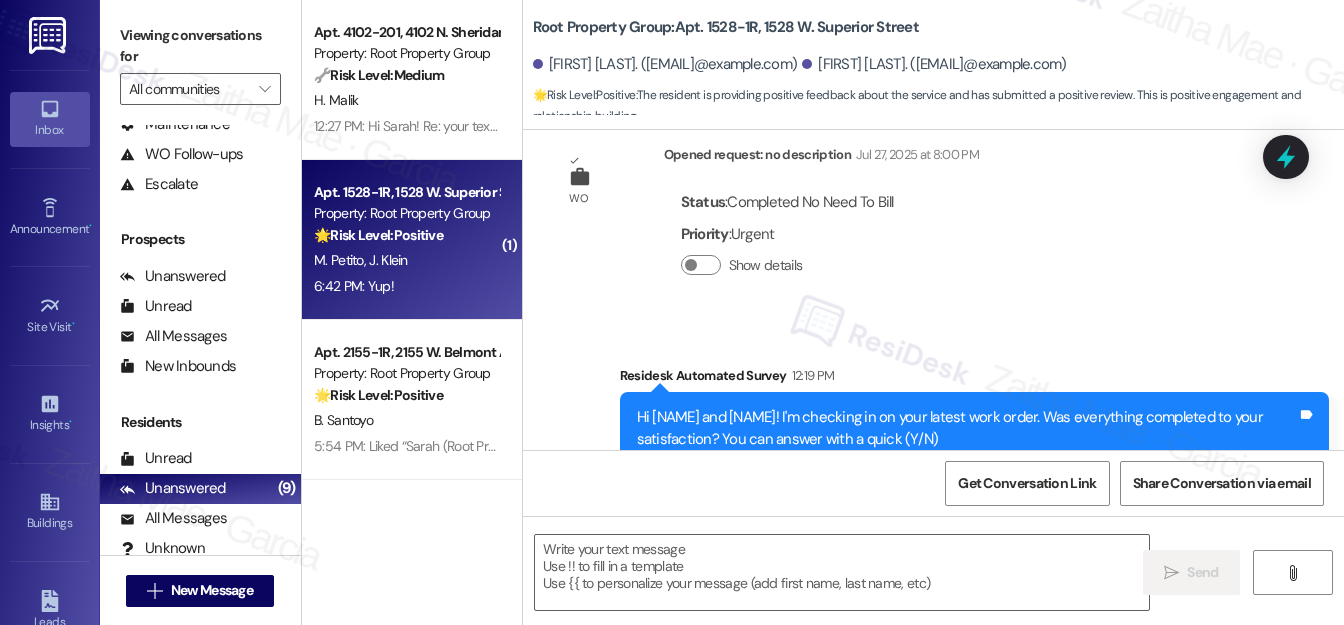 type on "Fetching suggested responses. Please feel free to read through the conversation in the meantime." 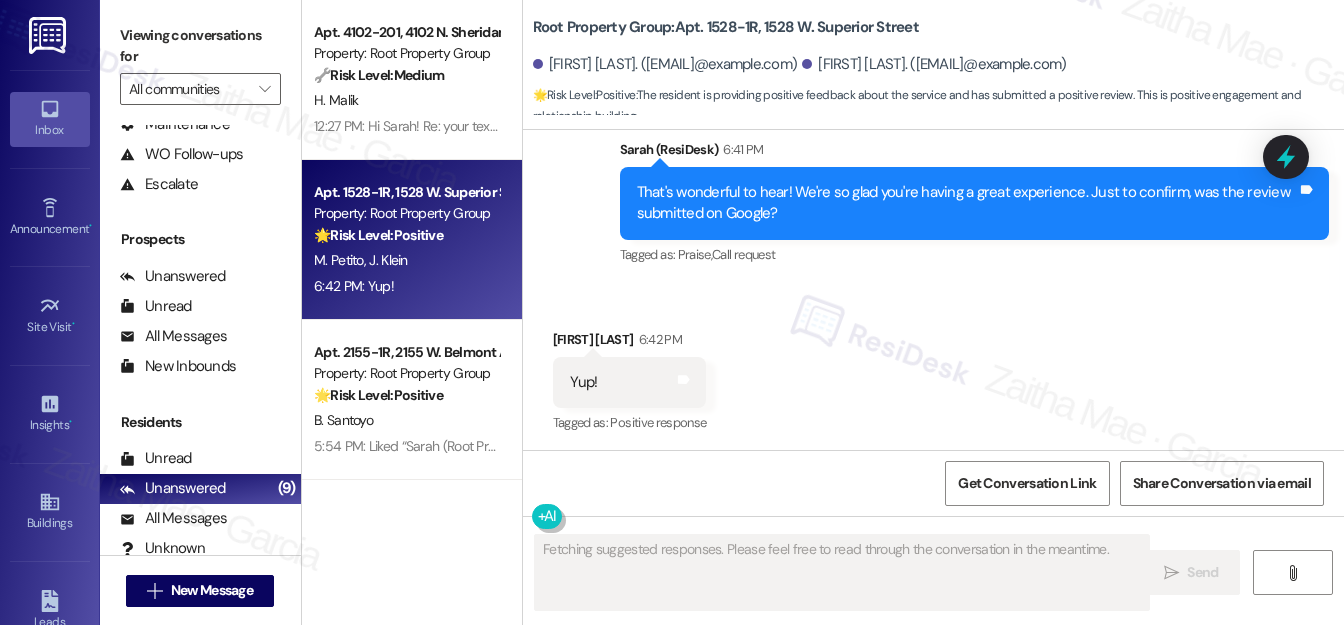 scroll, scrollTop: 1447, scrollLeft: 0, axis: vertical 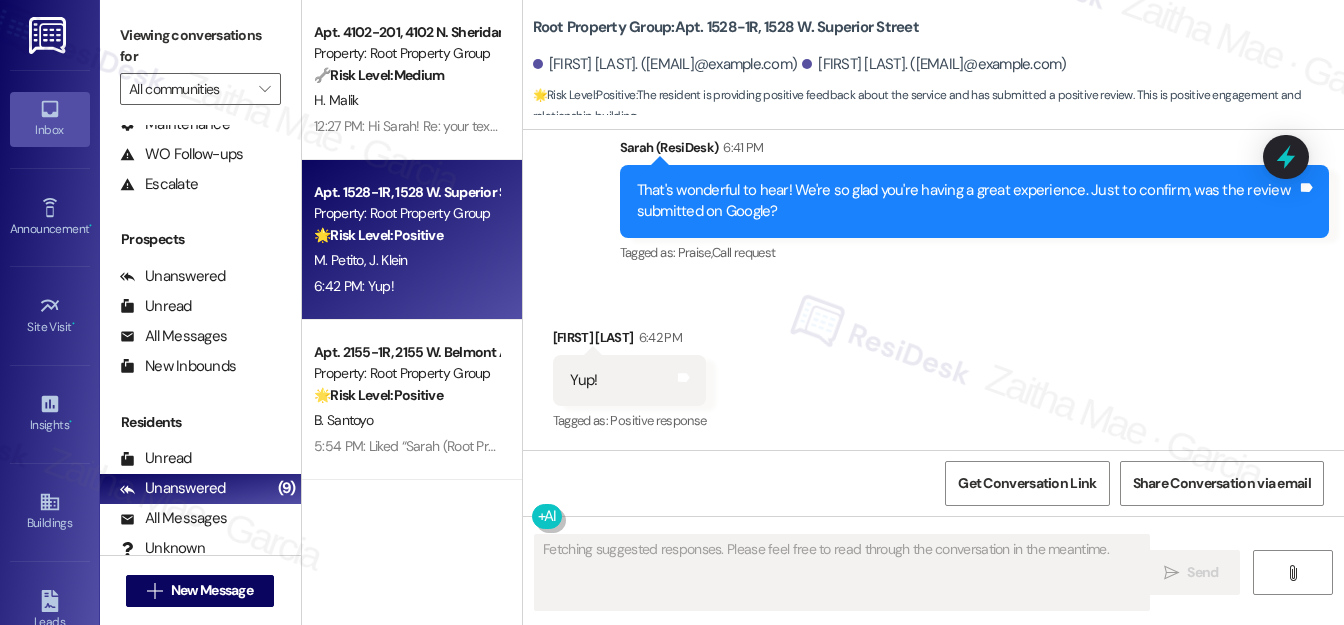 type 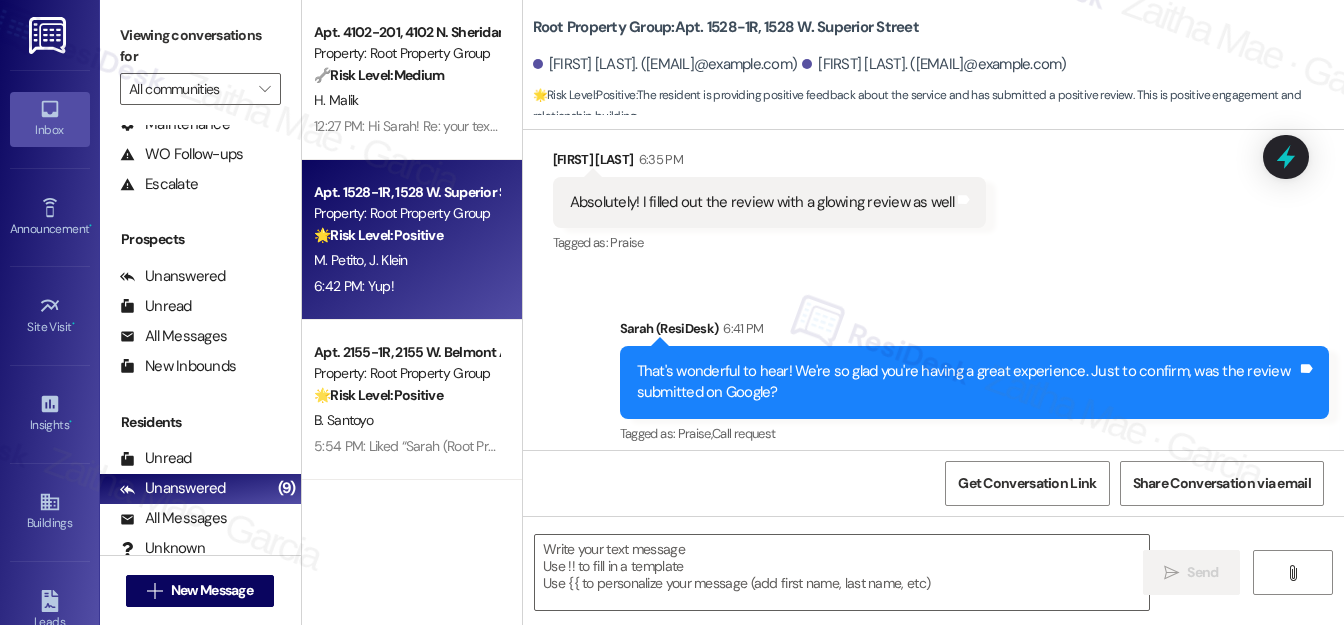 scroll, scrollTop: 1448, scrollLeft: 0, axis: vertical 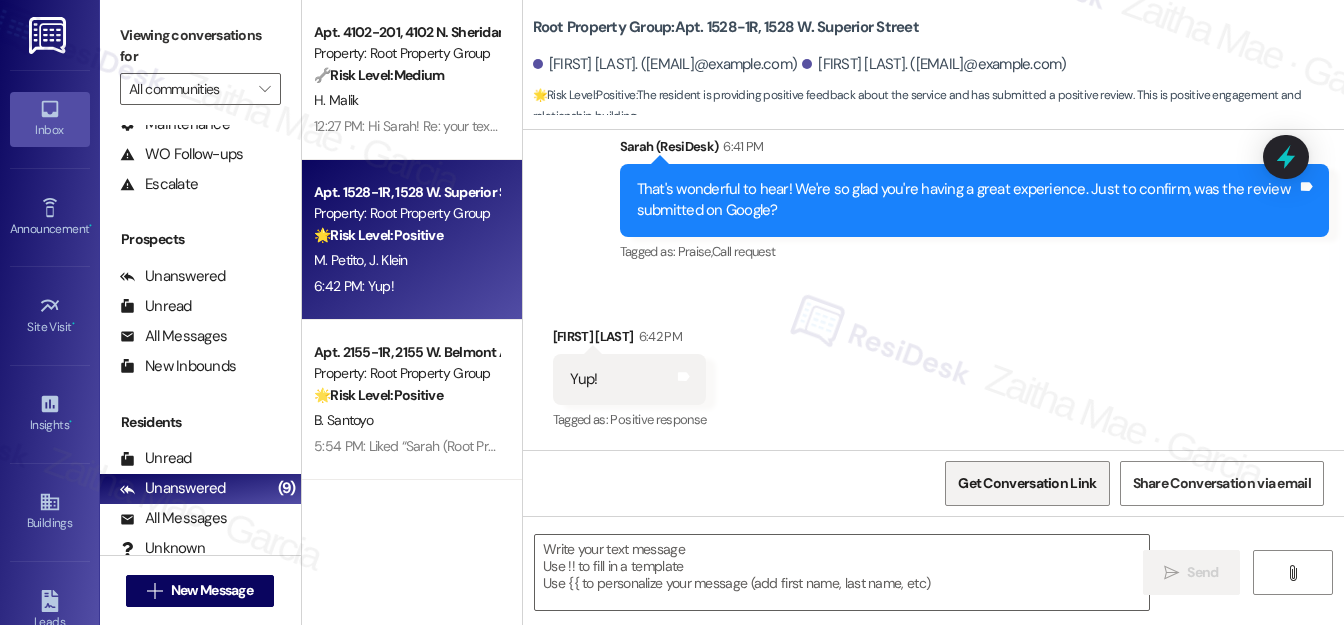 click on "Get Conversation Link" at bounding box center (1027, 483) 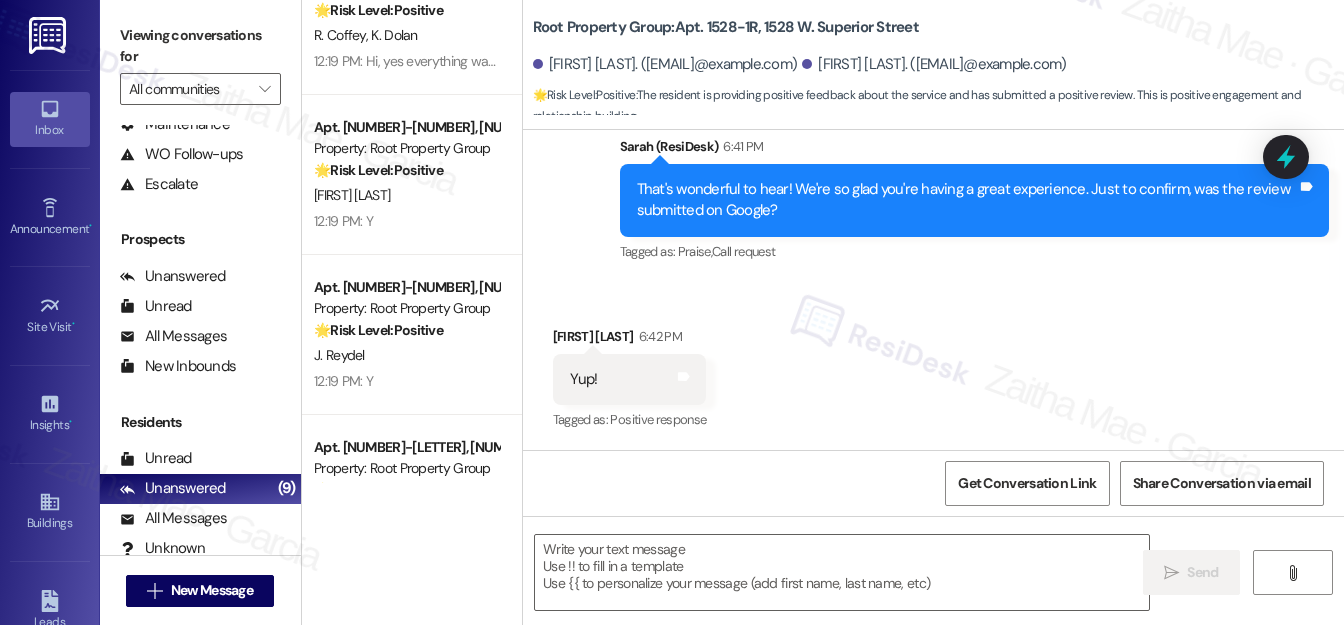 scroll, scrollTop: 636, scrollLeft: 0, axis: vertical 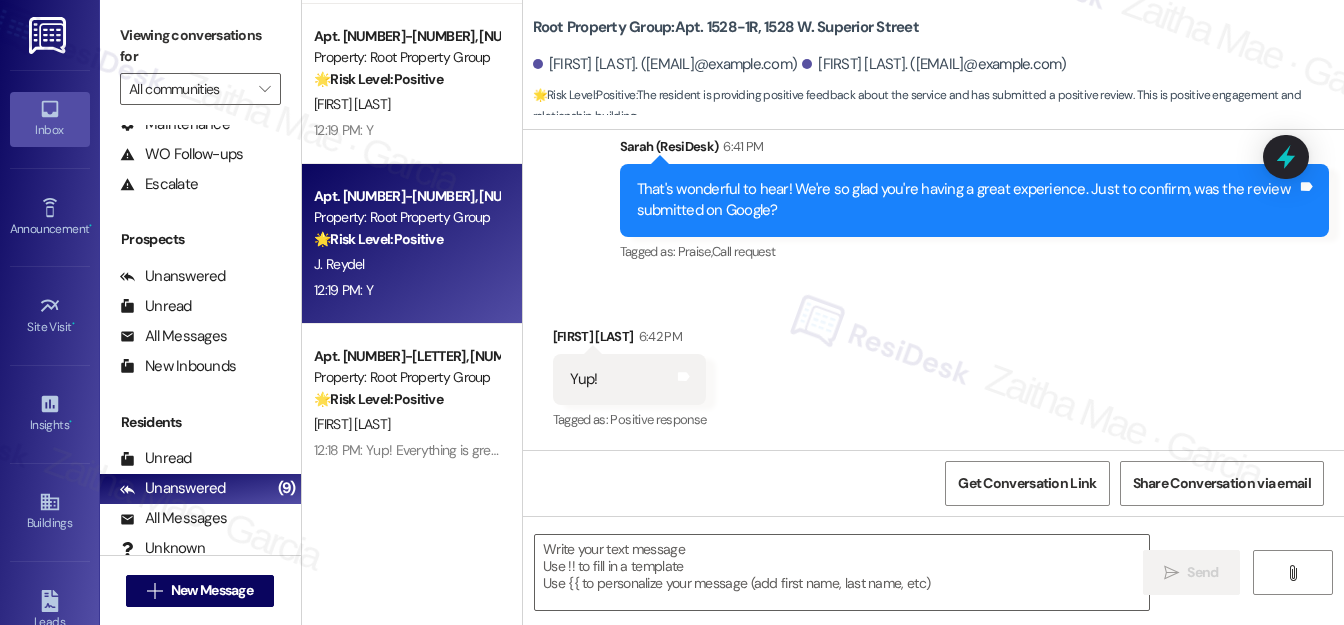 click on "12:19 PM: Y 12:19 PM: Y" at bounding box center [406, 290] 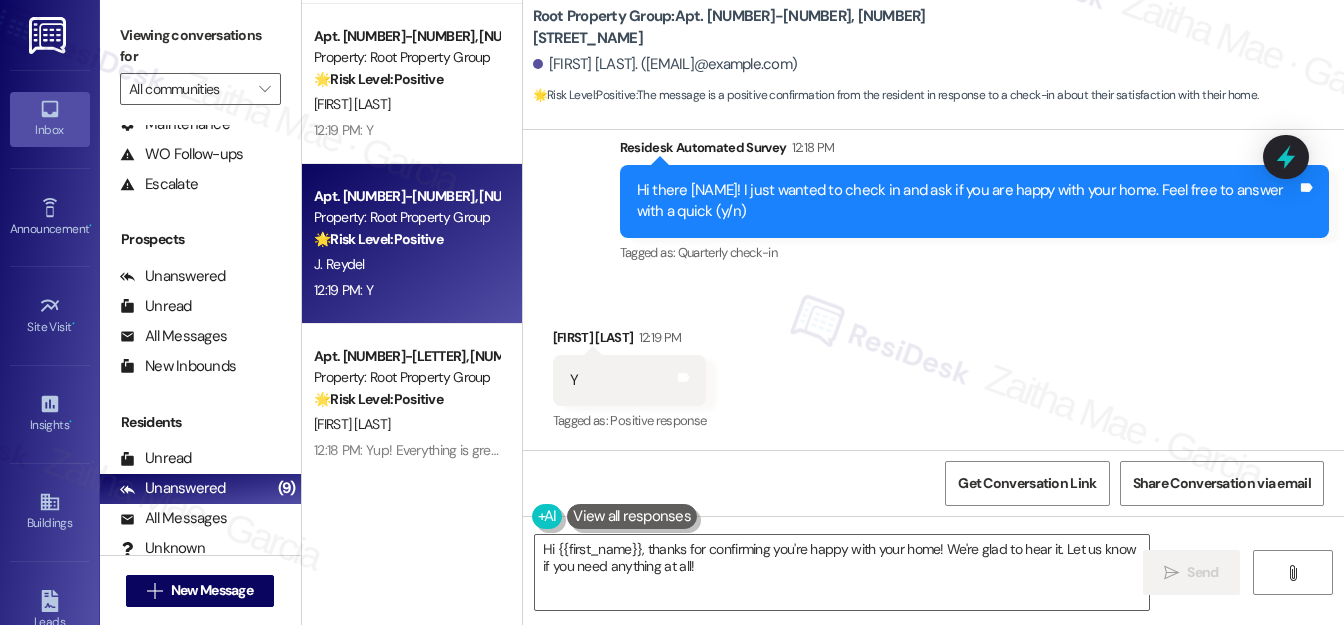 scroll, scrollTop: 406, scrollLeft: 0, axis: vertical 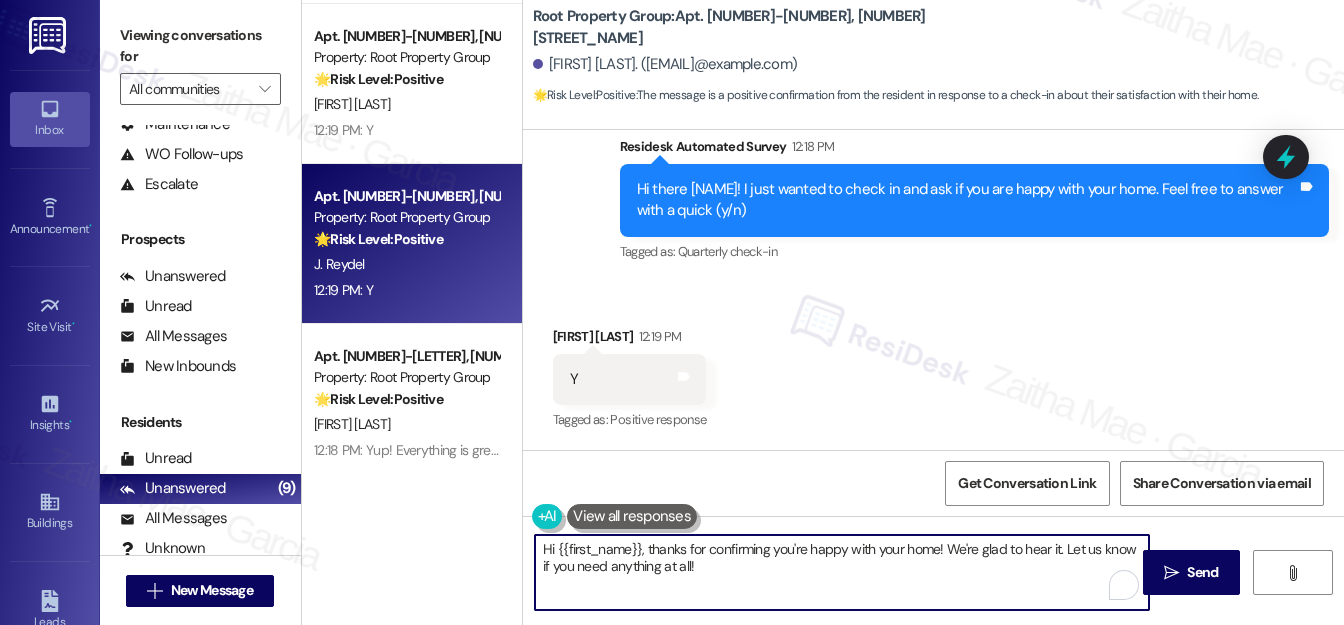drag, startPoint x: 649, startPoint y: 546, endPoint x: 546, endPoint y: 543, distance: 103.04368 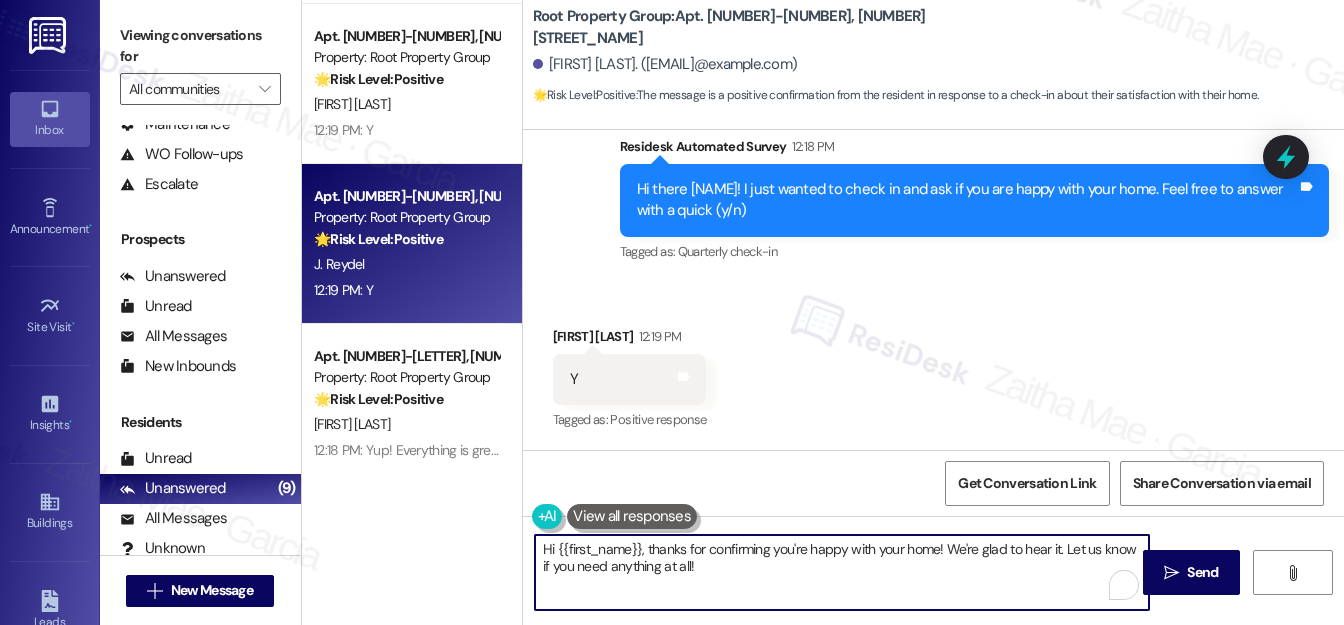click on "Hi {{first_name}}, thanks for confirming you're happy with your home! We're glad to hear it. Let us know if you need anything at all!" at bounding box center (842, 572) 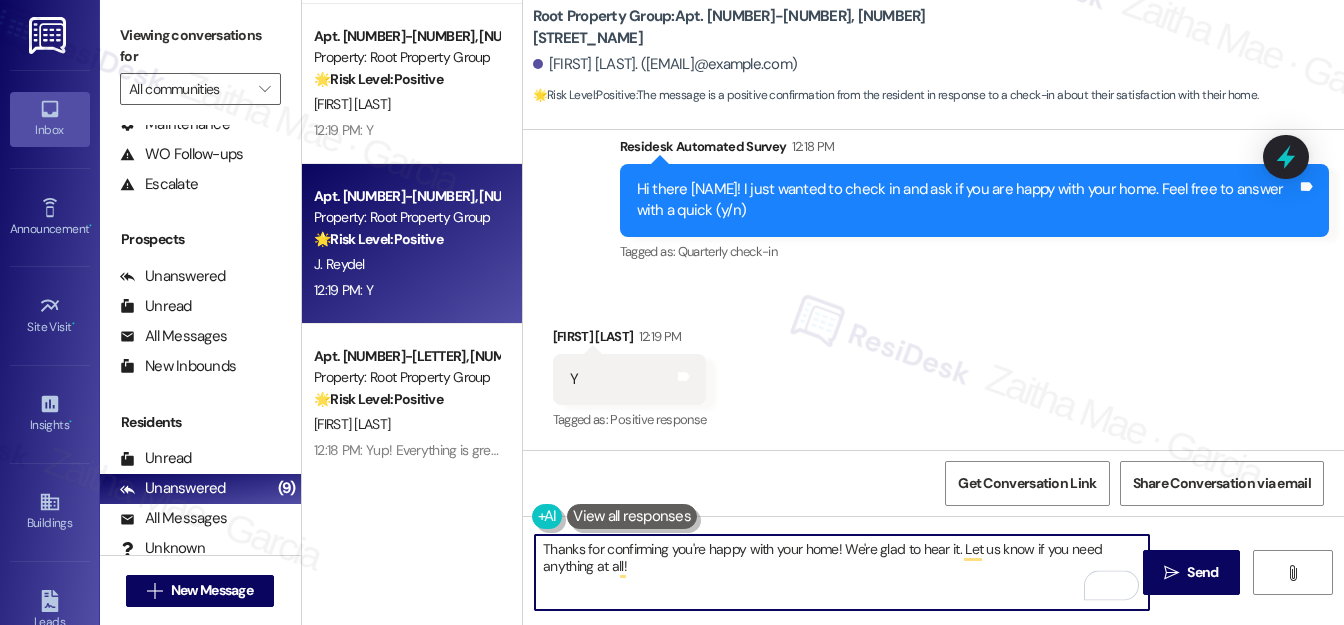 click on "Jackson Reydel [TIME]" at bounding box center [630, 340] 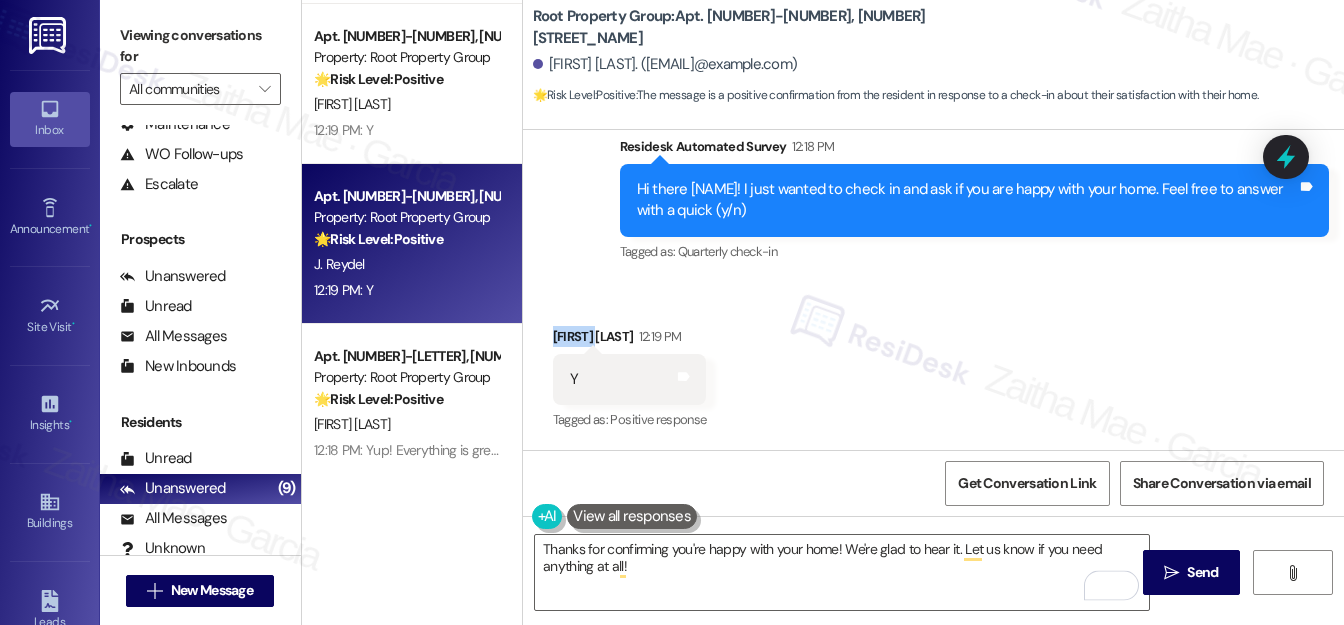 click on "Jackson Reydel [TIME]" at bounding box center (630, 340) 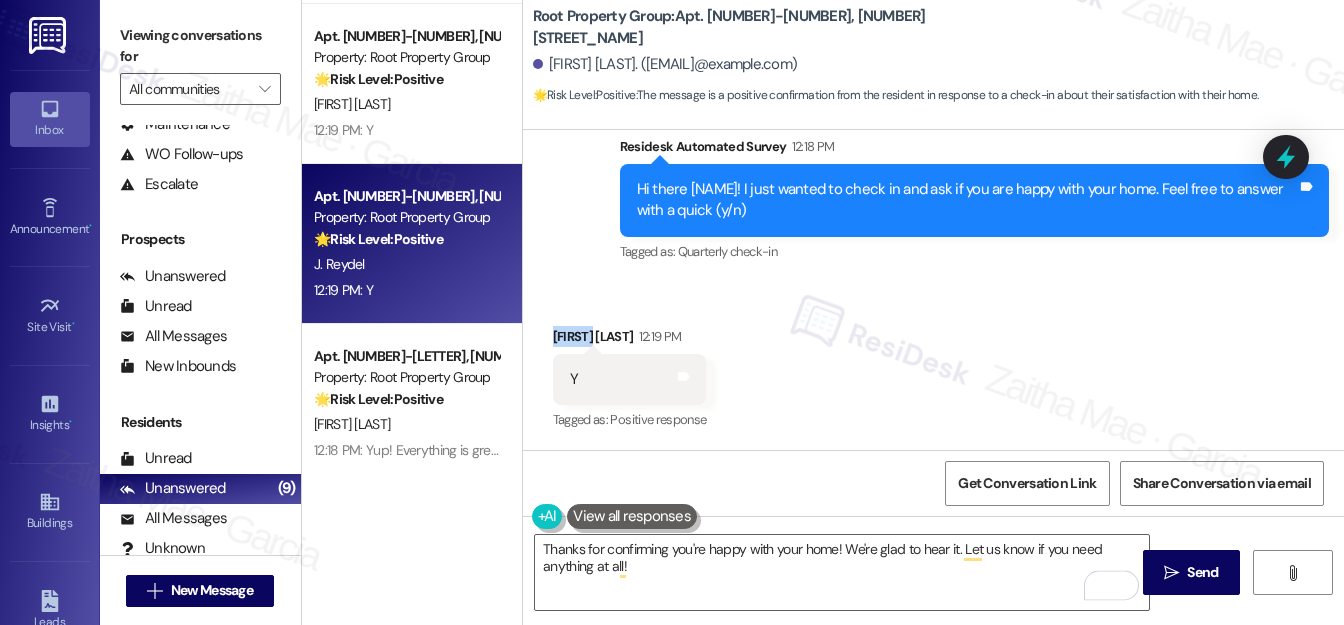 copy on "[NAME]" 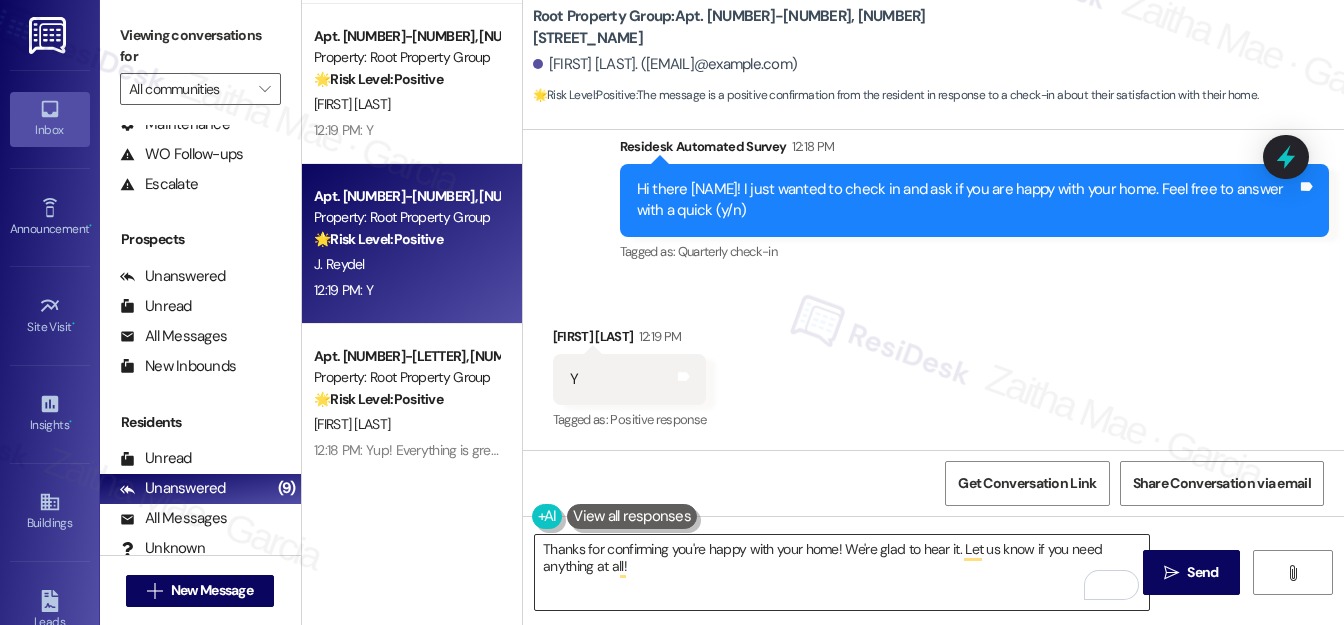 click on "Thanks for confirming you're happy with your home! We're glad to hear it. Let us know if you need anything at all!" at bounding box center [842, 572] 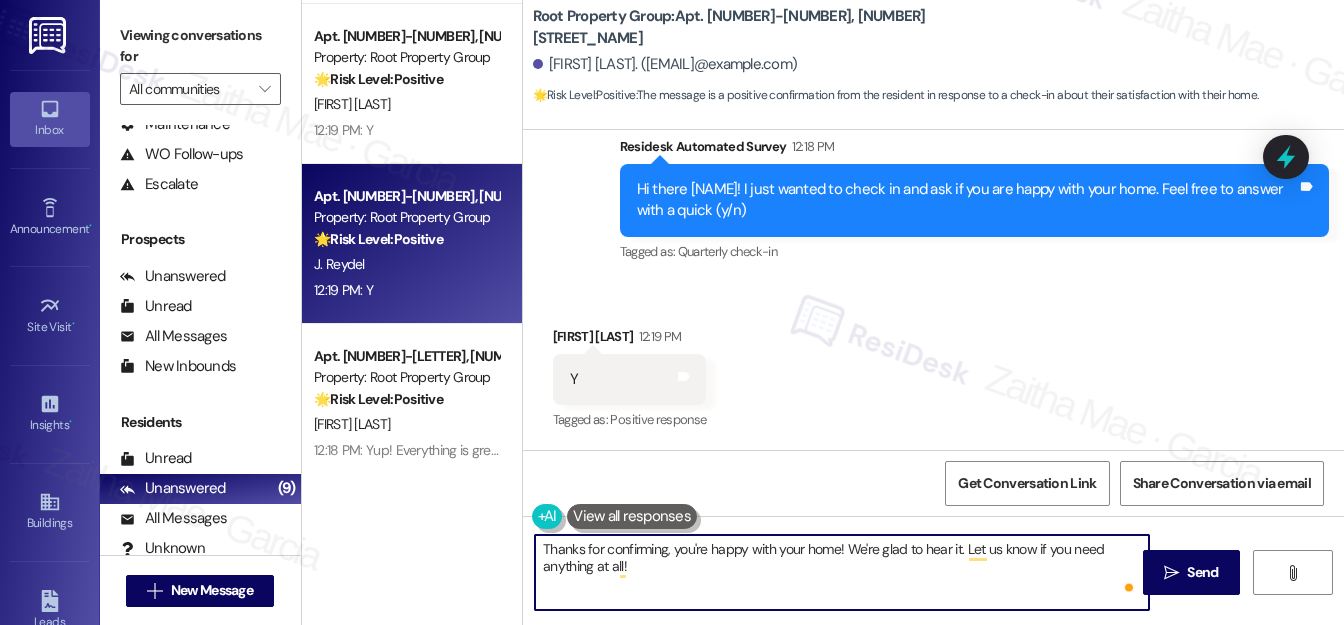 paste on "[NAME]" 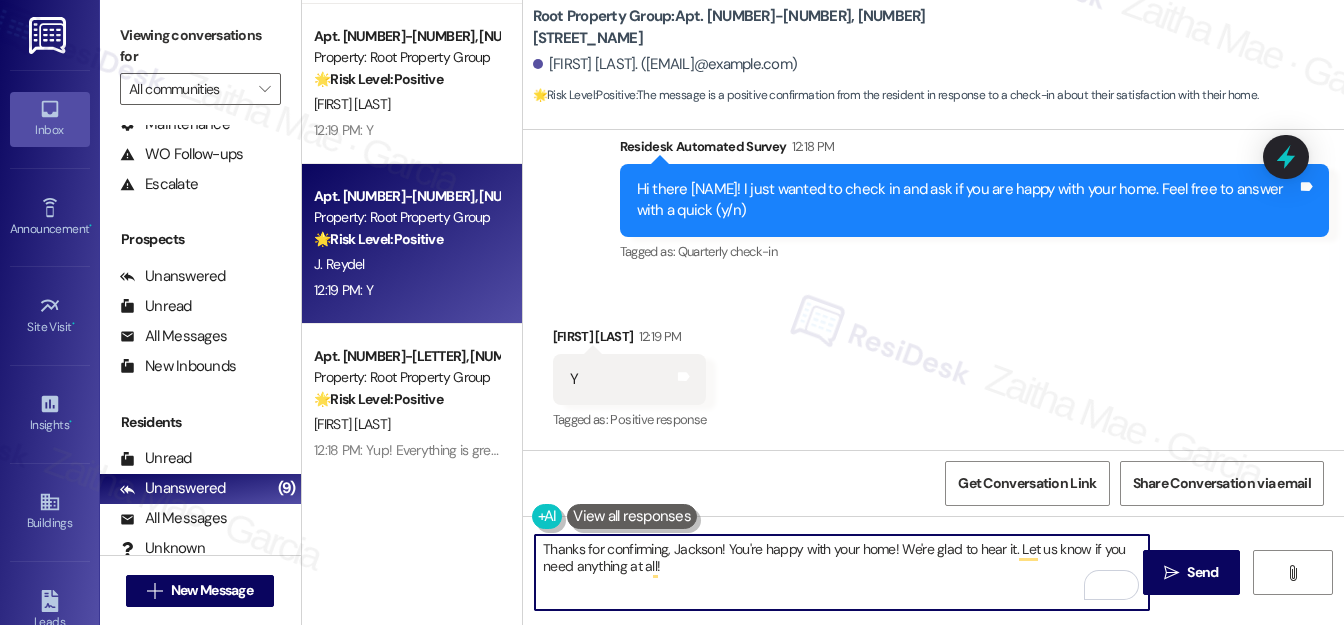 click on "Thanks for confirming, Jackson! You're happy with your home! We're glad to hear it. Let us know if you need anything at all!" at bounding box center [842, 572] 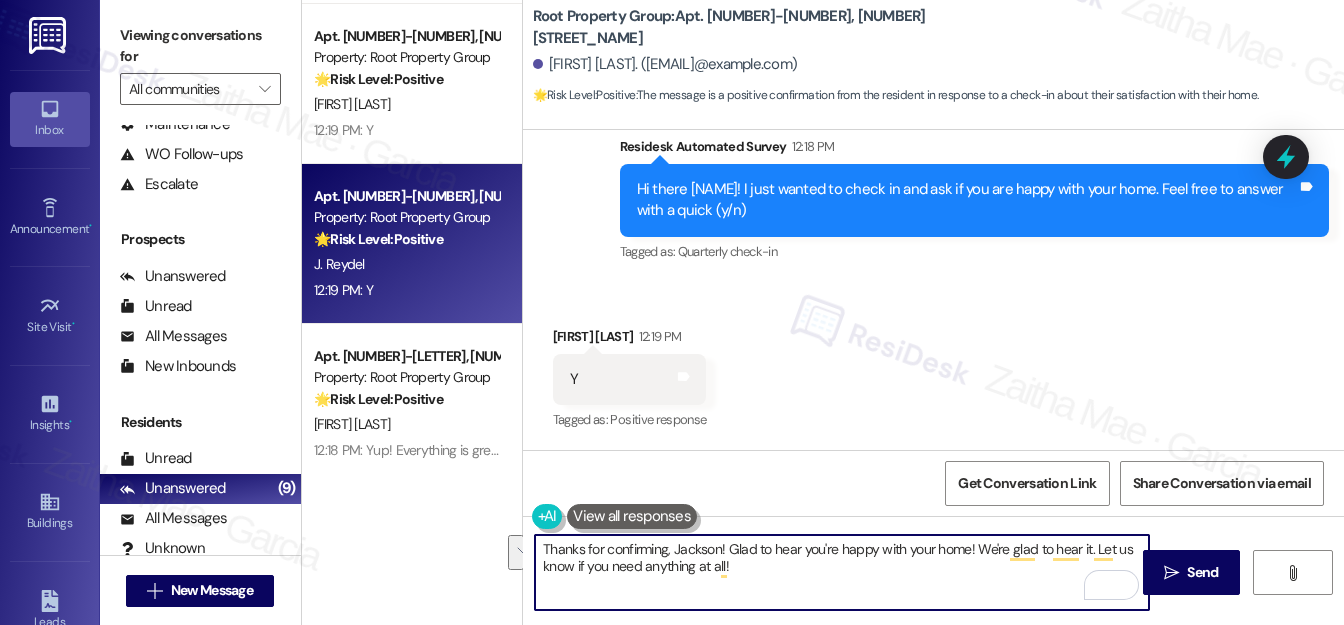 drag, startPoint x: 974, startPoint y: 546, endPoint x: 984, endPoint y: 569, distance: 25.079872 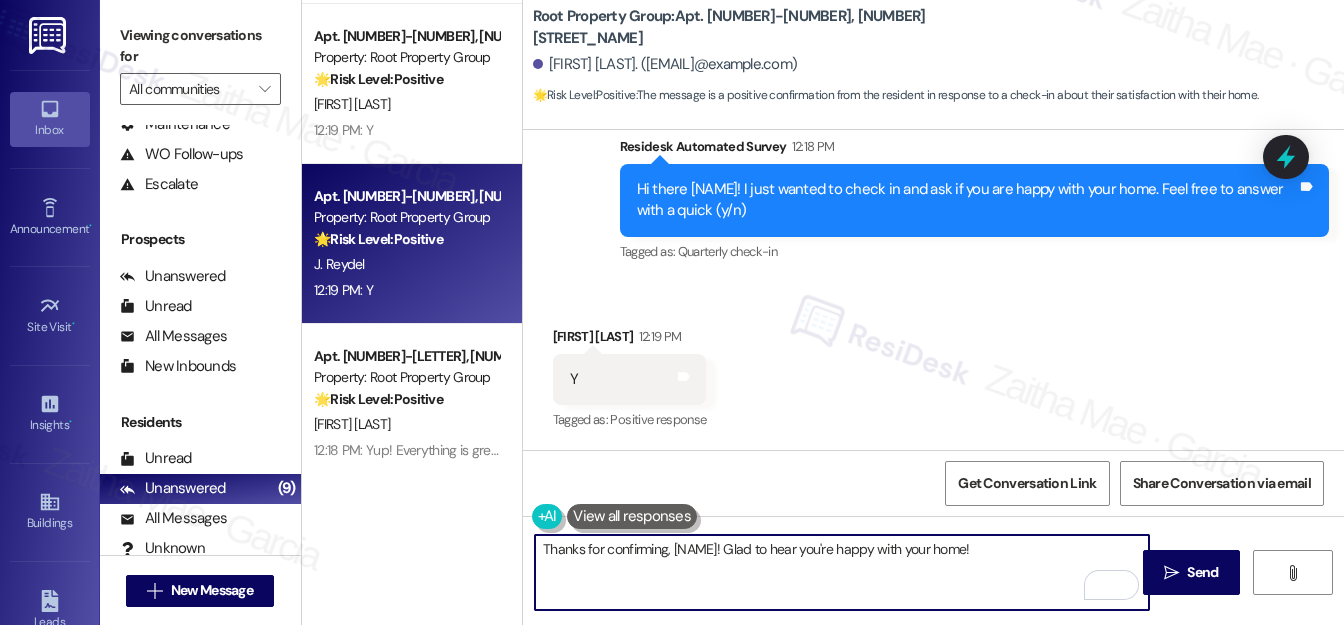 paste on "We'd also love to hear your thoughts, has {{property}} lived up to your expectations?" 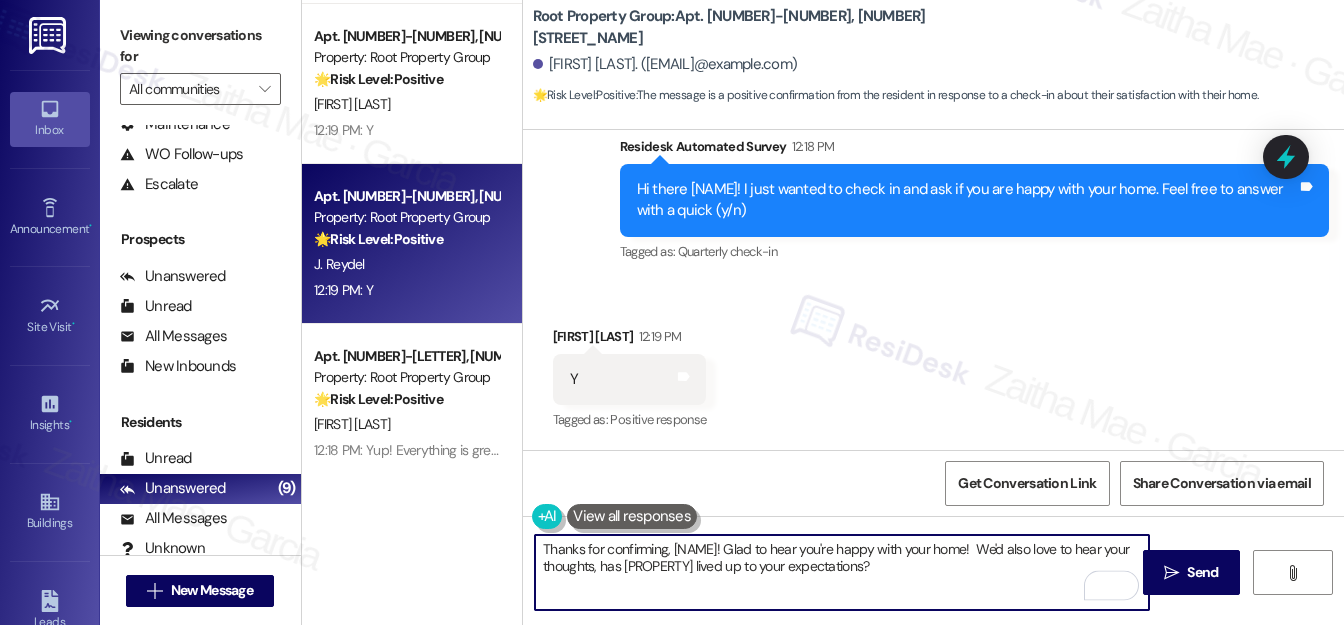 click on "Thanks for confirming, Jackson! Glad to hear you're happy with your home!  We'd also love to hear your thoughts, has {{property}} lived up to your expectations?" at bounding box center (842, 572) 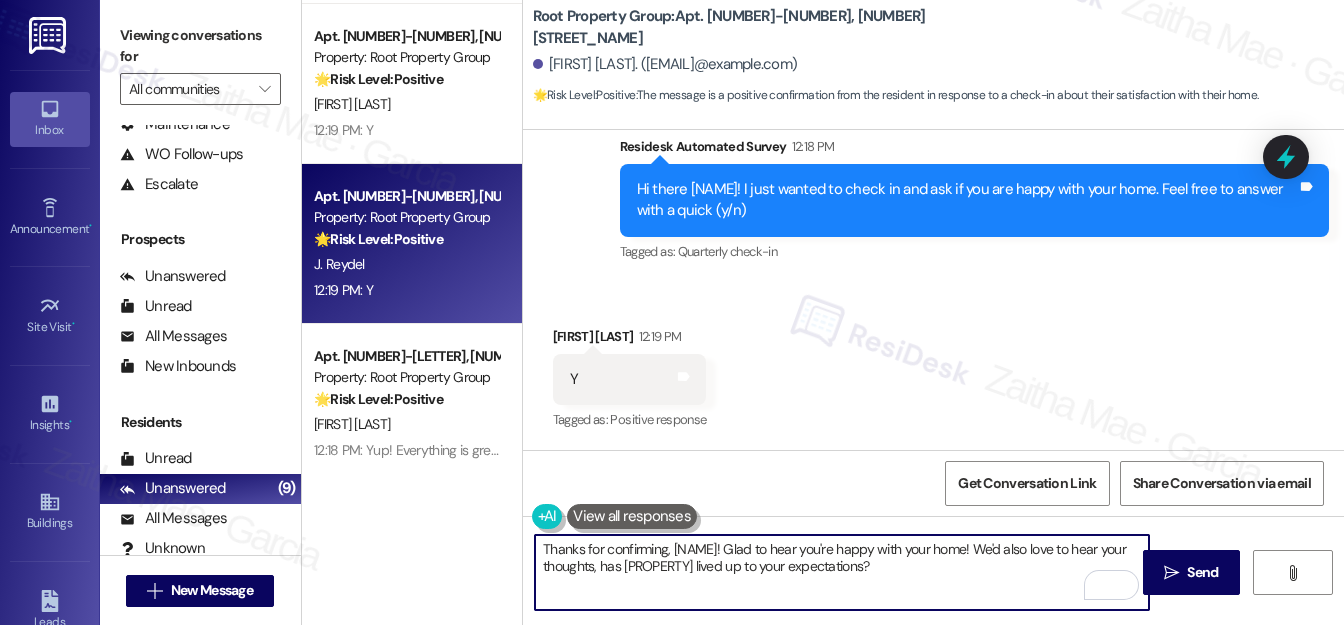 click on "Thanks for confirming, Jackson! Glad to hear you're happy with your home! We'd also love to hear your thoughts, has {{property}} lived up to your expectations?" at bounding box center [842, 572] 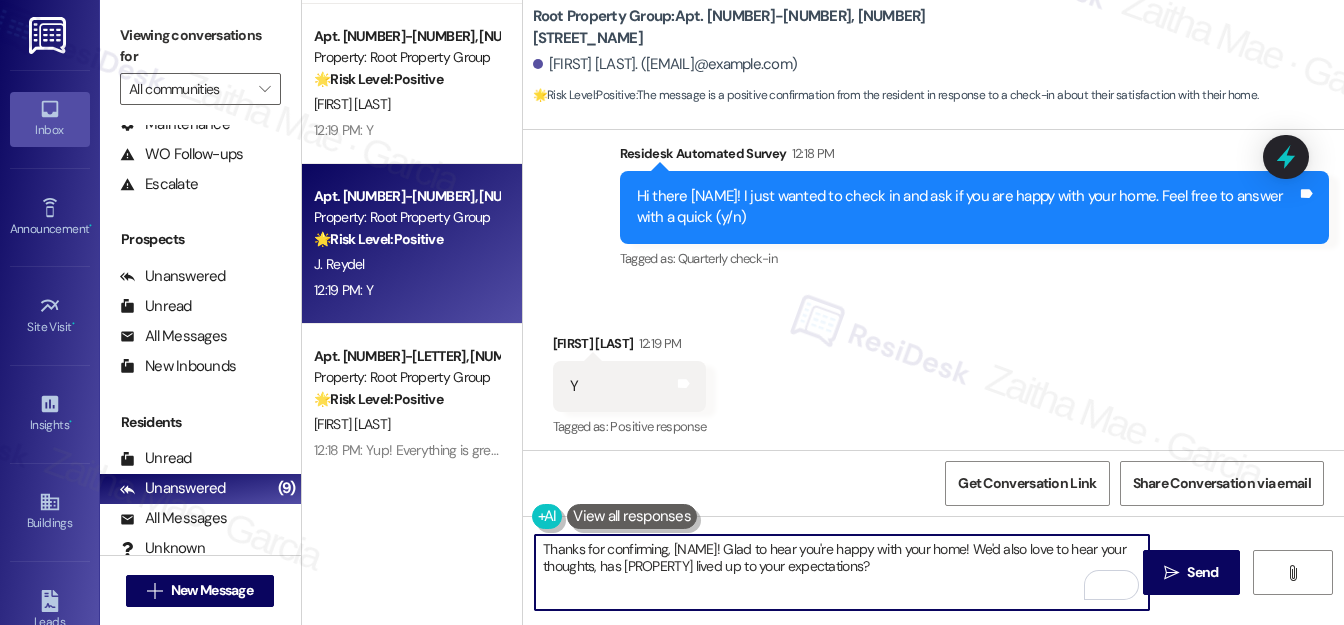 scroll, scrollTop: 406, scrollLeft: 0, axis: vertical 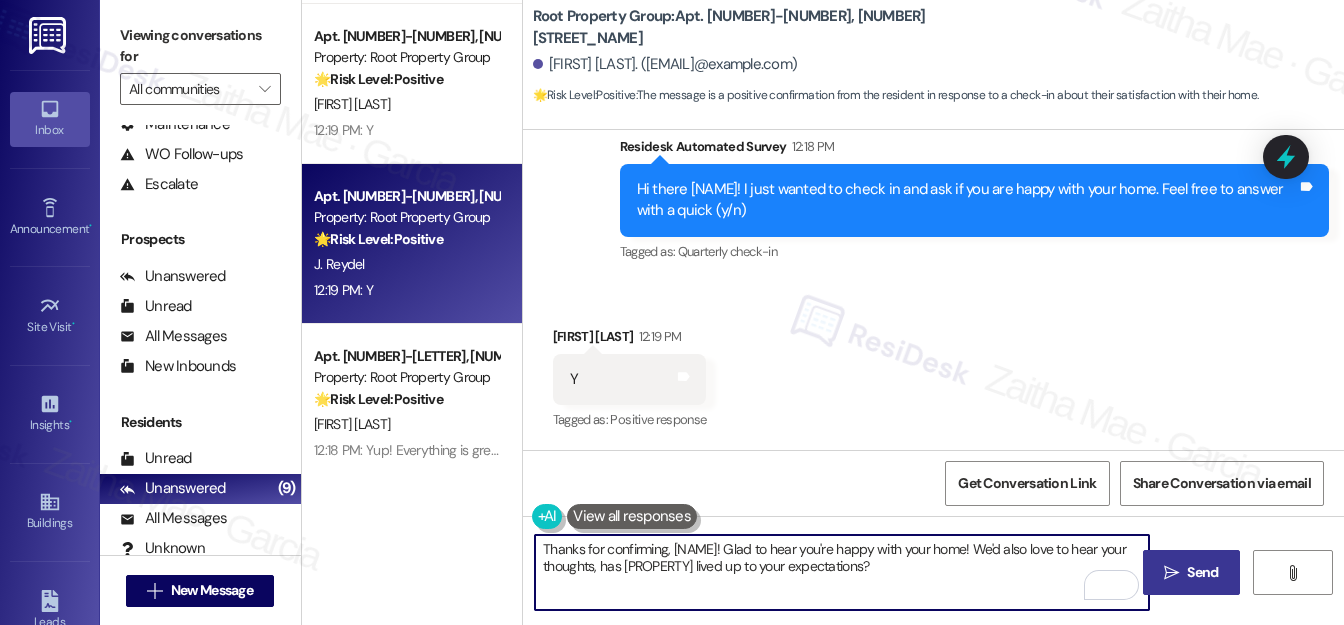 type on "Thanks for confirming, Jackson! Glad to hear you're happy with your home! We'd also love to hear your thoughts, has {{property}} lived up to your expectations?" 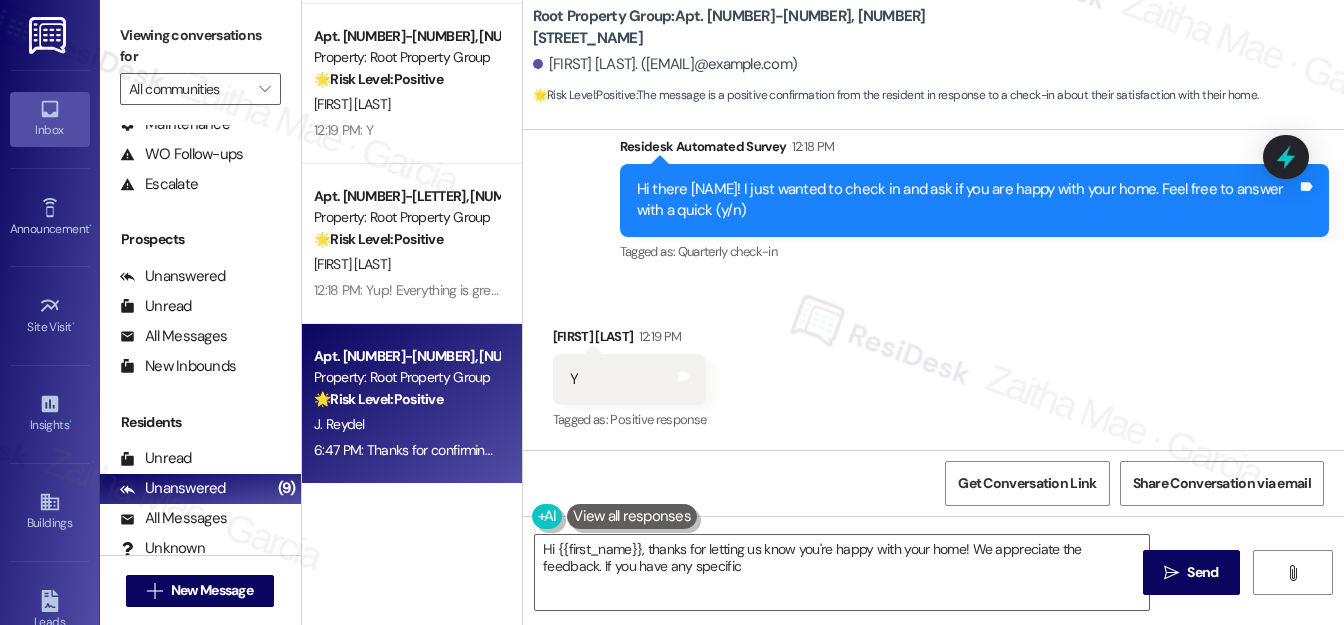scroll, scrollTop: 405, scrollLeft: 0, axis: vertical 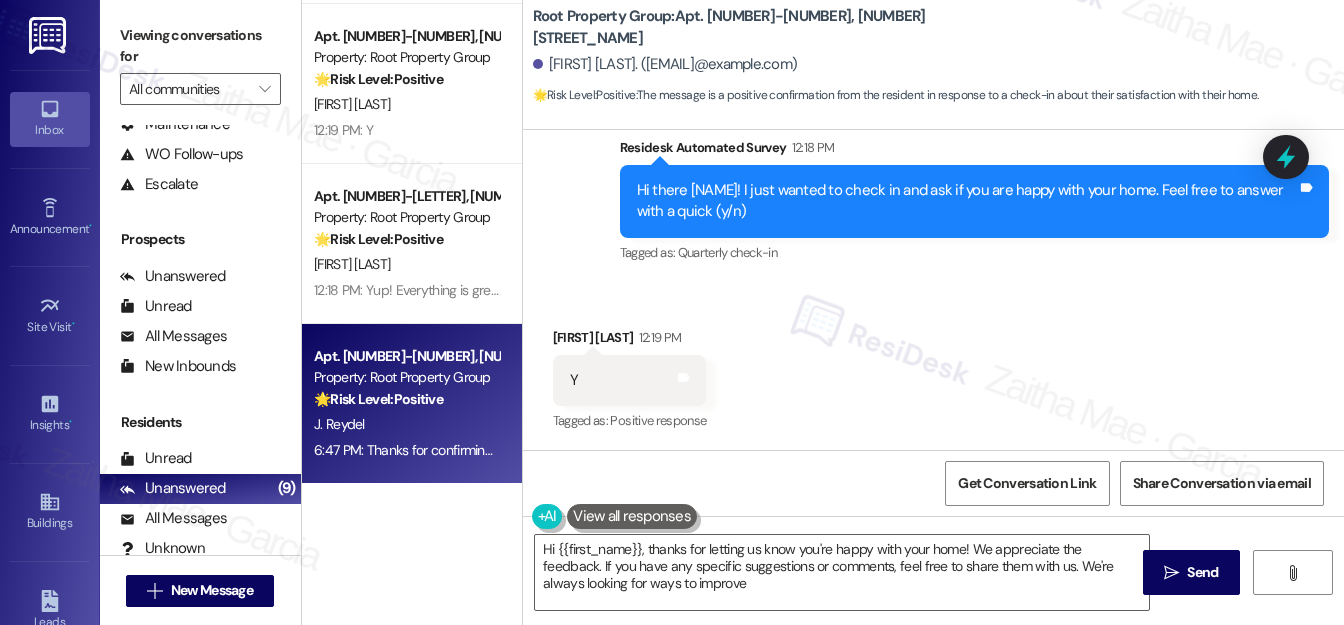 type on "Hi {{first_name}}, thanks for letting us know you're happy with your home! We appreciate the feedback. If you have any specific suggestions or comments, feel free to share them with us. We're always looking for ways to improve!" 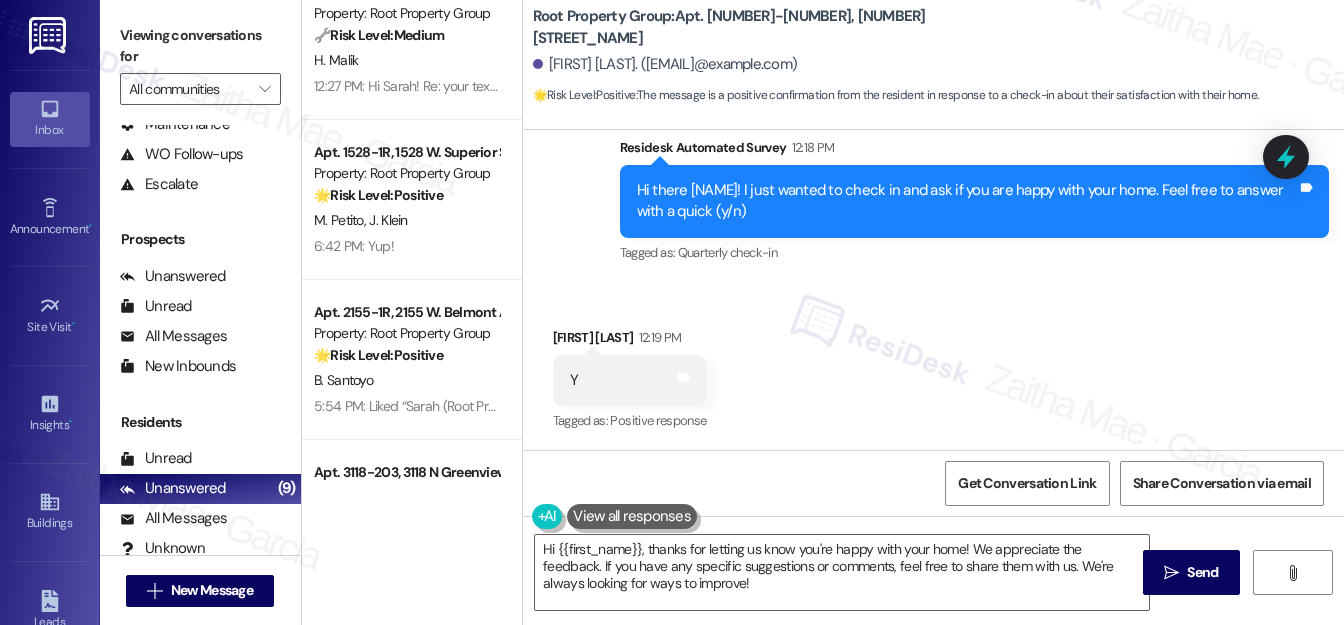 scroll, scrollTop: 0, scrollLeft: 0, axis: both 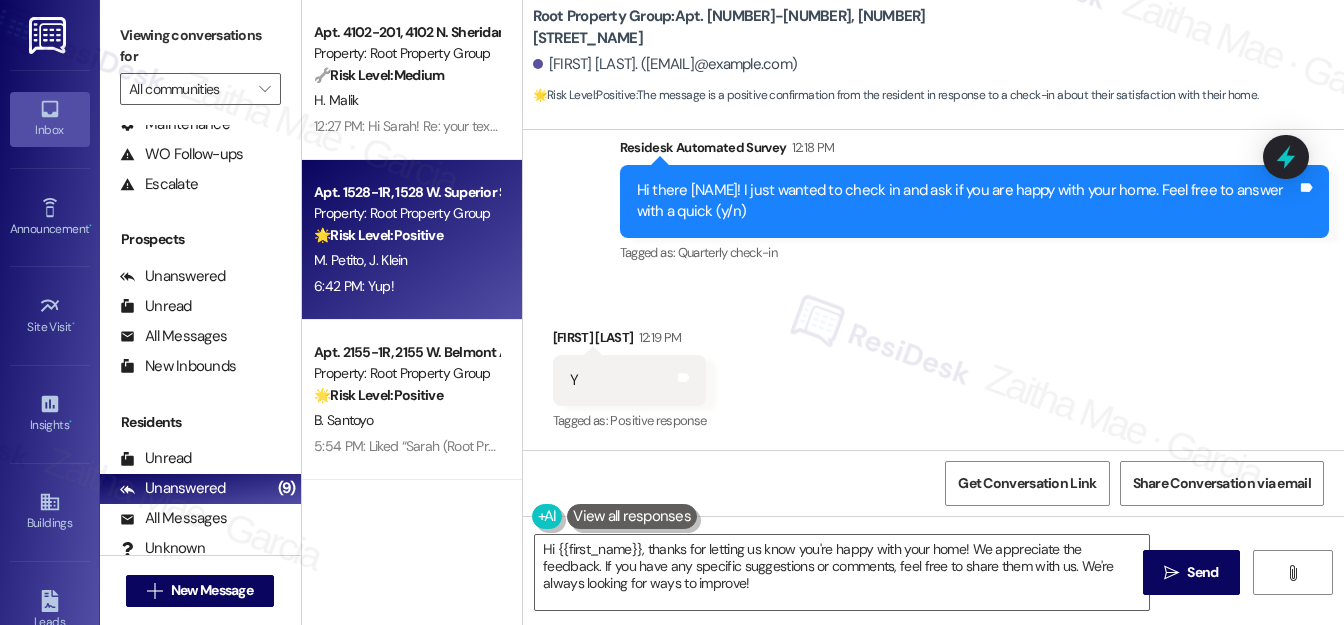 click on "6:42 PM: Yup! 6:42 PM: Yup!" at bounding box center [406, 286] 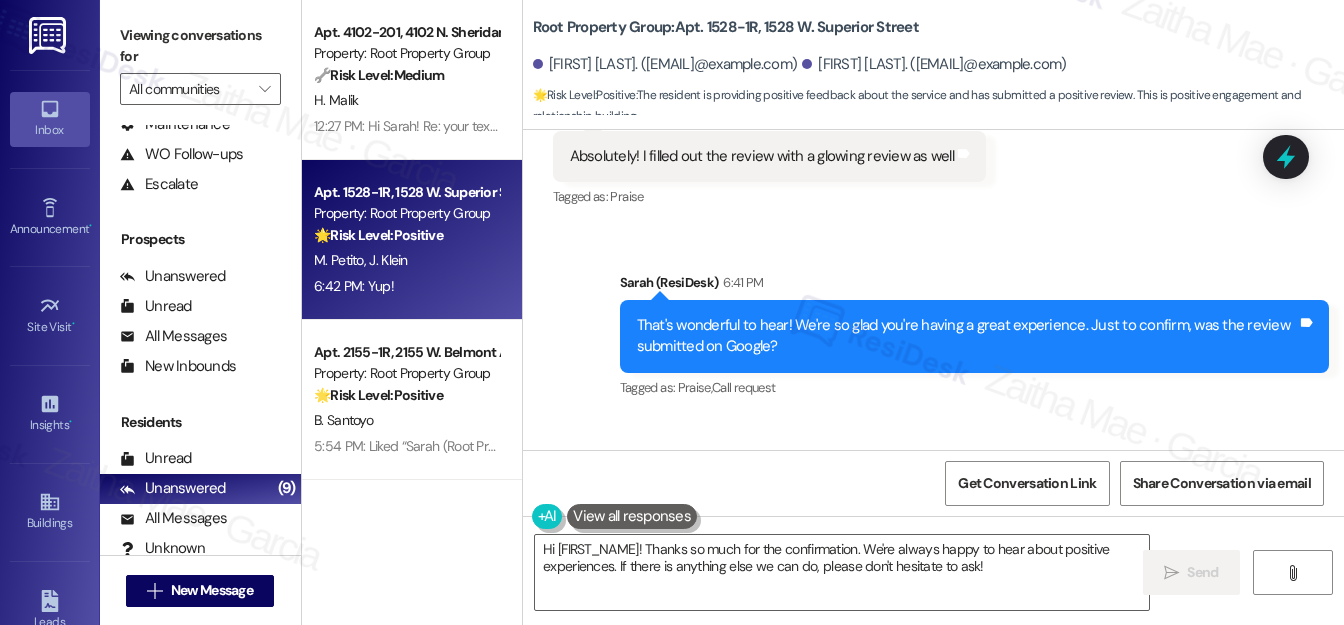 scroll, scrollTop: 1447, scrollLeft: 0, axis: vertical 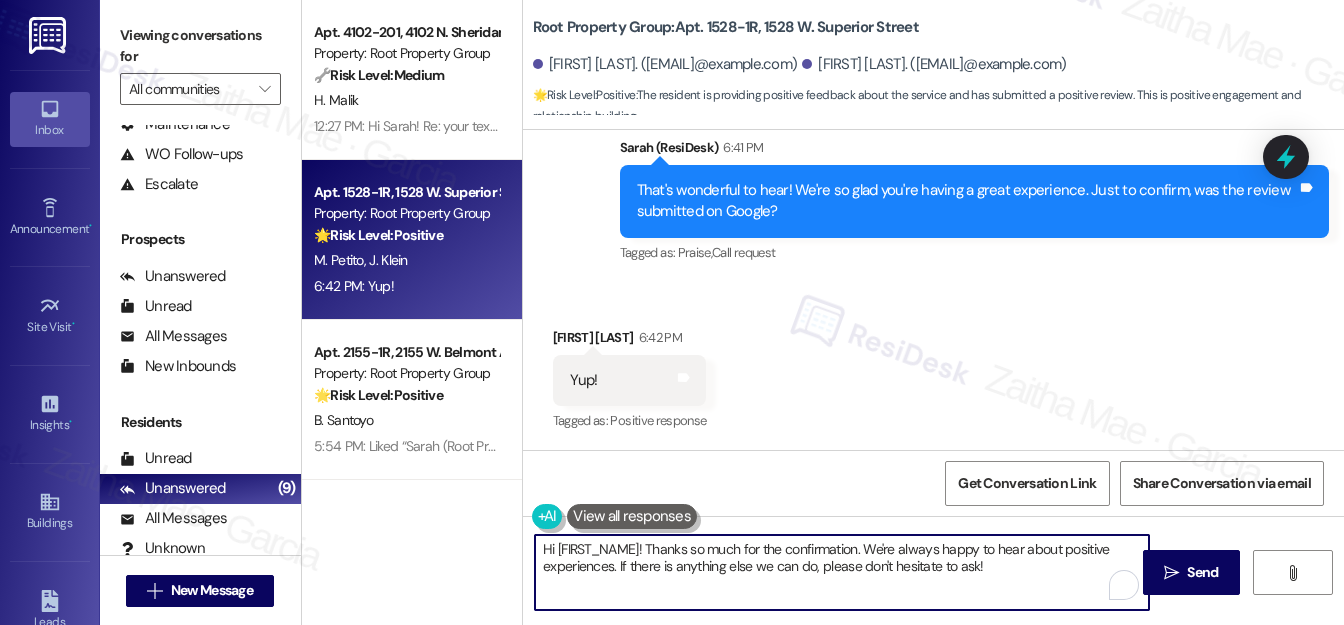 drag, startPoint x: 648, startPoint y: 548, endPoint x: 548, endPoint y: 548, distance: 100 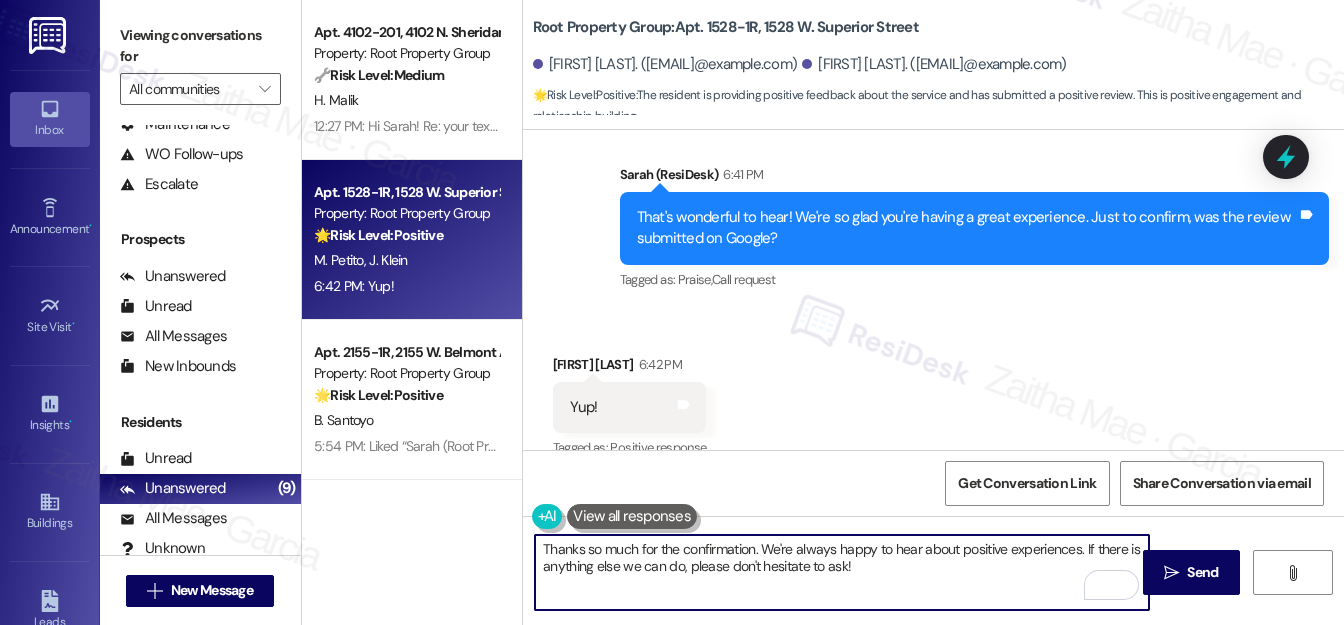 scroll, scrollTop: 1448, scrollLeft: 0, axis: vertical 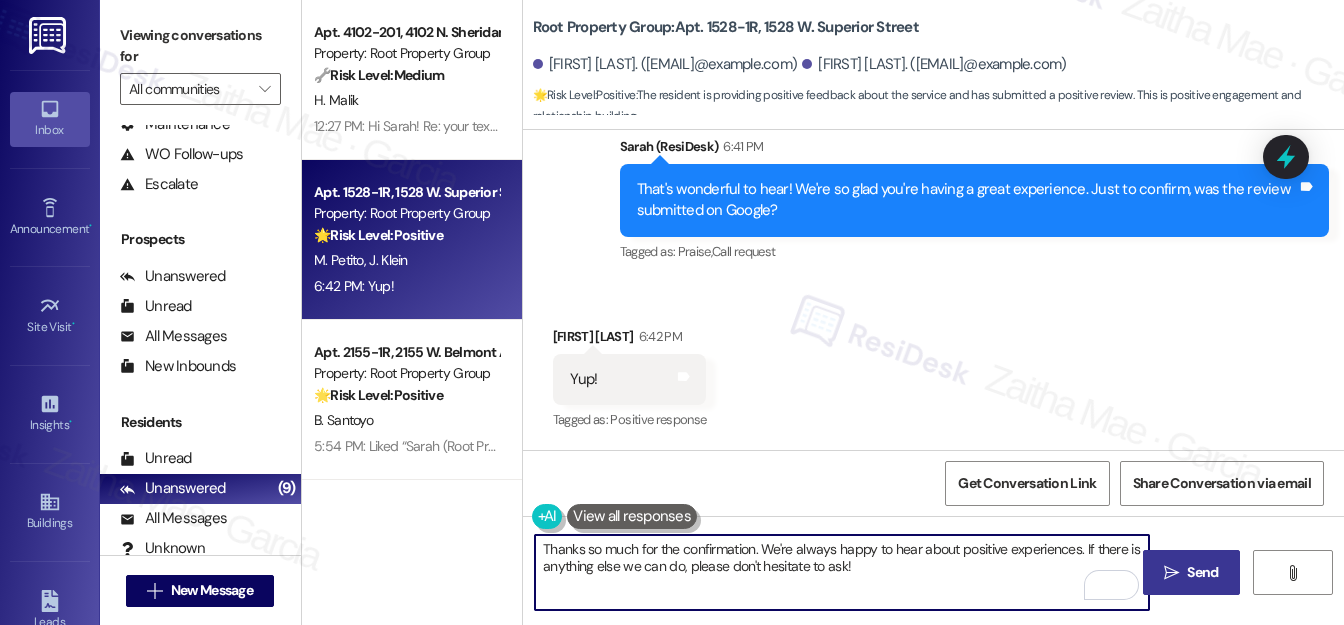 type on "Thanks so much for the confirmation. We're always happy to hear about positive experiences. If there is anything else we can do, please don't hesitate to ask!" 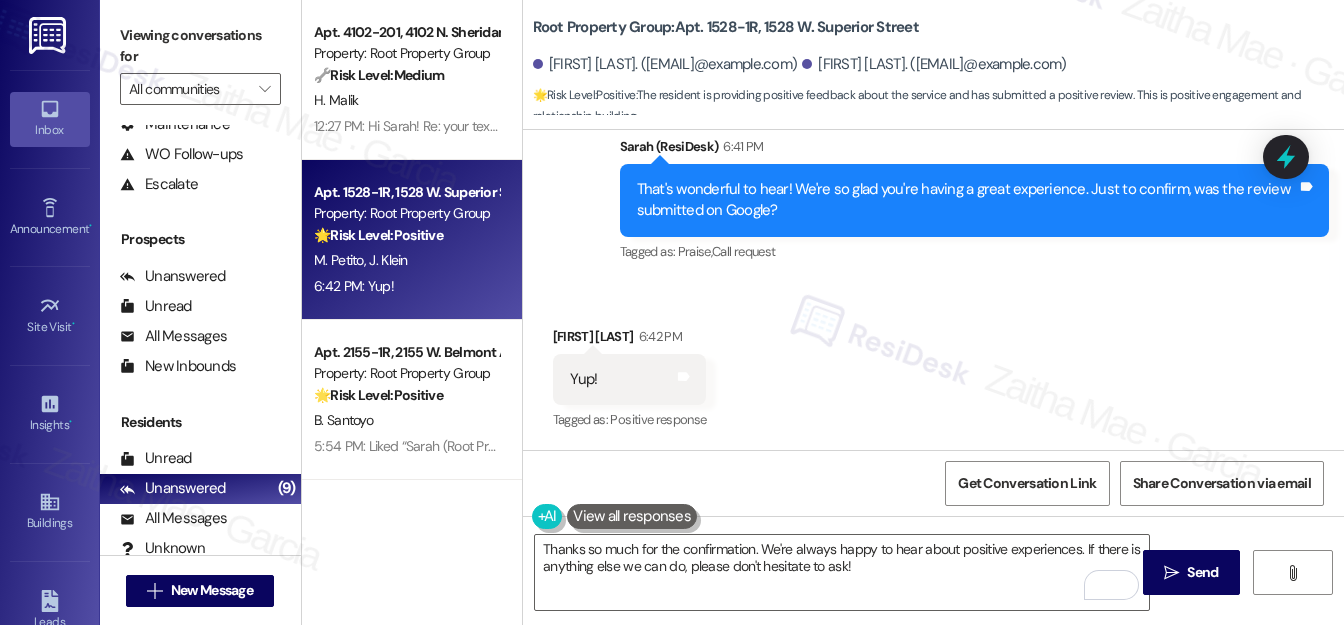 drag, startPoint x: 1194, startPoint y: 570, endPoint x: 1146, endPoint y: 532, distance: 61.220913 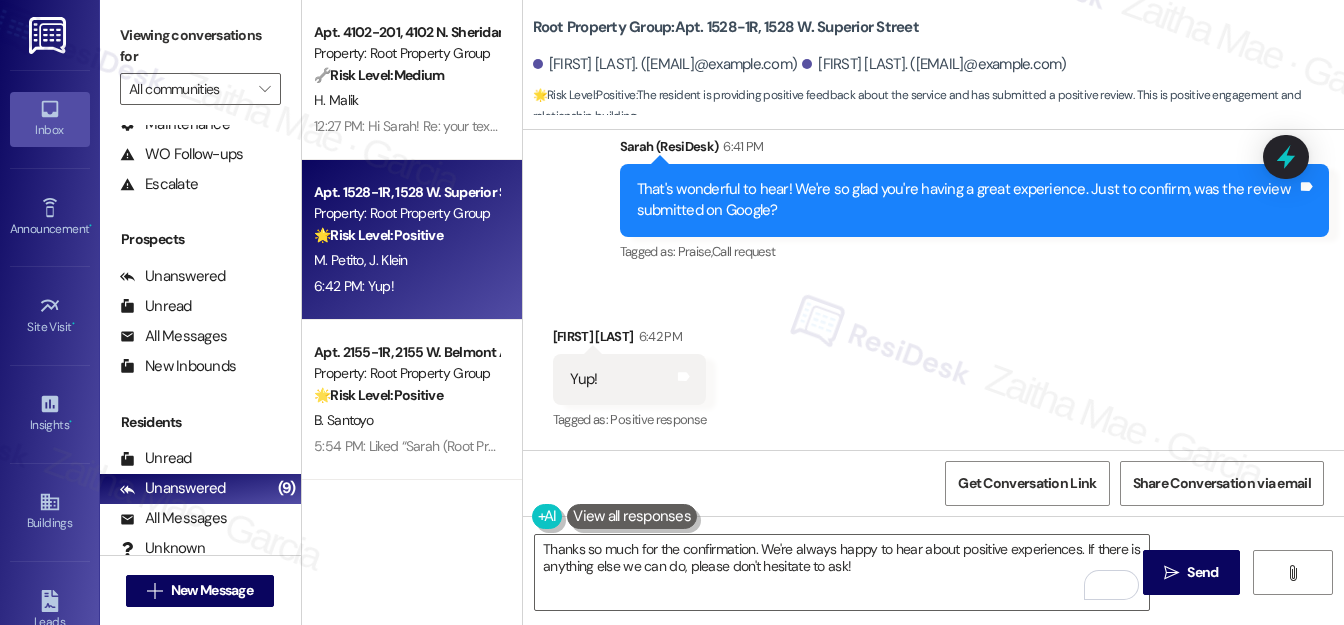 click on "Send" at bounding box center [1202, 572] 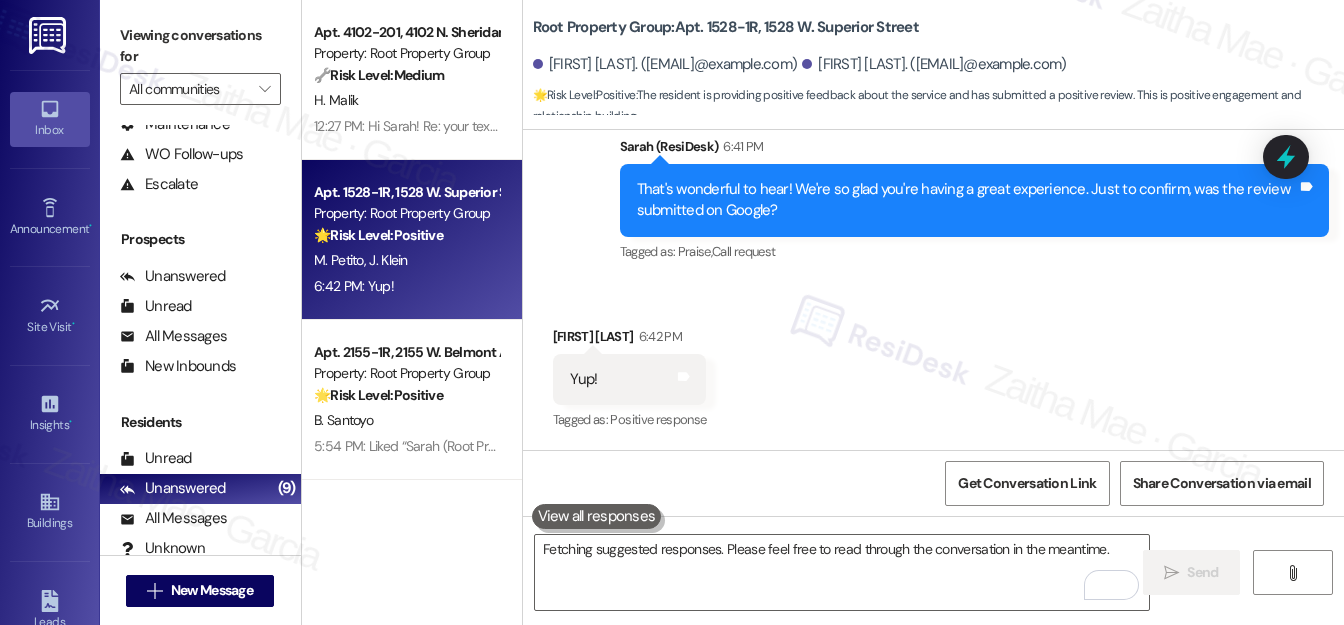 scroll, scrollTop: 1447, scrollLeft: 0, axis: vertical 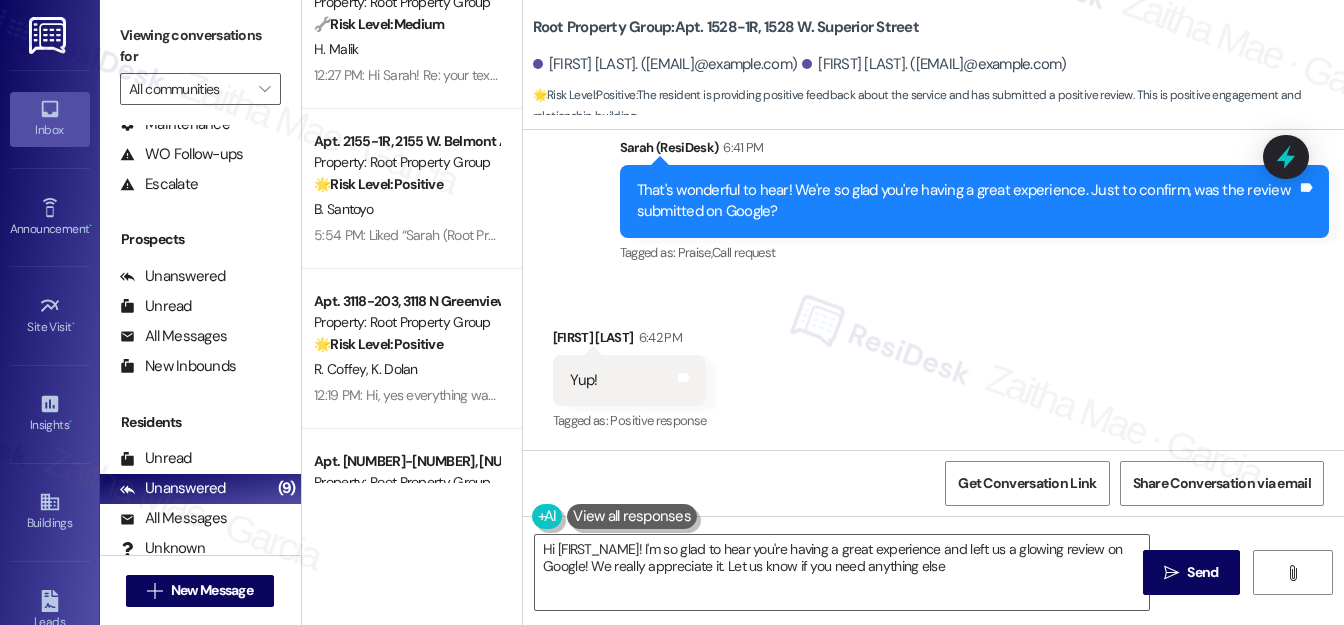 type on "Hi {{first_name}}! I'm so glad to hear you're having a great experience and left us a glowing review on Google! We really appreciate it. Let us know if you need anything else!" 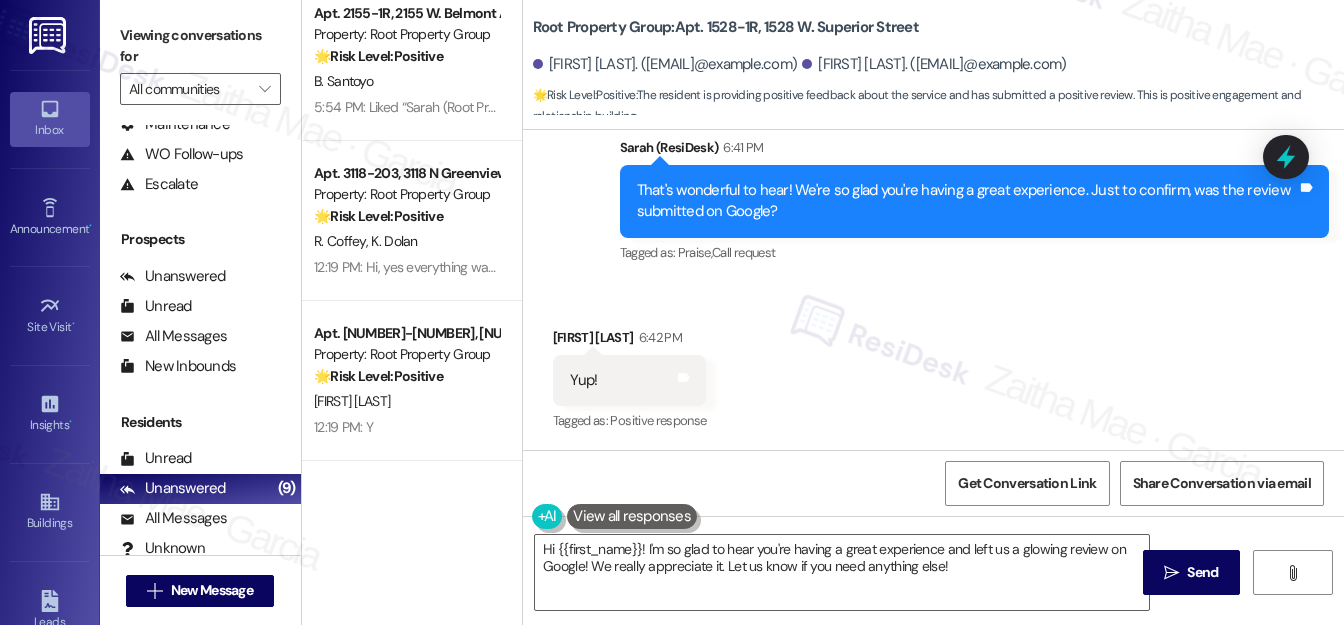 scroll, scrollTop: 181, scrollLeft: 0, axis: vertical 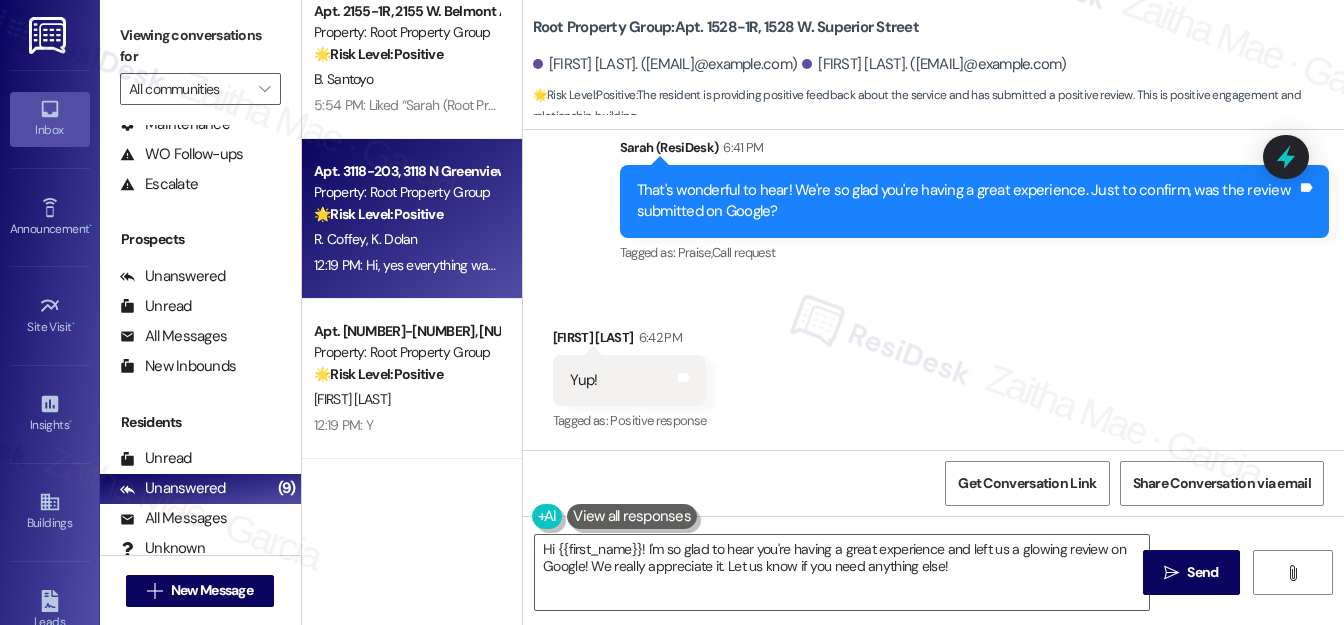click on "🌟  Risk Level:  Positive The message is a follow-up on a completed work order and the resident confirms satisfaction. This indicates positive engagement and an opportunity for relationship building." at bounding box center [406, 214] 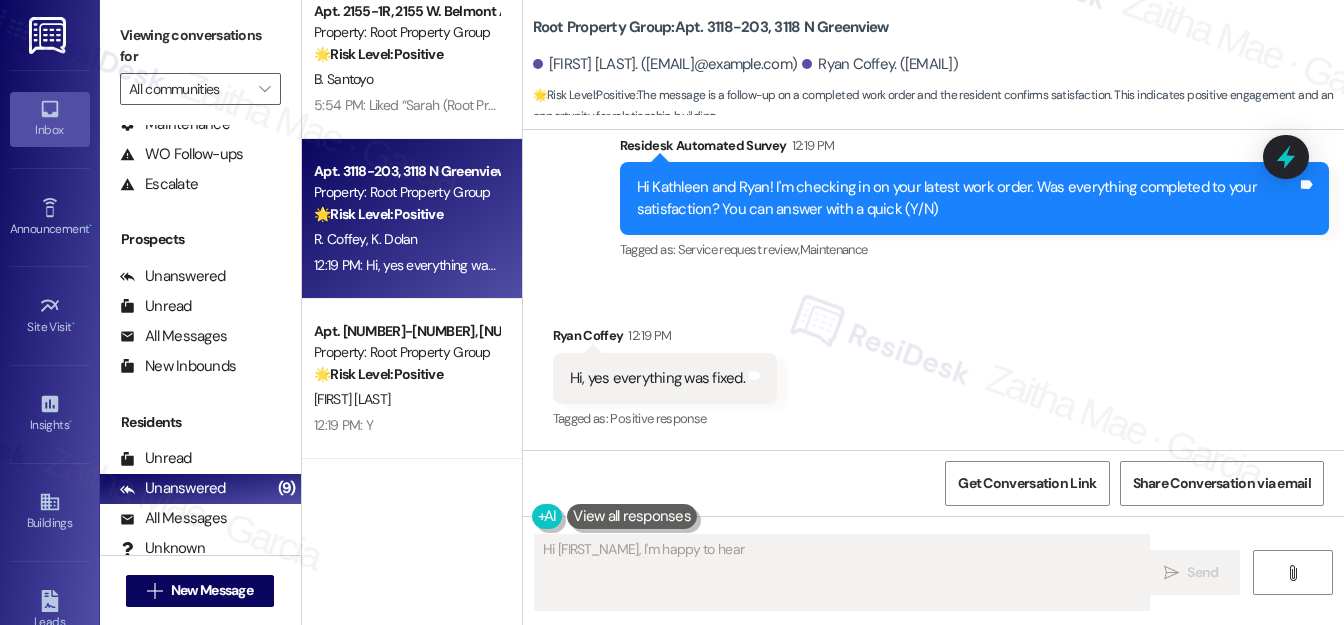 scroll, scrollTop: 666, scrollLeft: 0, axis: vertical 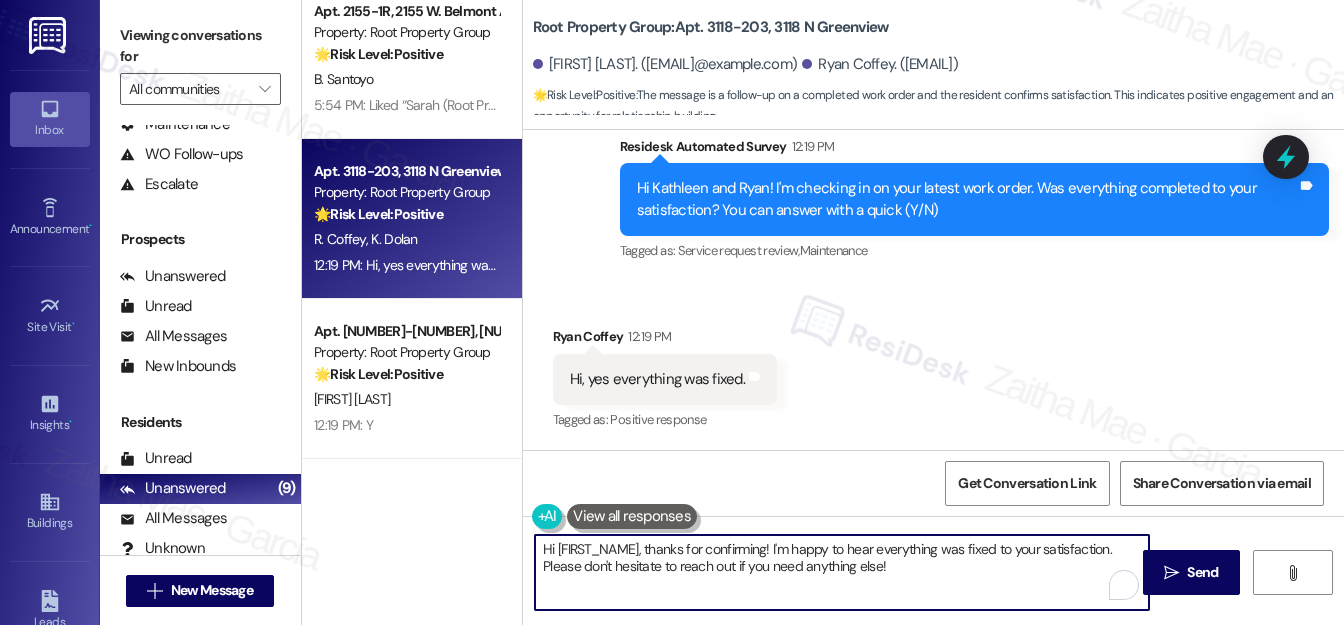 drag, startPoint x: 650, startPoint y: 545, endPoint x: 530, endPoint y: 551, distance: 120.14991 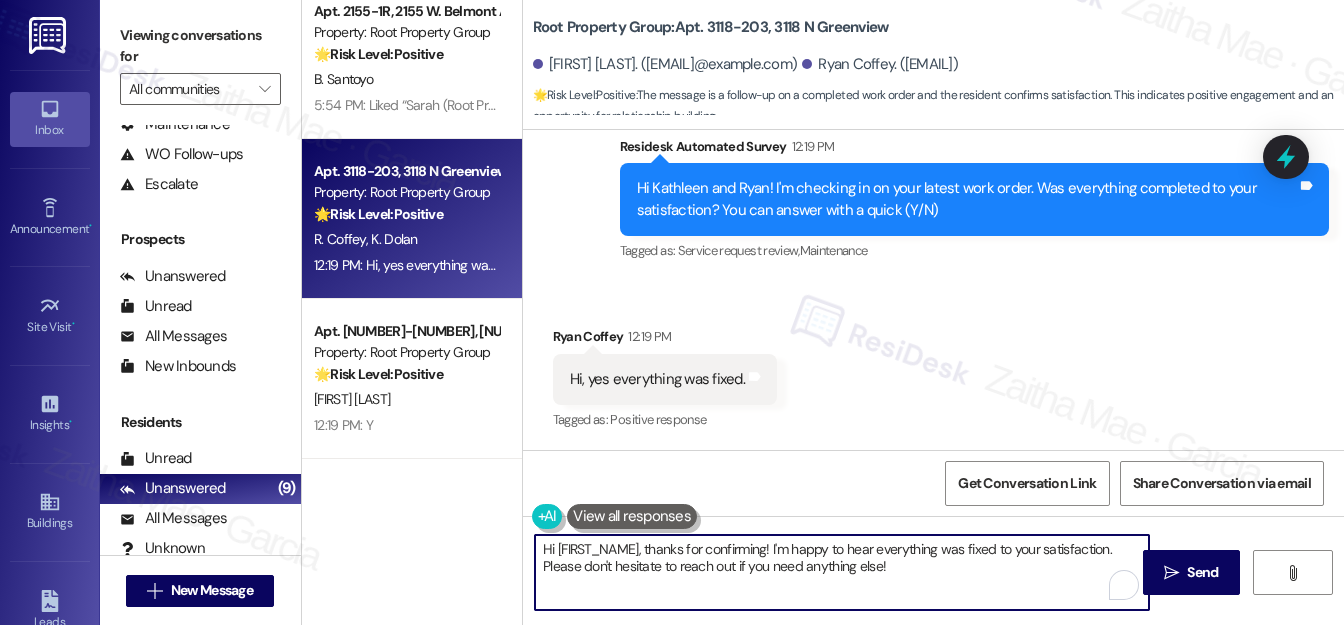click on "Hi {{first_name}}, thanks for confirming! I'm happy to hear everything was fixed to your satisfaction. Please don't hesitate to reach out if you need anything else!" at bounding box center [832, 572] 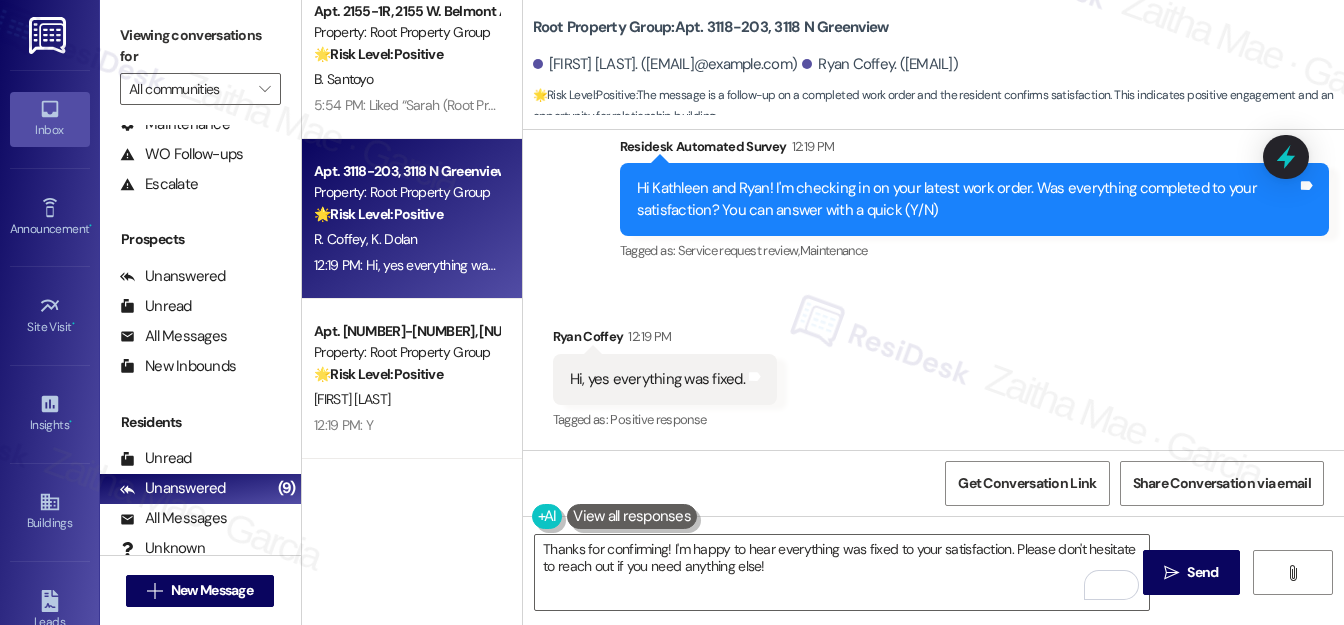 click on "Ryan Coffey 12:19 PM" at bounding box center (665, 340) 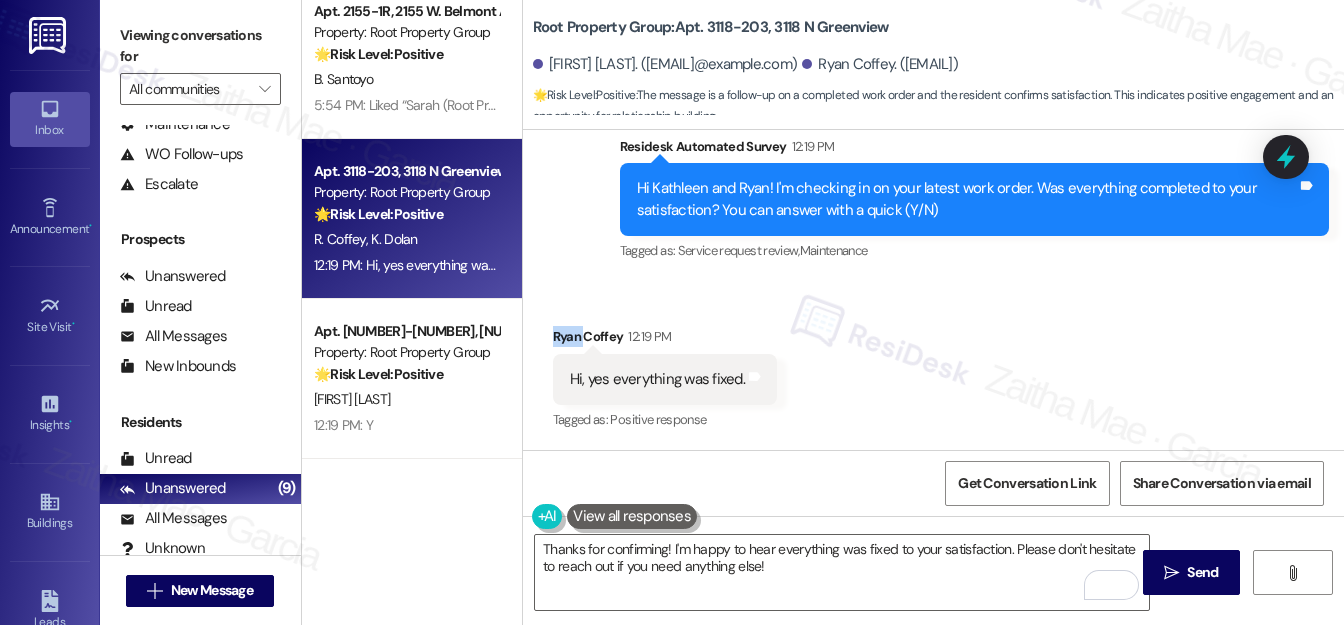 click on "Ryan Coffey 12:19 PM" at bounding box center [665, 340] 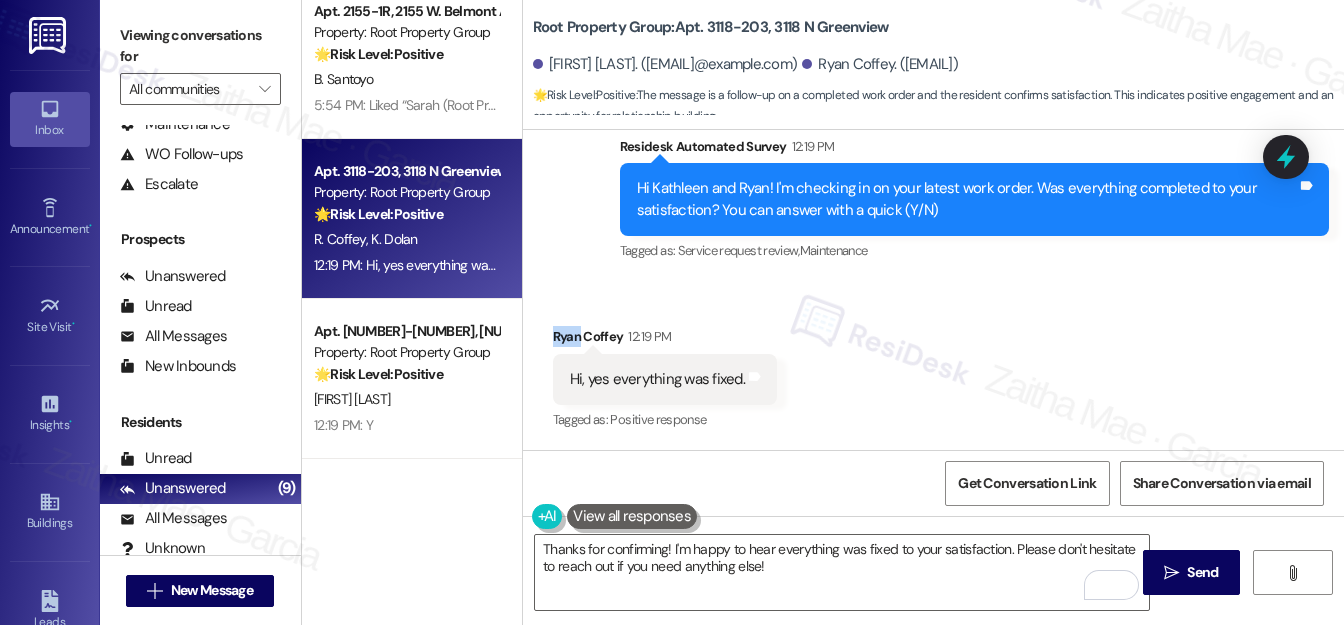 copy on "Ryan" 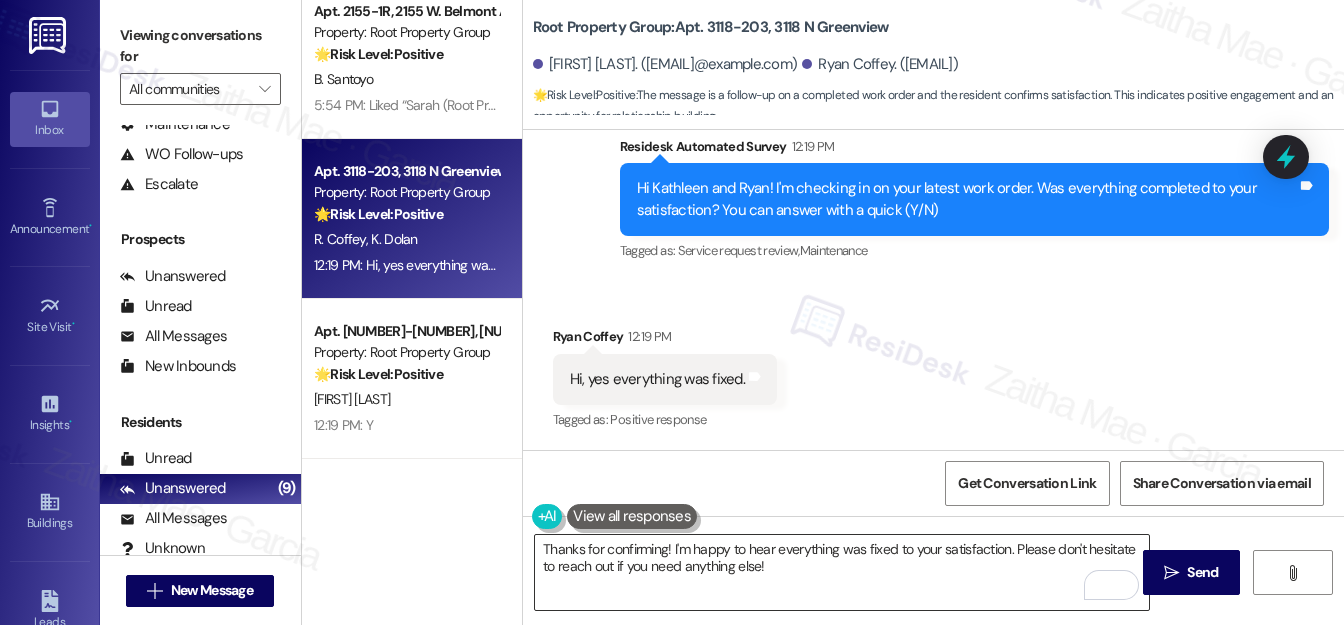 click on "Thanks for confirming! I'm happy to hear everything was fixed to your satisfaction. Please don't hesitate to reach out if you need anything else!" at bounding box center (842, 572) 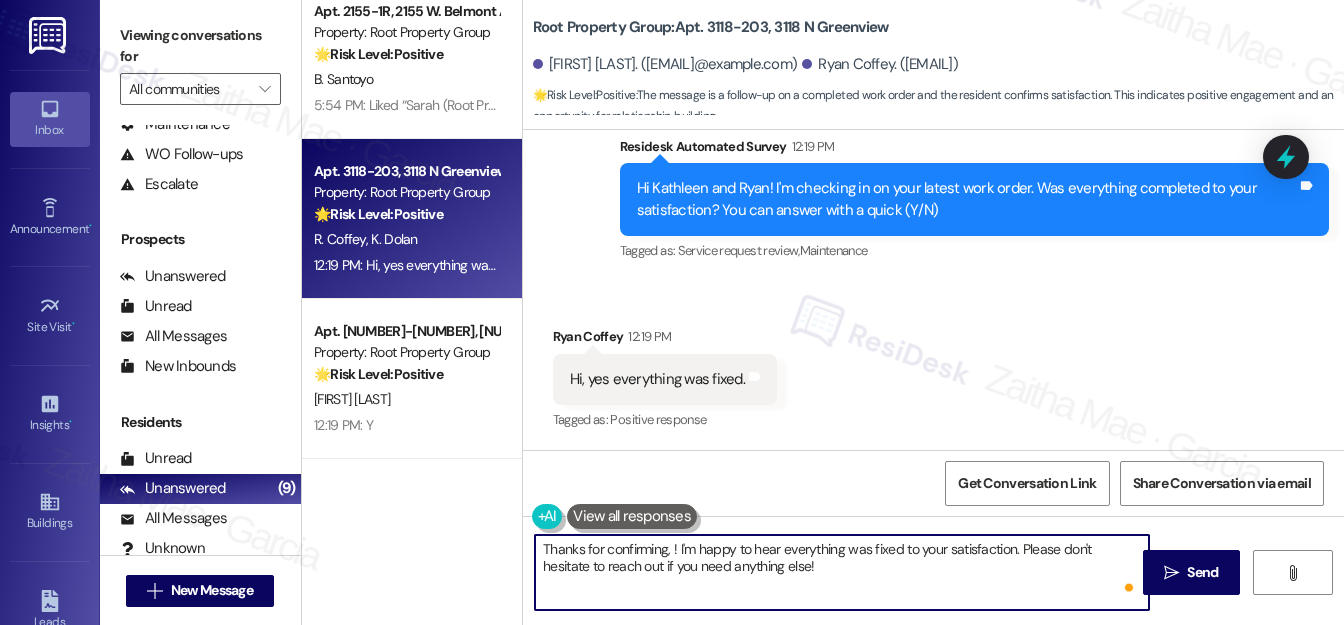 paste on "Ryan" 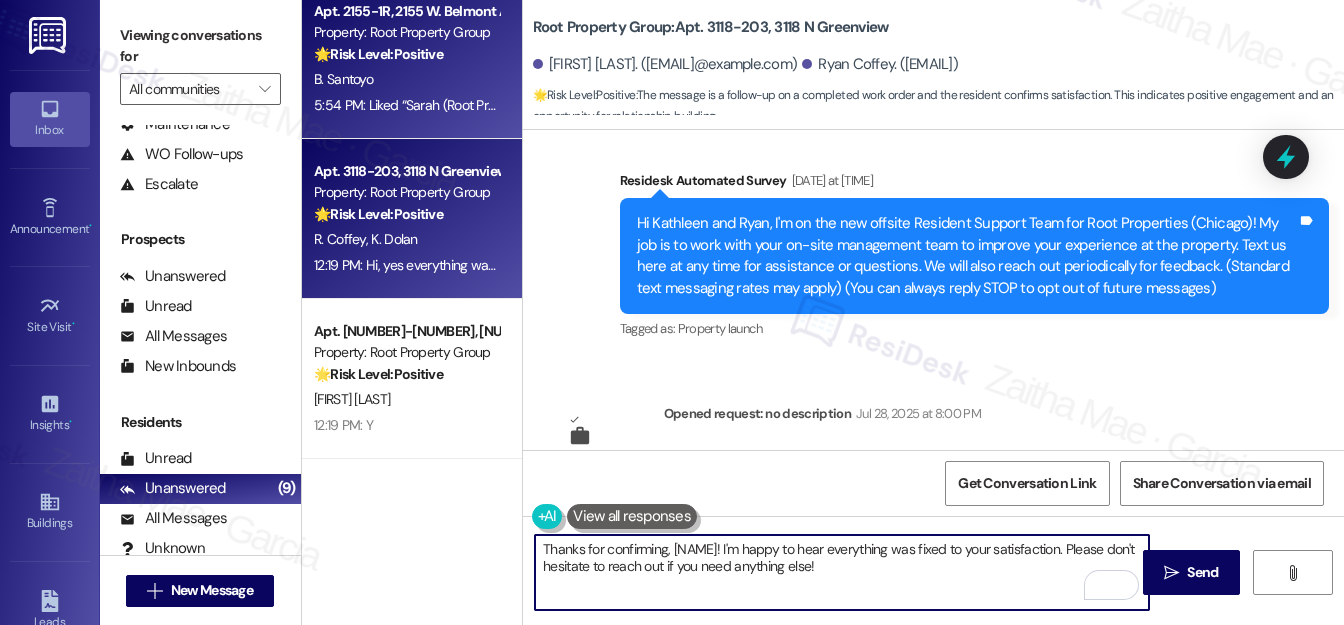scroll, scrollTop: 181, scrollLeft: 0, axis: vertical 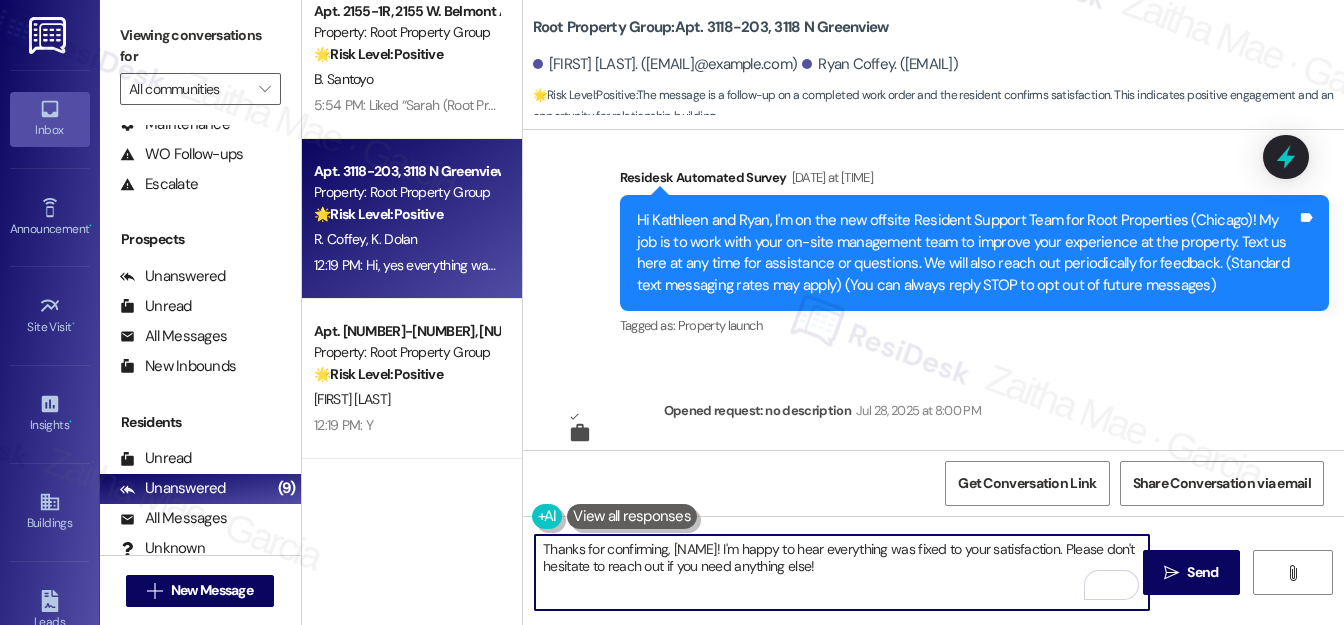 click on "Thanks for confirming, Ryan! I'm happy to hear everything was fixed to your satisfaction. Please don't hesitate to reach out if you need anything else!" at bounding box center [842, 572] 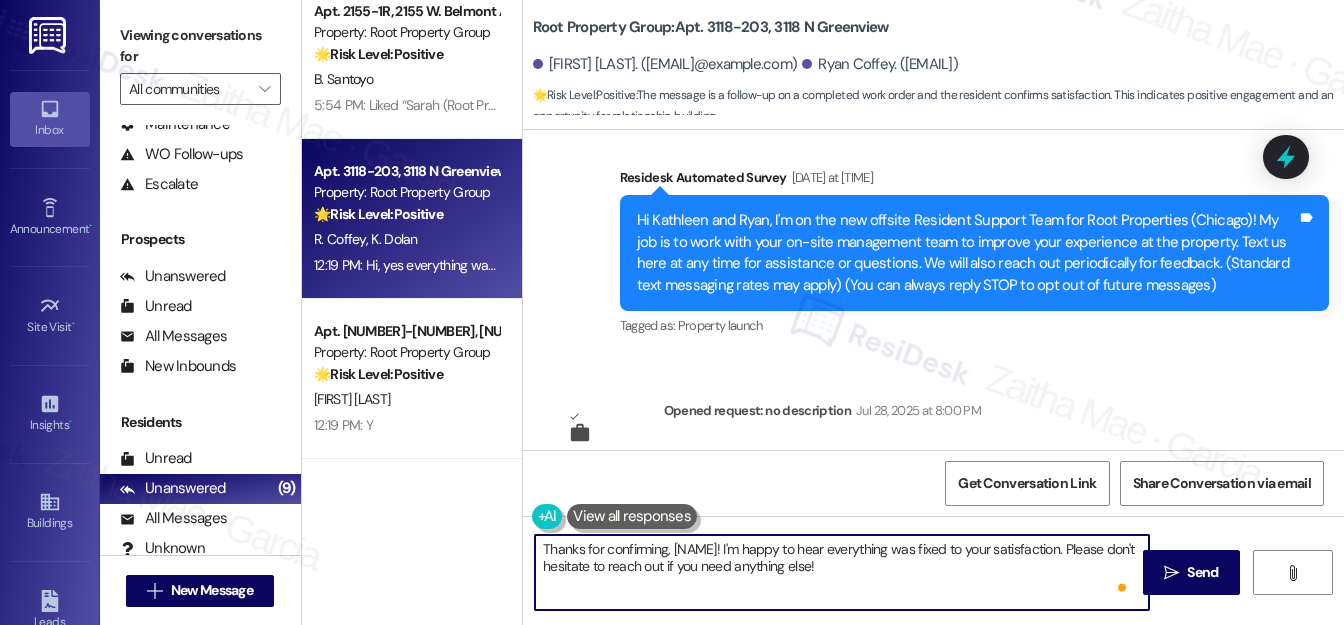 paste on "We truly value your opinion and would appreciate your honest feedback. Has {{property}} been meeting your expectations?" 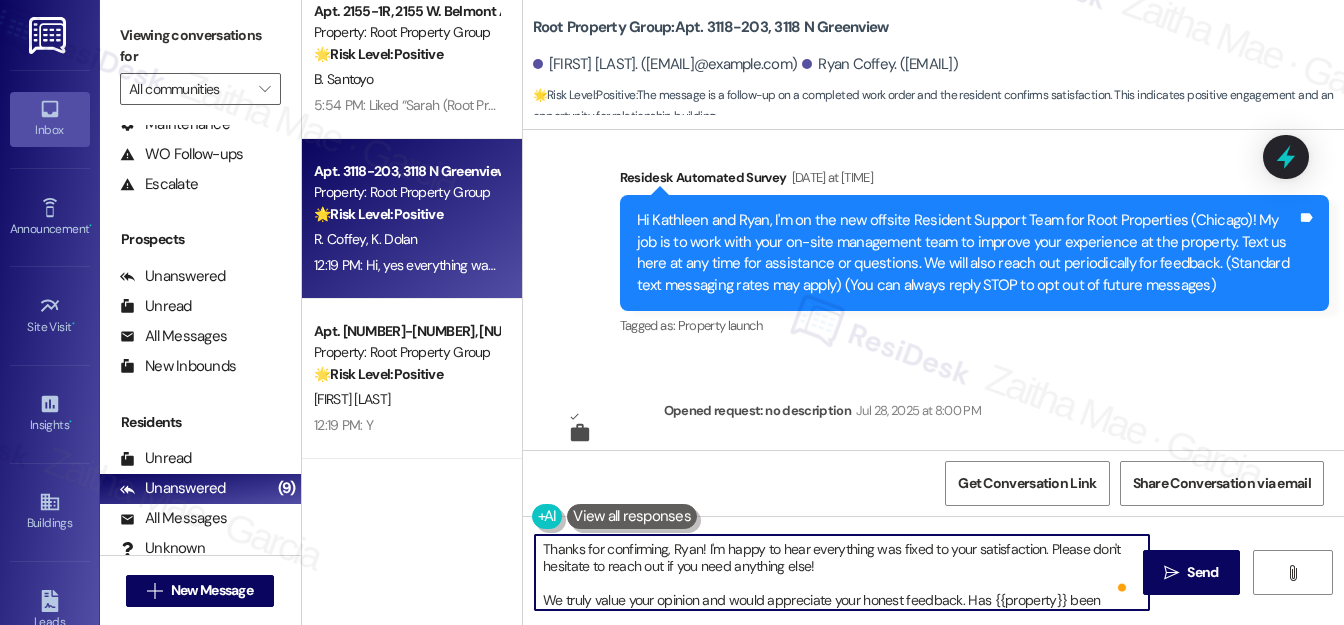 scroll, scrollTop: 16, scrollLeft: 0, axis: vertical 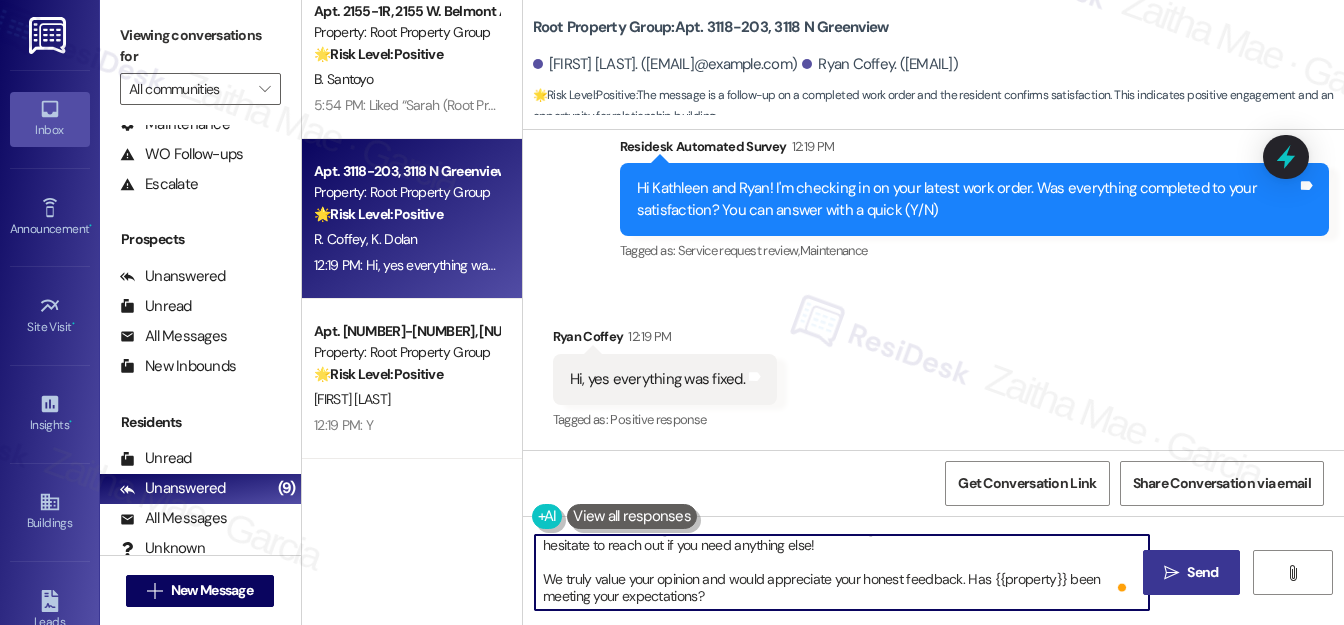 type on "Thanks for confirming, Ryan! I'm happy to hear everything was fixed to your satisfaction. Please don't hesitate to reach out if you need anything else!
We truly value your opinion and would appreciate your honest feedback. Has {{property}} been meeting your expectations?" 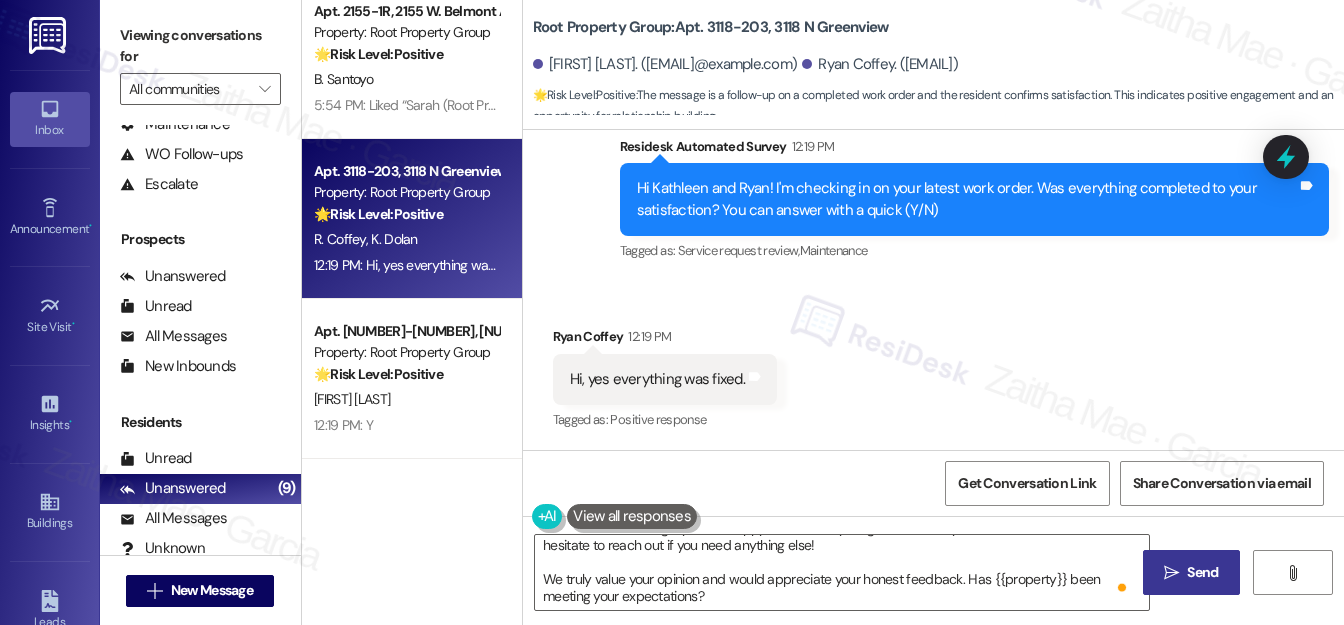 click on "Send" at bounding box center (1202, 572) 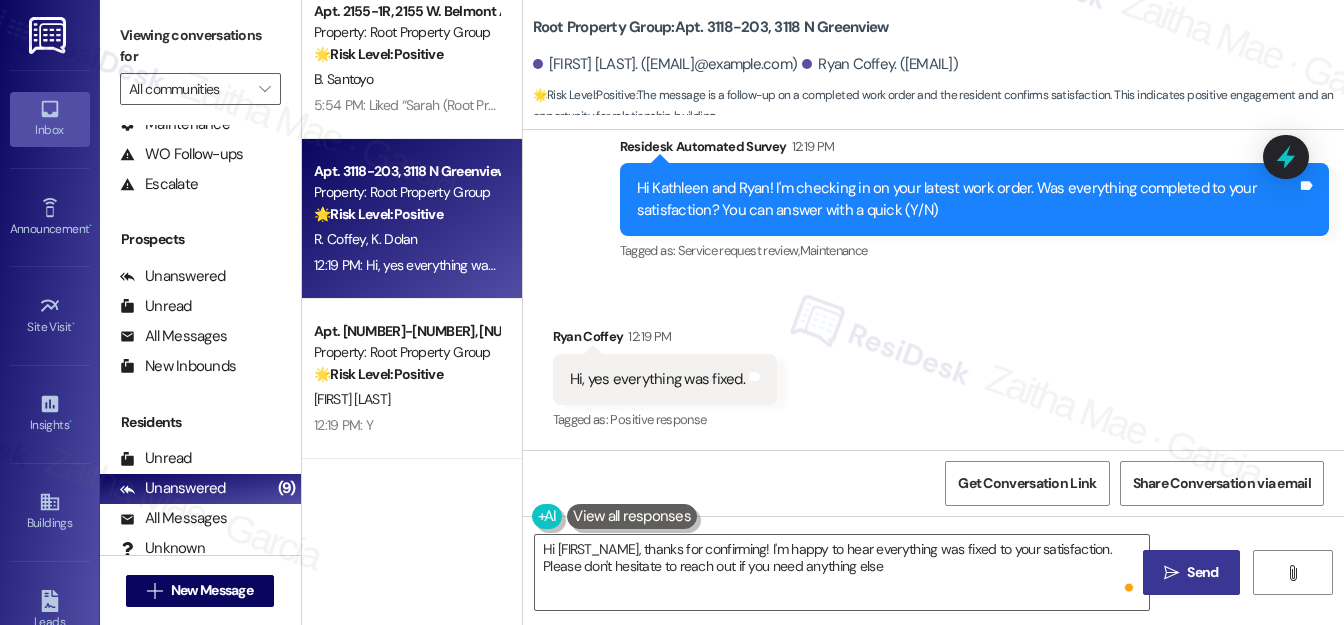 type on "Hi {{first_name}}, thanks for confirming! I'm happy to hear everything was fixed to your satisfaction. Please don't hesitate to reach out if you need anything else!" 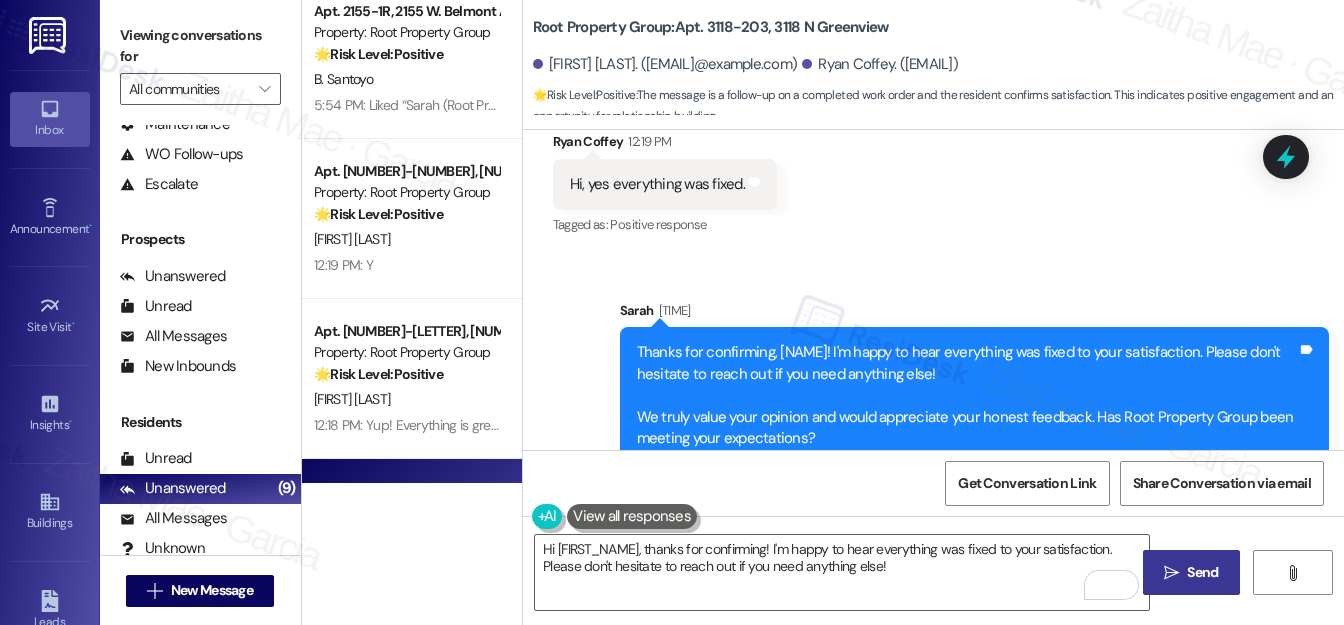 scroll, scrollTop: 890, scrollLeft: 0, axis: vertical 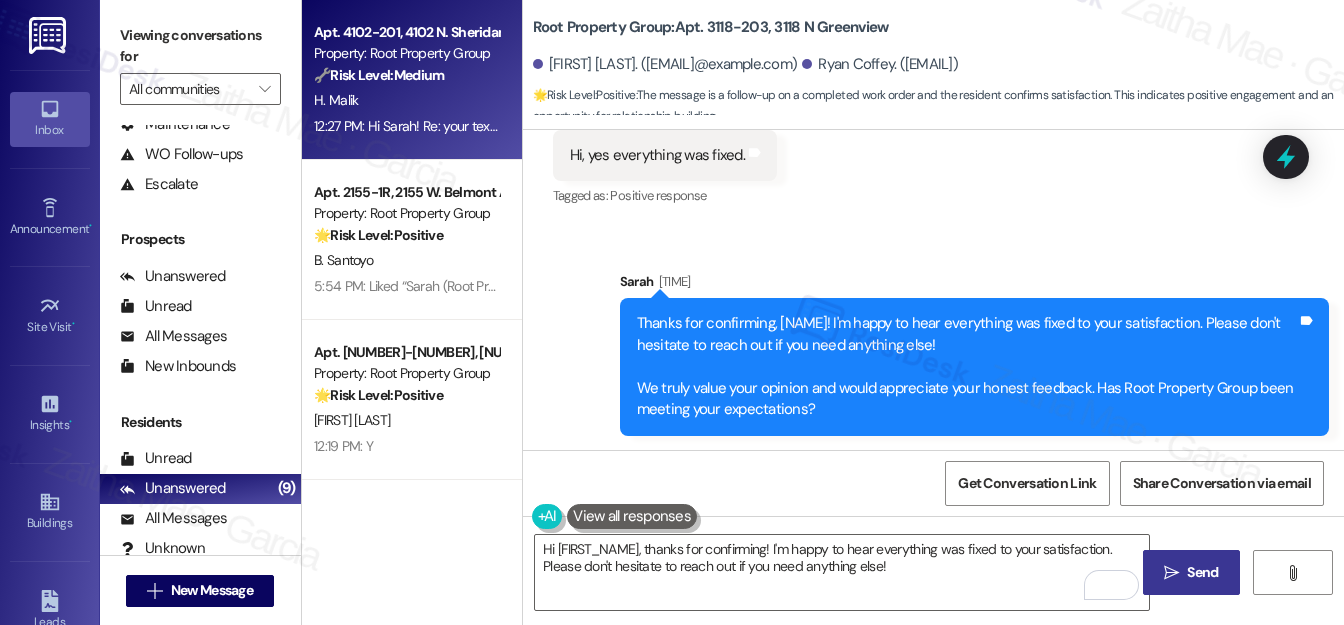 click on "H. Malik" at bounding box center [406, 100] 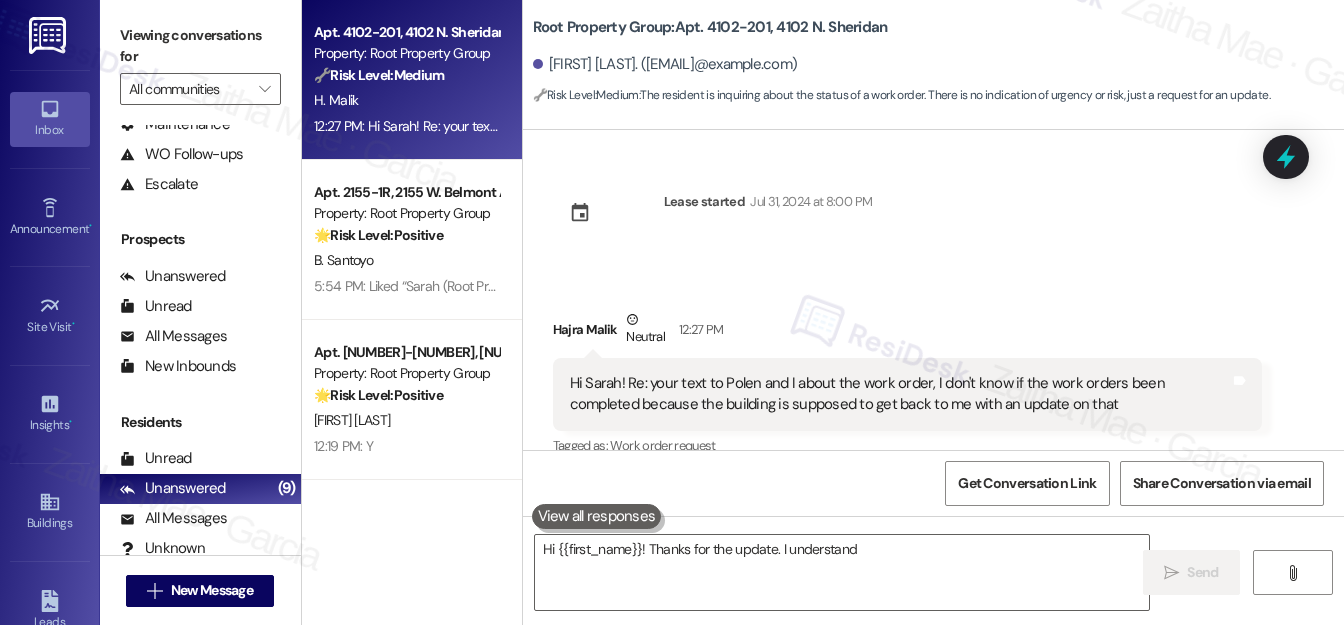 scroll, scrollTop: 333, scrollLeft: 0, axis: vertical 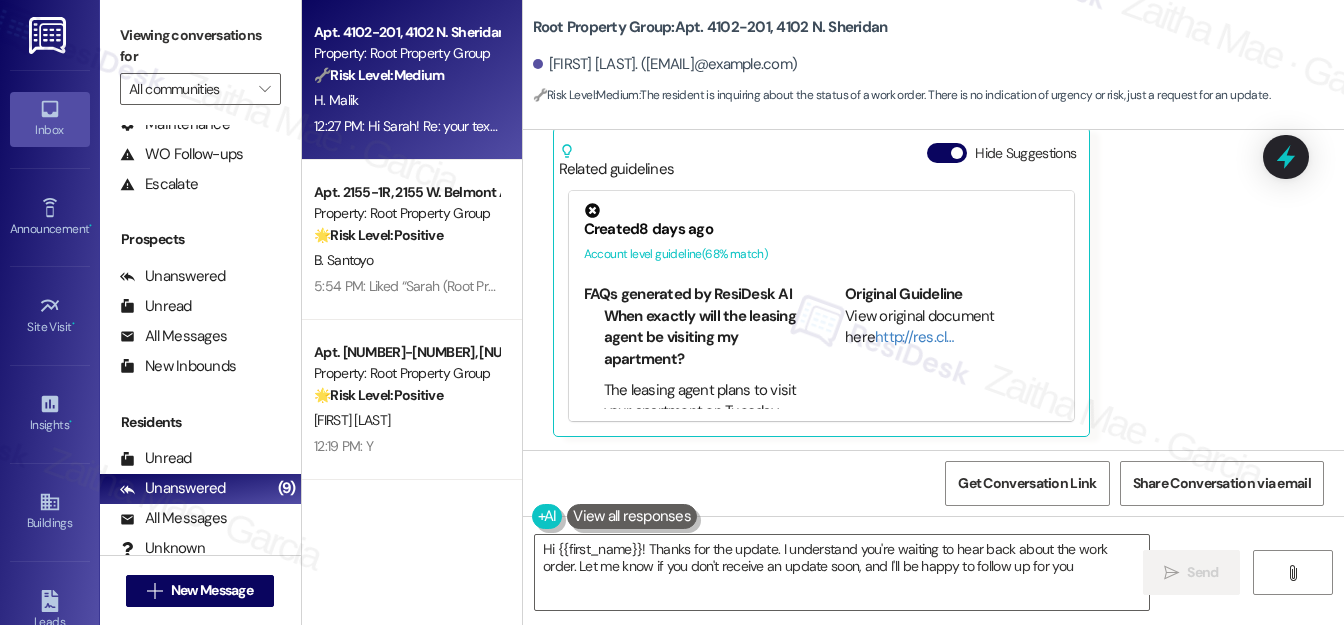 type on "Hi {{first_name}}! Thanks for the update. I understand you're waiting to hear back about the work order. Let me know if you don't receive an update soon, and I'll be happy to follow up for you!" 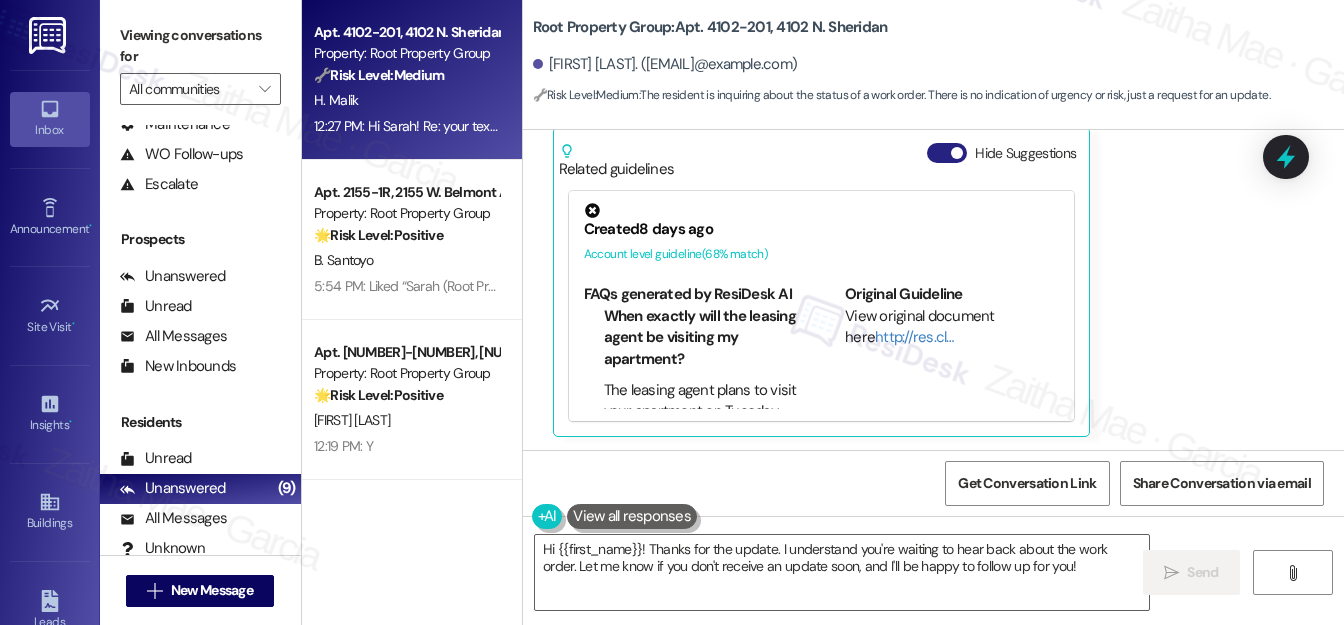 click on "Hide Suggestions" at bounding box center [947, 153] 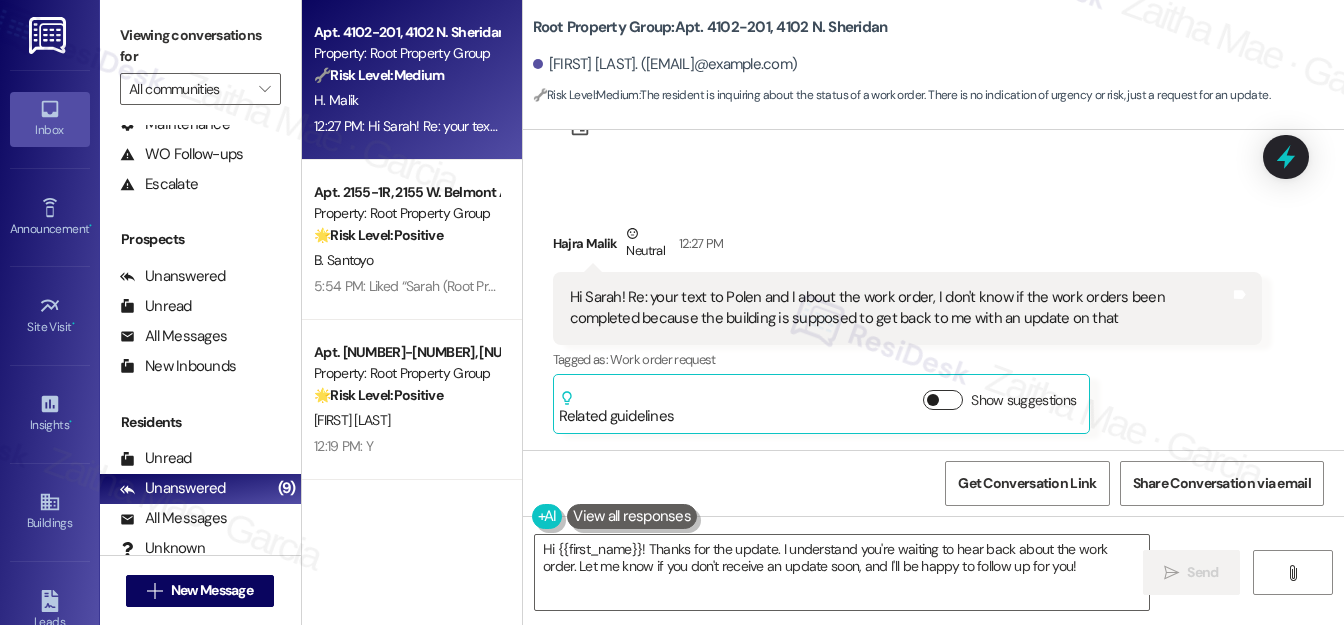scroll, scrollTop: 84, scrollLeft: 0, axis: vertical 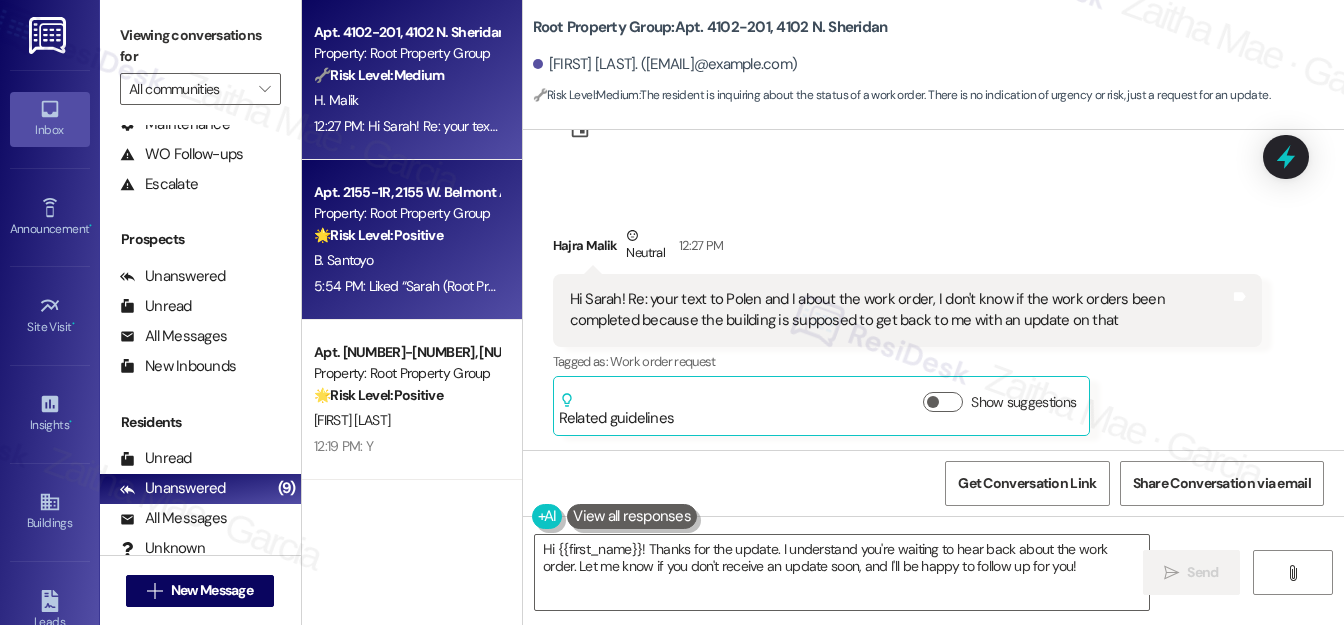 click on "B. Santoyo" at bounding box center (406, 260) 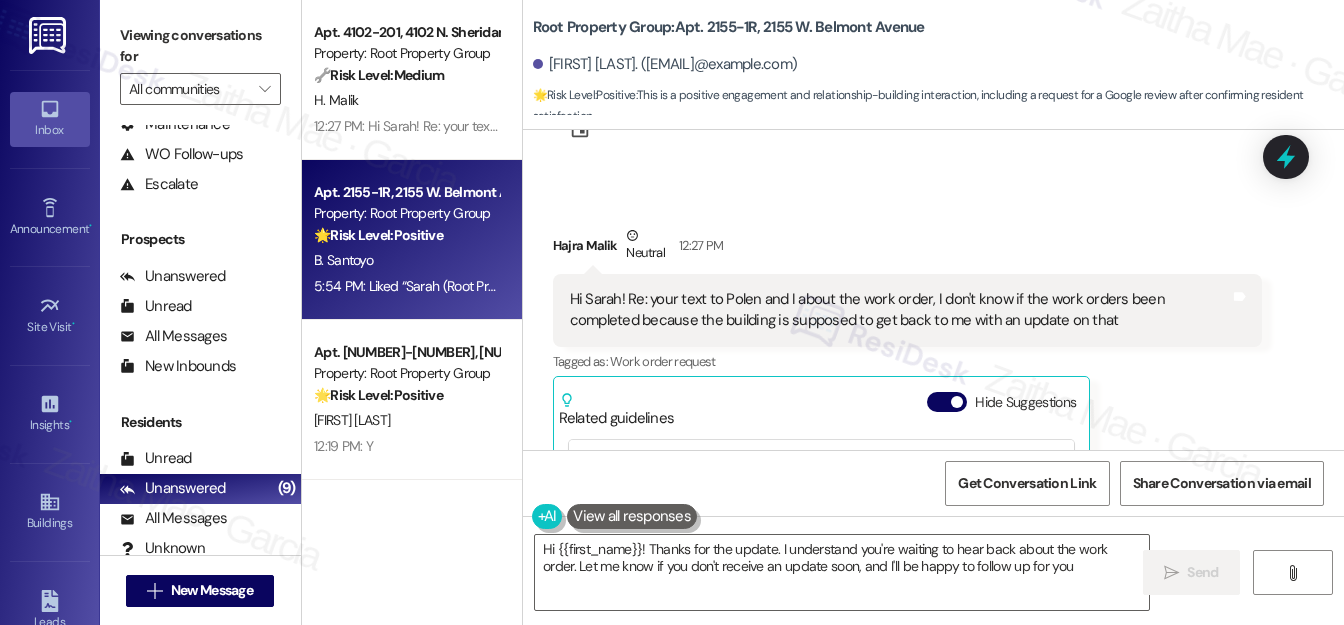 type on "Hi {{first_name}}! Thanks for the update. I understand you're waiting to hear back about the work order. Let me know if you don't receive an update soon, and I'll be happy to follow up for you!" 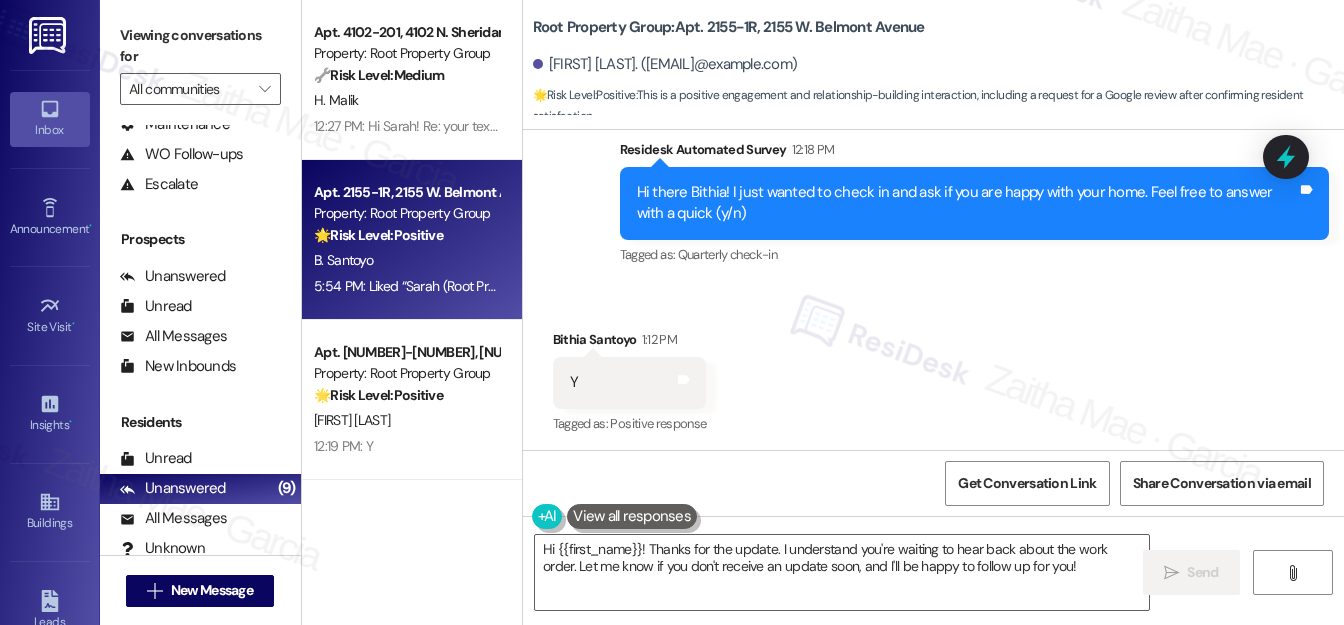scroll, scrollTop: 1053, scrollLeft: 0, axis: vertical 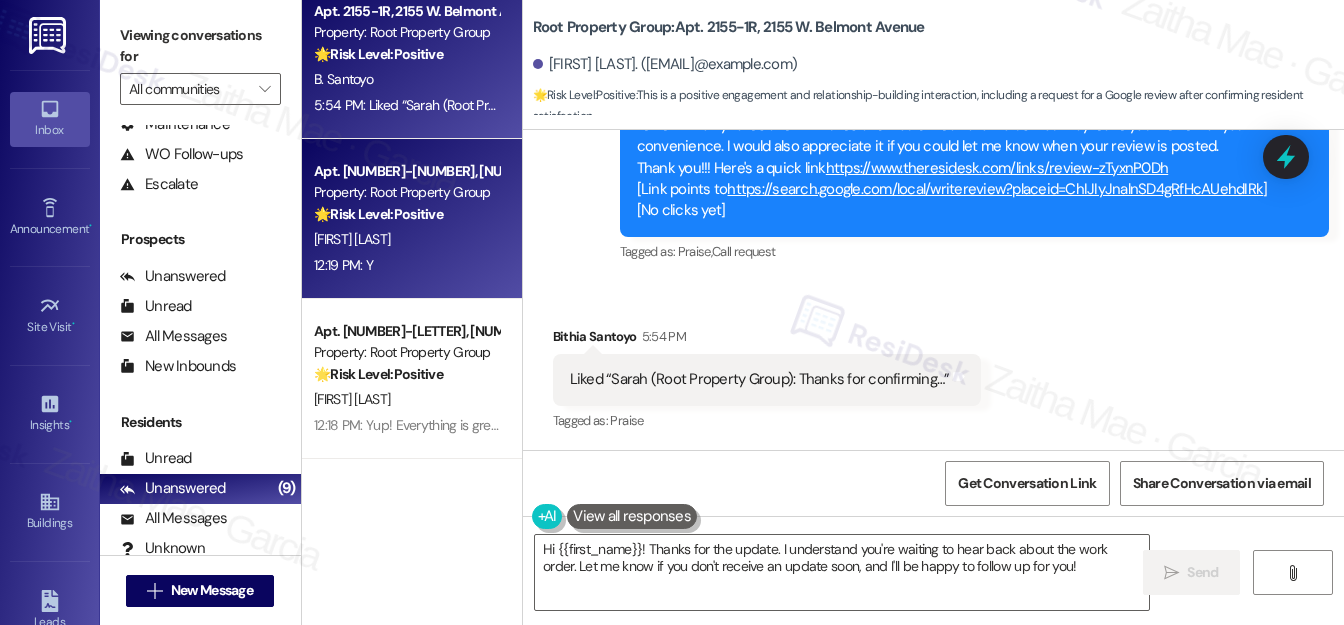 click on "12:19 PM: Y 12:19 PM: Y" at bounding box center (406, 265) 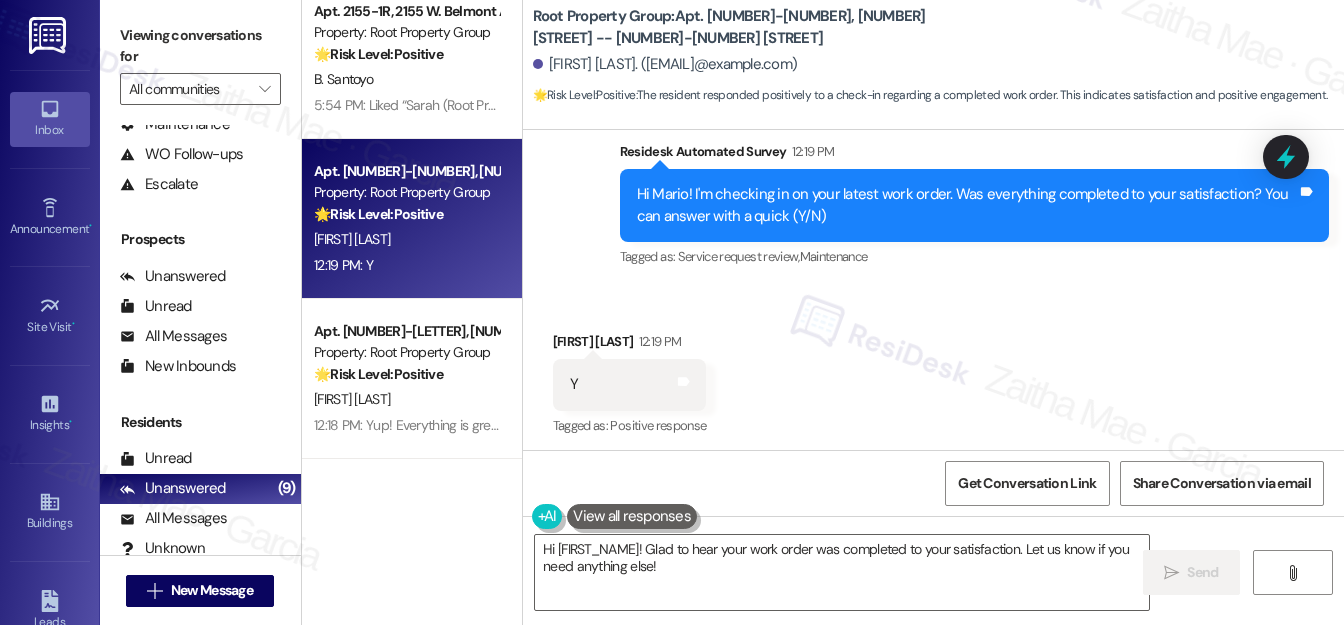 scroll, scrollTop: 1122, scrollLeft: 0, axis: vertical 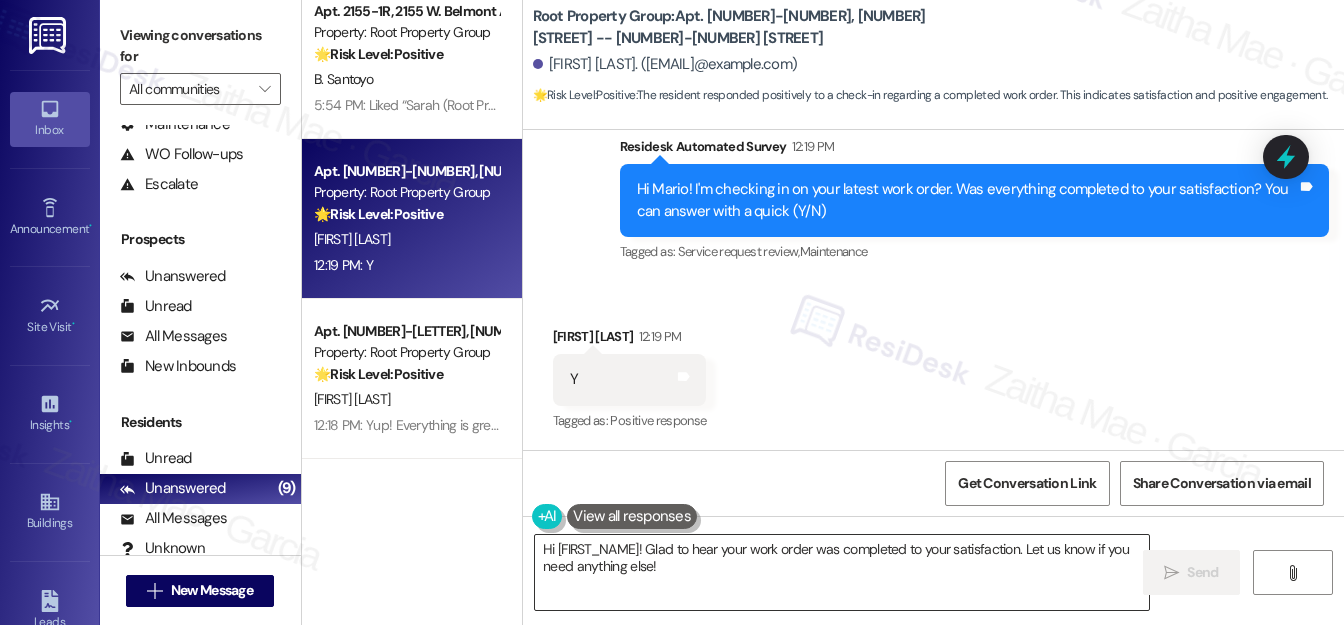 click on "Hi {{first_name}}! Glad to hear your work order was completed to your satisfaction. Let us know if you need anything else!" at bounding box center (842, 572) 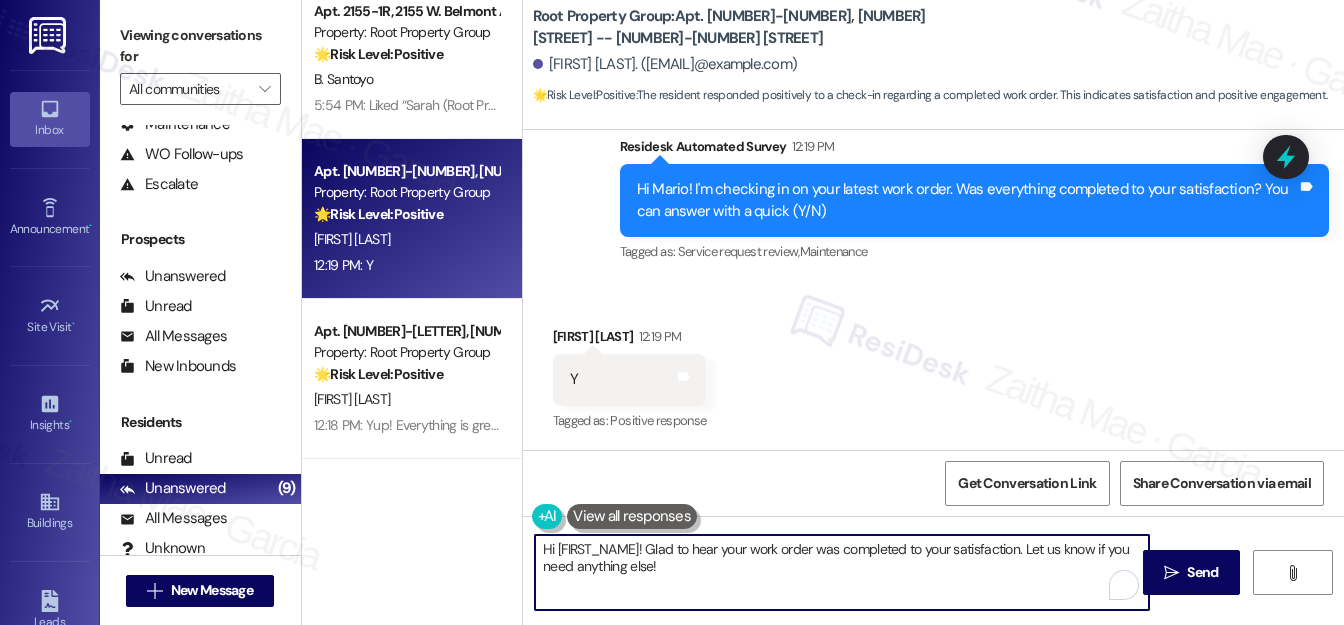 click on "Hi {{first_name}}! Glad to hear your work order was completed to your satisfaction. Let us know if you need anything else!" at bounding box center [842, 572] 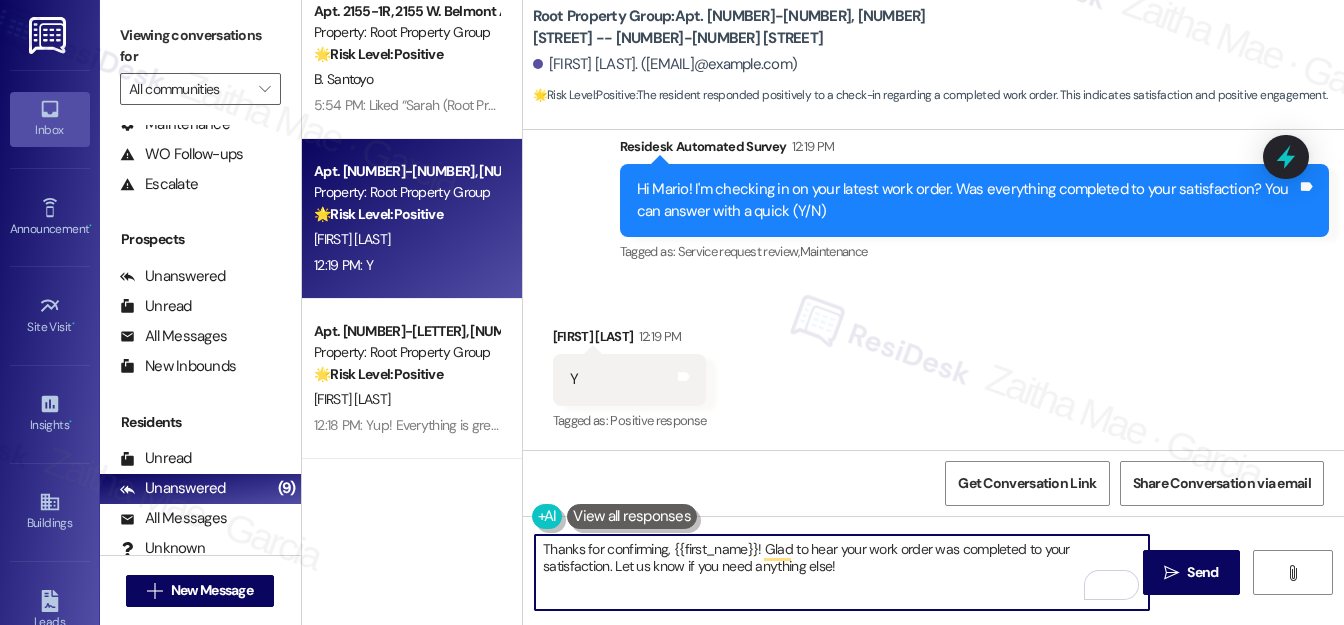 type on "Thanks for confirming, {{first_name}}! Glad to hear your work order was completed to your satisfaction. Let us know if you need anything else!" 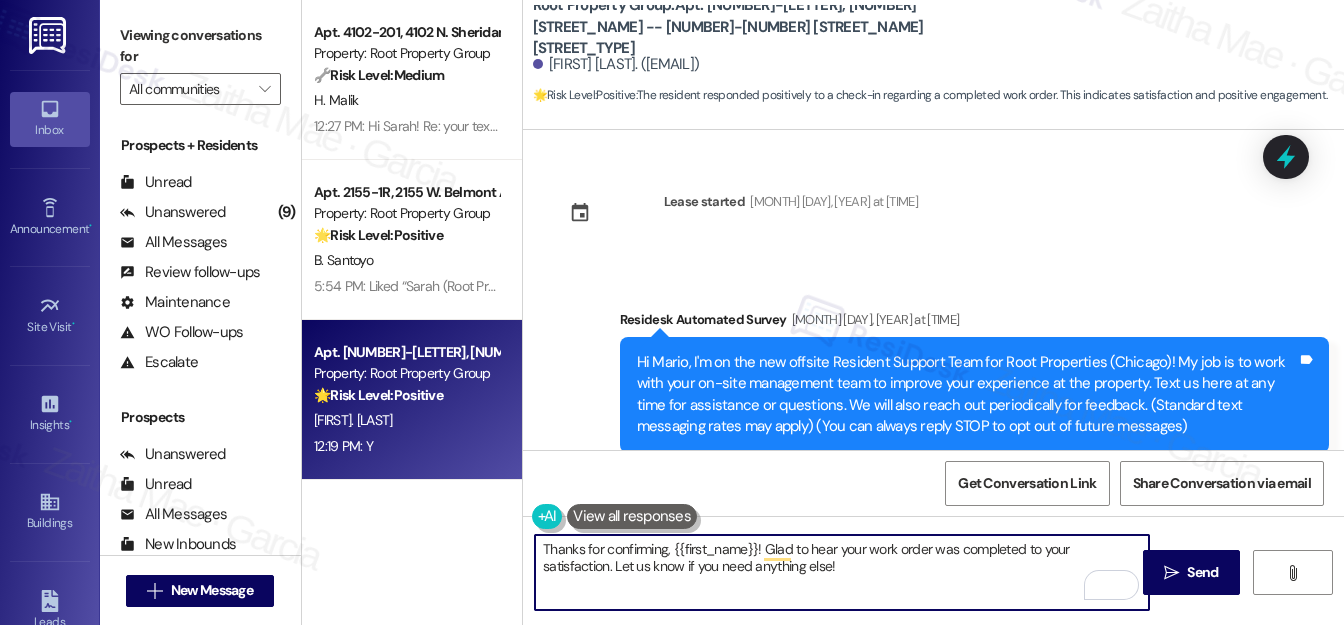scroll, scrollTop: 0, scrollLeft: 0, axis: both 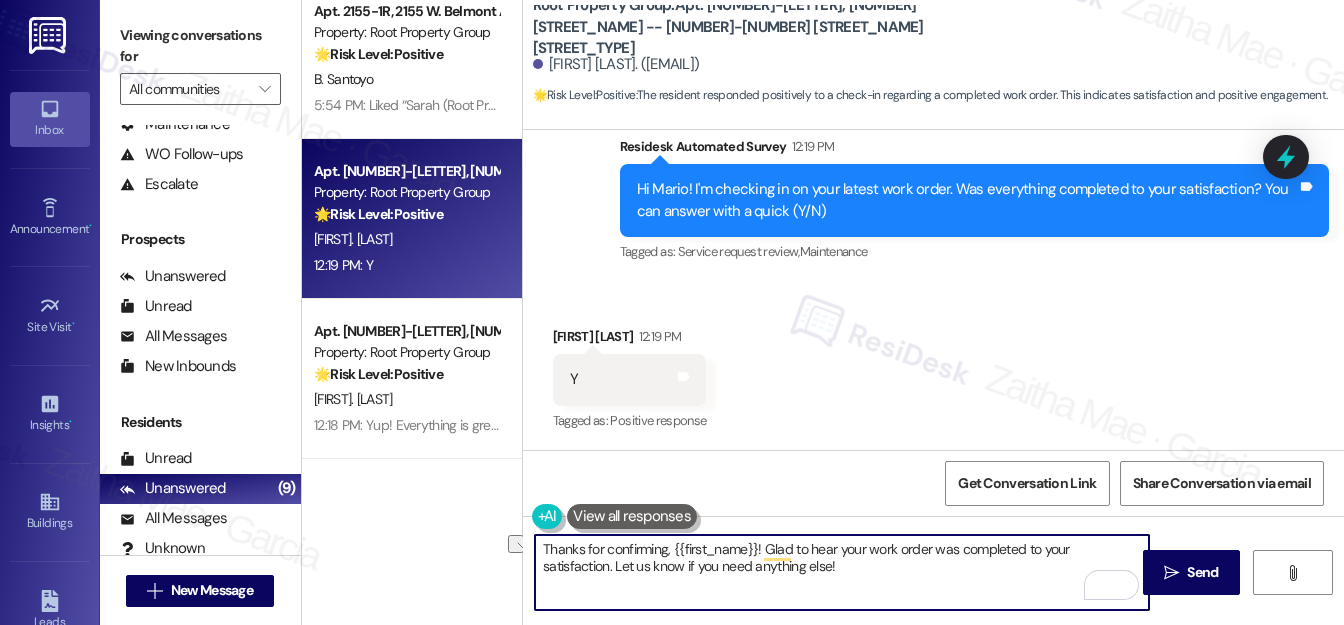 drag, startPoint x: 544, startPoint y: 566, endPoint x: 808, endPoint y: 570, distance: 264.0303 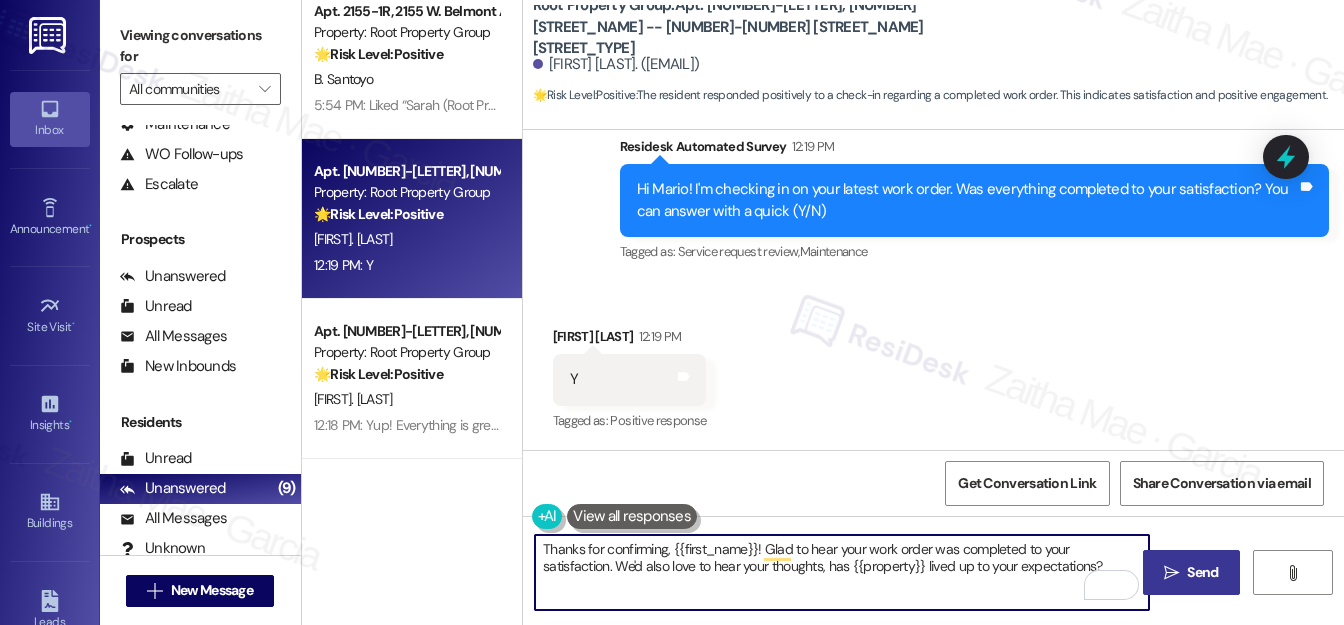 type on "Thanks for confirming, {{first_name}}! Glad to hear your work order was completed to your satisfaction. We'd also love to hear your thoughts, has {{property}} lived up to your expectations?" 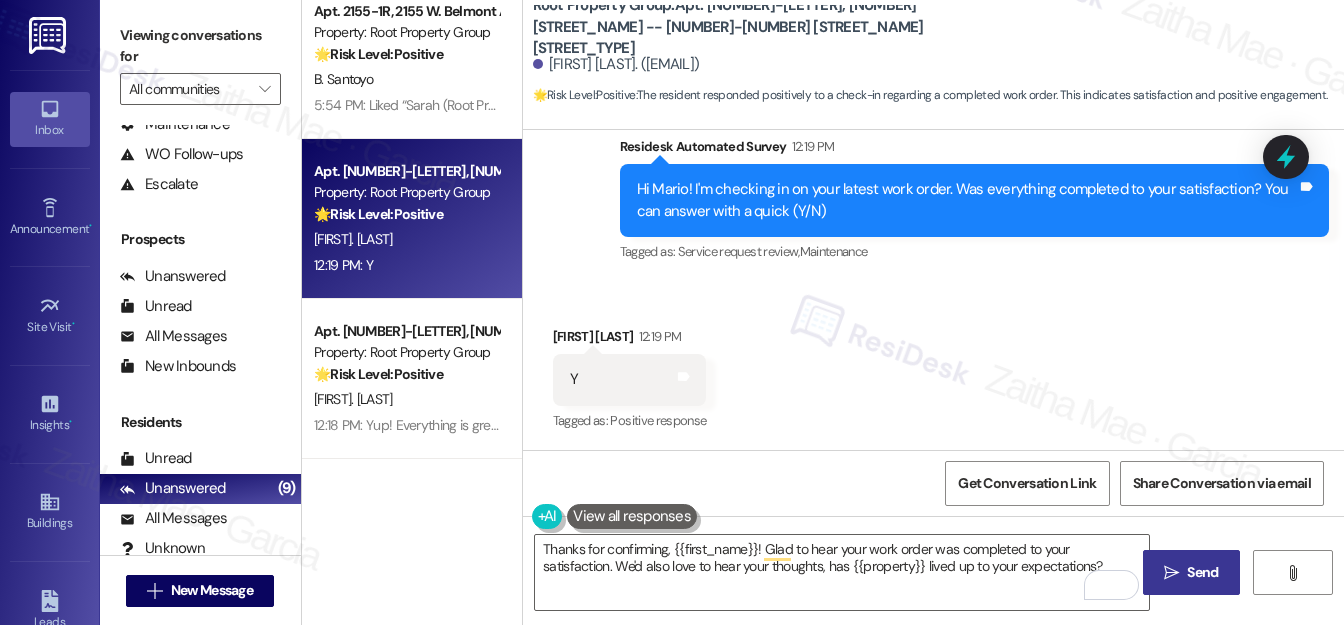 click on "Send" at bounding box center [1202, 572] 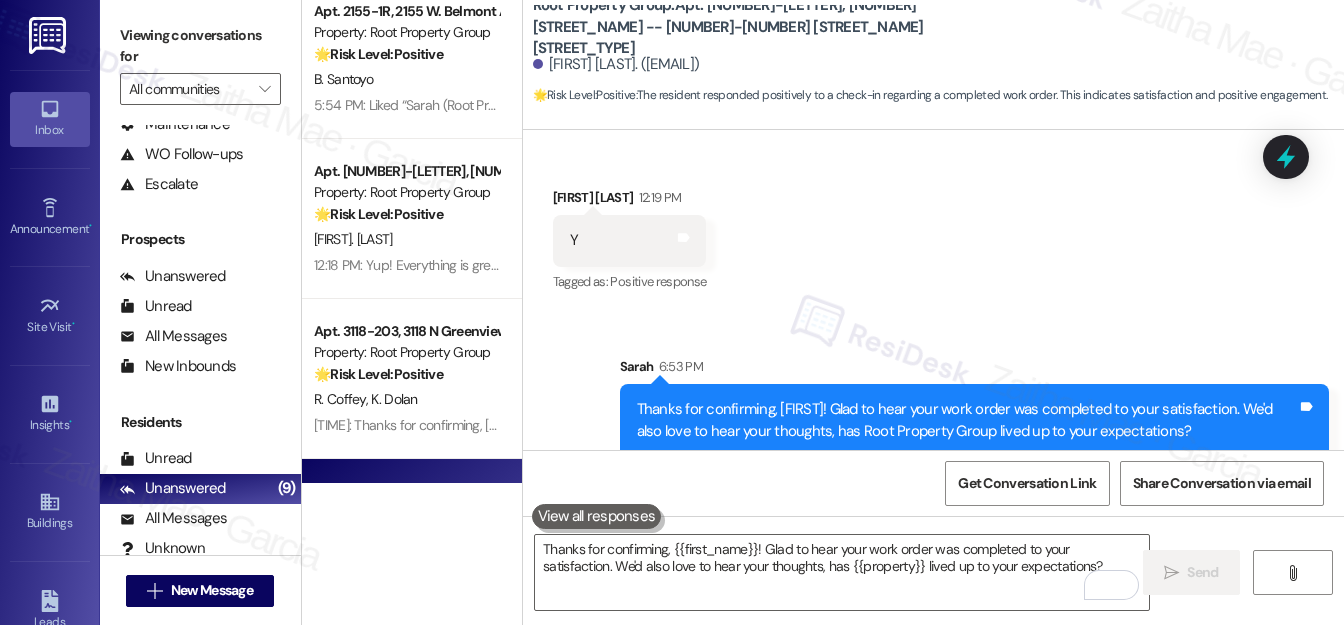 scroll, scrollTop: 1283, scrollLeft: 0, axis: vertical 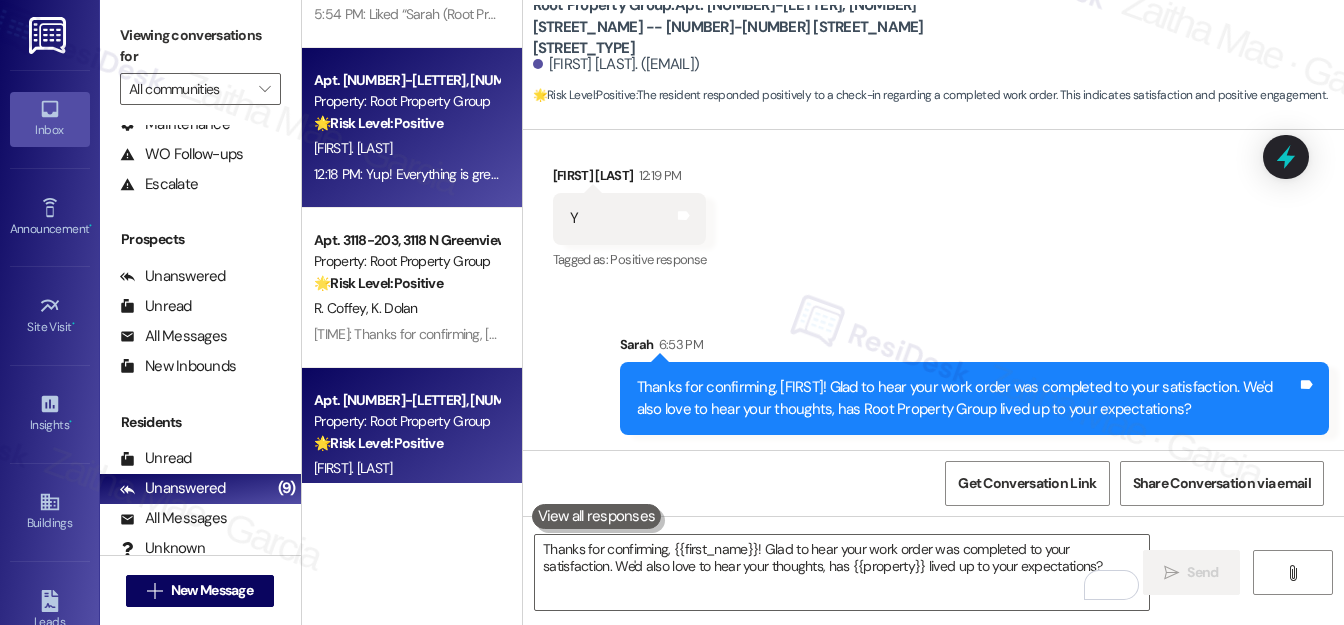 click on "[FIRST]. [LAST]" at bounding box center (406, 148) 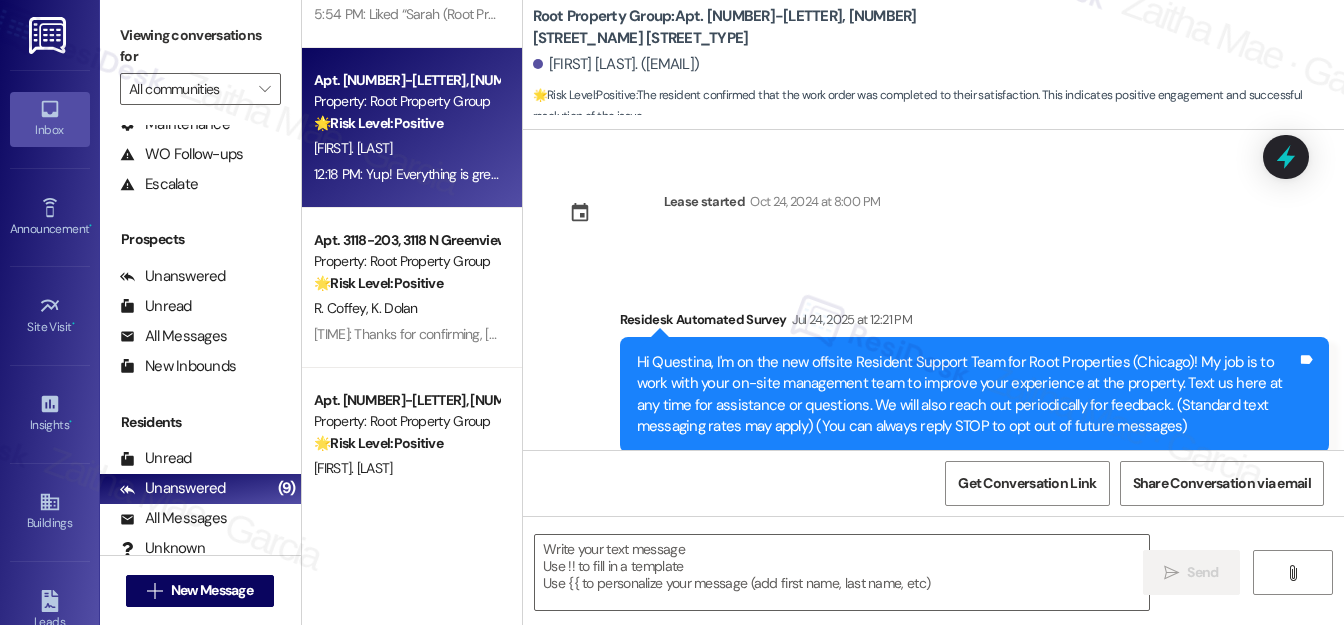 type on "Fetching suggested responses. Please feel free to read through the conversation in the meantime." 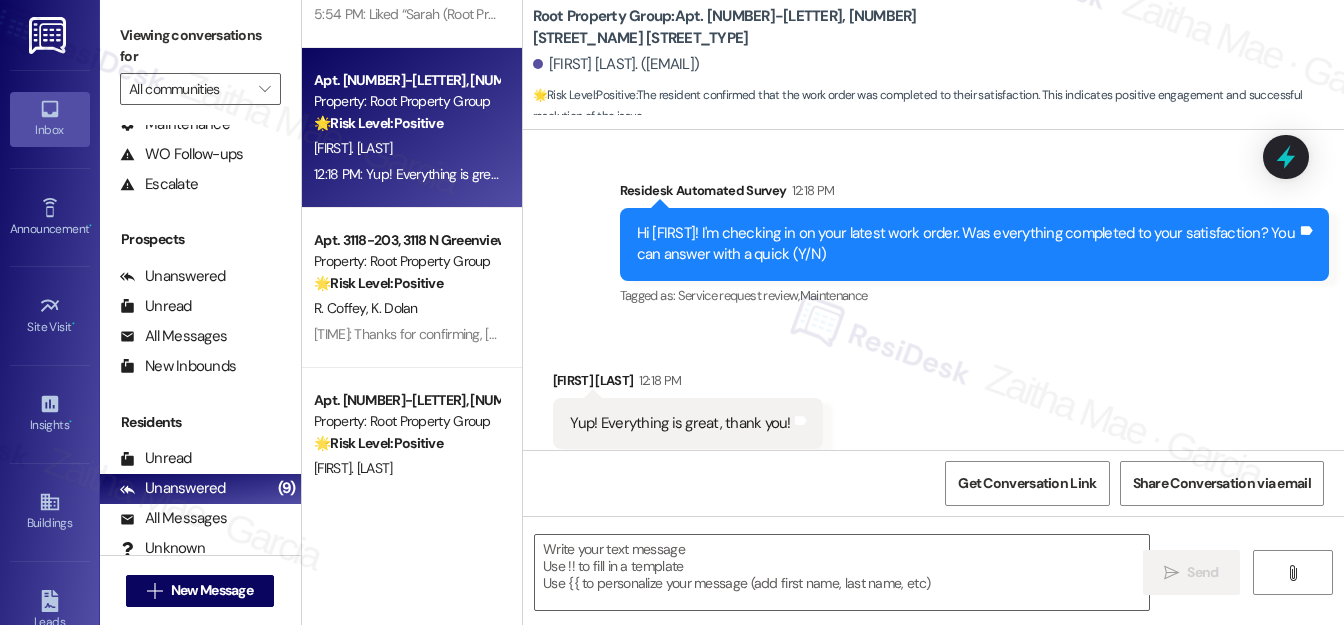 scroll, scrollTop: 2040, scrollLeft: 0, axis: vertical 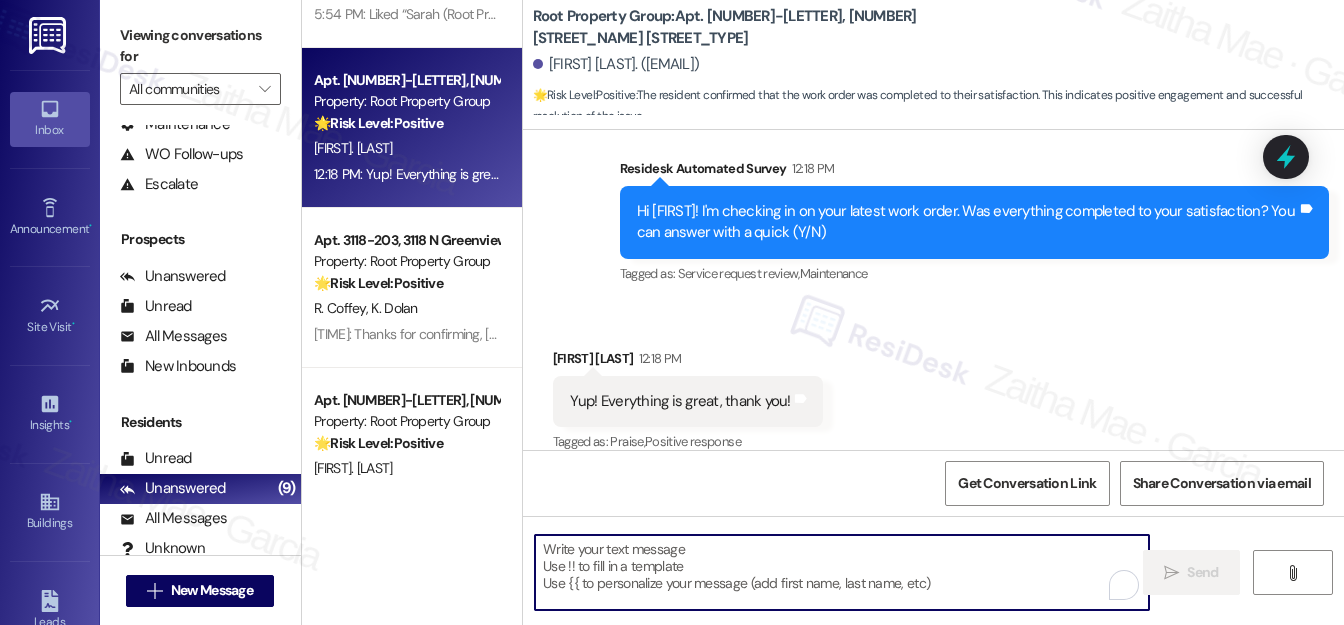 click at bounding box center [842, 572] 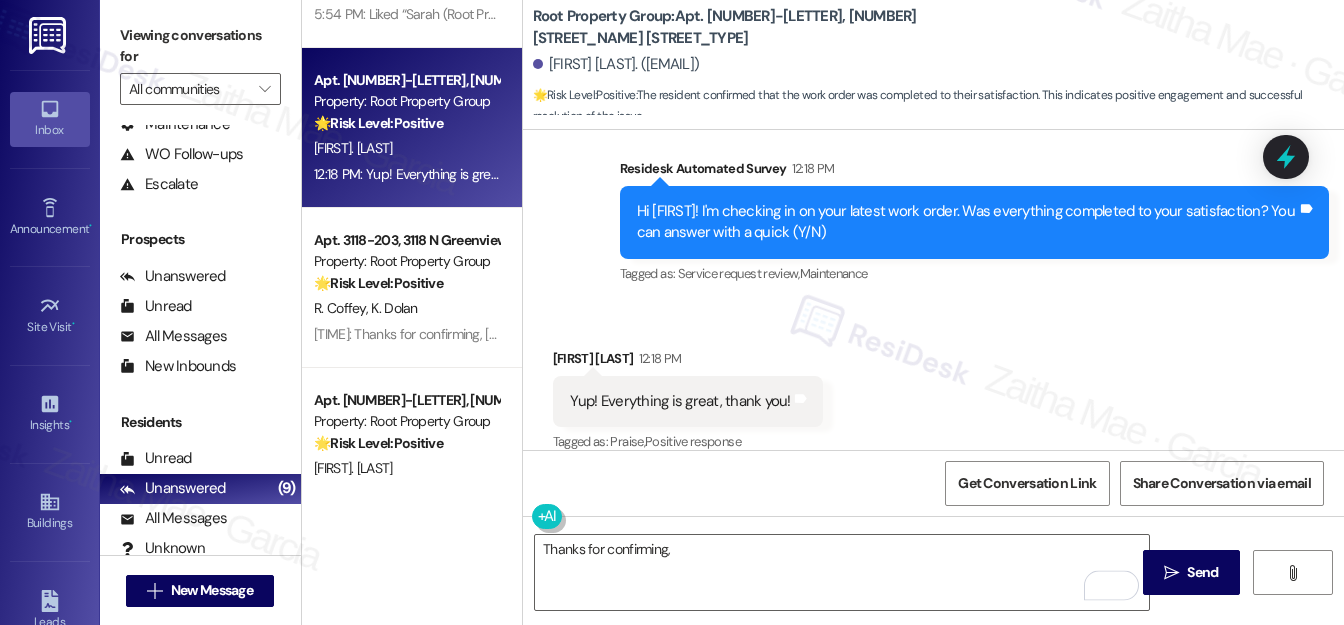 click on "Hi [FIRST]! I'm checking in on your latest work order. Was everything completed to your satisfaction? You can answer with a quick (Y/N)" at bounding box center (967, 222) 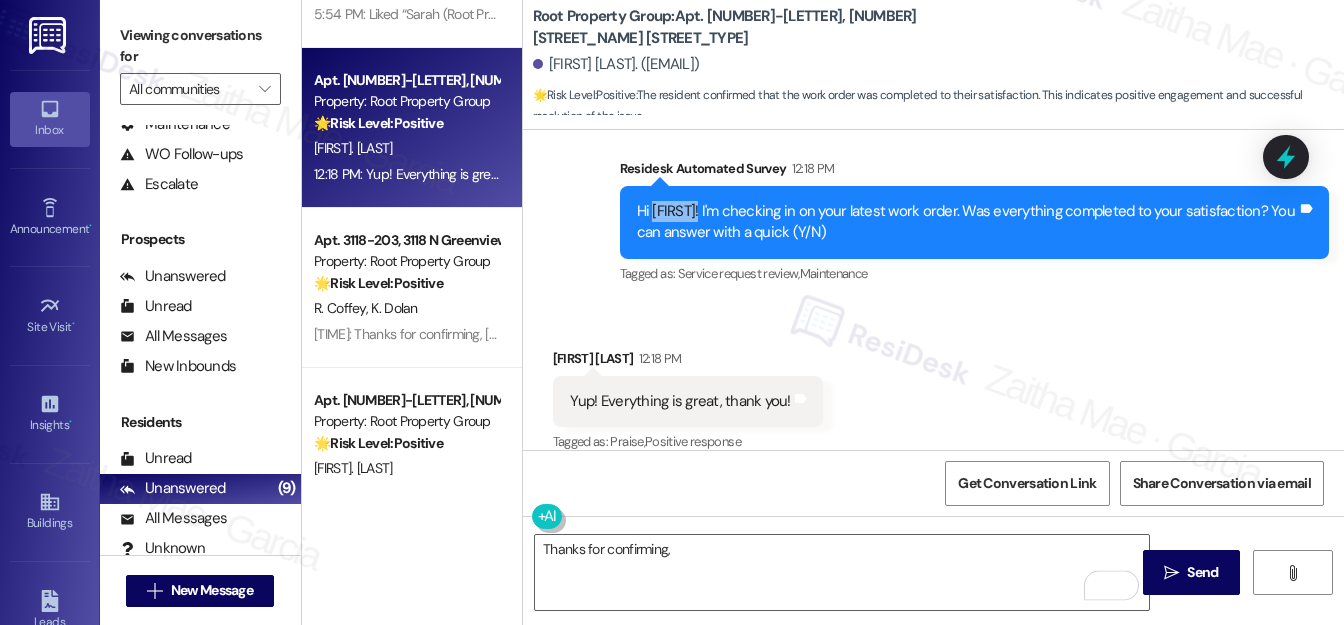 click on "Hi [FIRST]! I'm checking in on your latest work order. Was everything completed to your satisfaction? You can answer with a quick (Y/N)" at bounding box center [967, 222] 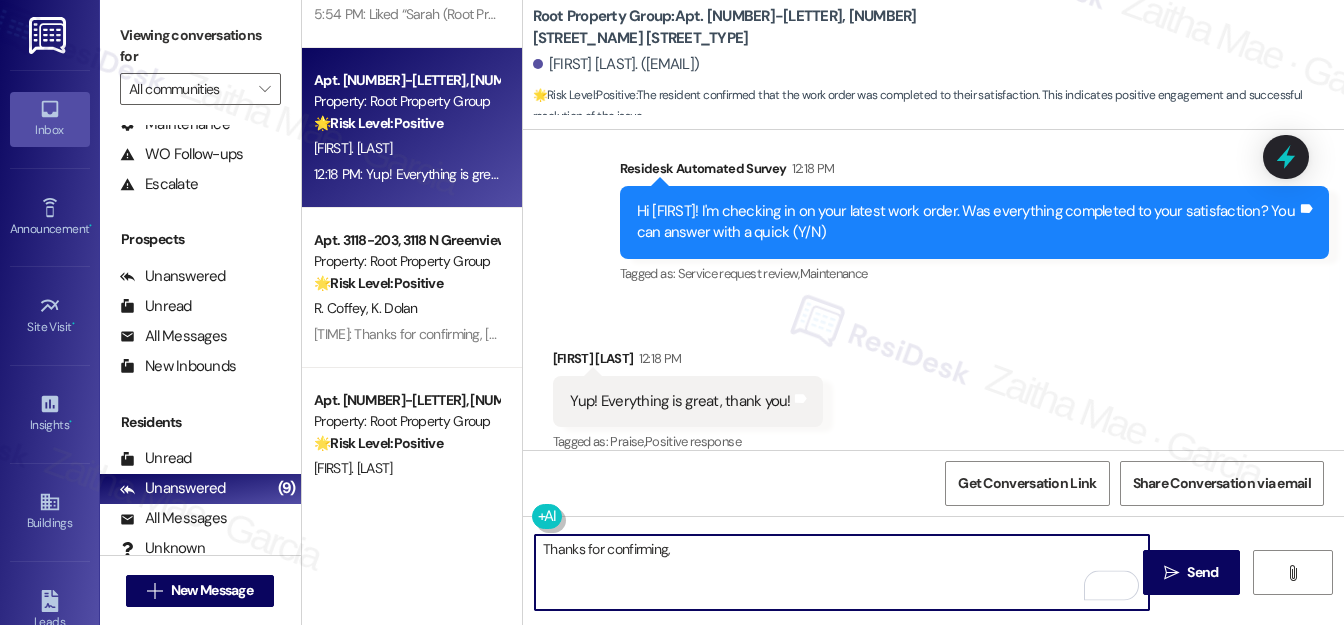 click on "Thanks for confirming," at bounding box center (842, 572) 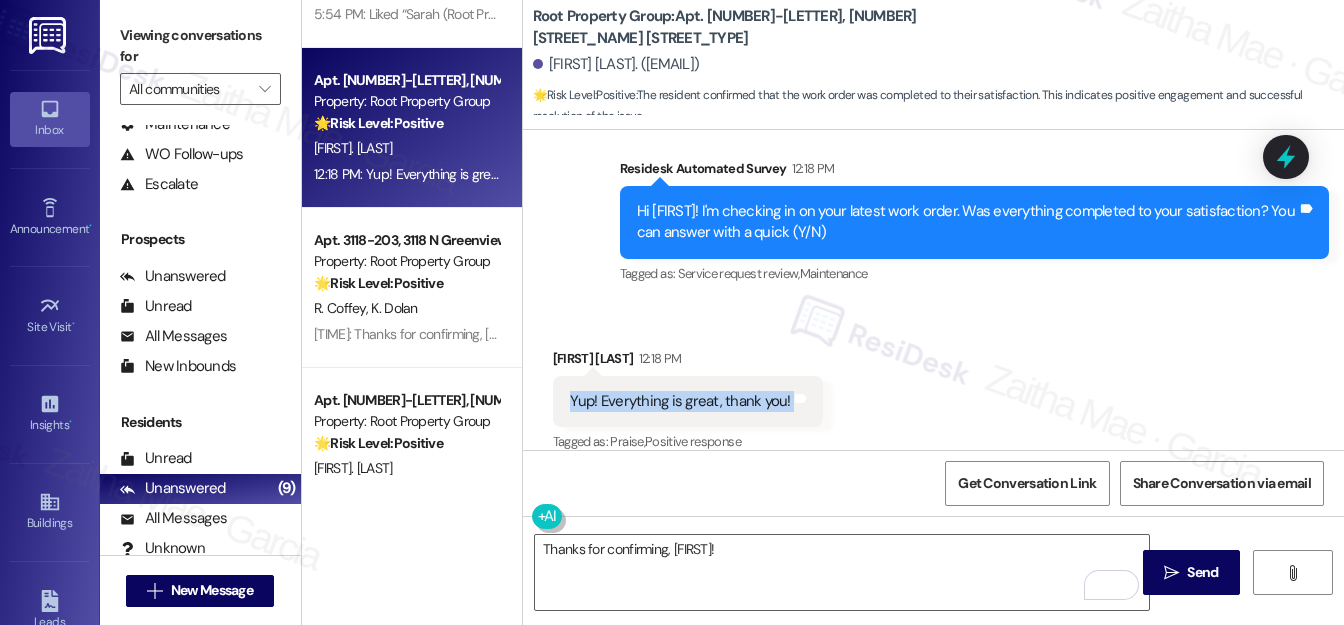 drag, startPoint x: 564, startPoint y: 371, endPoint x: 805, endPoint y: 383, distance: 241.29857 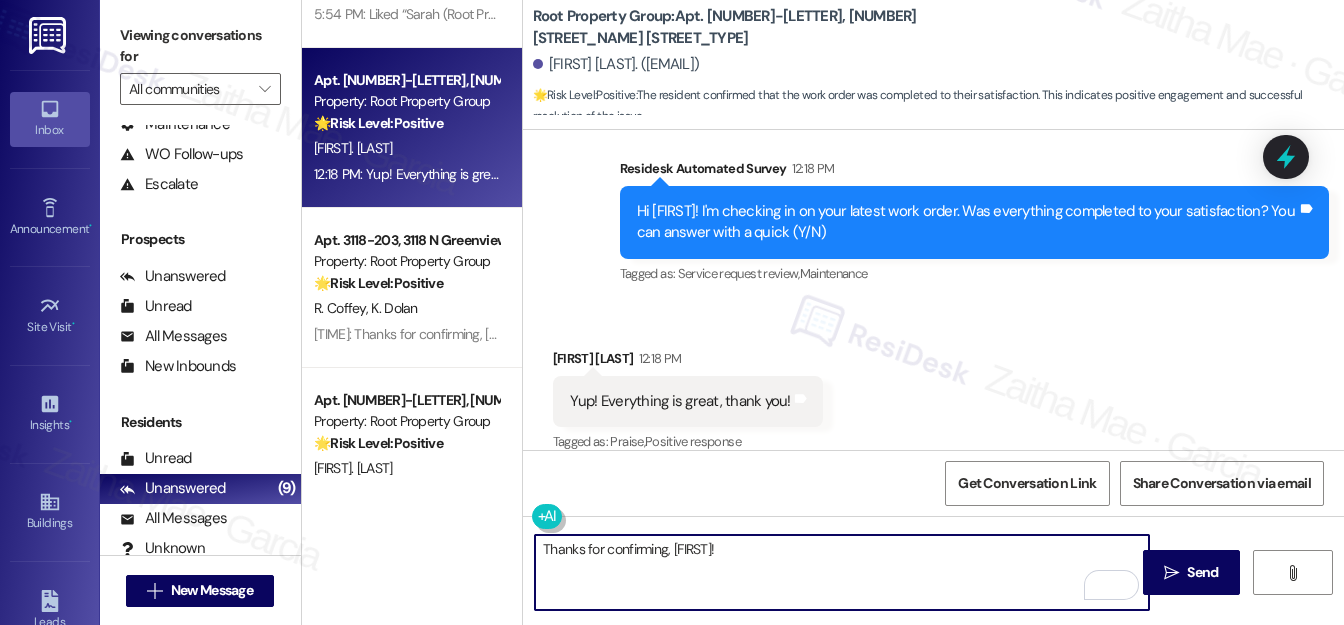 click on "Thanks for confirming, [FIRST]!" at bounding box center [842, 572] 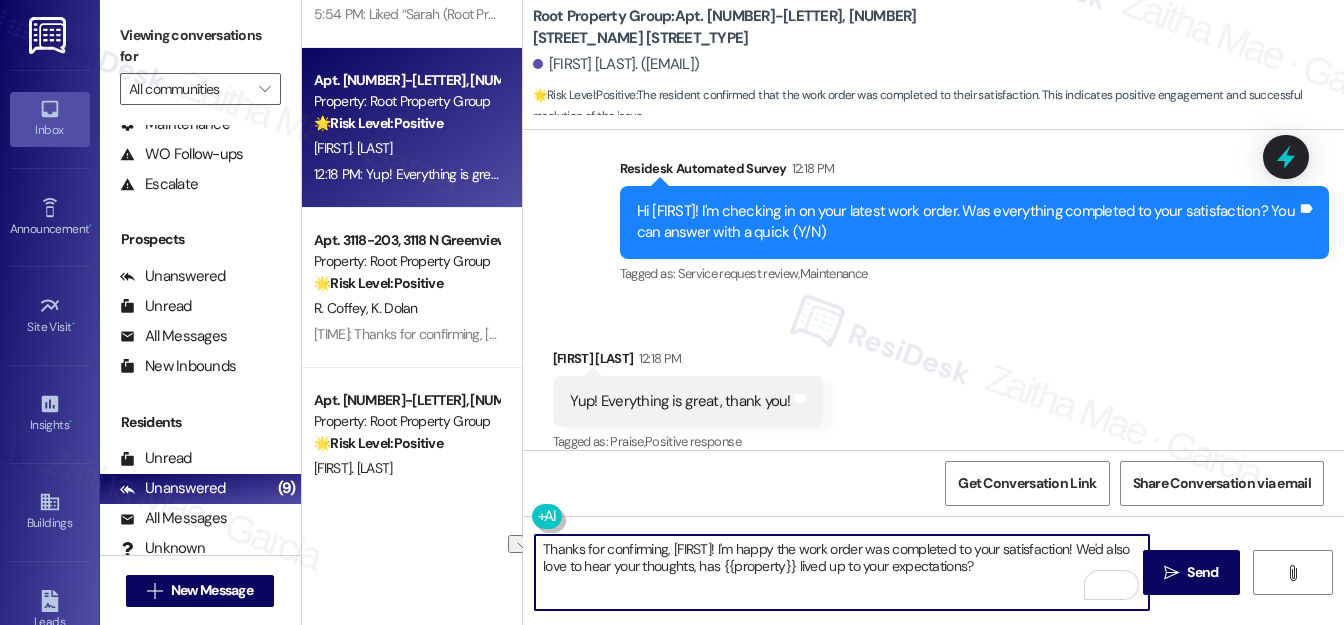 drag, startPoint x: 663, startPoint y: 546, endPoint x: 545, endPoint y: 546, distance: 118 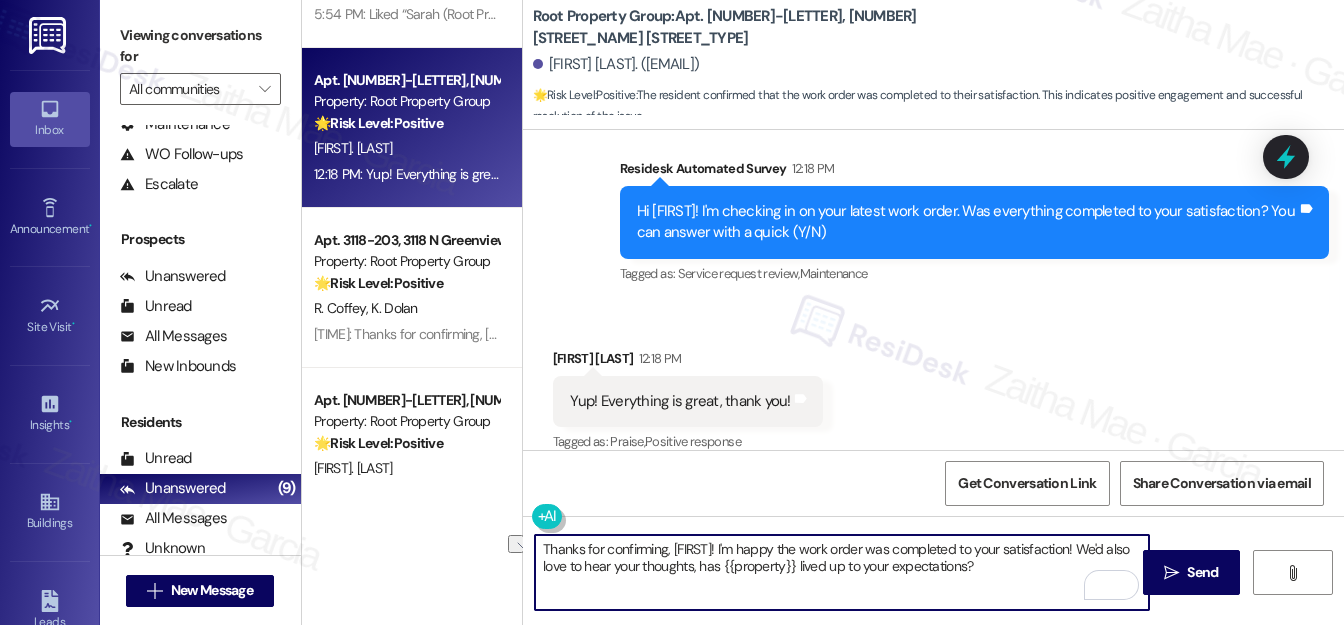 click on "Thanks for confirming, [FIRST]! I'm happy the work order was completed to your satisfaction! We'd also love to hear your thoughts, has {{property}} lived up to your expectations?" at bounding box center [842, 572] 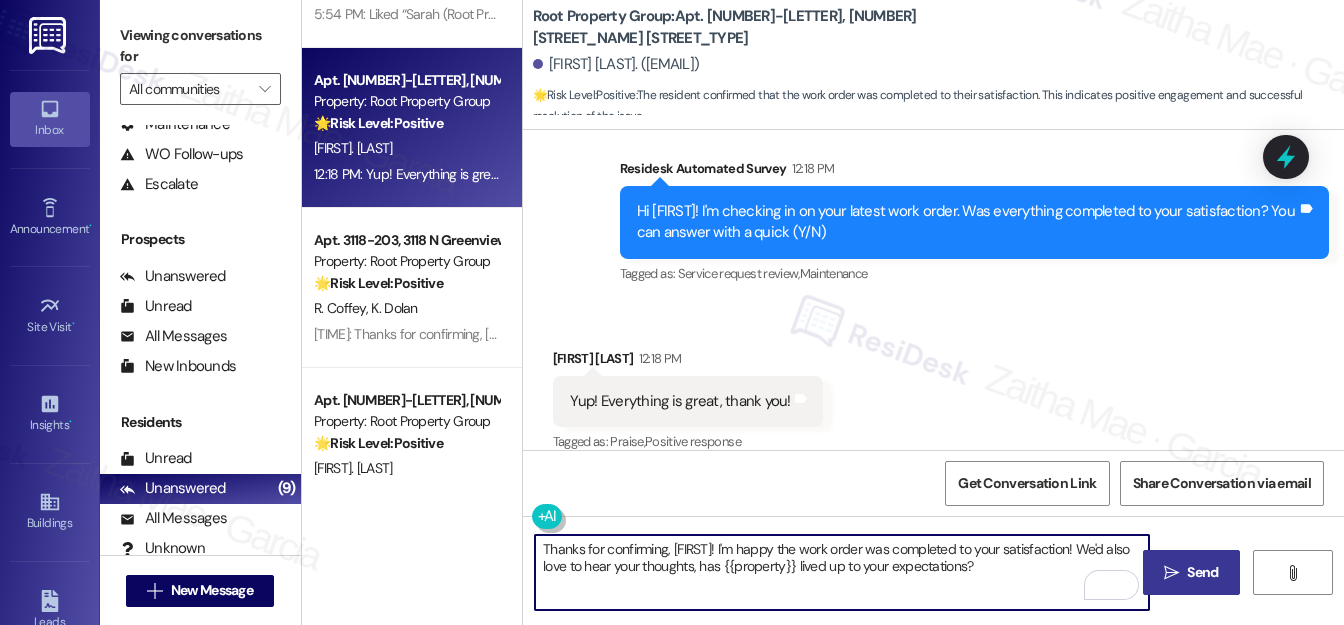 type on "Thanks for confirming, [FIRST]! I'm happy the work order was completed to your satisfaction! We'd also love to hear your thoughts, has {{property}} lived up to your expectations?" 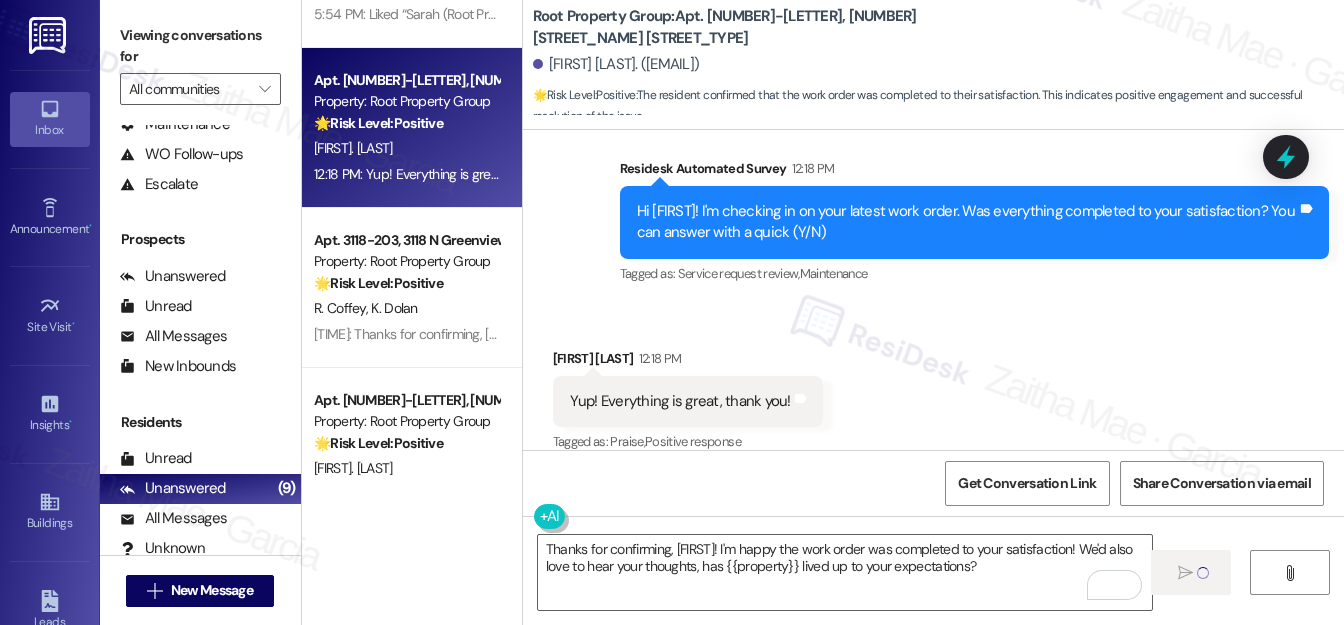 type 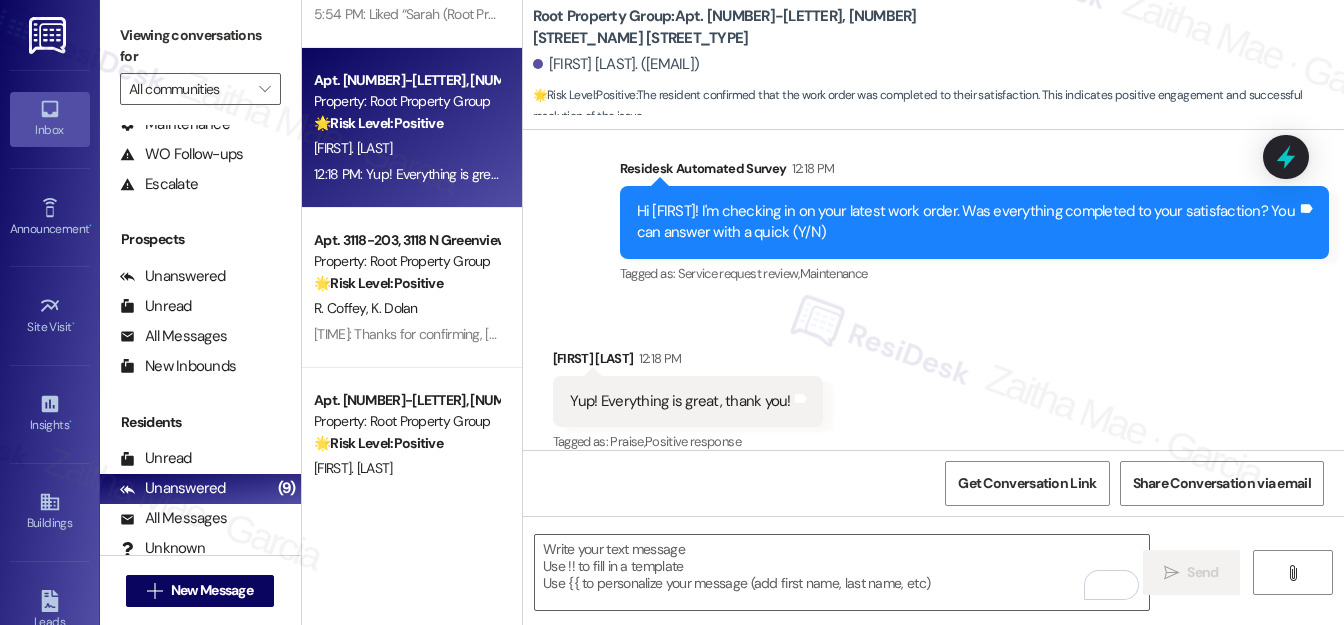 scroll, scrollTop: 2040, scrollLeft: 0, axis: vertical 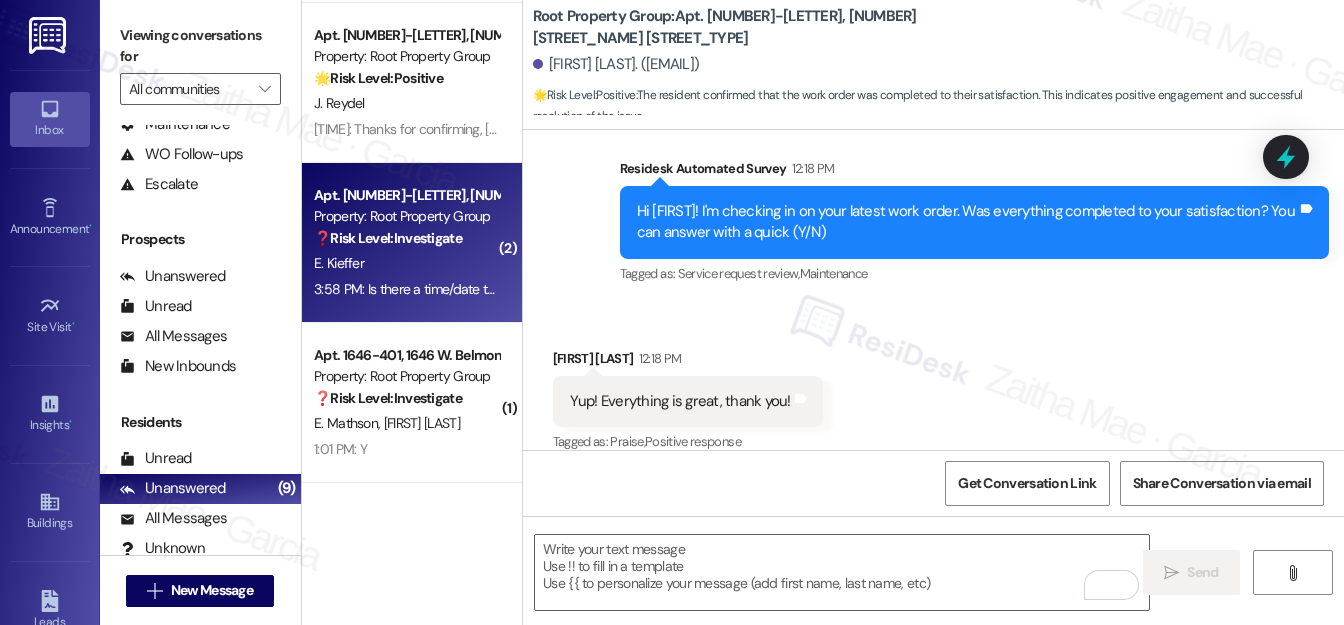 click on "E. Kieffer" at bounding box center (406, 263) 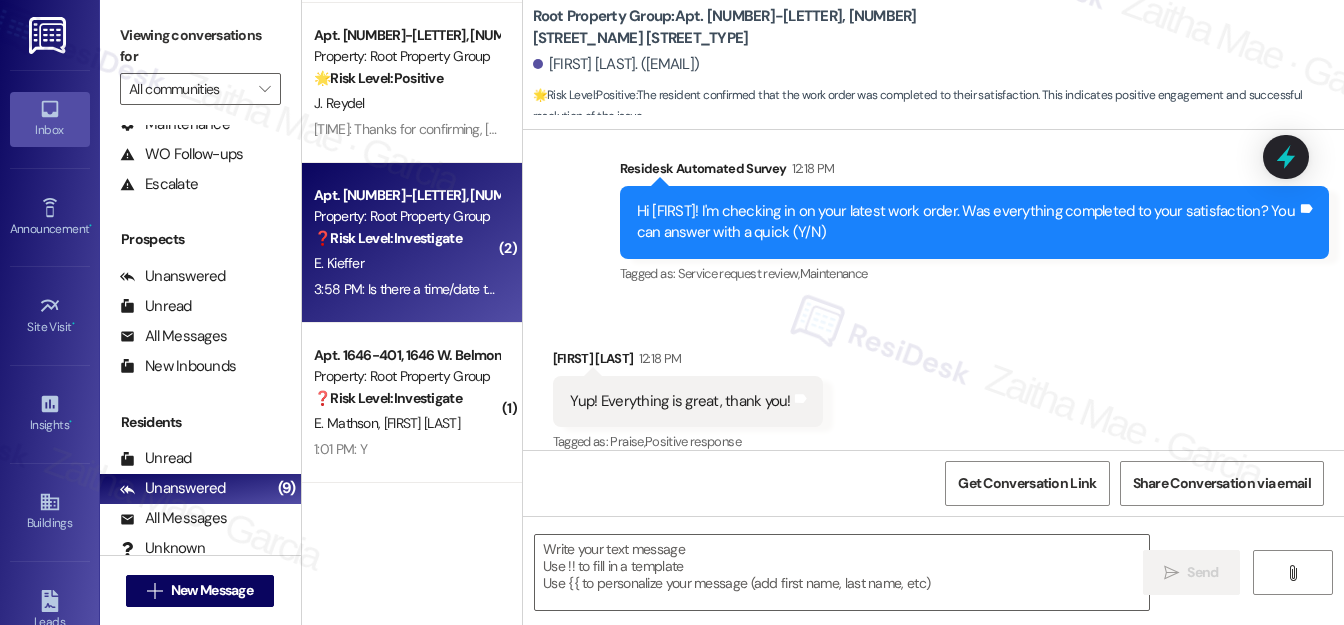 type on "Fetching suggested responses. Please feel free to read through the conversation in the meantime." 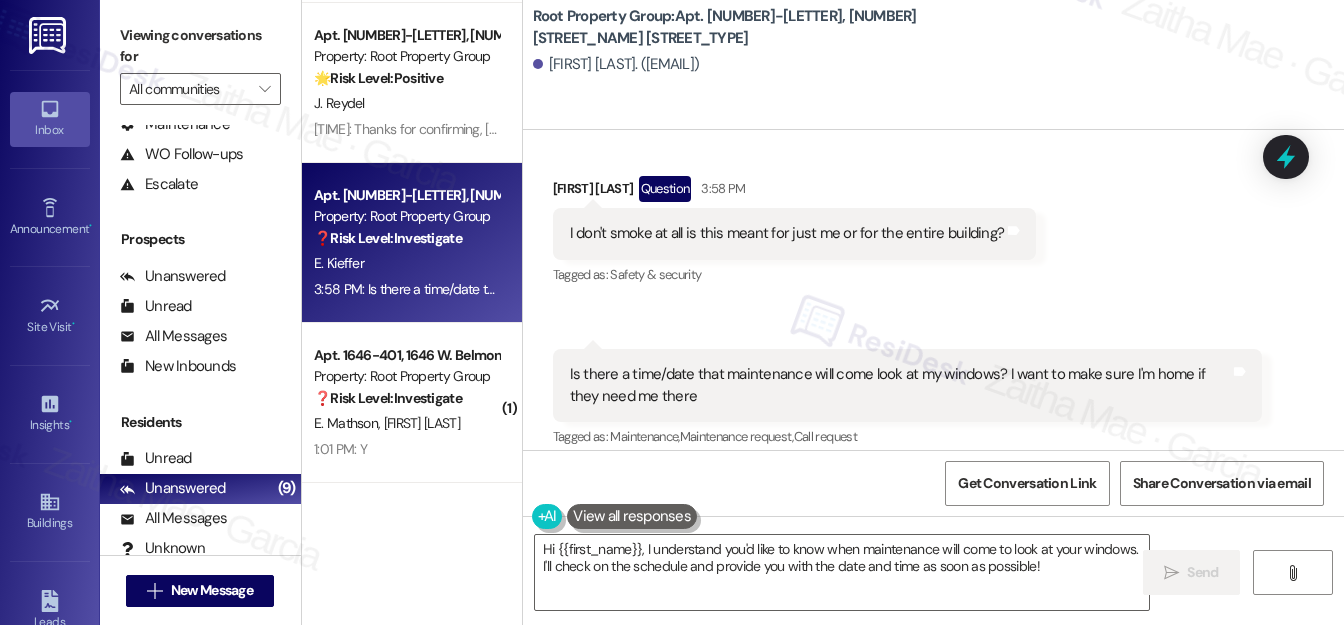 scroll, scrollTop: 3213, scrollLeft: 0, axis: vertical 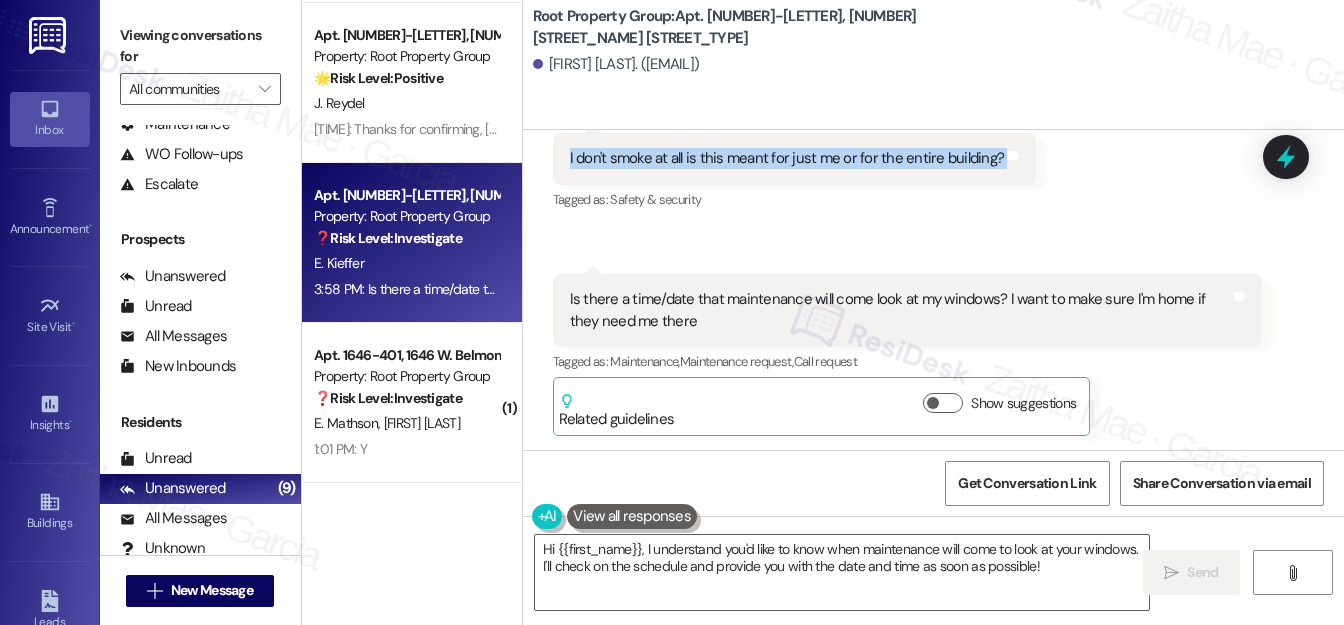 drag, startPoint x: 562, startPoint y: 151, endPoint x: 1010, endPoint y: 165, distance: 448.2187 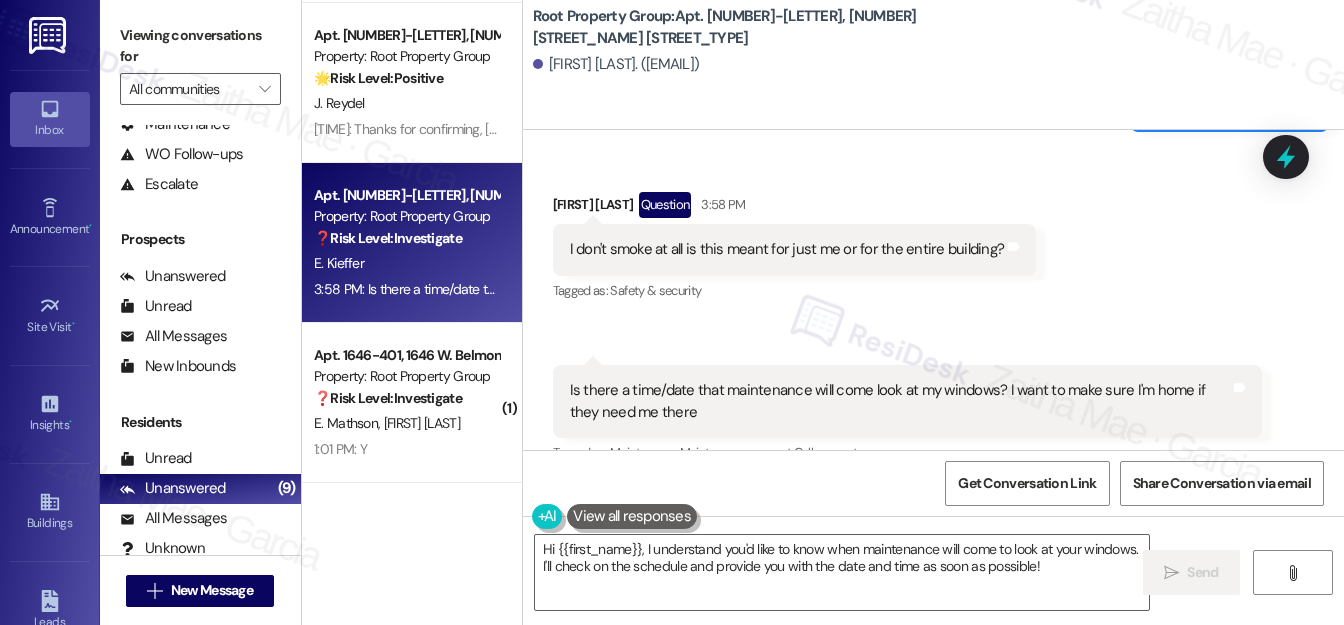 click on "Received via SMS [FIRST] Question [TIME] I don't smoke at all is this meant for just me or for the entire building? Tags and notes Tagged as: Safety & security Click to highlight conversations about Safety & security" at bounding box center [795, 248] 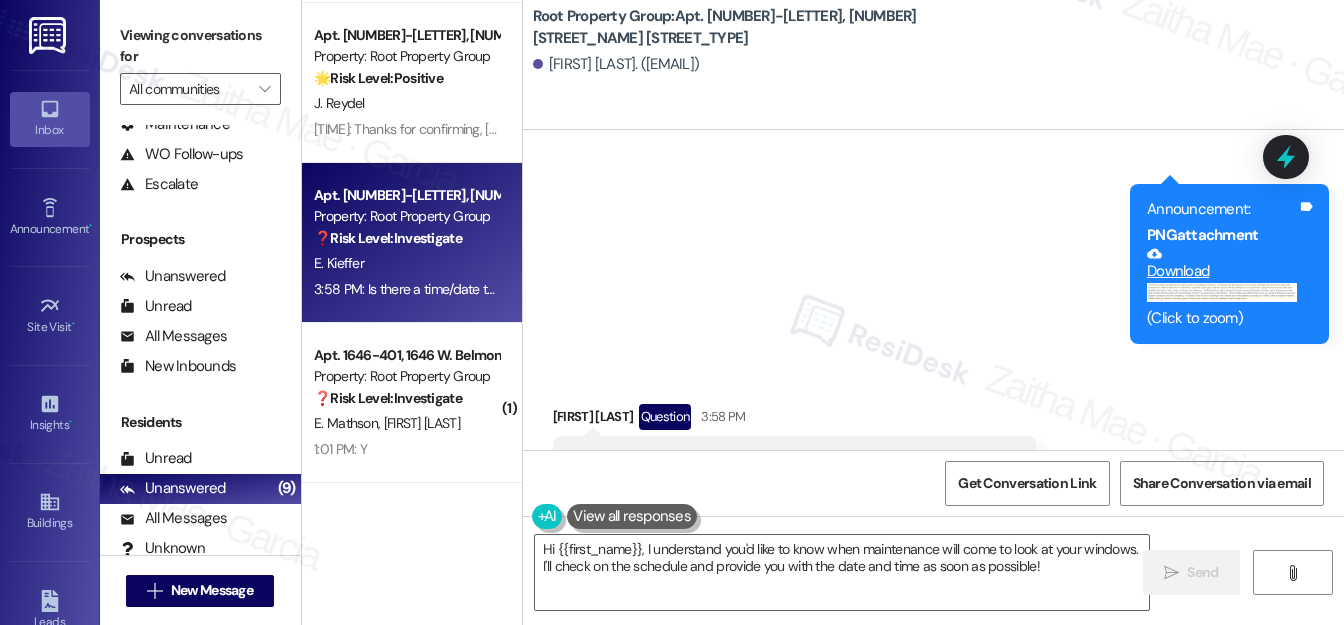 scroll, scrollTop: 2941, scrollLeft: 0, axis: vertical 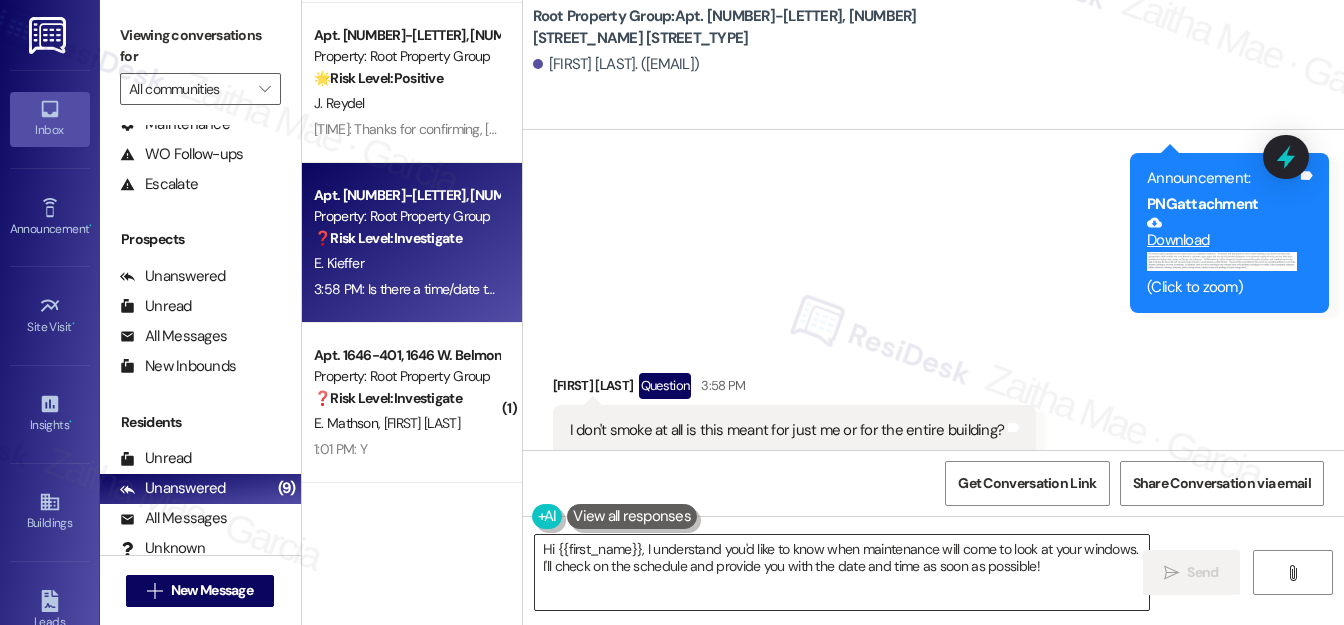 click on "Hi {{first_name}}, I understand you'd like to know when maintenance will come to look at your windows. I'll check on the schedule and provide you with the date and time as soon as possible!" at bounding box center (842, 572) 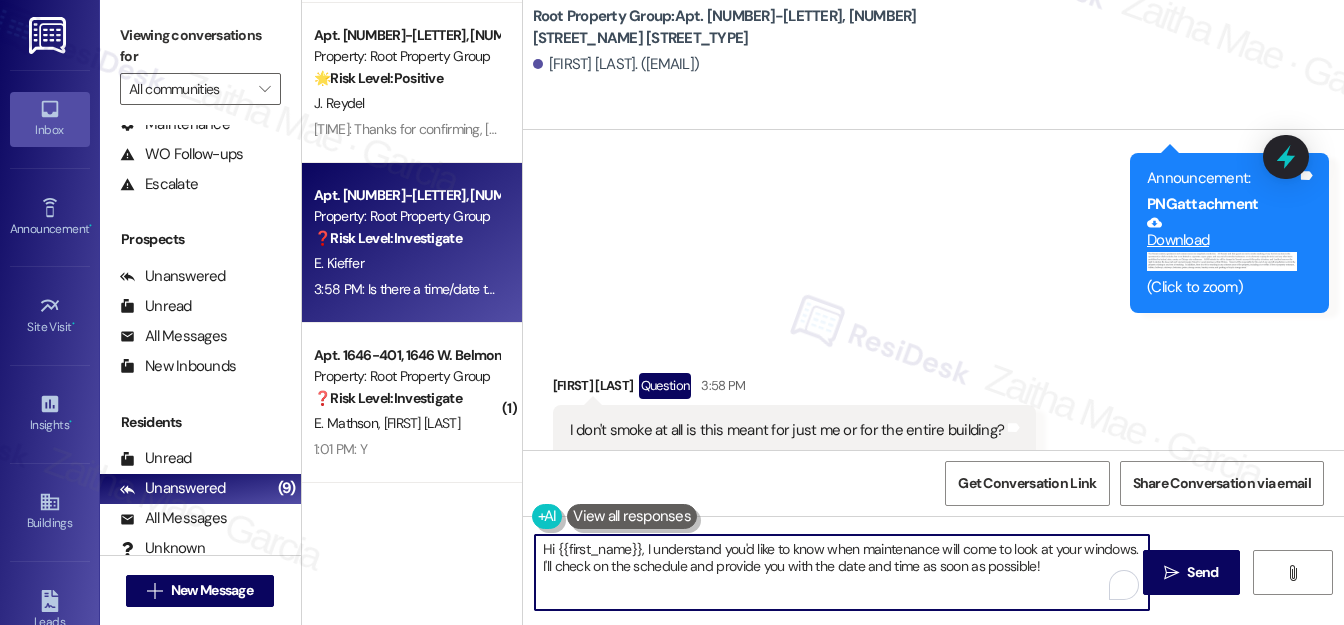 click on "Hi {{first_name}}, I understand you'd like to know when maintenance will come to look at your windows. I'll check on the schedule and provide you with the date and time as soon as possible!" at bounding box center [842, 572] 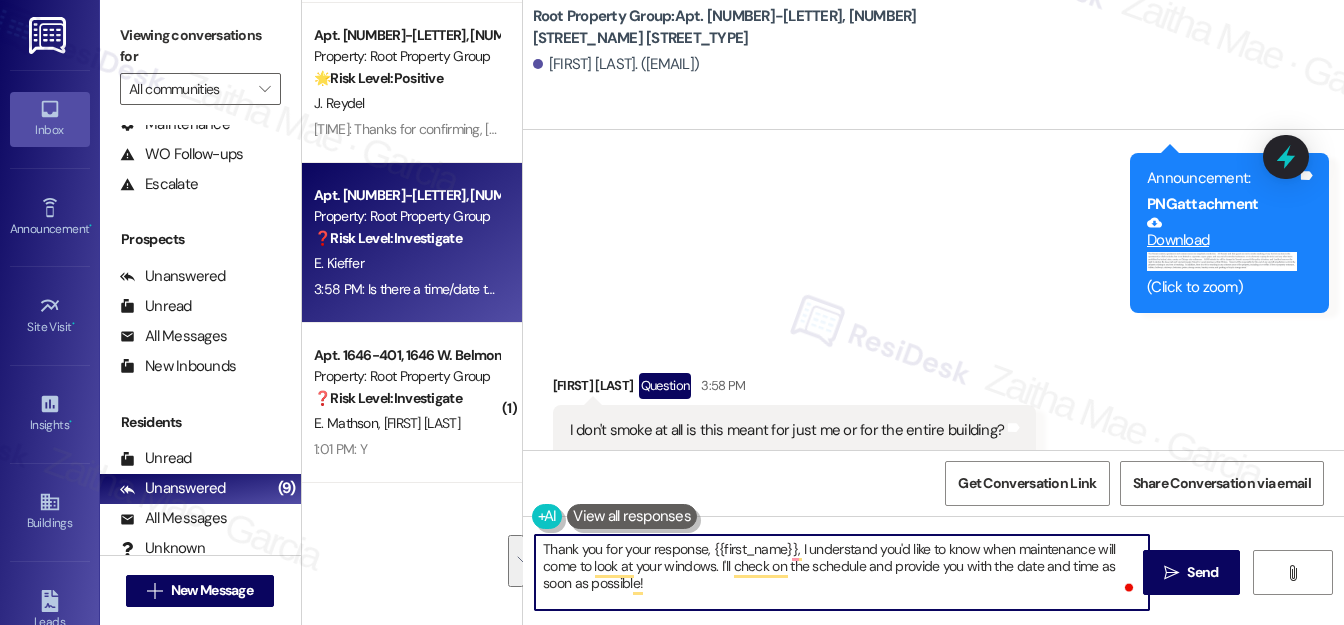 drag, startPoint x: 800, startPoint y: 546, endPoint x: 816, endPoint y: 584, distance: 41.231056 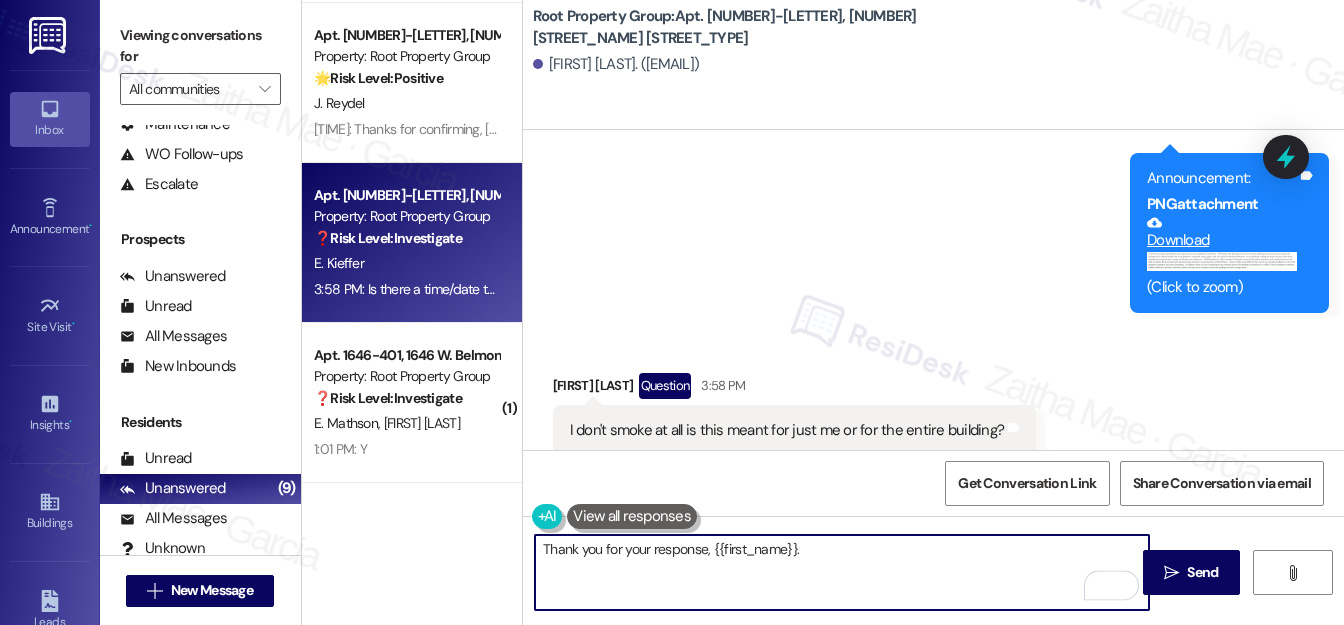 paste on "The reminder was sent as a general notice to all residents and is not directed at you personally. We appreciate your attention to it." 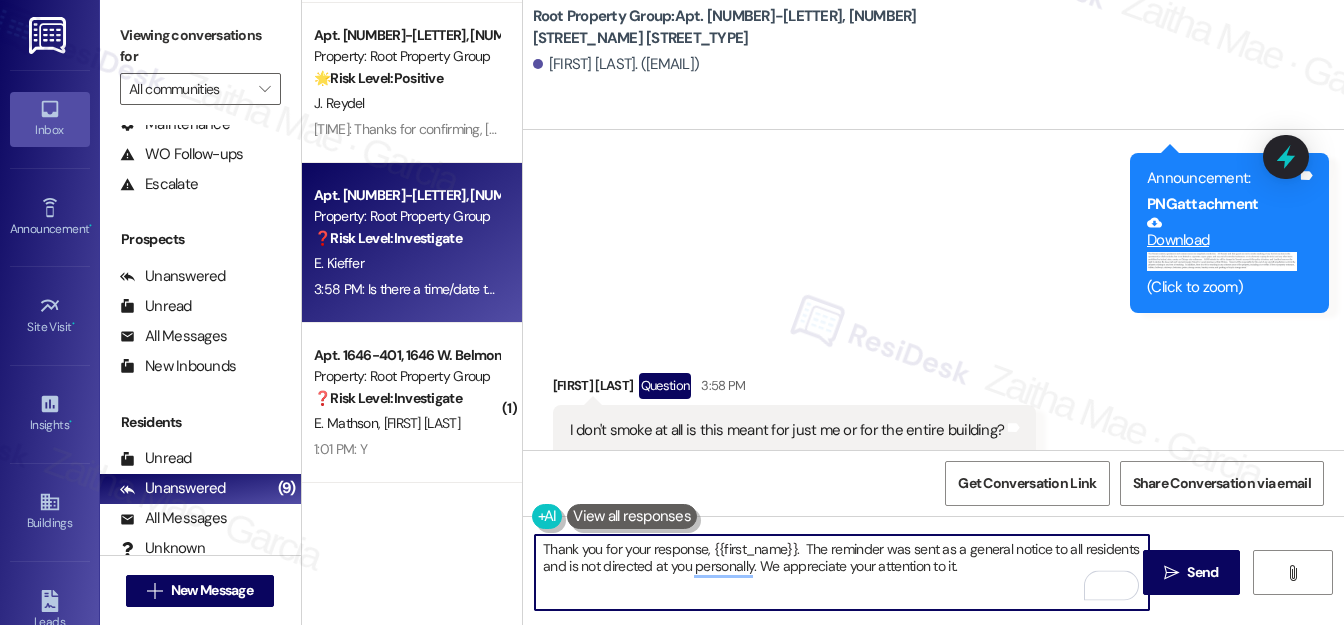 click on "Thank you for your response, {{first_name}}.  The reminder was sent as a general notice to all residents and is not directed at you personally. We appreciate your attention to it." at bounding box center [842, 572] 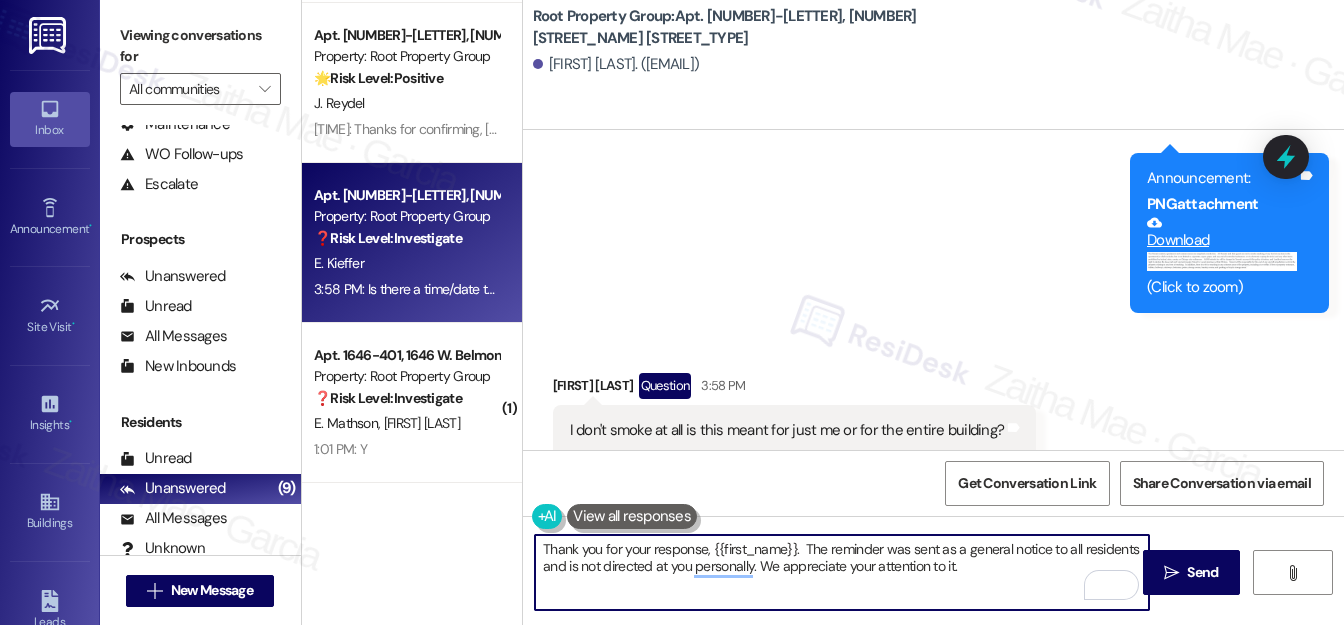 click on "Thank you for your response, {{first_name}}.  The reminder was sent as a general notice to all residents and is not directed at you personally. We appreciate your attention to it." at bounding box center [842, 572] 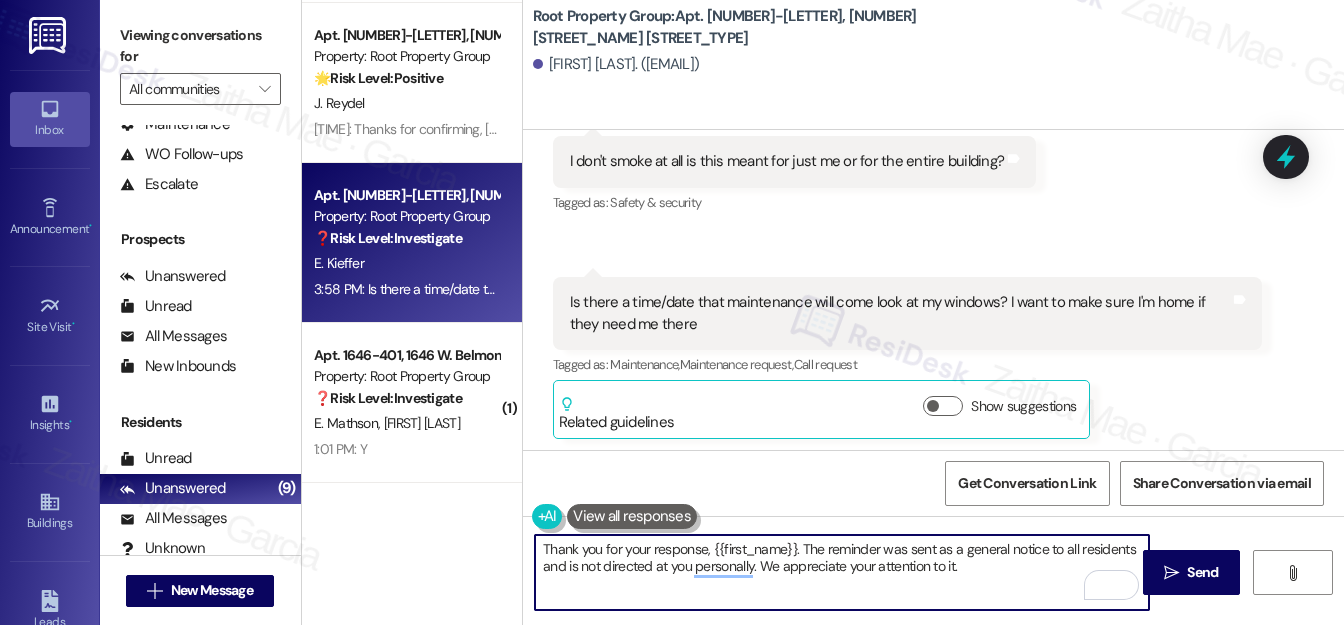 scroll, scrollTop: 3213, scrollLeft: 0, axis: vertical 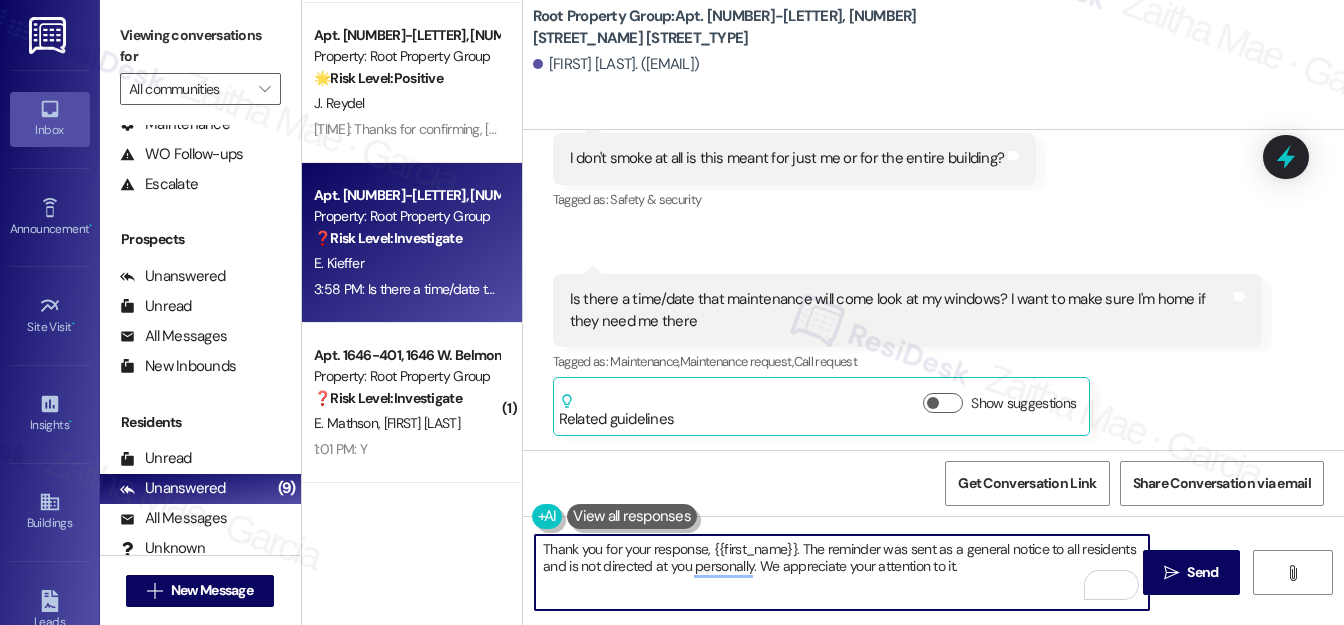 click on "Thank you for your response, {{first_name}}. The reminder was sent as a general notice to all residents and is not directed at you personally. We appreciate your attention to it." at bounding box center [842, 572] 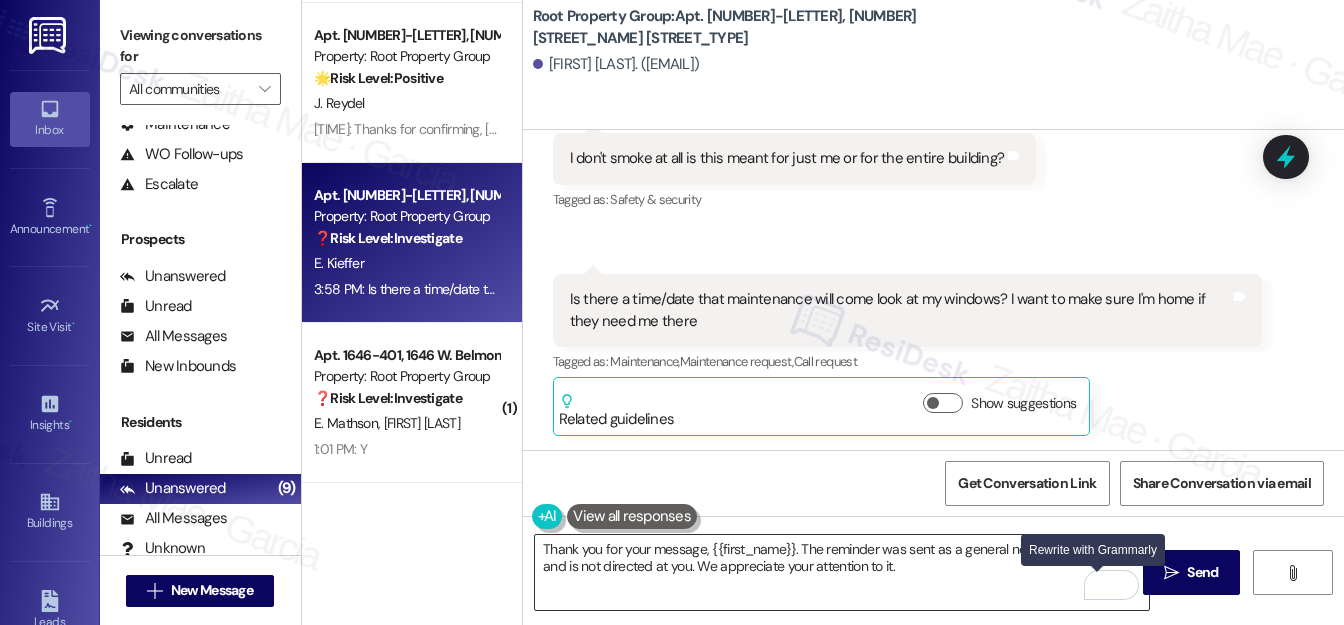 click at bounding box center [1099, 585] 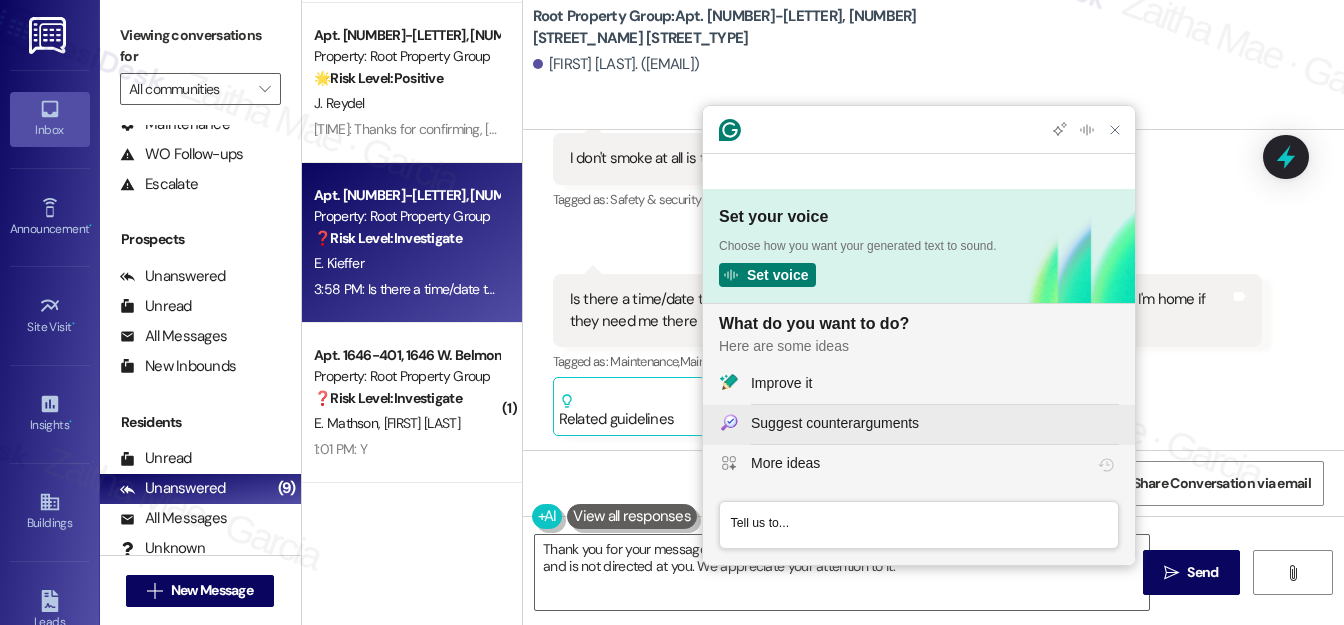 scroll, scrollTop: 0, scrollLeft: 0, axis: both 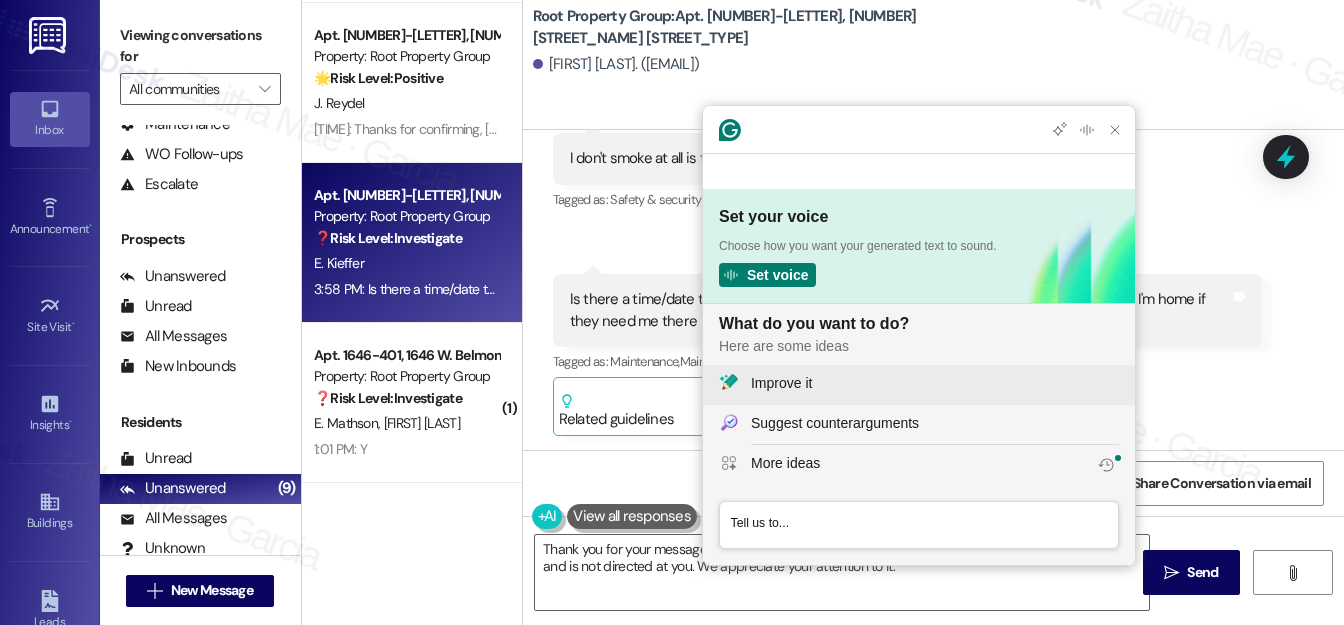 click on "Improve it" 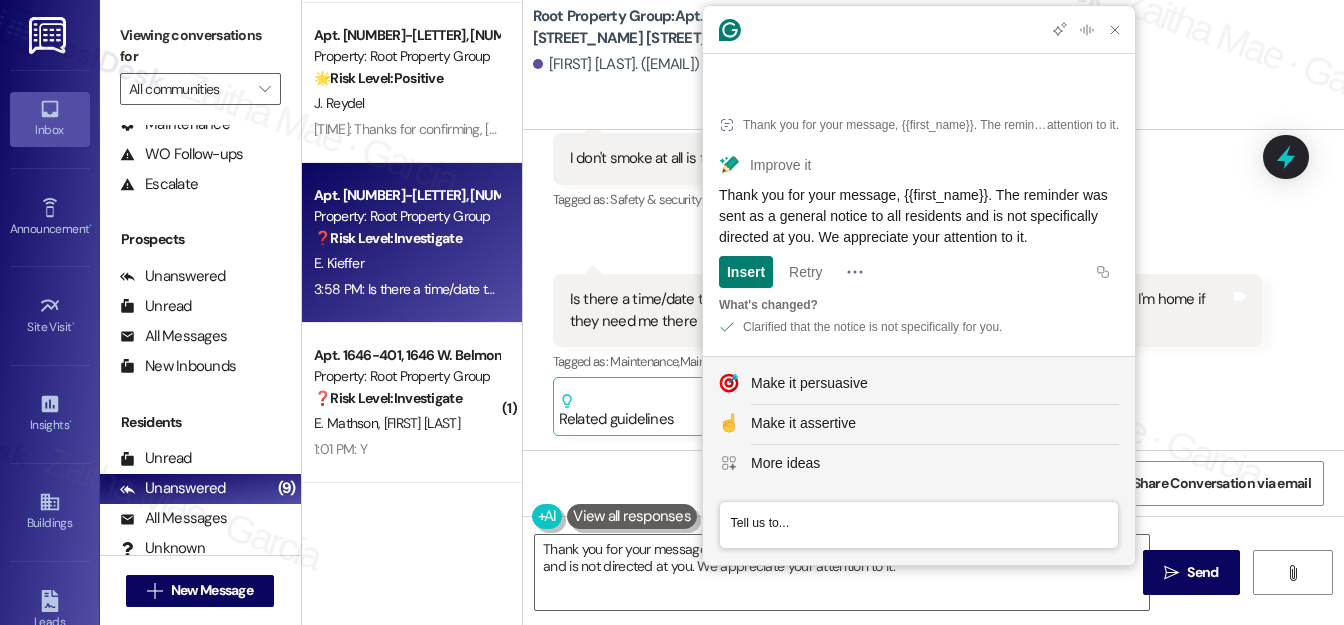 drag, startPoint x: 720, startPoint y: 173, endPoint x: 756, endPoint y: 233, distance: 69.97142 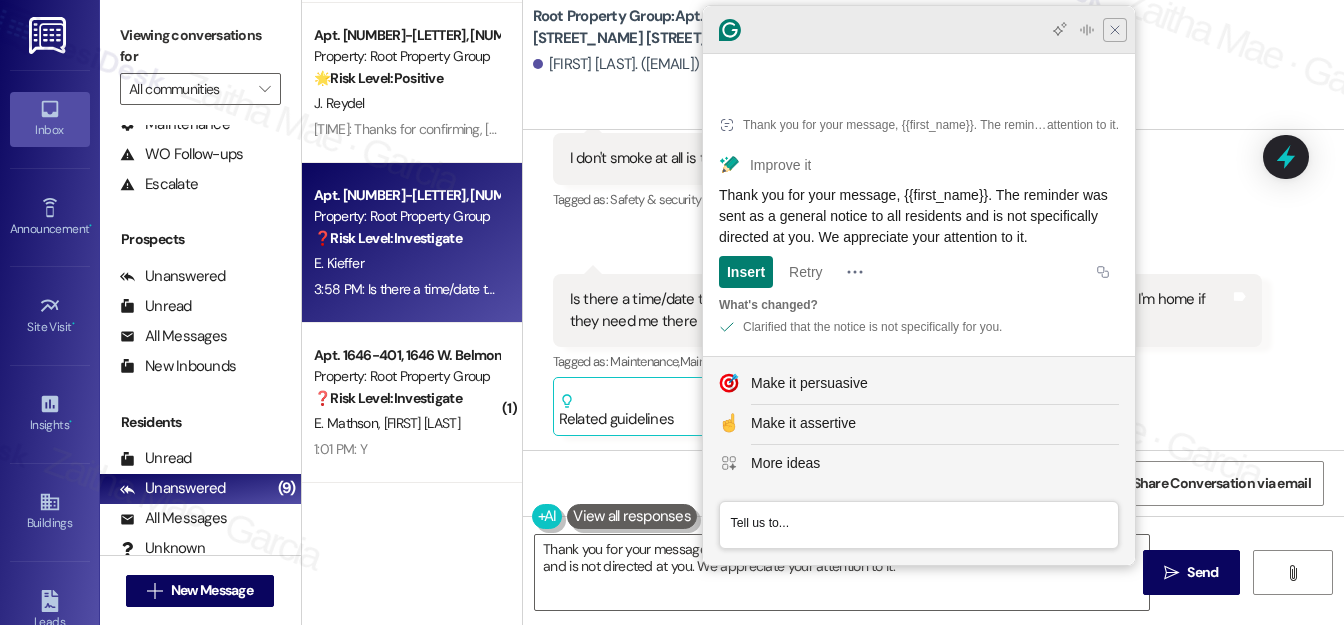 click 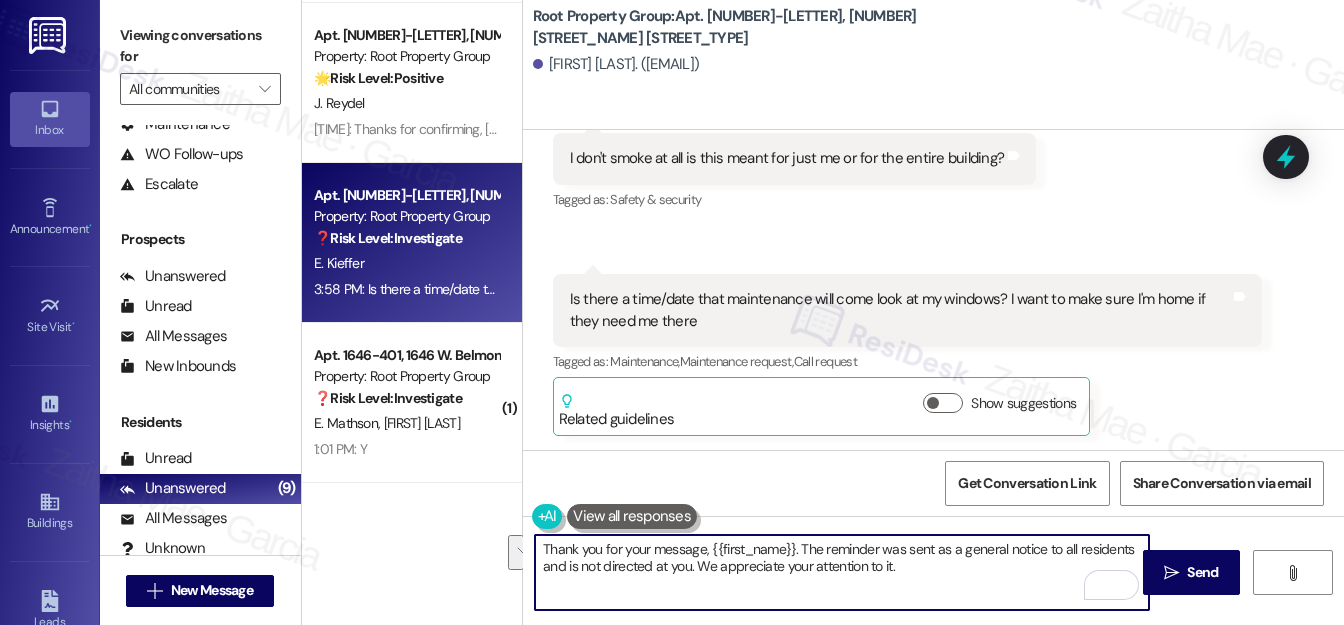 drag, startPoint x: 800, startPoint y: 543, endPoint x: 929, endPoint y: 572, distance: 132.21951 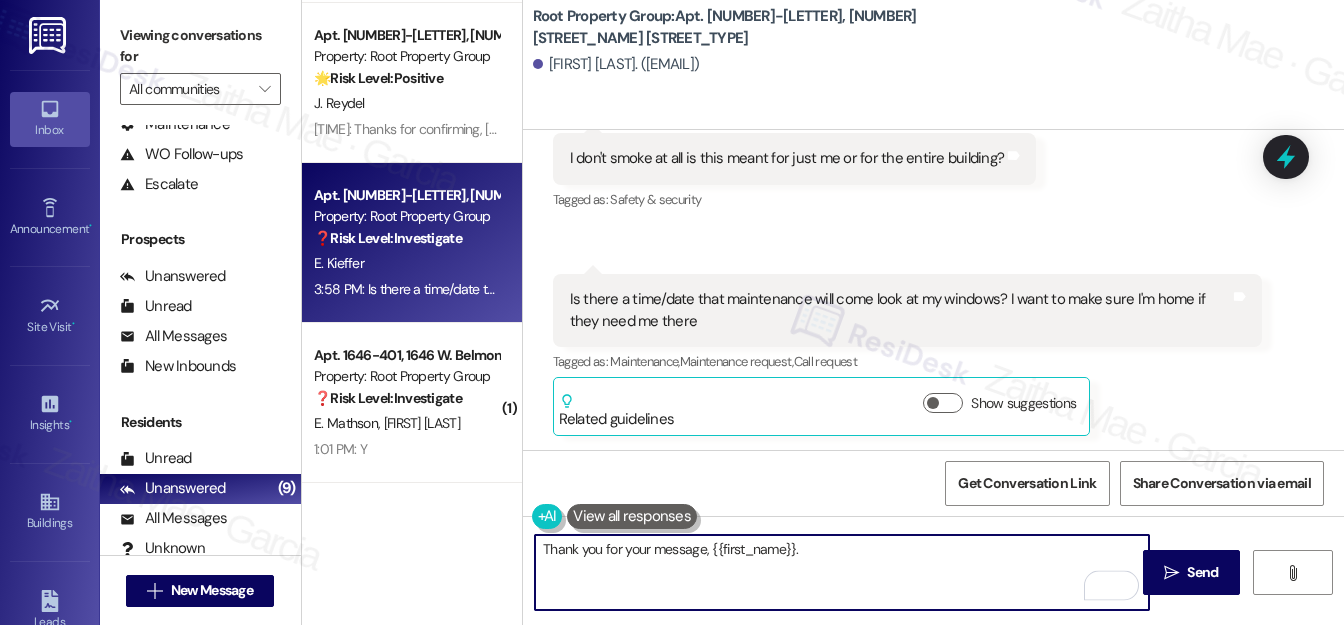 paste on "Thank you for your message, {{first_name}}. The reminder was sent as a general notice to all residents and is not specifically directed at you. We appreciate your attention to it." 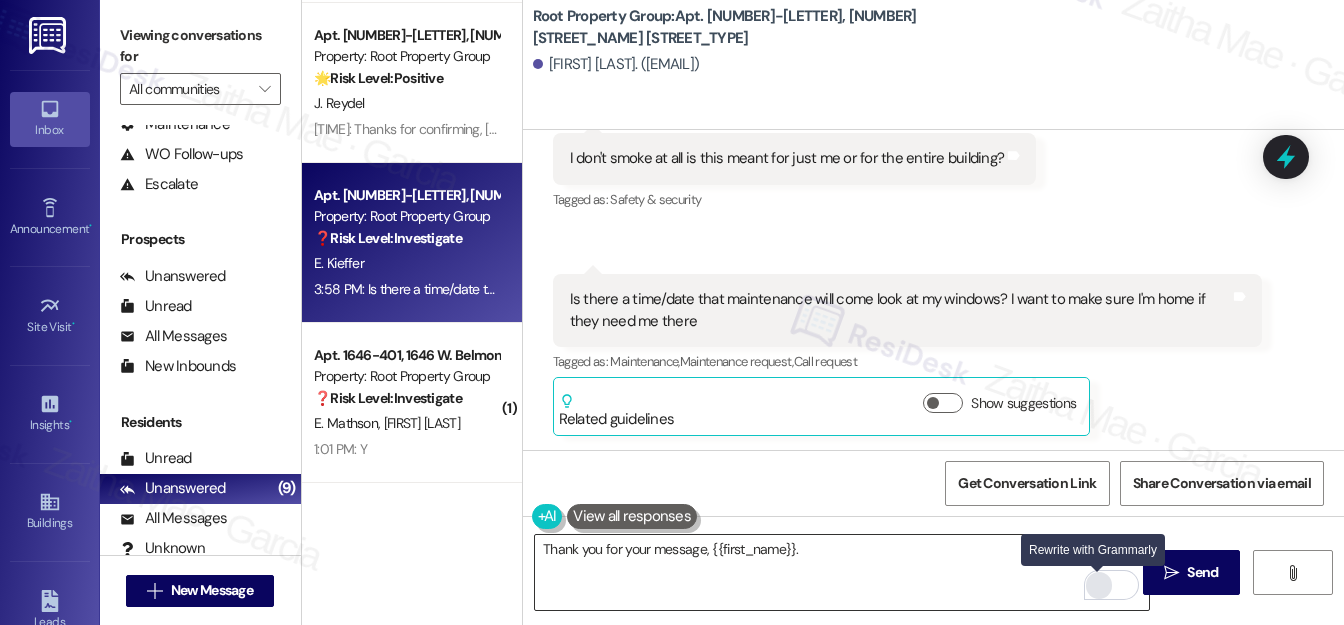click at bounding box center [1099, 585] 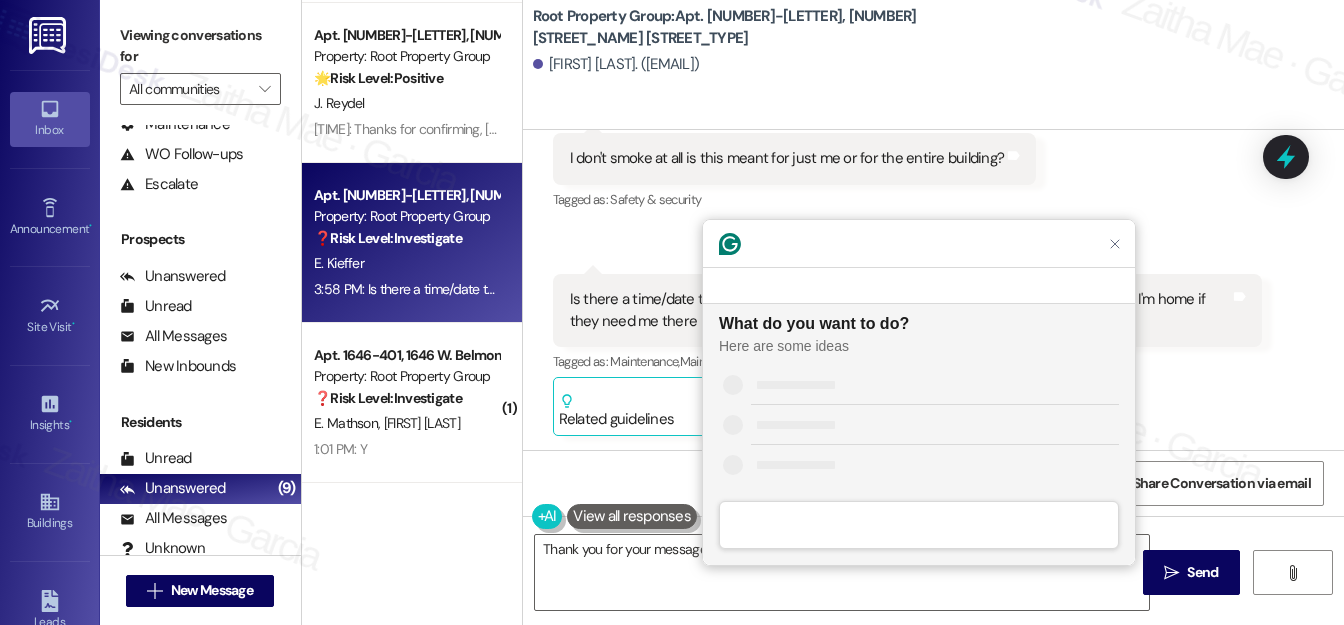 scroll, scrollTop: 0, scrollLeft: 0, axis: both 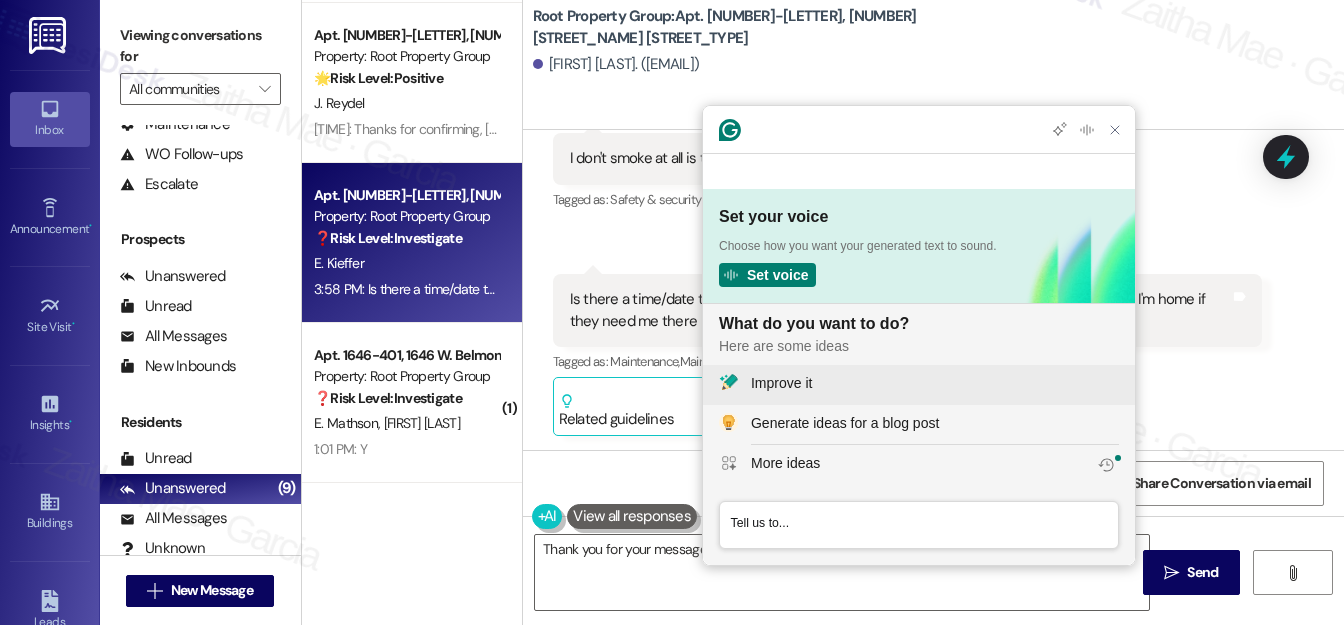 click on "Improve it" 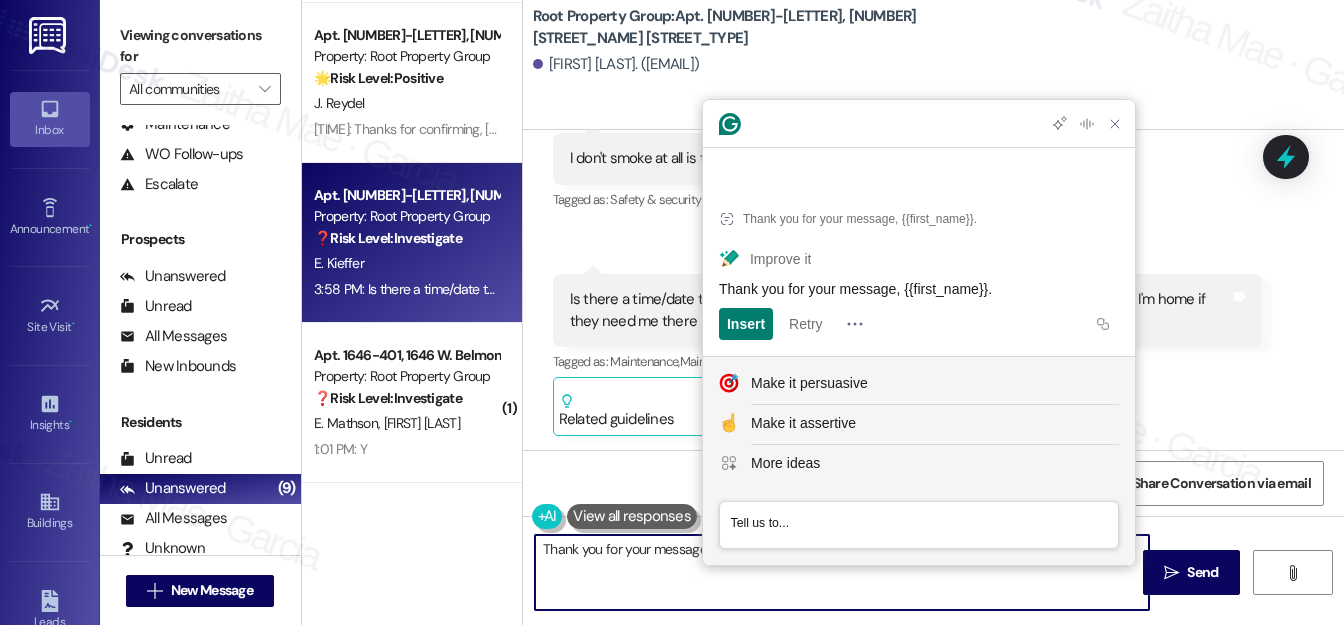 click on "Thank you for your message, {{first_name}}." at bounding box center [842, 572] 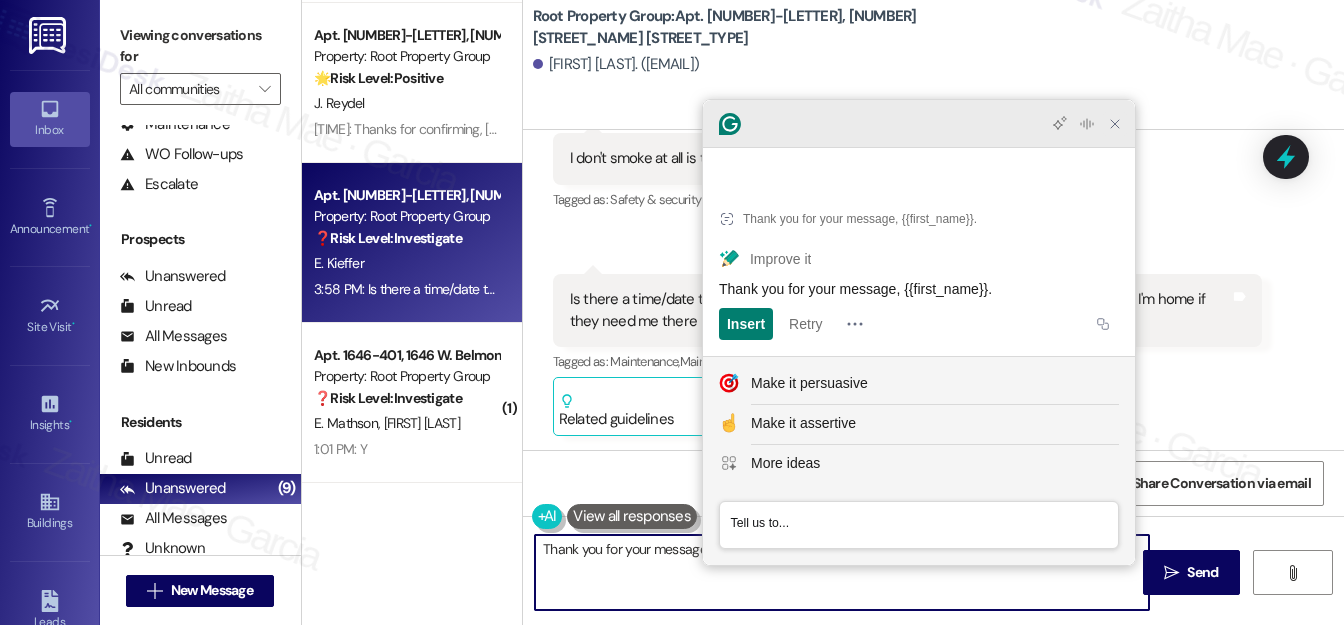 click 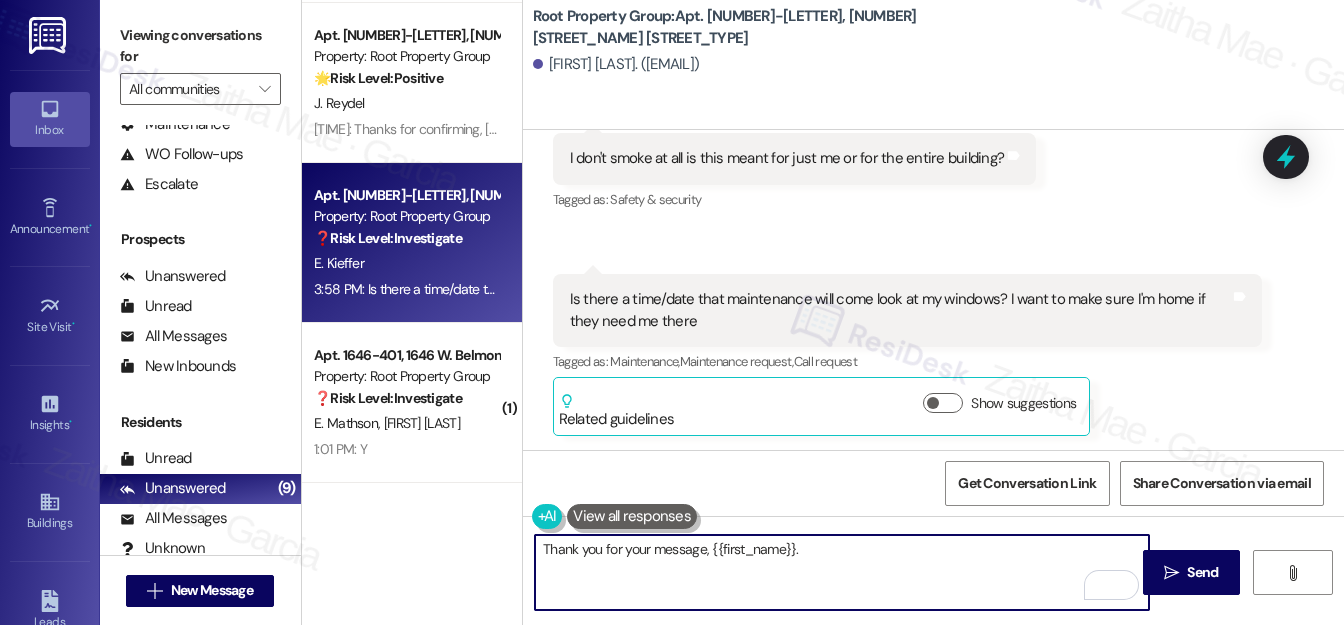 click on "Thank you for your message, {{first_name}}." at bounding box center (842, 572) 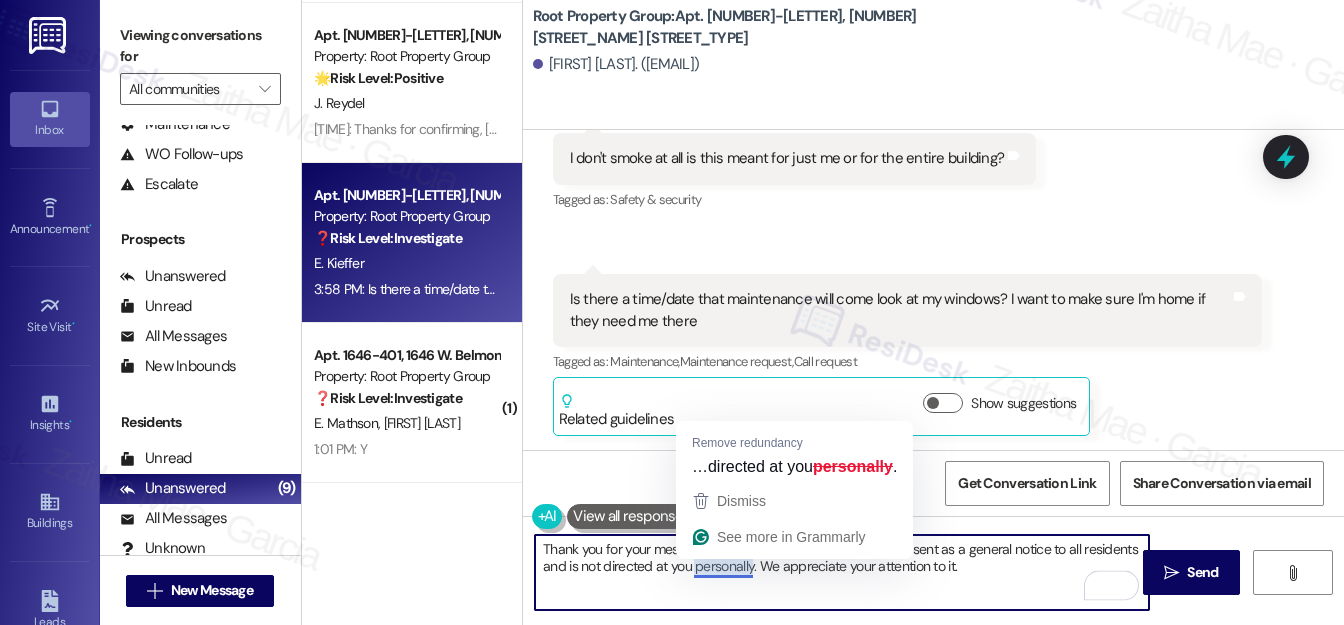 click on "Thank you for your message, {{first_name}}.  The reminder was sent as a general notice to all residents and is not directed at you personally. We appreciate your attention to it." at bounding box center [842, 572] 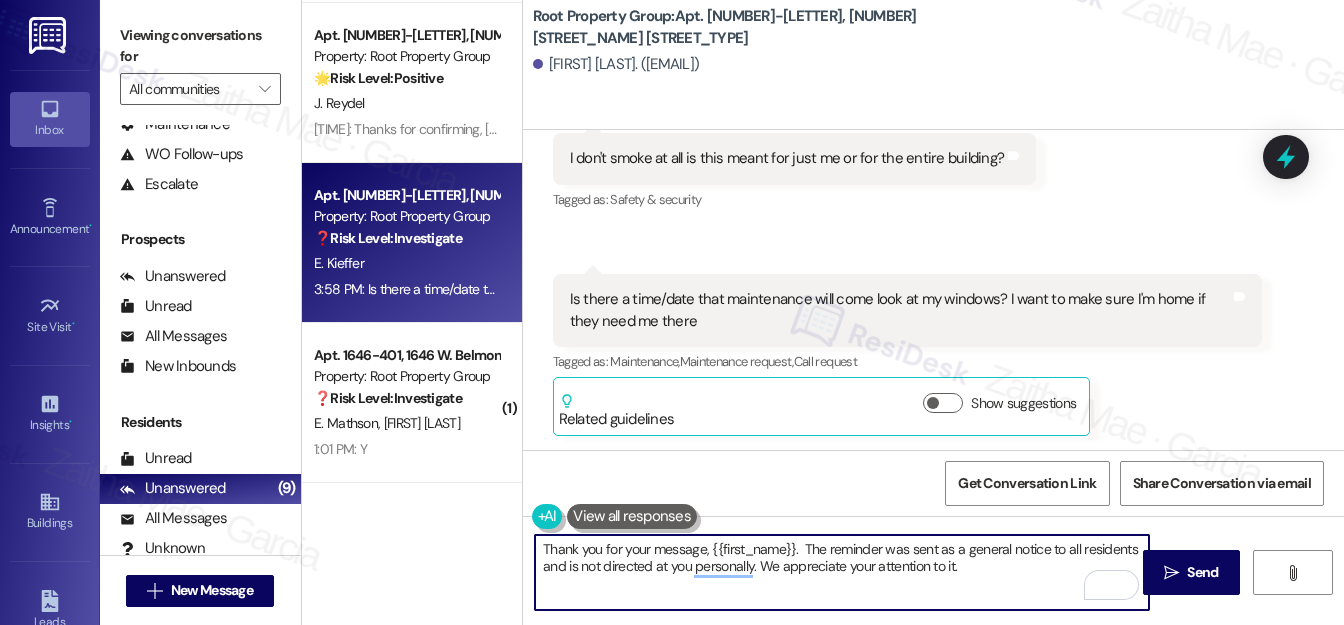 click on "Thank you for your message, {{first_name}}.  The reminder was sent as a general notice to all residents and is not directed at you personally. We appreciate your attention to it." at bounding box center [842, 572] 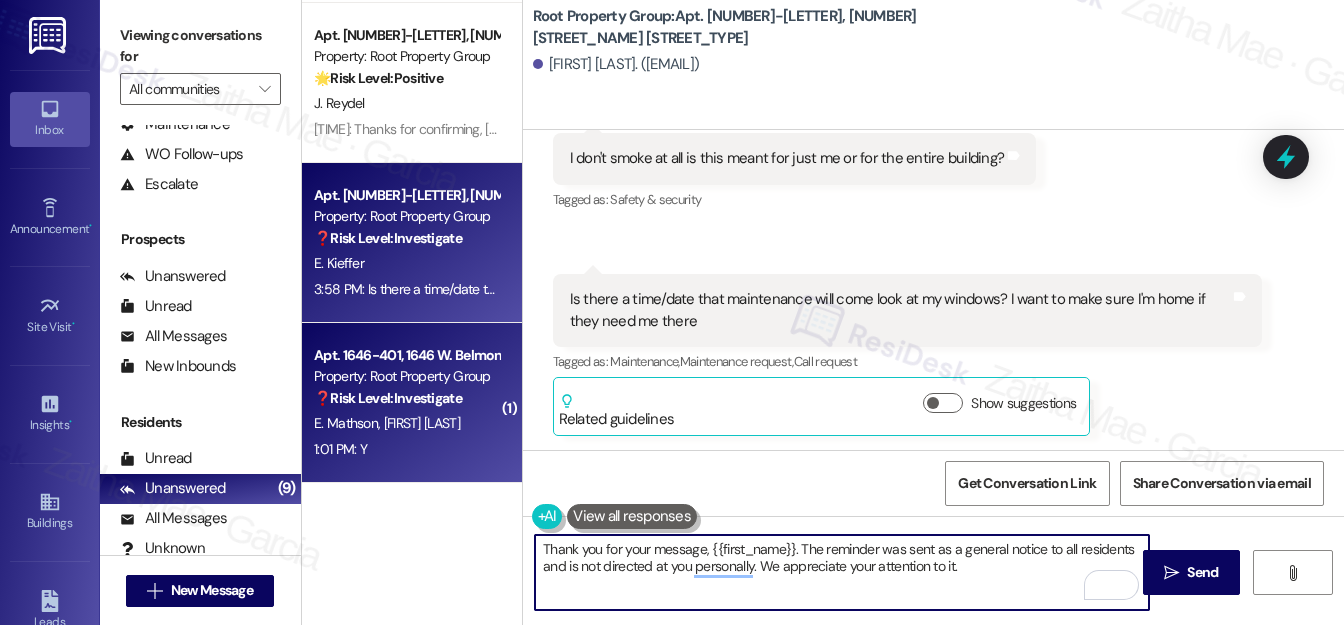 type on "Thank you for your message, {{first_name}}. The reminder was sent as a general notice to all residents and is not directed at you personally. We appreciate your attention to it." 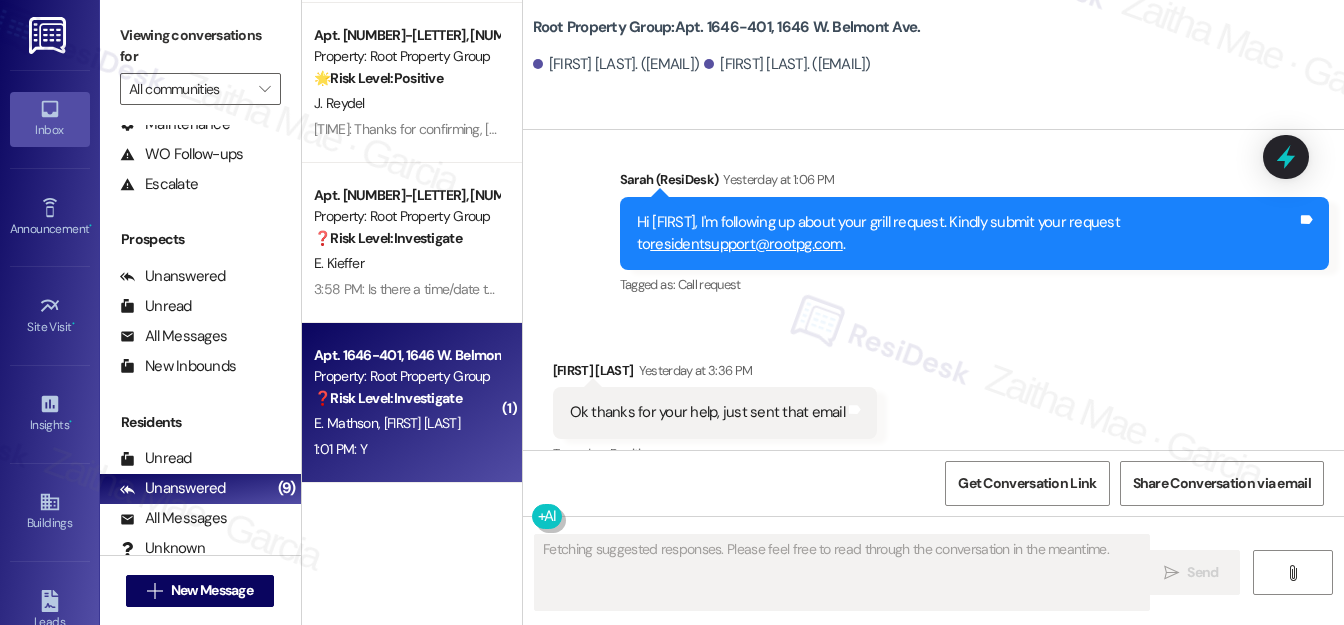 scroll, scrollTop: 3213, scrollLeft: 0, axis: vertical 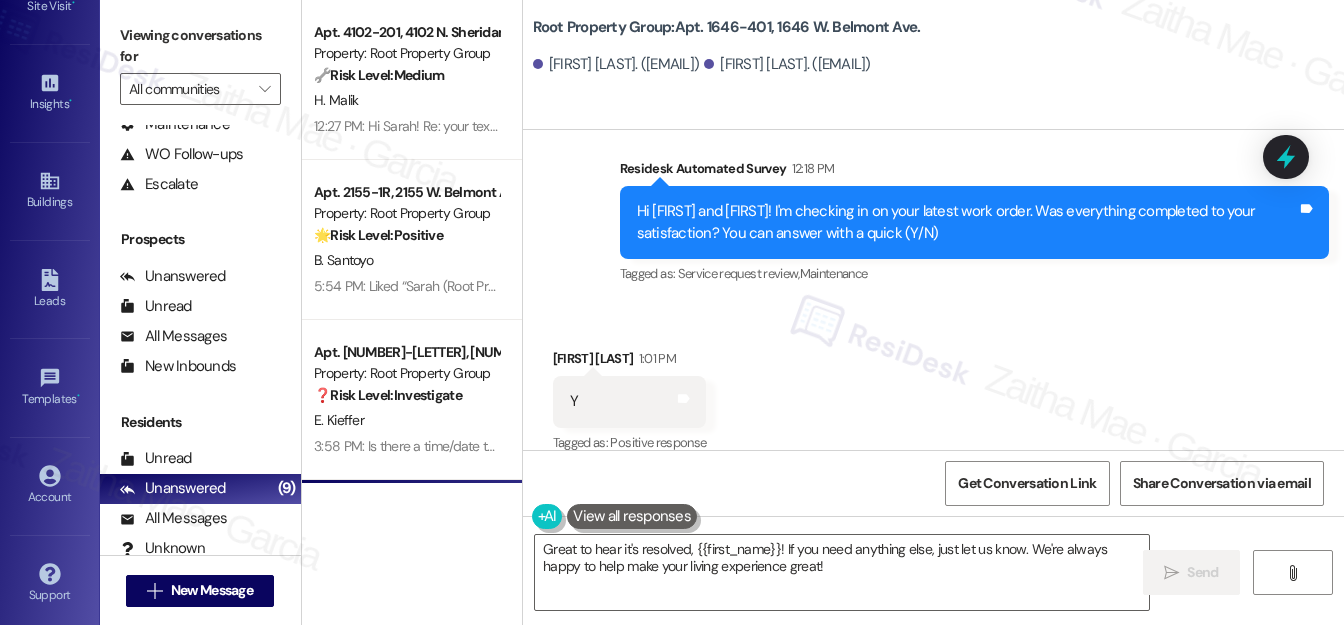 click on "Account   Go to Account" at bounding box center (50, 486) 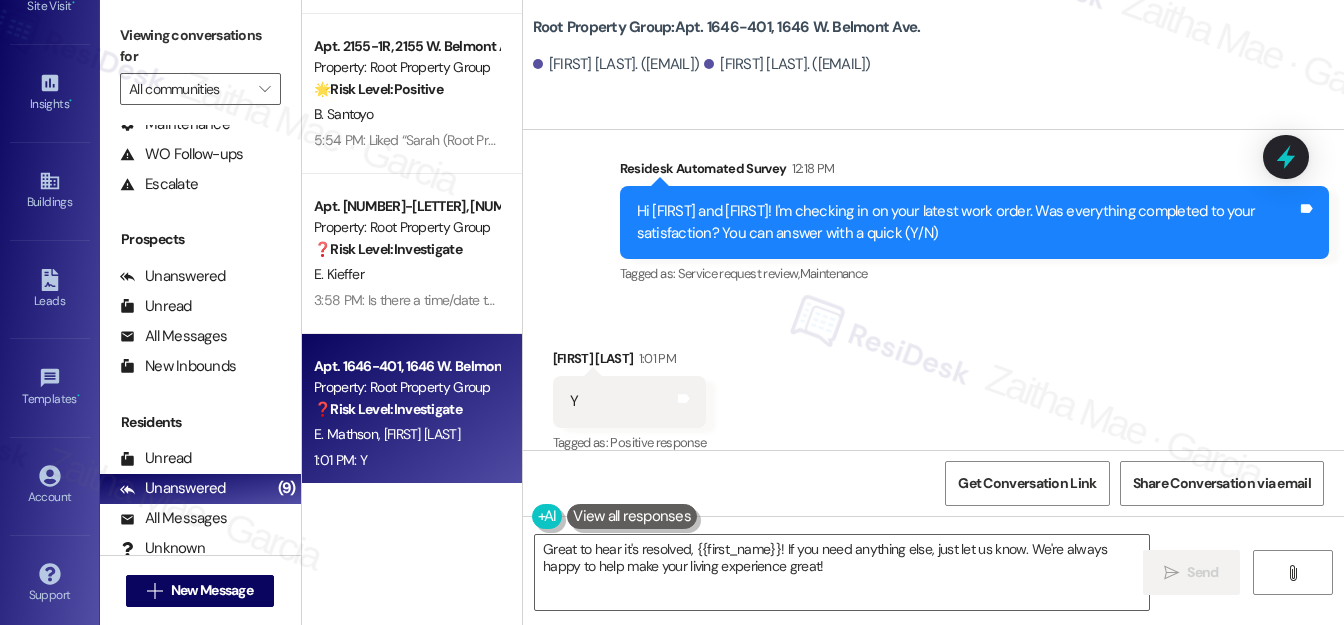 scroll, scrollTop: 157, scrollLeft: 0, axis: vertical 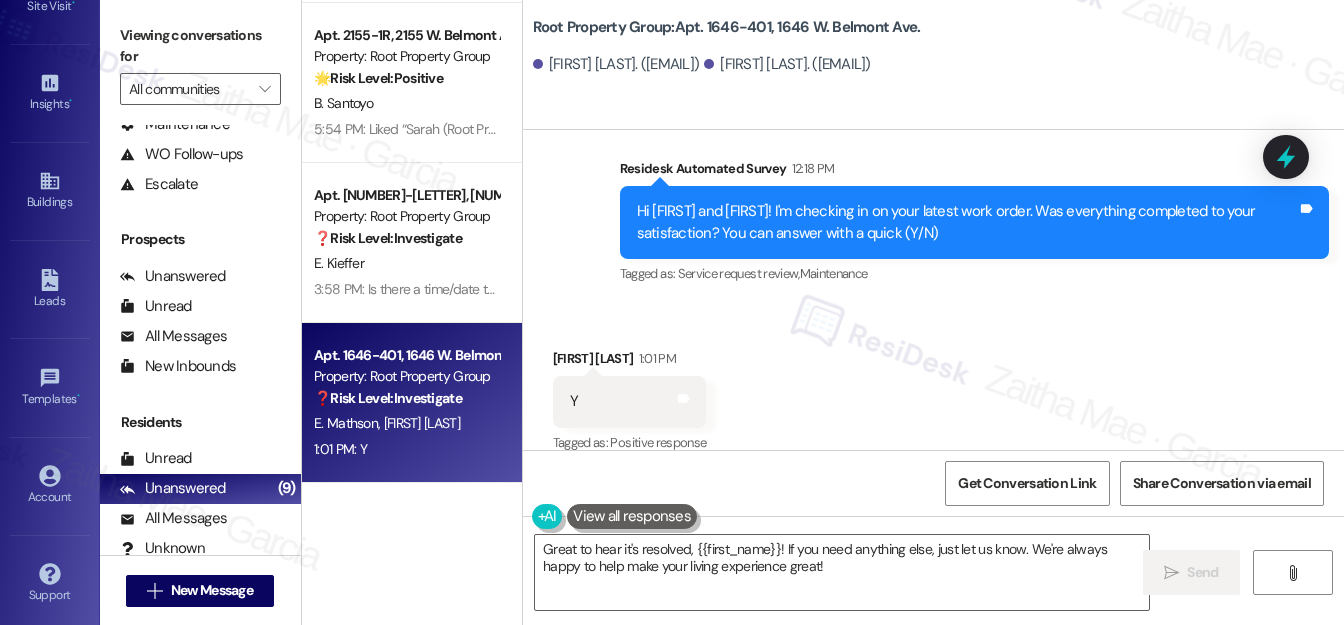 click on "[FIRST] [LAST] [TIME]" at bounding box center (630, 362) 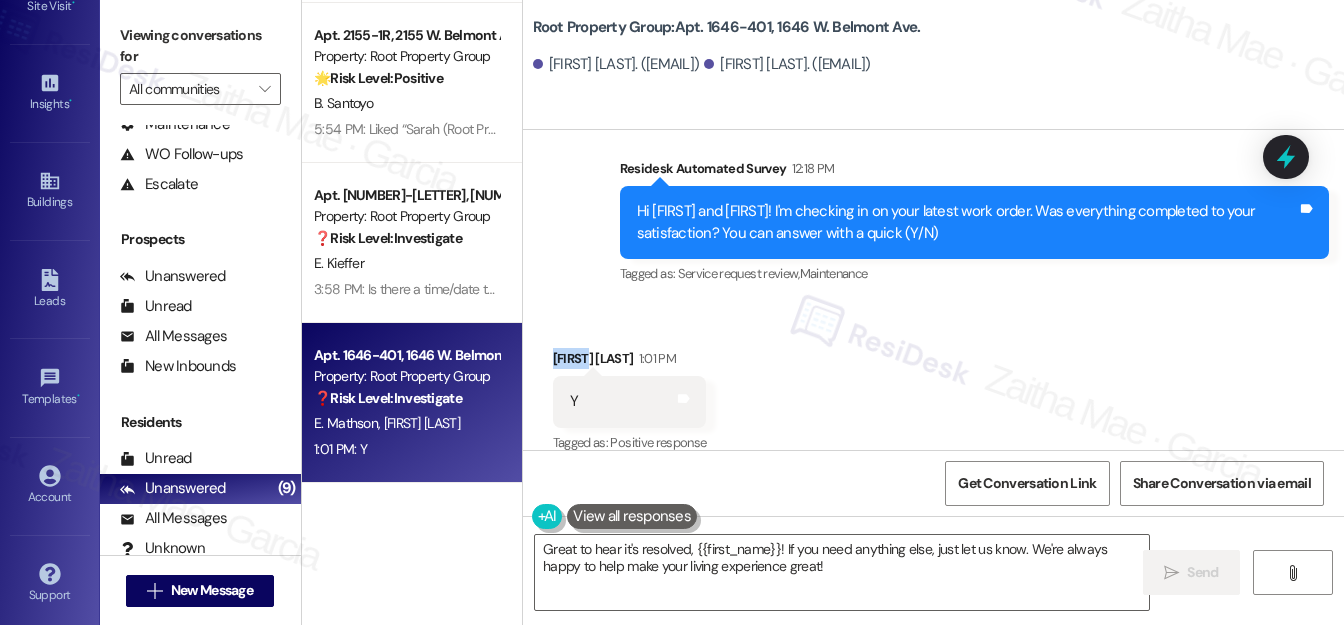 click on "[FIRST] [LAST] [TIME]" at bounding box center [630, 362] 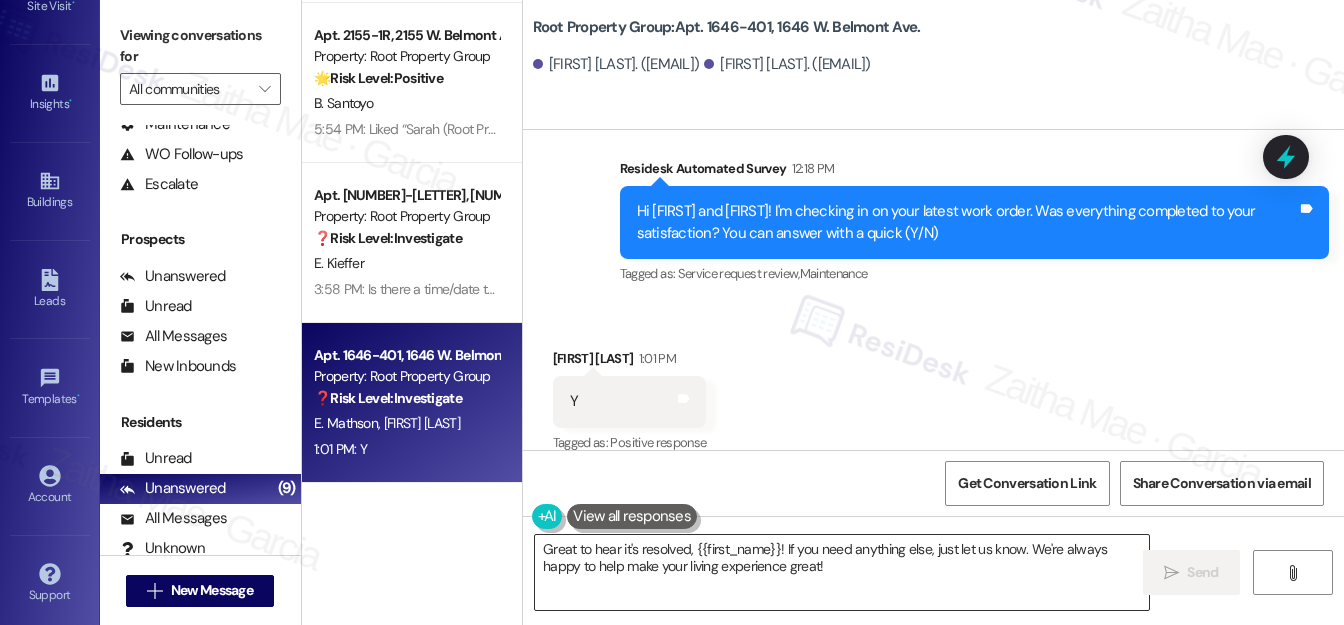 click on "Great to hear it's resolved, {{first_name}}! If you need anything else, just let us know. We're always happy to help make your living experience great!" at bounding box center (842, 572) 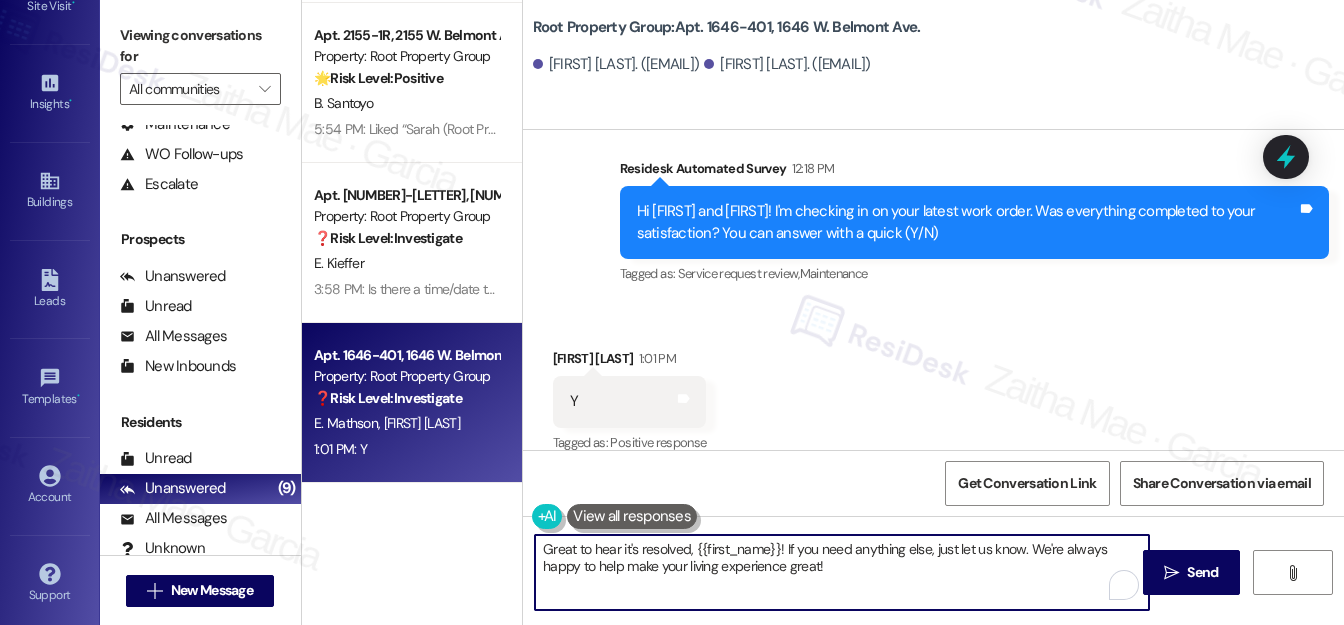click on "Great to hear it's resolved, {{first_name}}! If you need anything else, just let us know. We're always happy to help make your living experience great!" at bounding box center (842, 572) 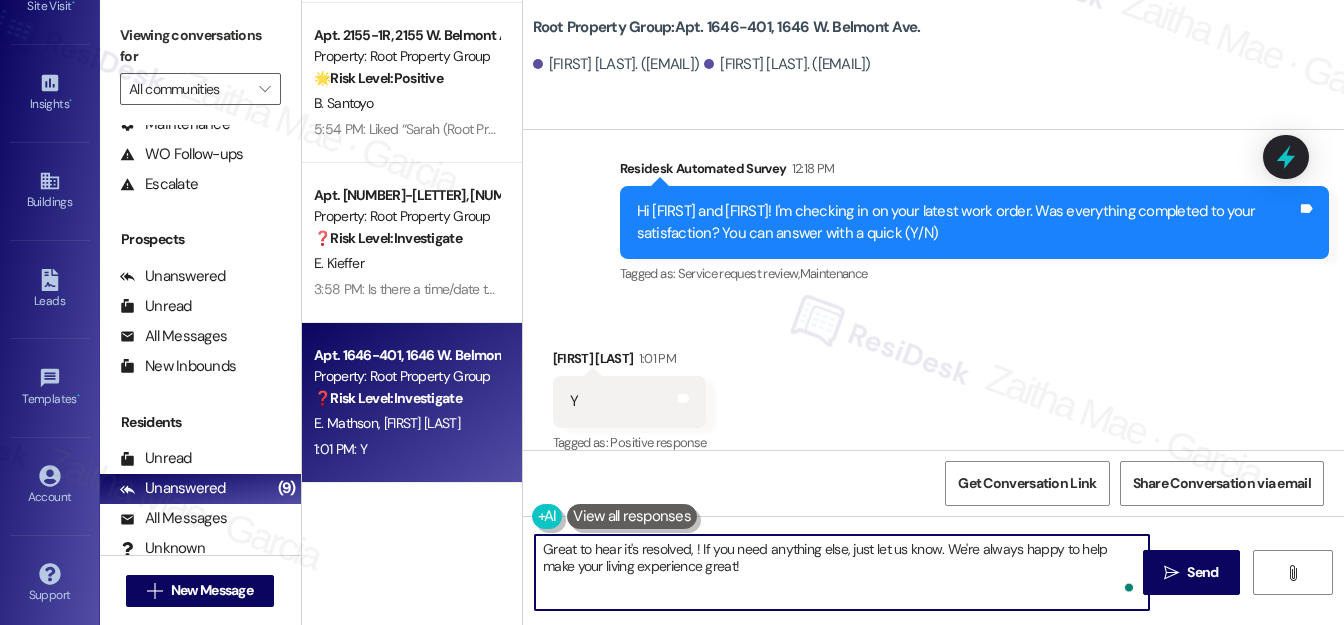 paste on "[FIRST]" 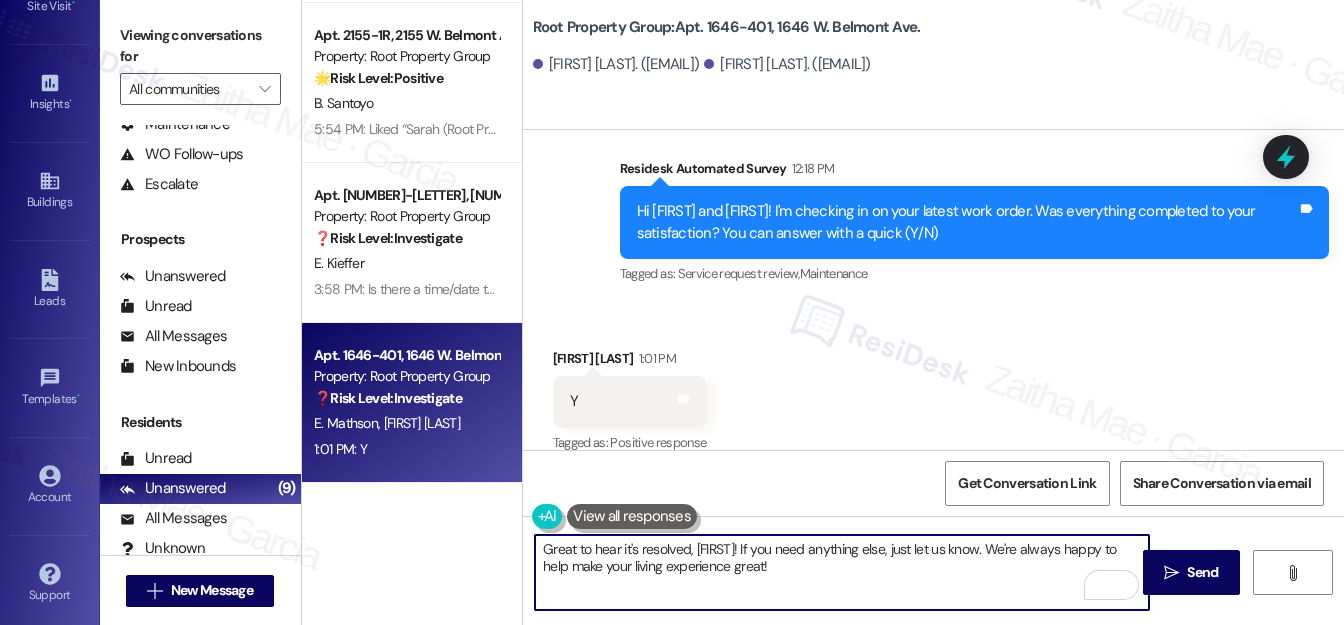 click on "Great to hear it's resolved, [FIRST]! If you need anything else, just let us know. We're always happy to help make your living experience great!" at bounding box center (842, 572) 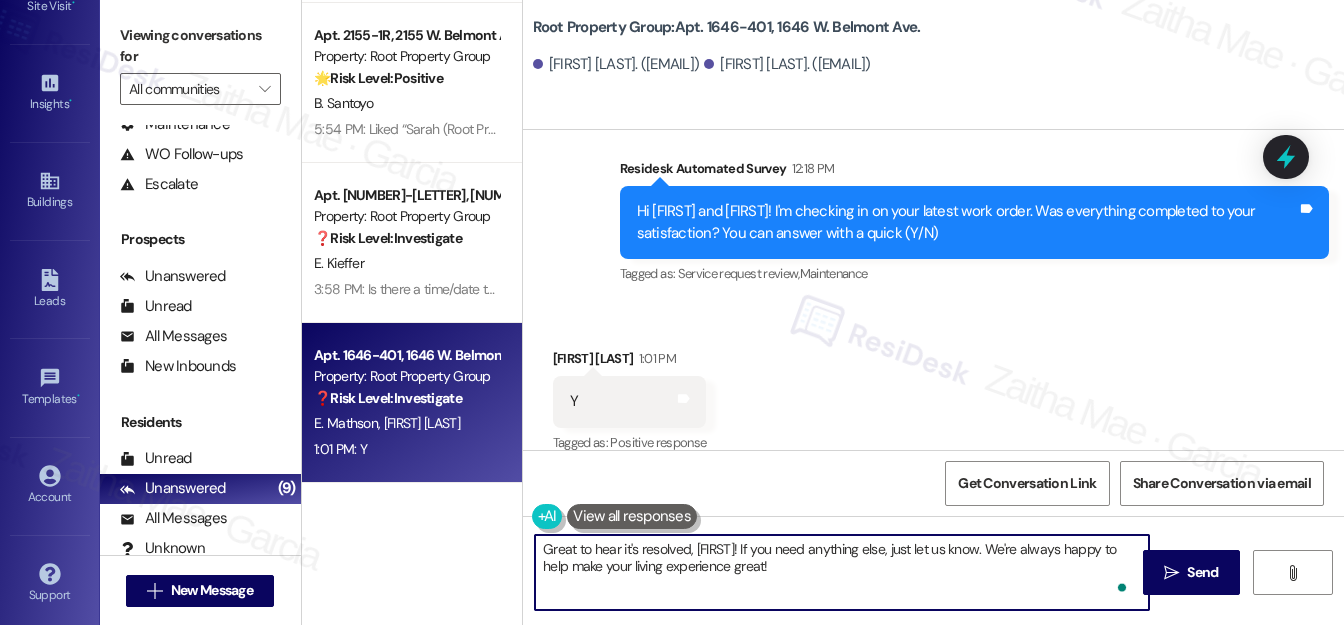 paste on "We truly value your opinion and would appreciate your honest feedback. Has {{property}} been meeting your expectations?" 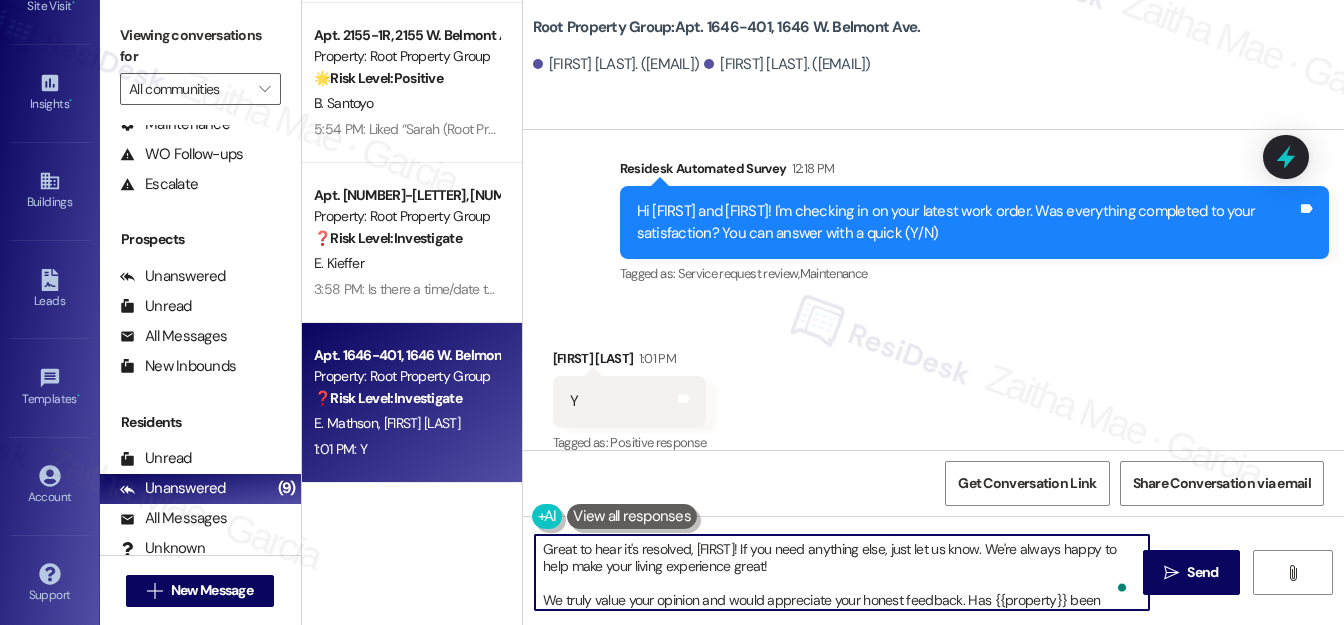 scroll, scrollTop: 16, scrollLeft: 0, axis: vertical 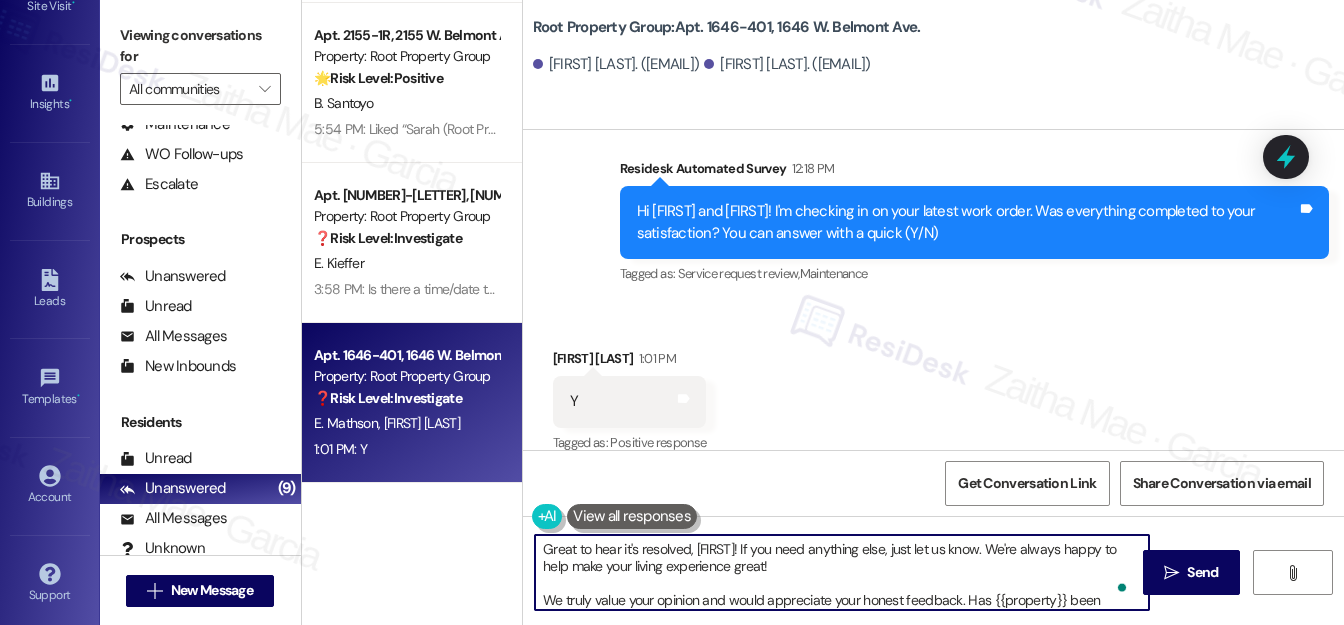 drag, startPoint x: 784, startPoint y: 587, endPoint x: 676, endPoint y: 560, distance: 111.32385 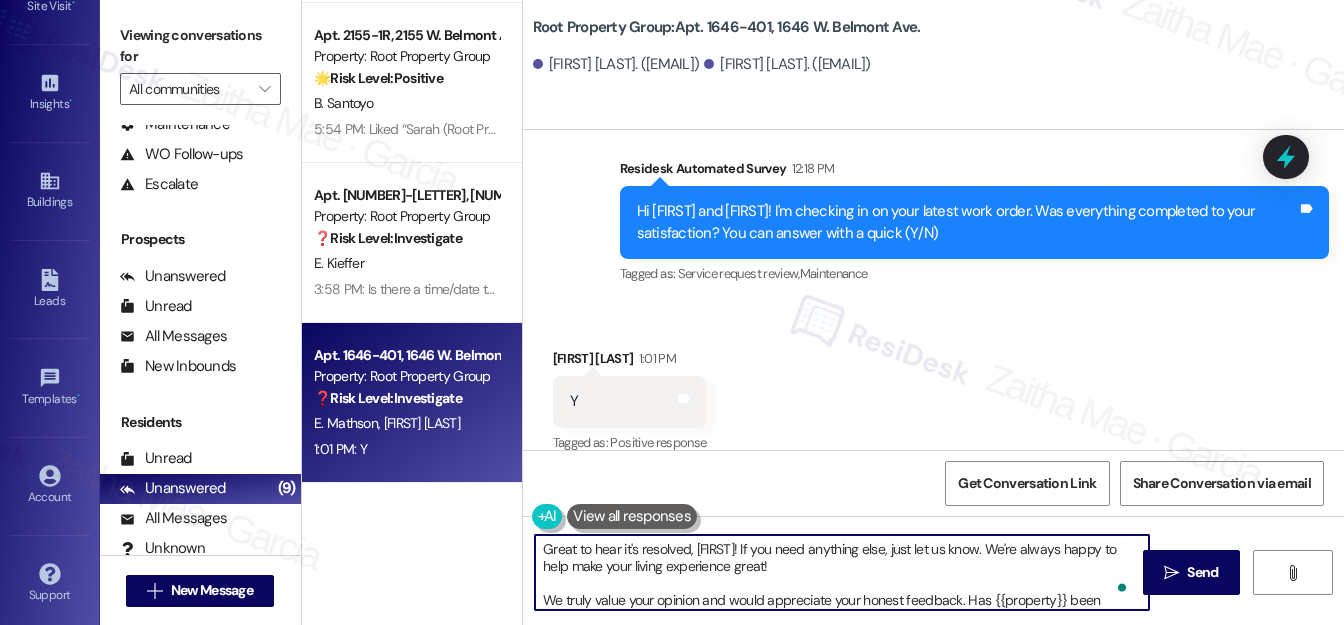 scroll, scrollTop: 18, scrollLeft: 0, axis: vertical 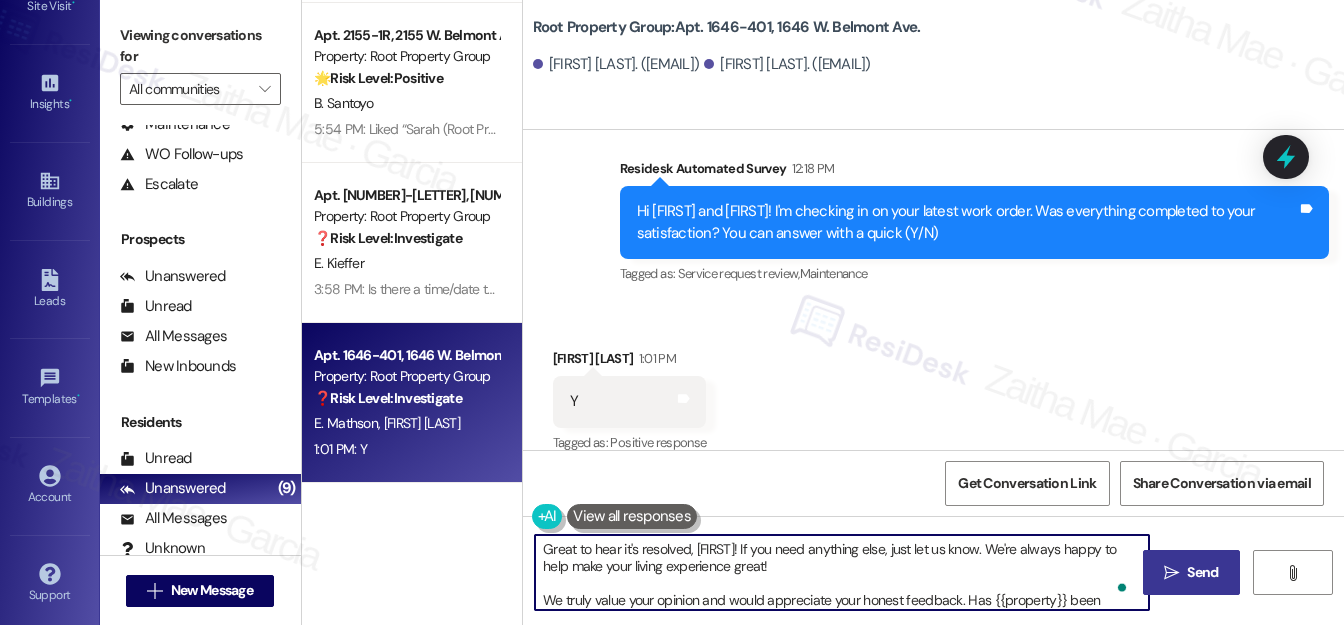type on "Great to hear it's resolved, [FIRST]! If you need anything else, just let us know. We're always happy to help make your living experience great!
We truly value your opinion and would appreciate your honest feedback. Has {{property}} been meeting your expectations?" 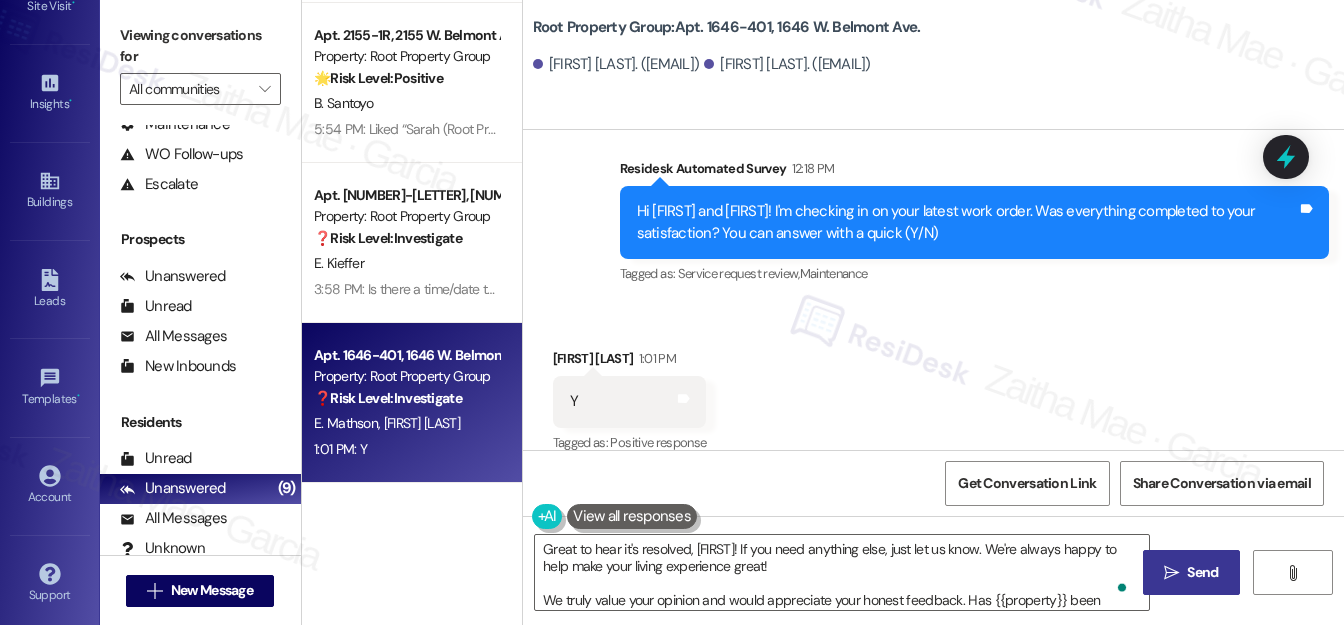 click on "Send" at bounding box center (1202, 572) 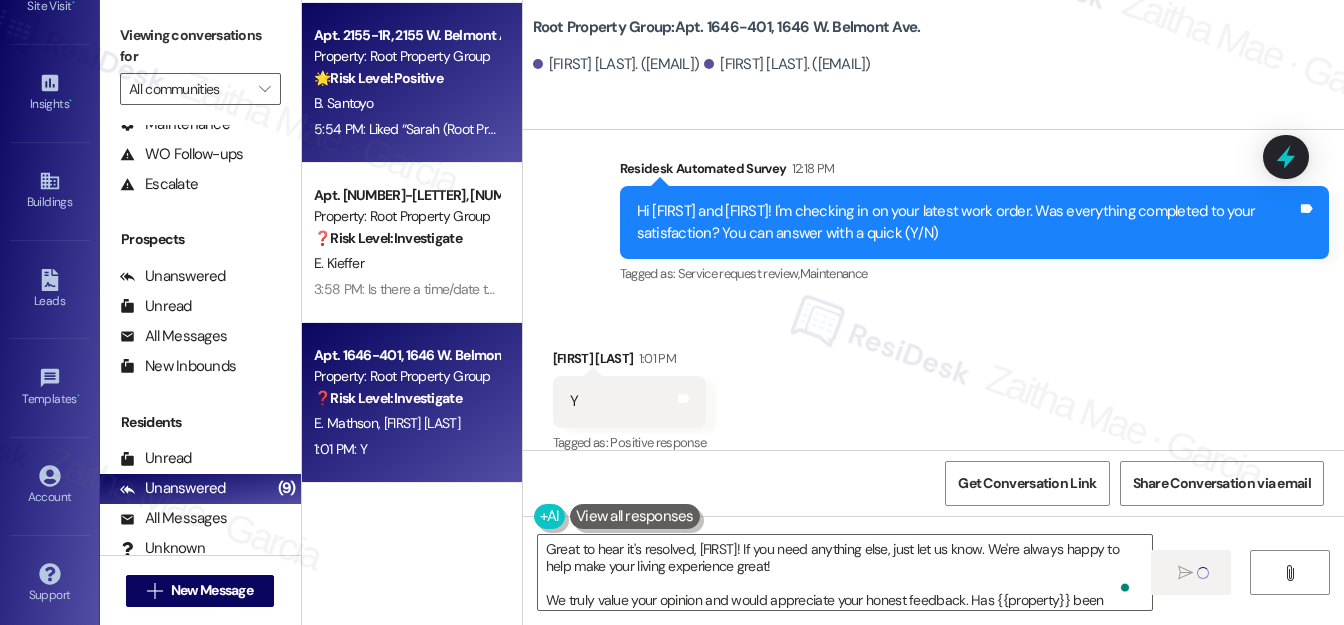 type 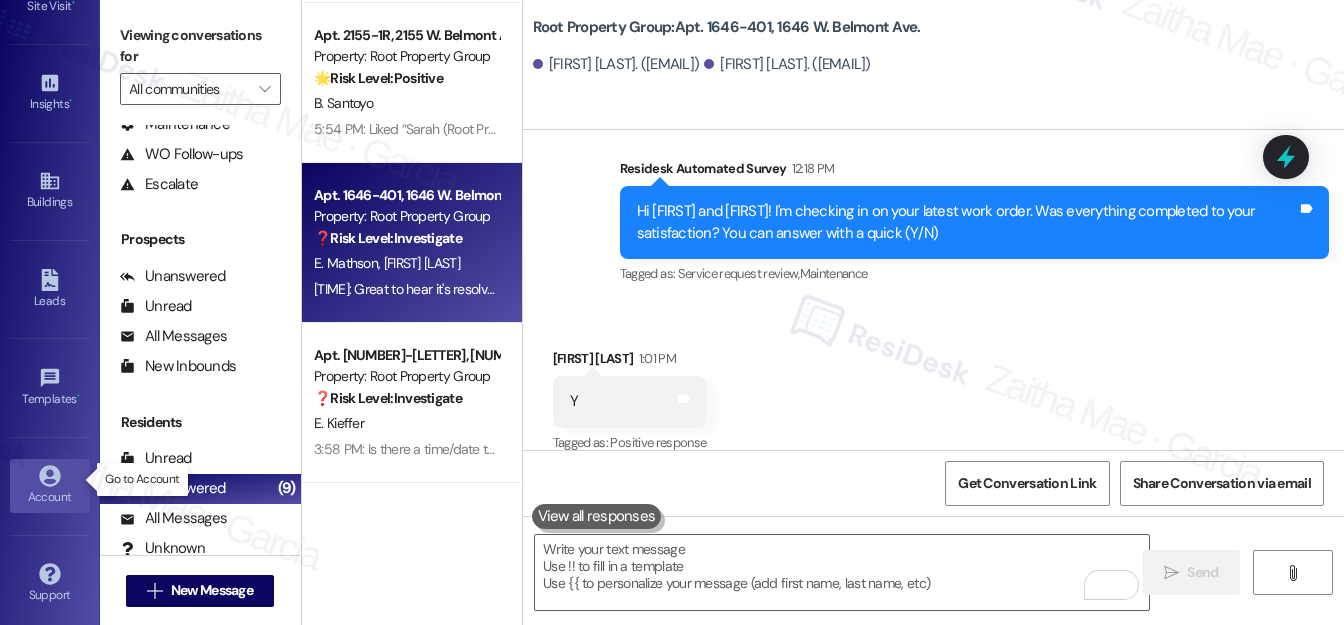 click on "Account" at bounding box center (50, 497) 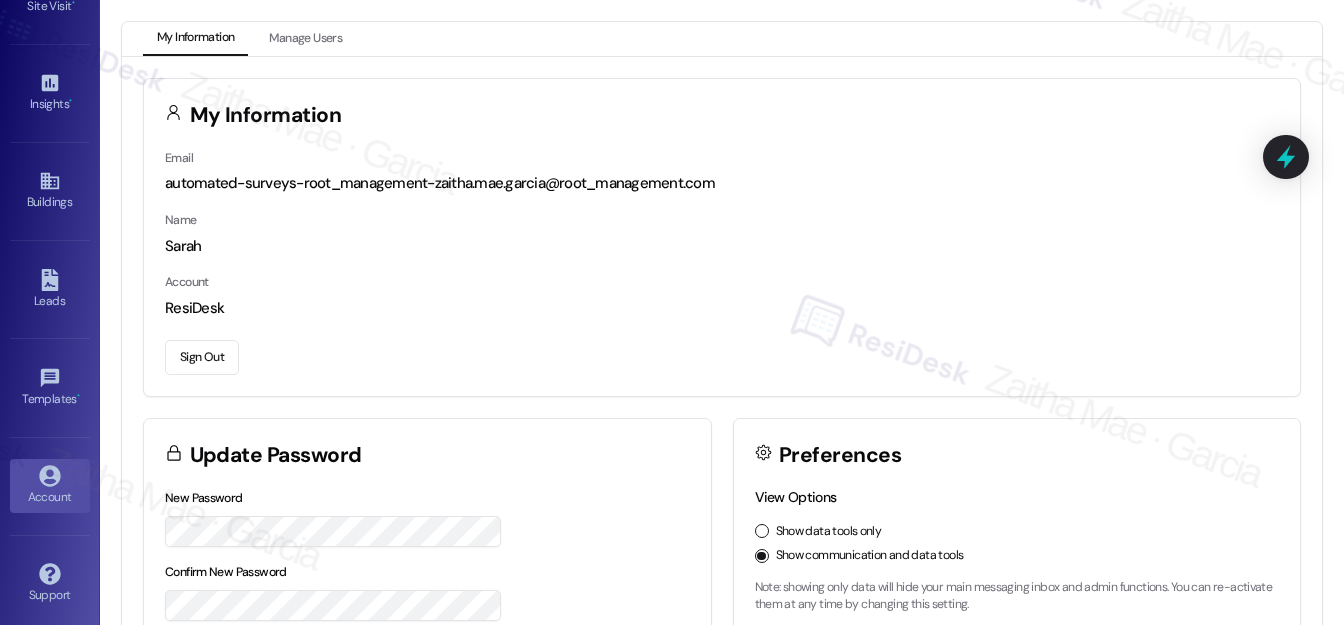 click on "Sign Out" at bounding box center [202, 357] 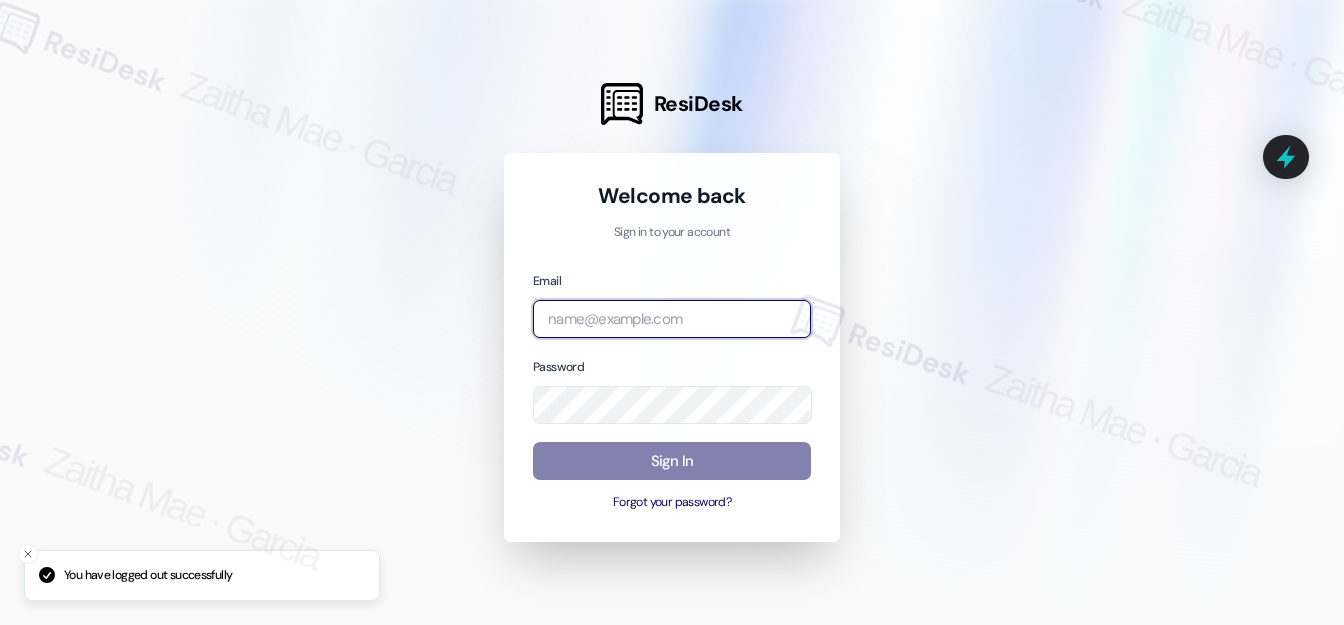 click at bounding box center [672, 319] 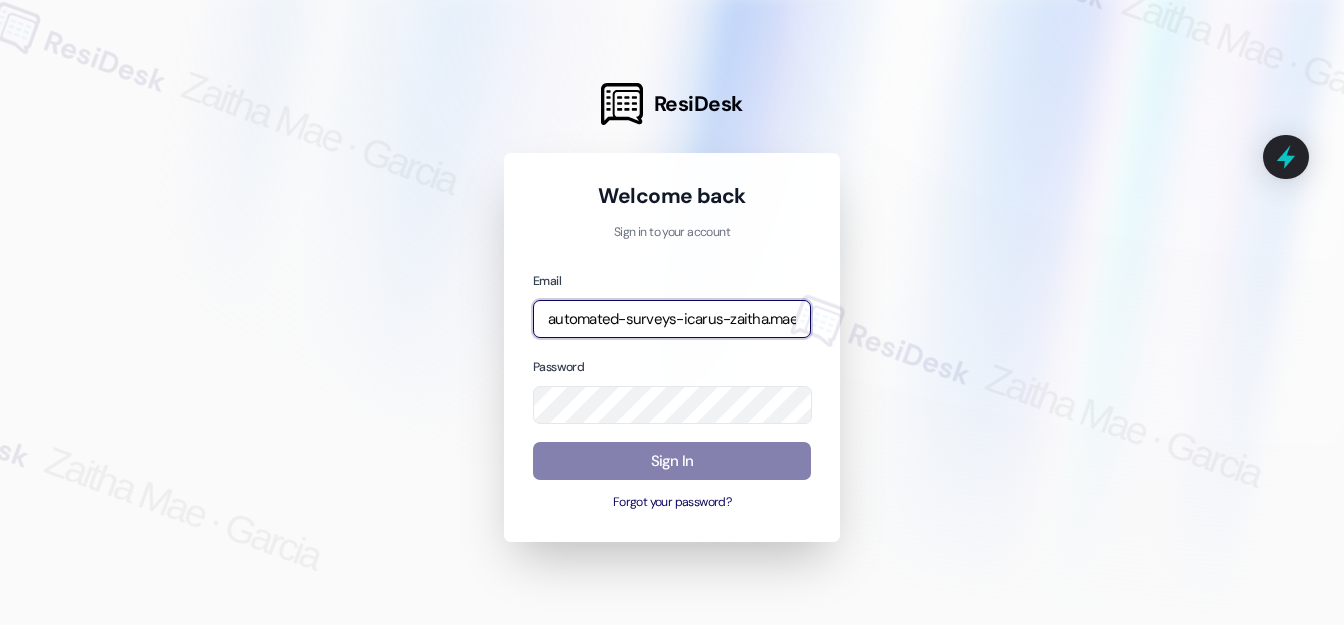 type on "automated-surveys-icarus-zaitha.mae.garcia@icarus.com" 